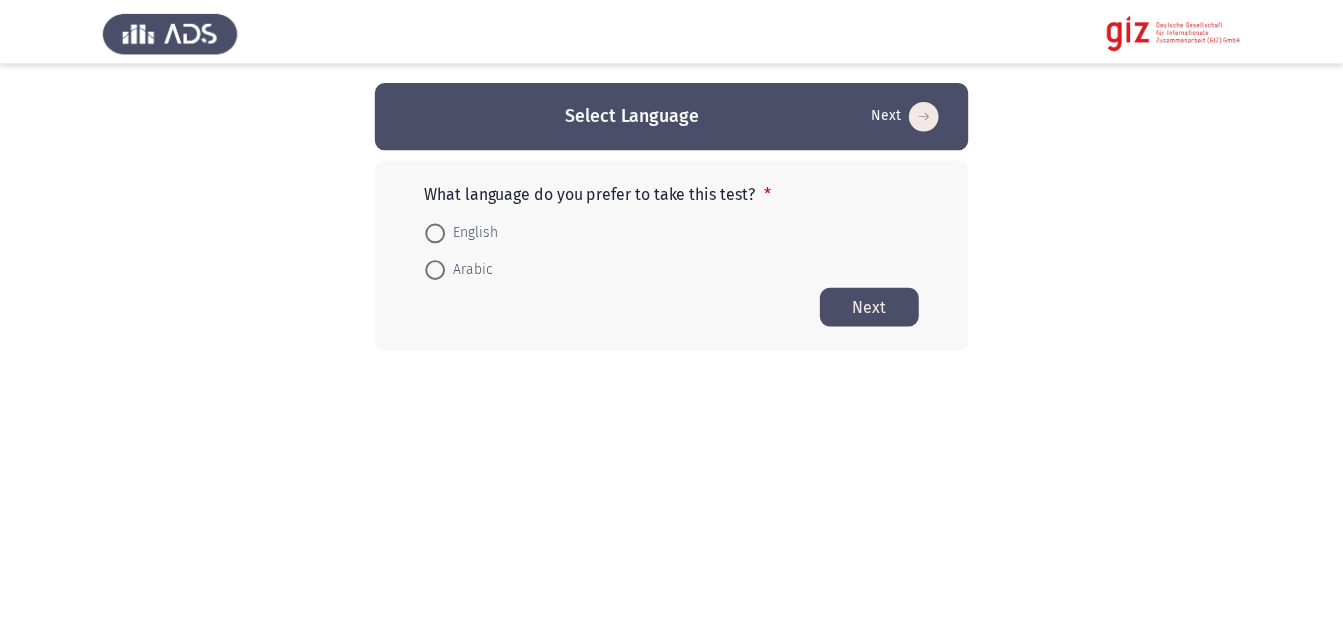 scroll, scrollTop: 0, scrollLeft: 0, axis: both 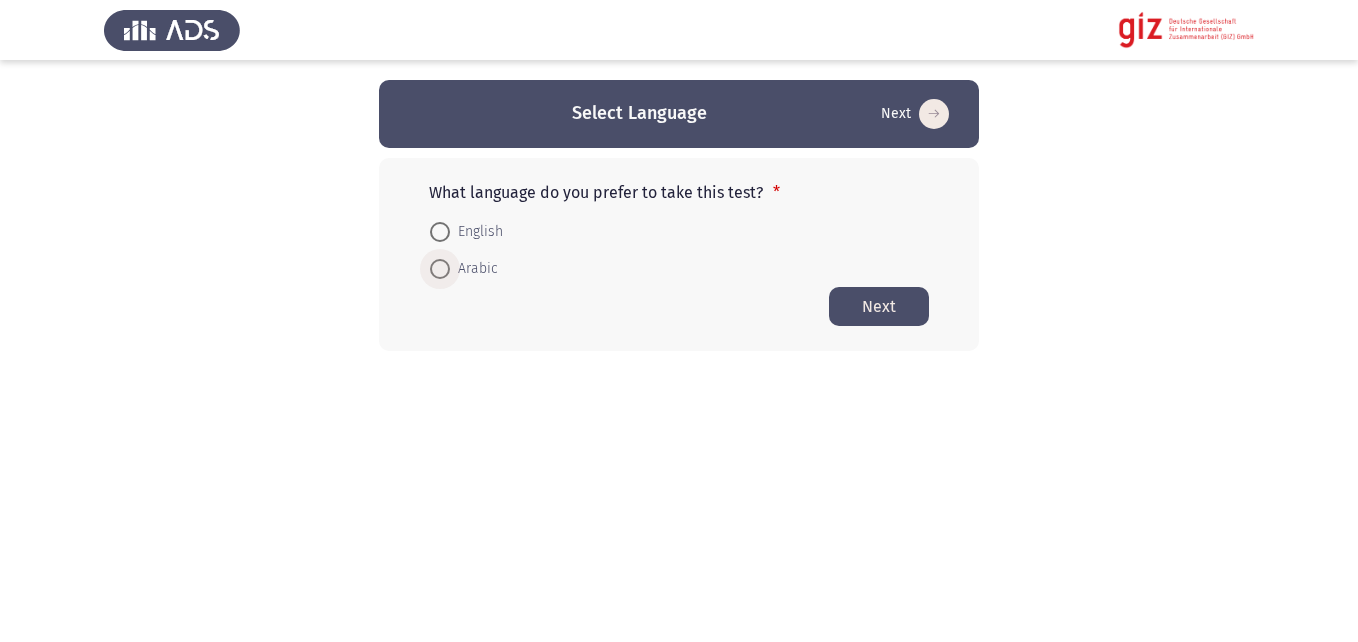 click on "Arabic" at bounding box center (474, 269) 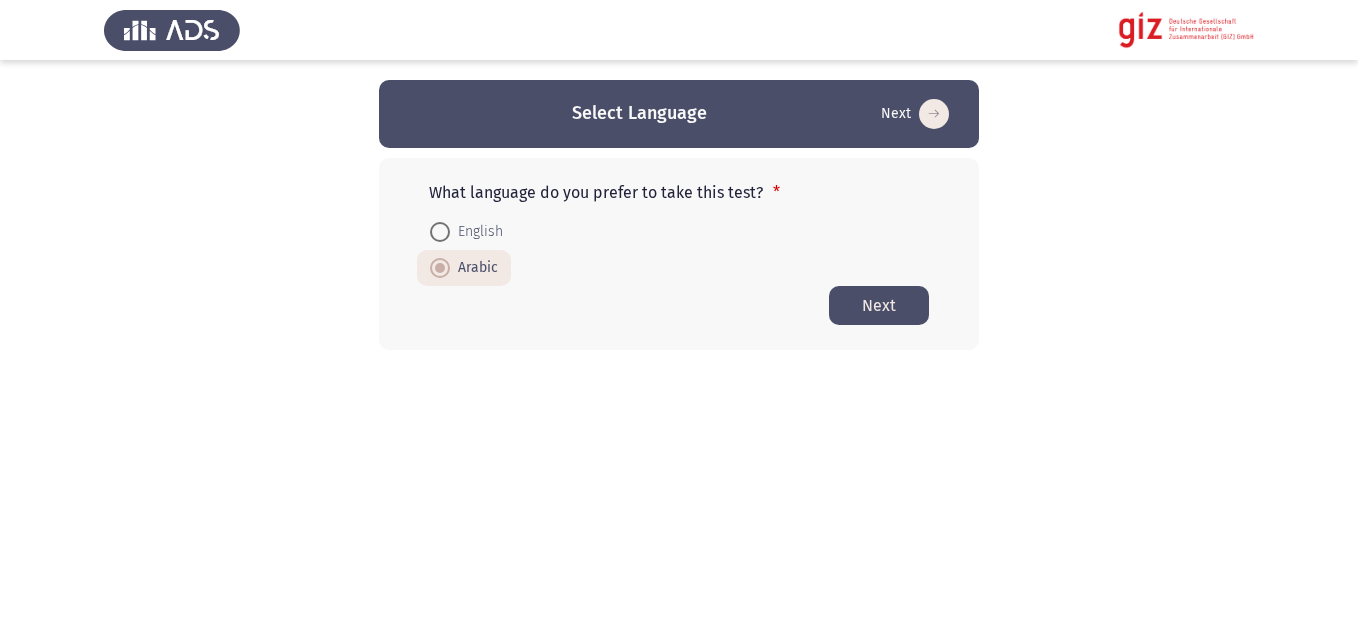 click on "Next" 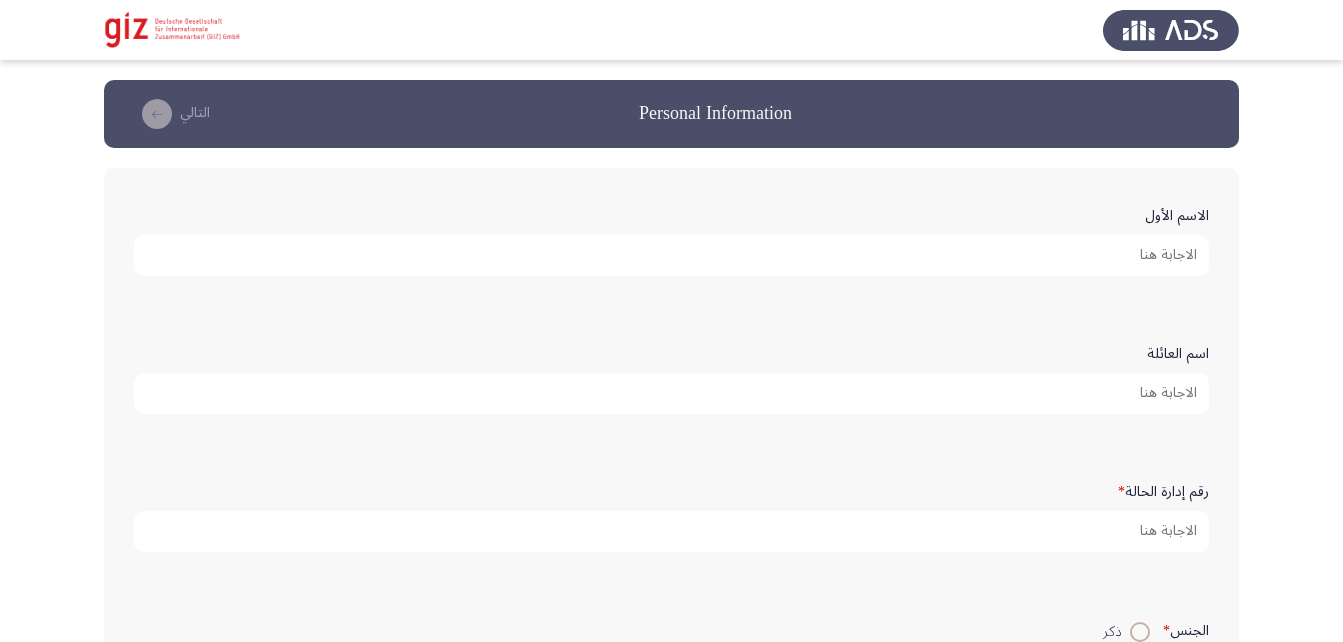 click on "الاسم الأول" at bounding box center (671, 255) 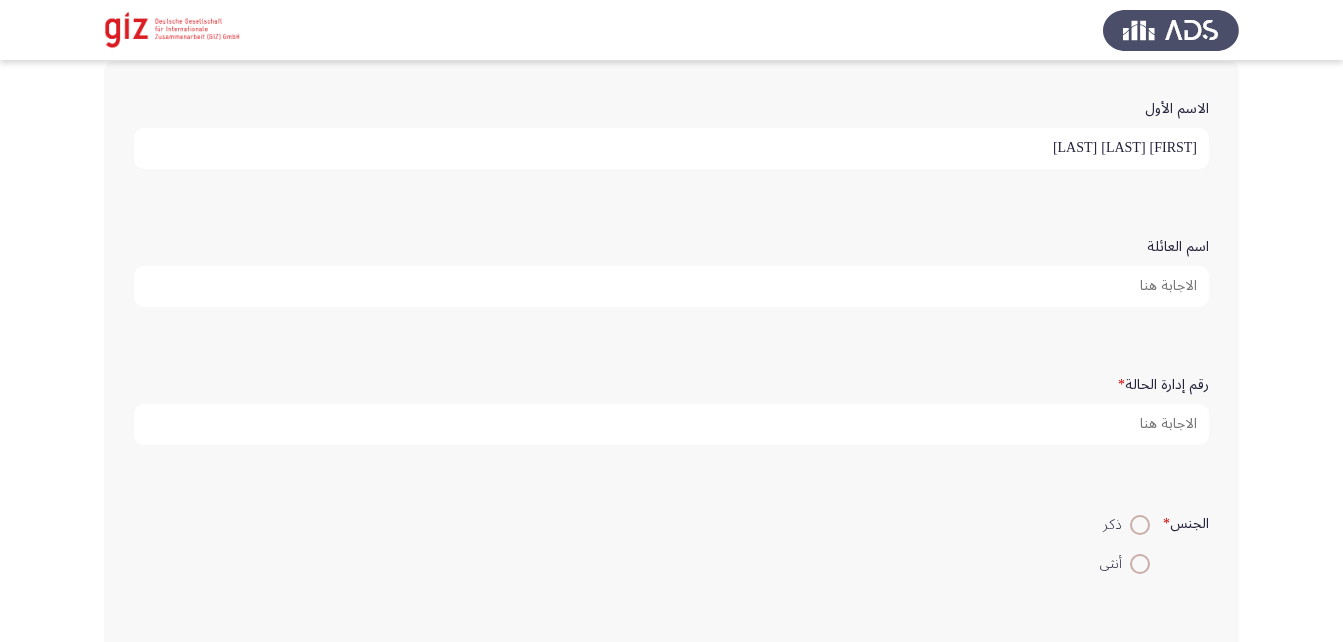 scroll, scrollTop: 109, scrollLeft: 0, axis: vertical 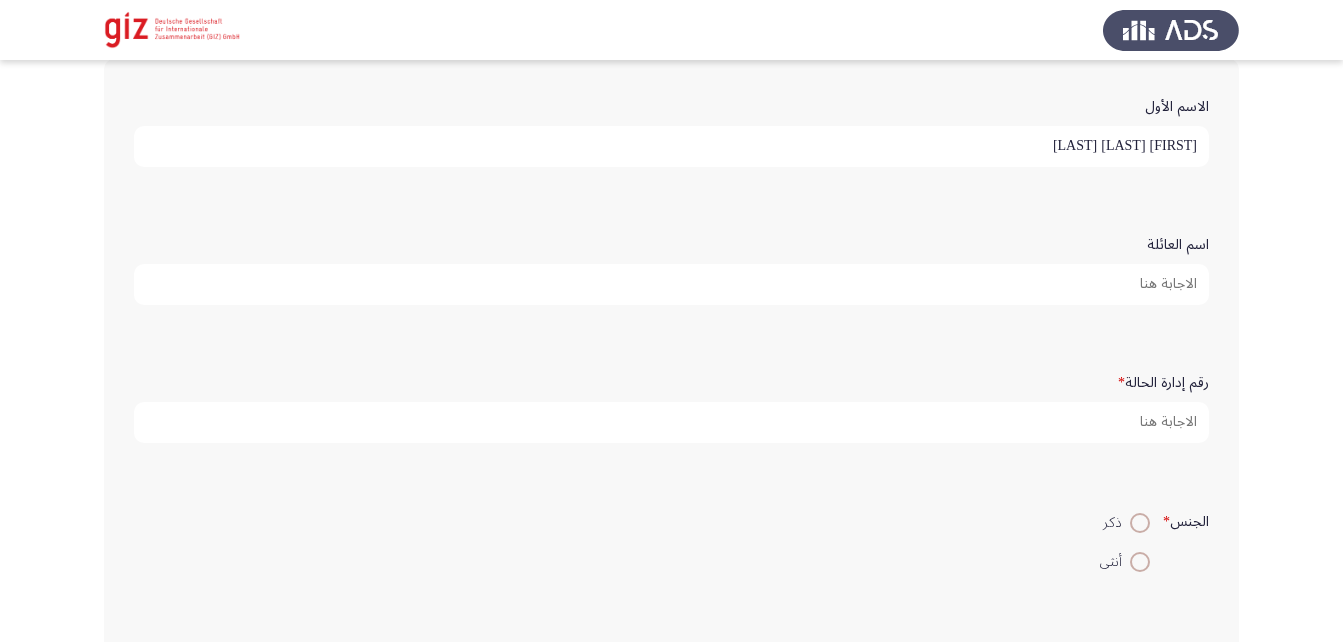 type on "[FIRST] [LAST] [LAST]" 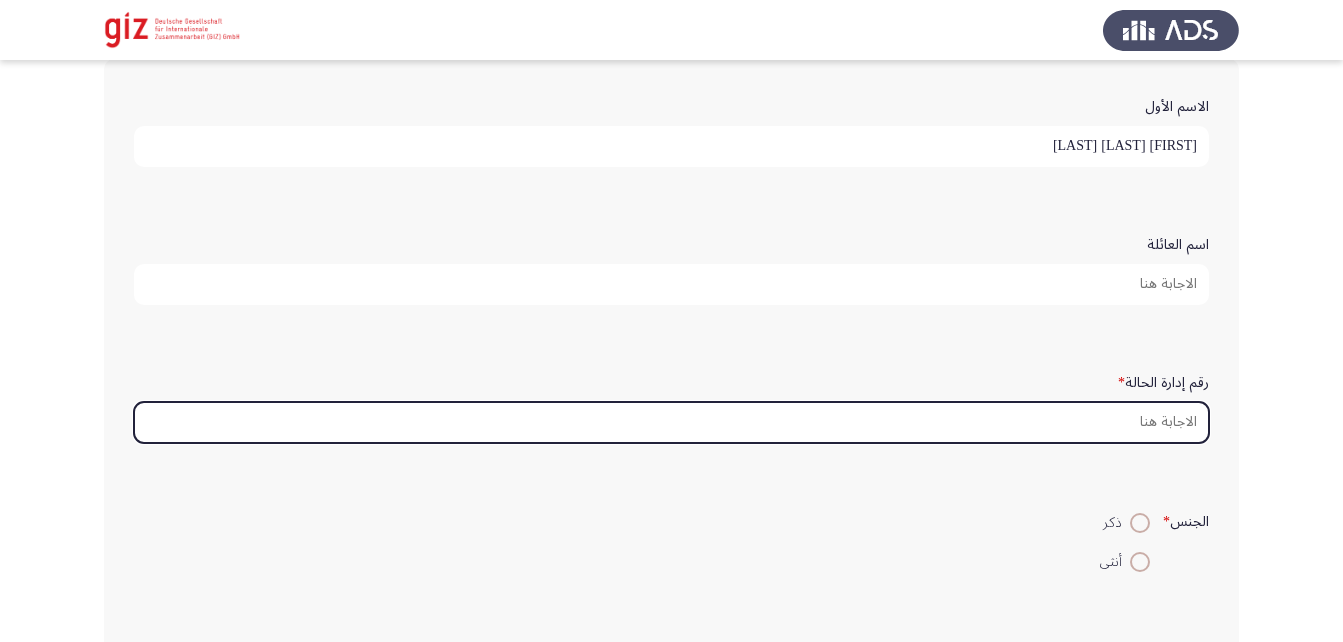 click on "رقم إدارة الحالة   *" at bounding box center [671, 422] 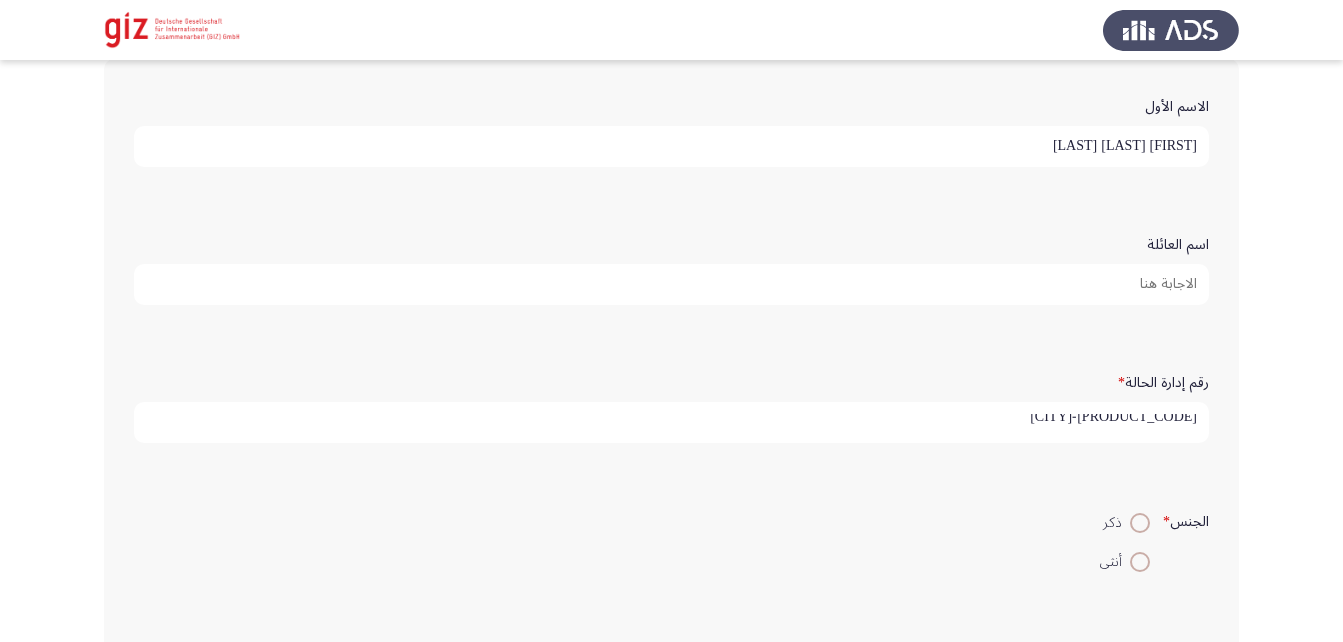 scroll, scrollTop: 4, scrollLeft: 0, axis: vertical 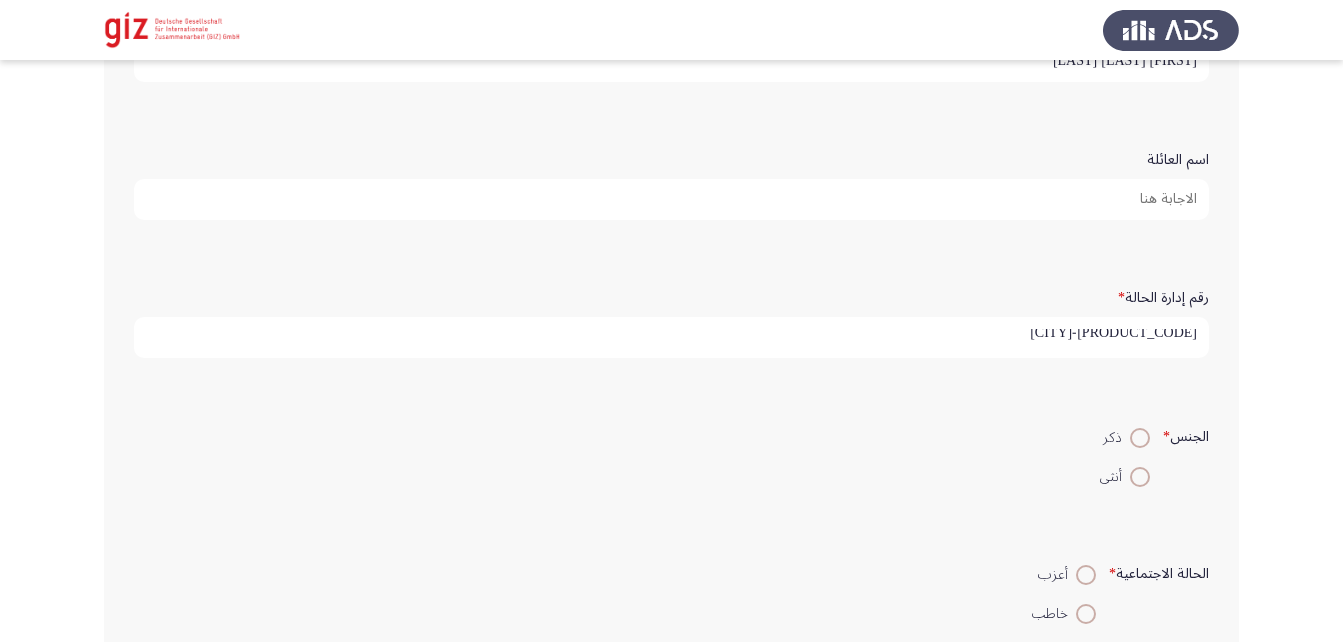 type on "PIMAUG00002-SOHAG" 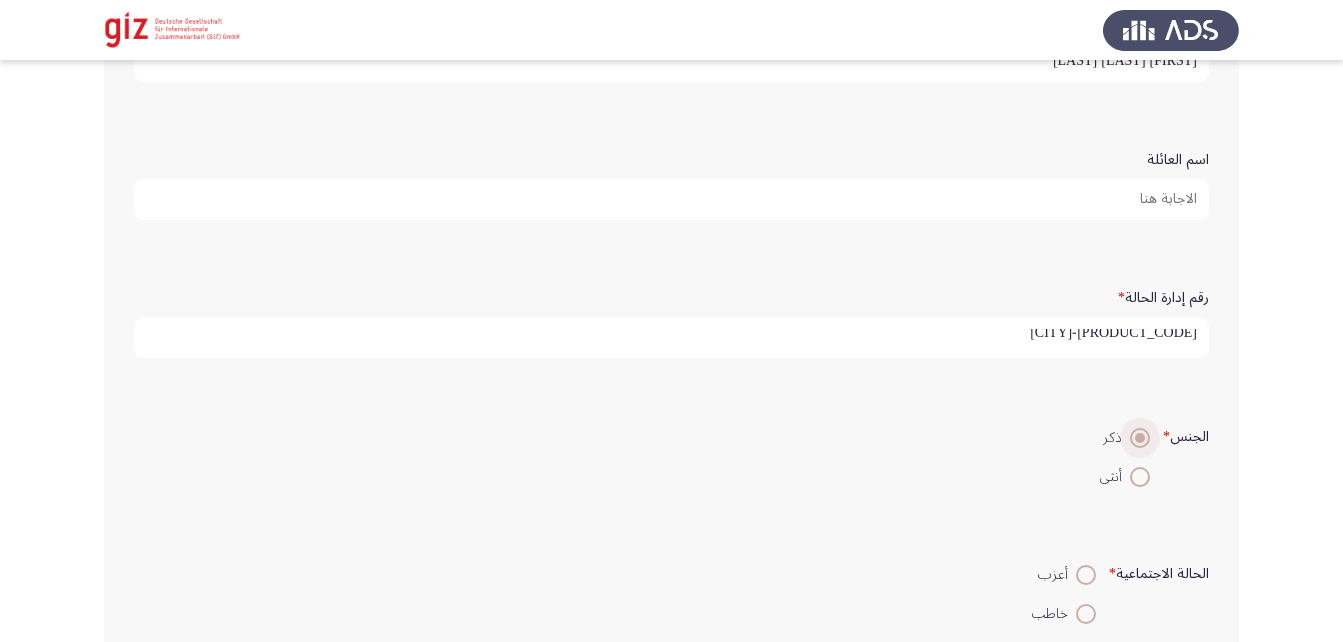 scroll, scrollTop: 0, scrollLeft: 0, axis: both 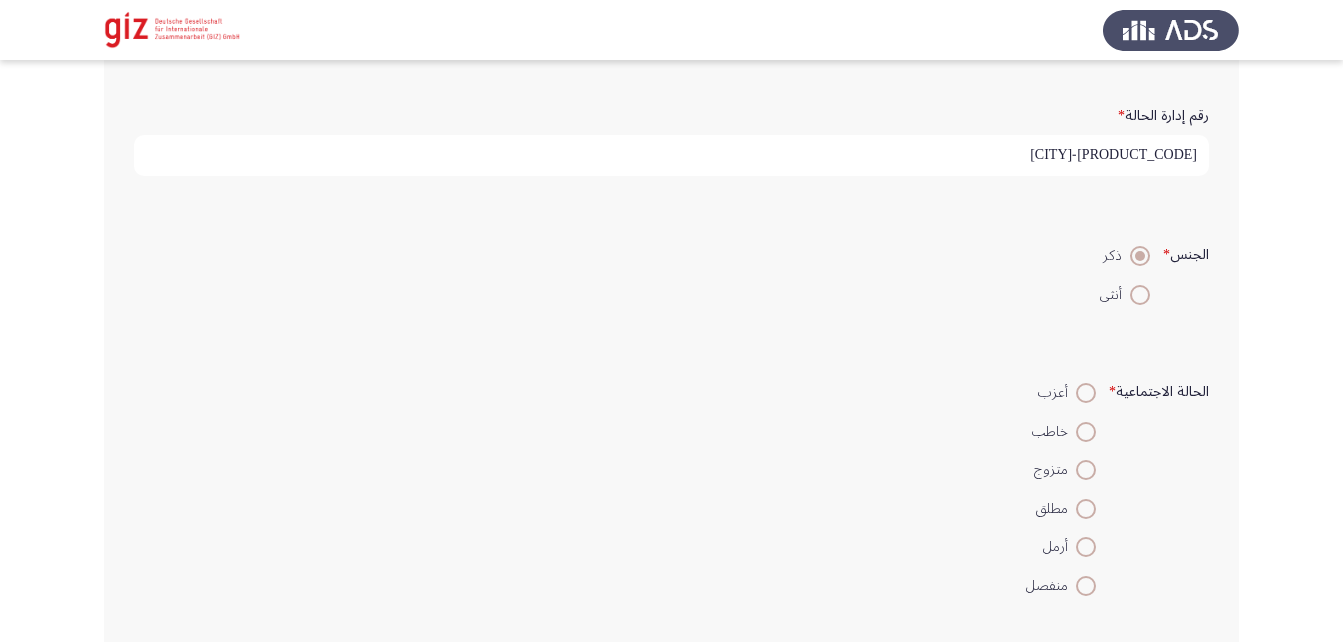 click at bounding box center [1086, 470] 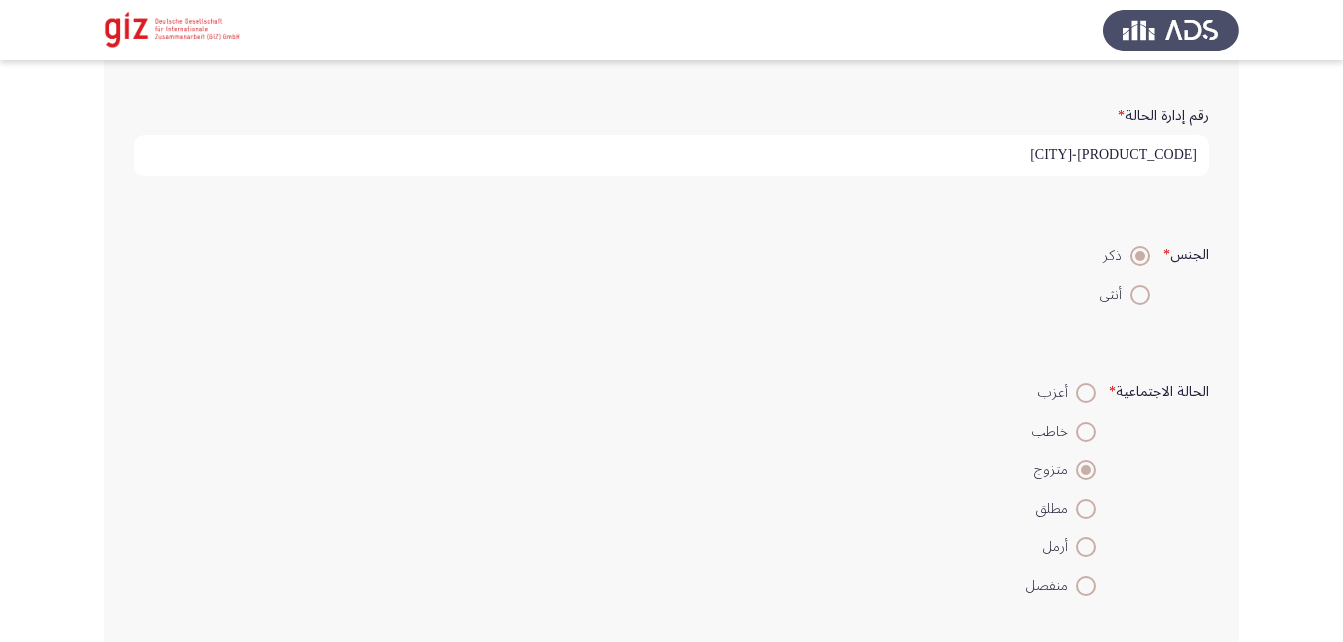 scroll, scrollTop: 765, scrollLeft: 0, axis: vertical 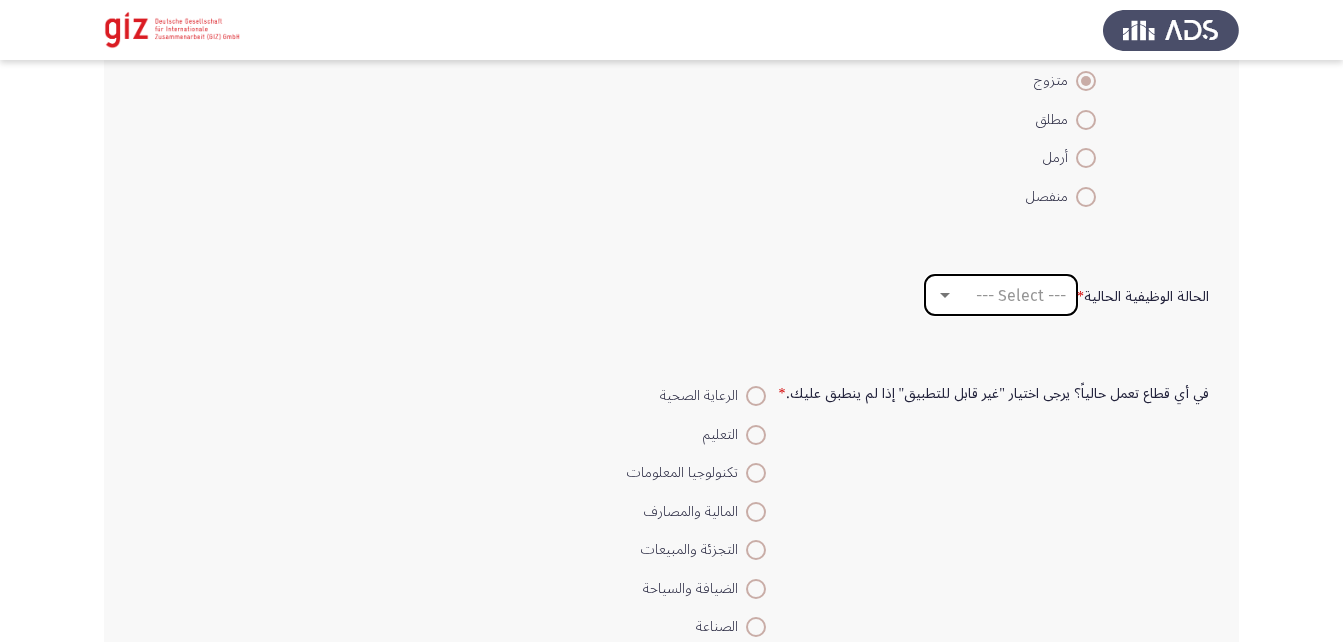 click on "--- Select ---" at bounding box center [1021, 295] 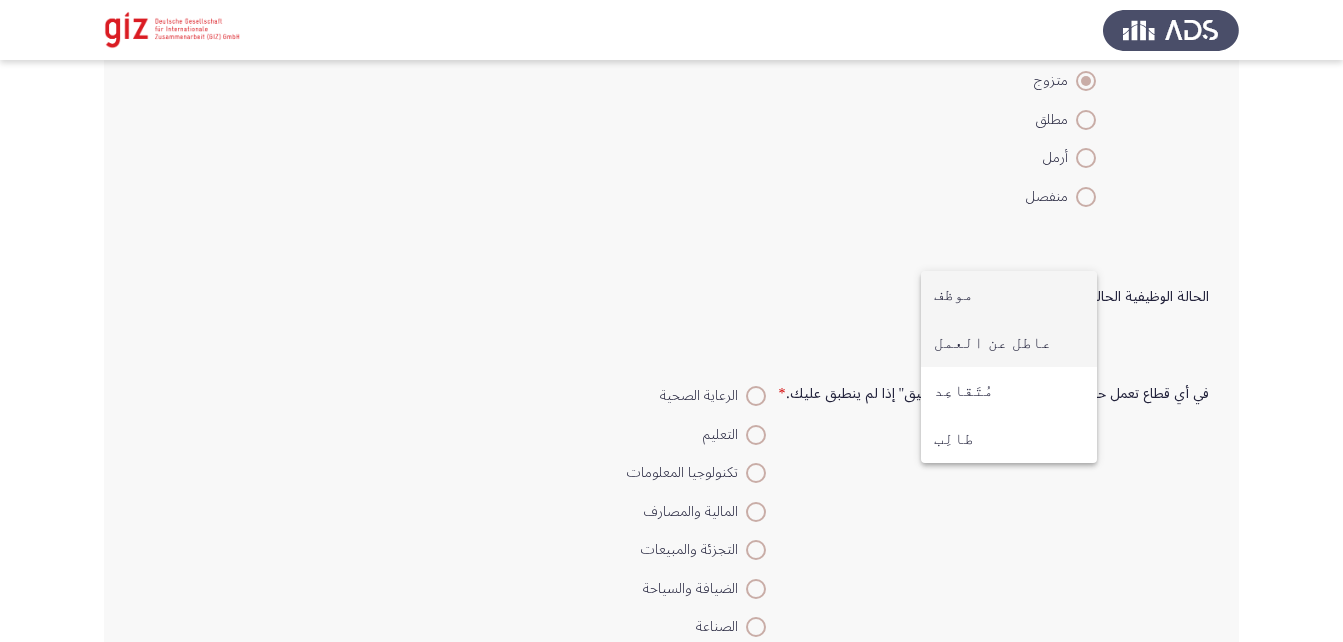 click on "عاطل عن العمل" at bounding box center (1009, 343) 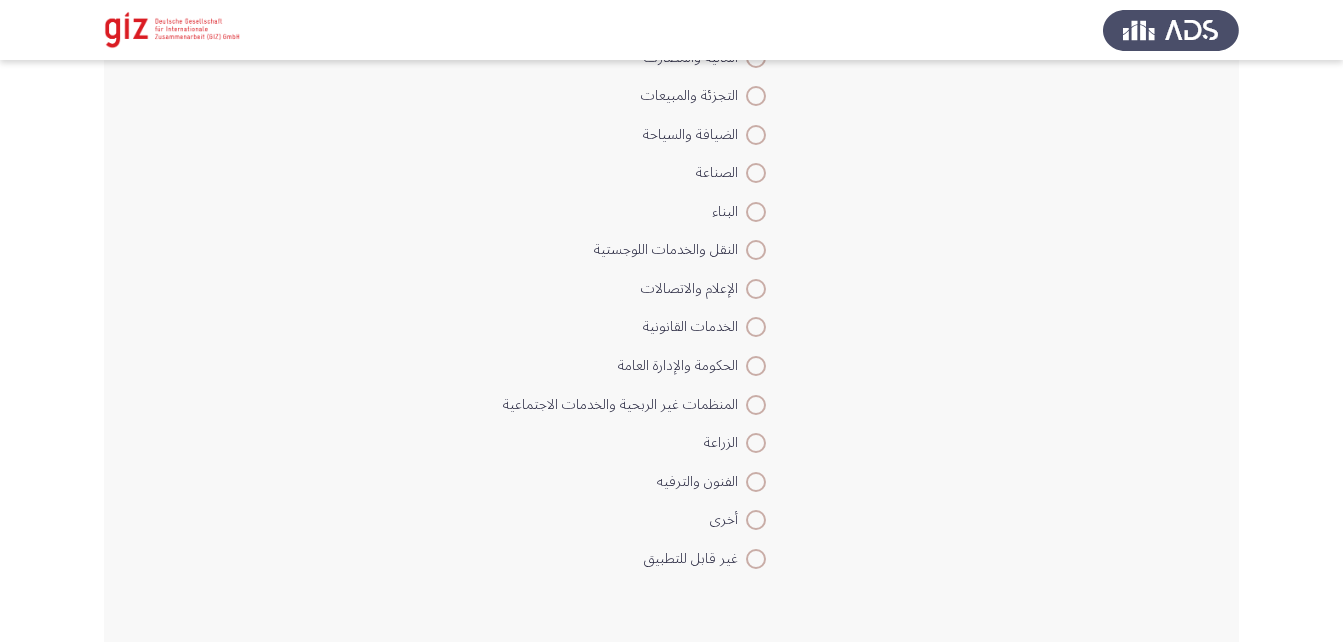 scroll, scrollTop: 1221, scrollLeft: 0, axis: vertical 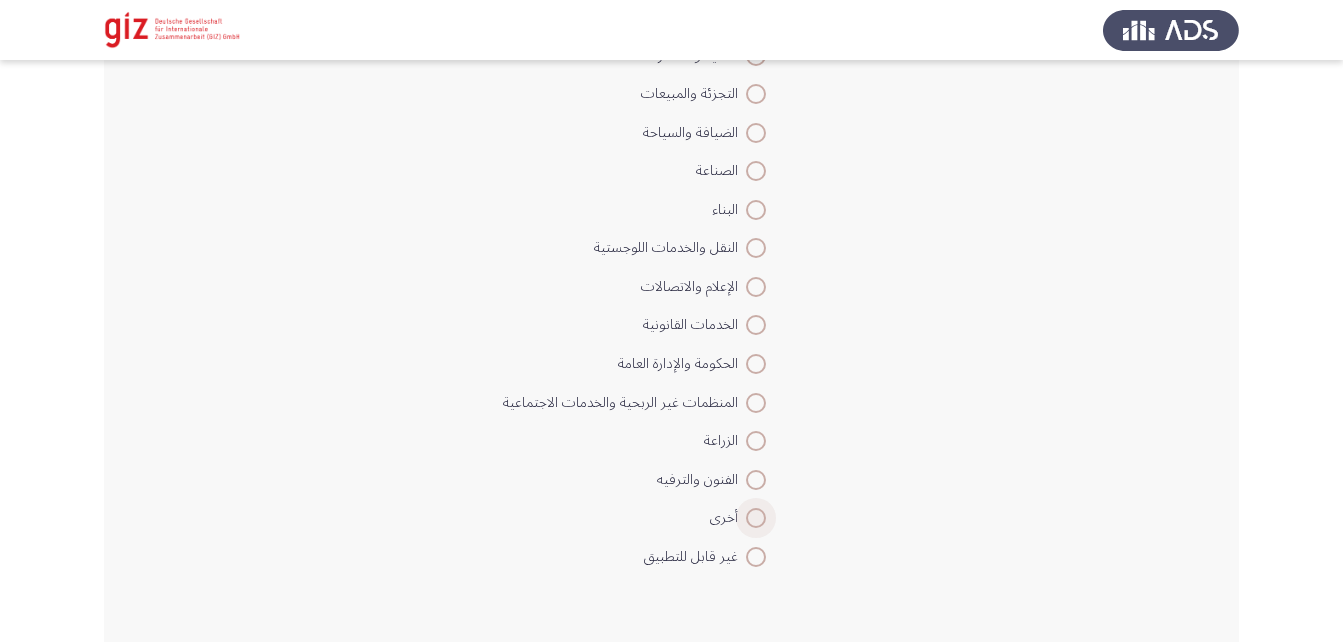 click on "أخرى" at bounding box center [728, 518] 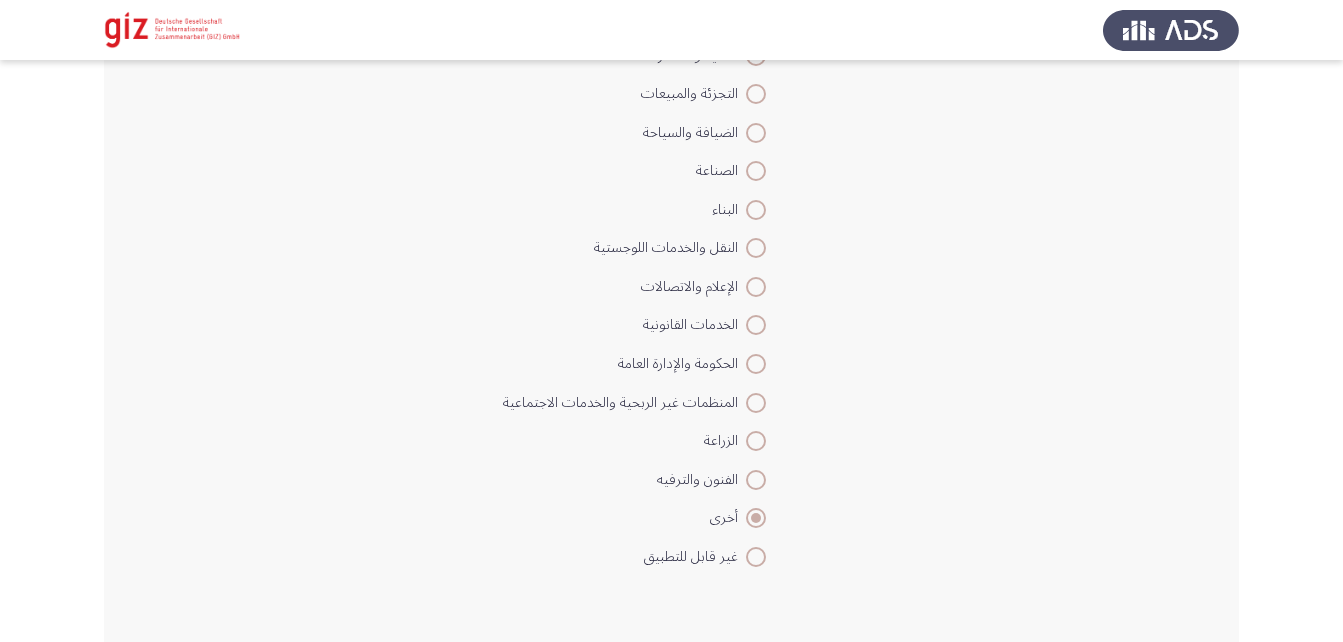 click at bounding box center (756, 518) 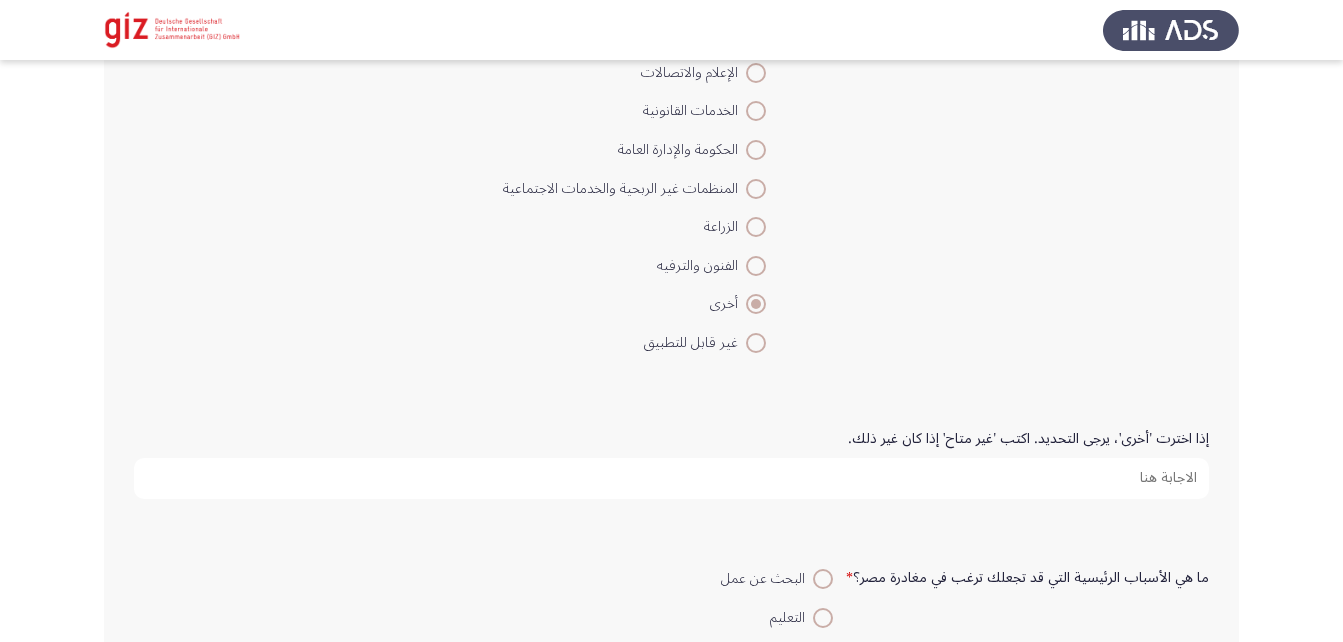 scroll, scrollTop: 1448, scrollLeft: 0, axis: vertical 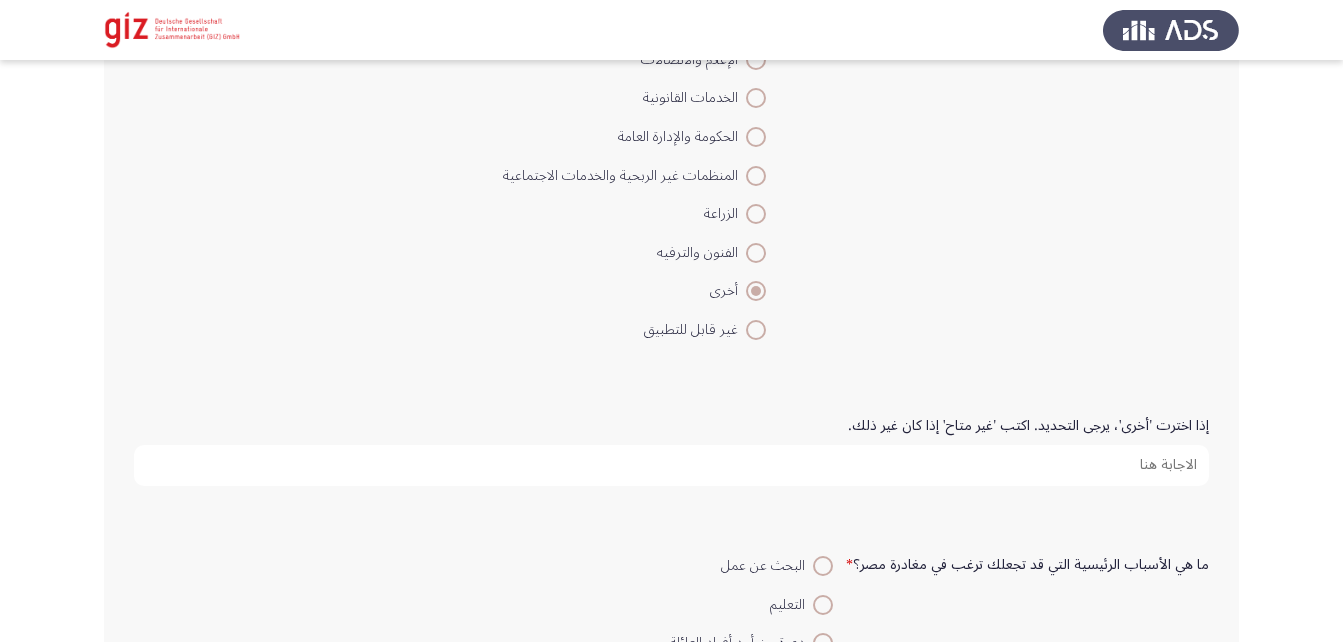 click on "إذا اخترت 'أخرى'، يرجى التحديد. اكتب 'غير متاح' إذا كان غير ذلك." at bounding box center [671, 465] 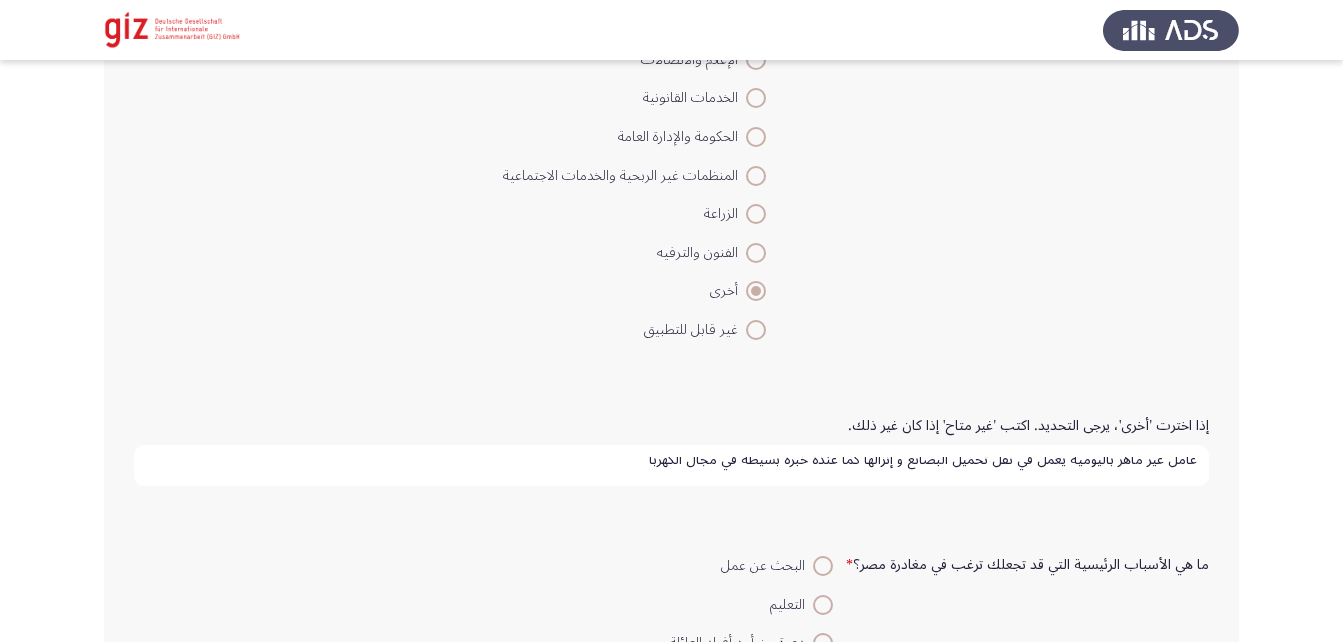 scroll, scrollTop: 5, scrollLeft: 0, axis: vertical 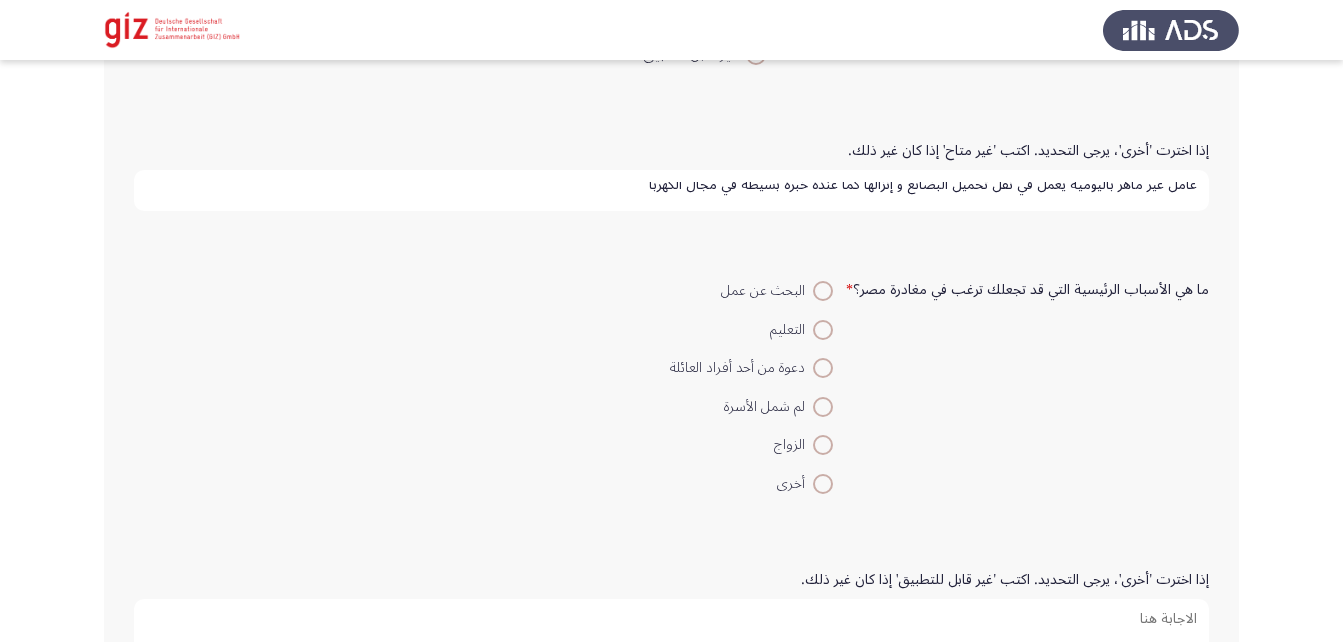 type on "عامل غير ماهر باليومية يعمل في نقل تحميل البضائع و إنزالها كما عنده خبره بسيطه في مجال الكهربا" 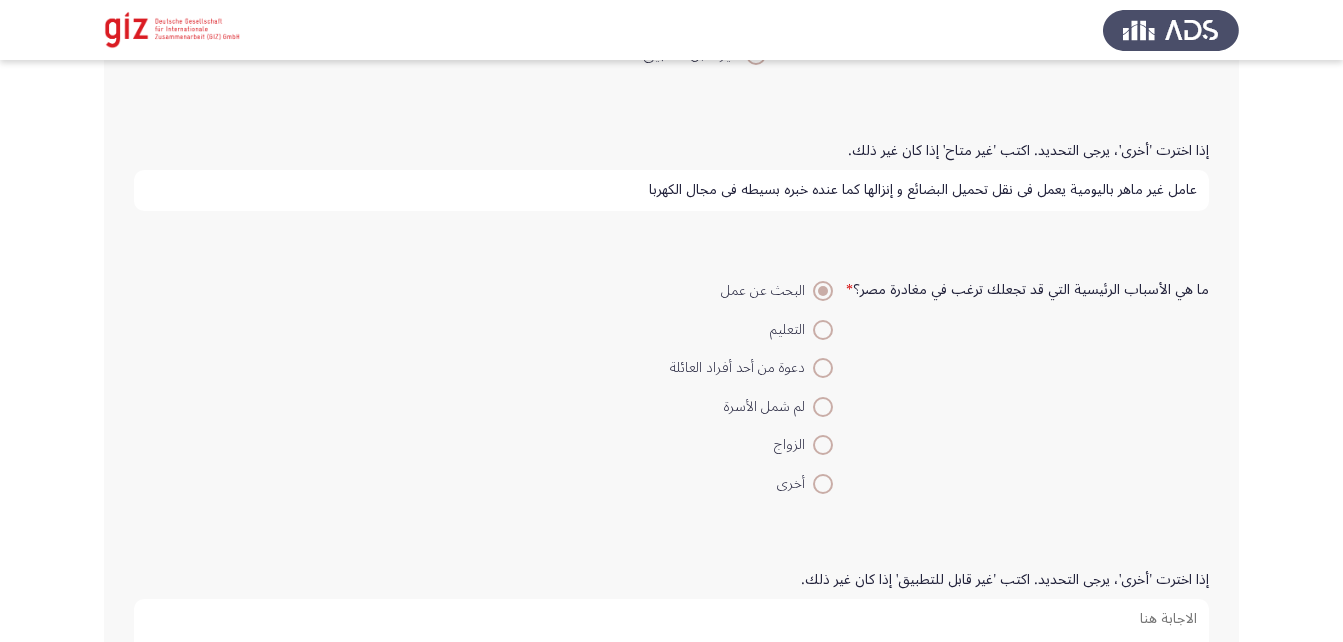 scroll, scrollTop: 1922, scrollLeft: 0, axis: vertical 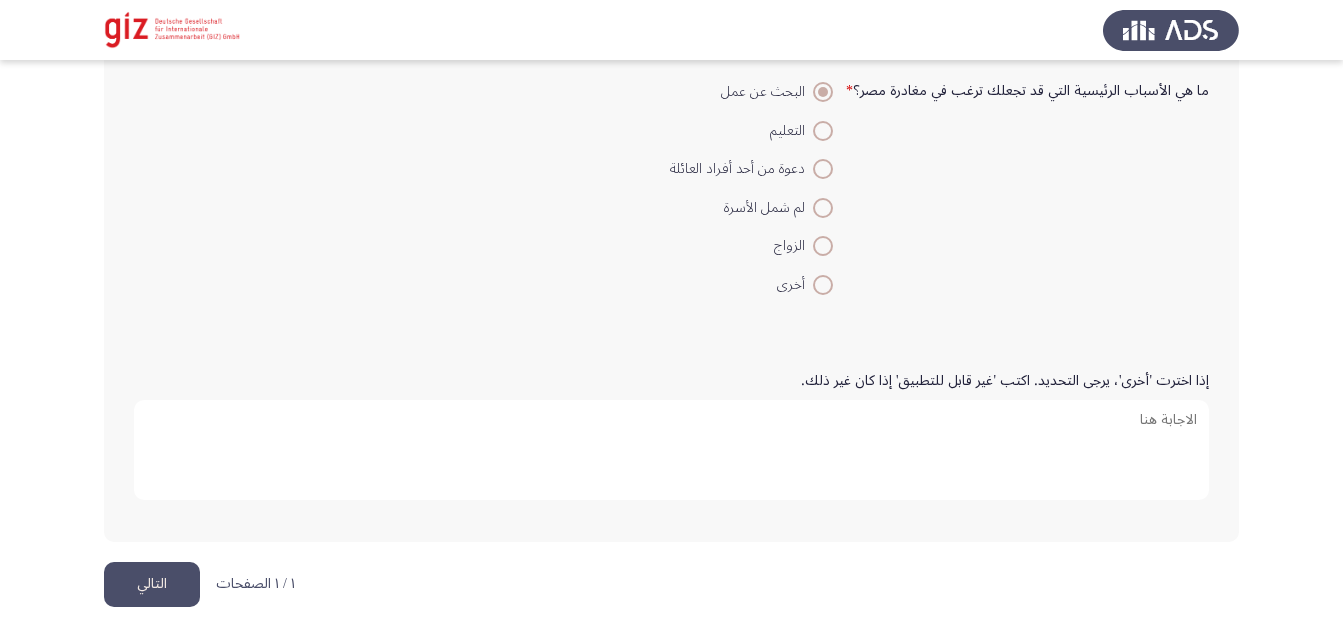click on "إذا اخترت 'أخرى'، يرجى التحديد. اكتب 'غير قابل للتطبيق' إذا كان غير ذلك." at bounding box center (671, 450) 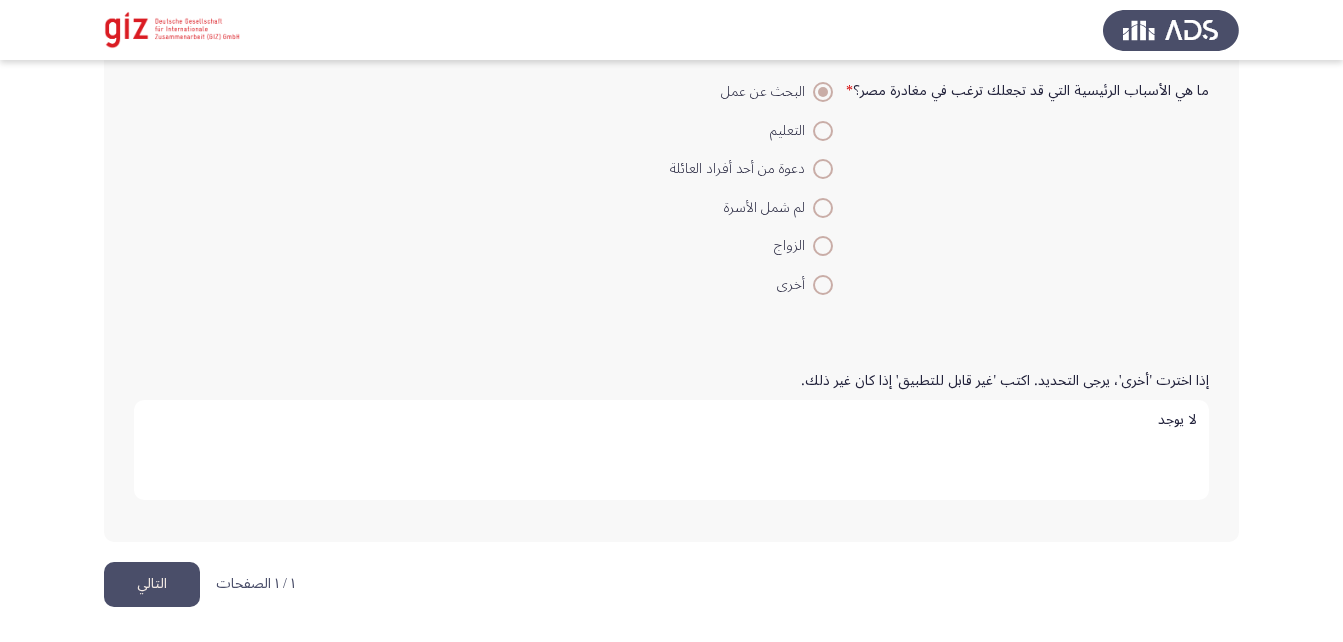 type on "لا يوجد" 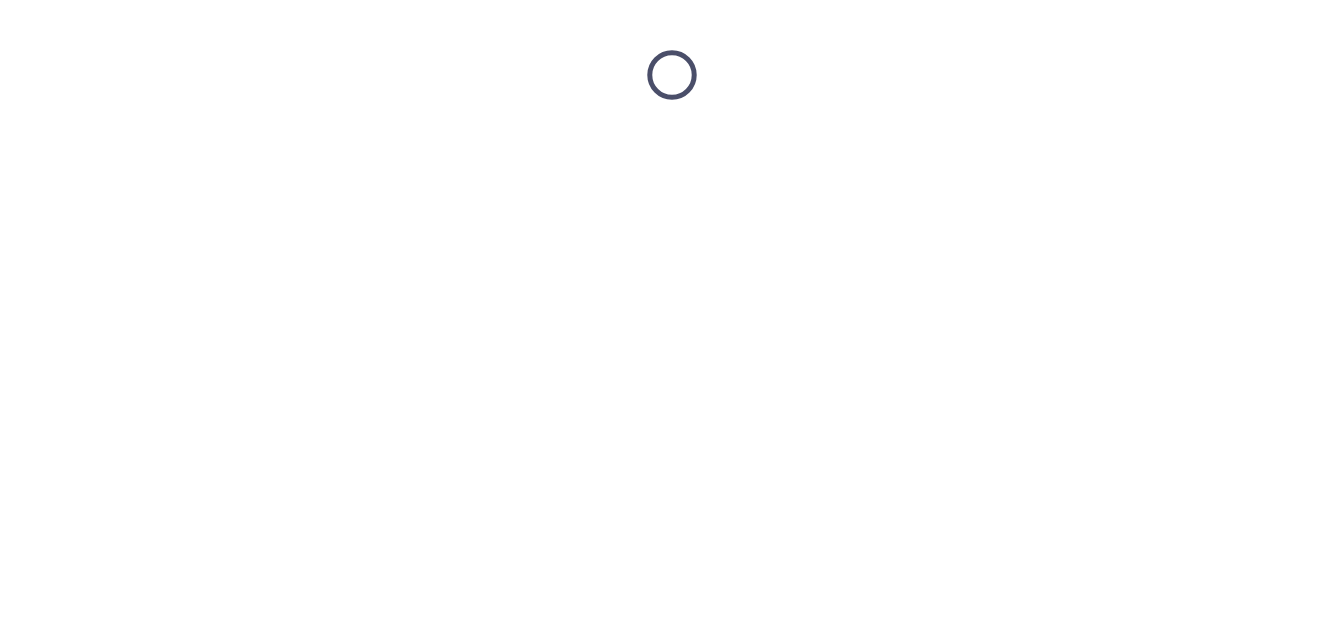 scroll, scrollTop: 0, scrollLeft: 0, axis: both 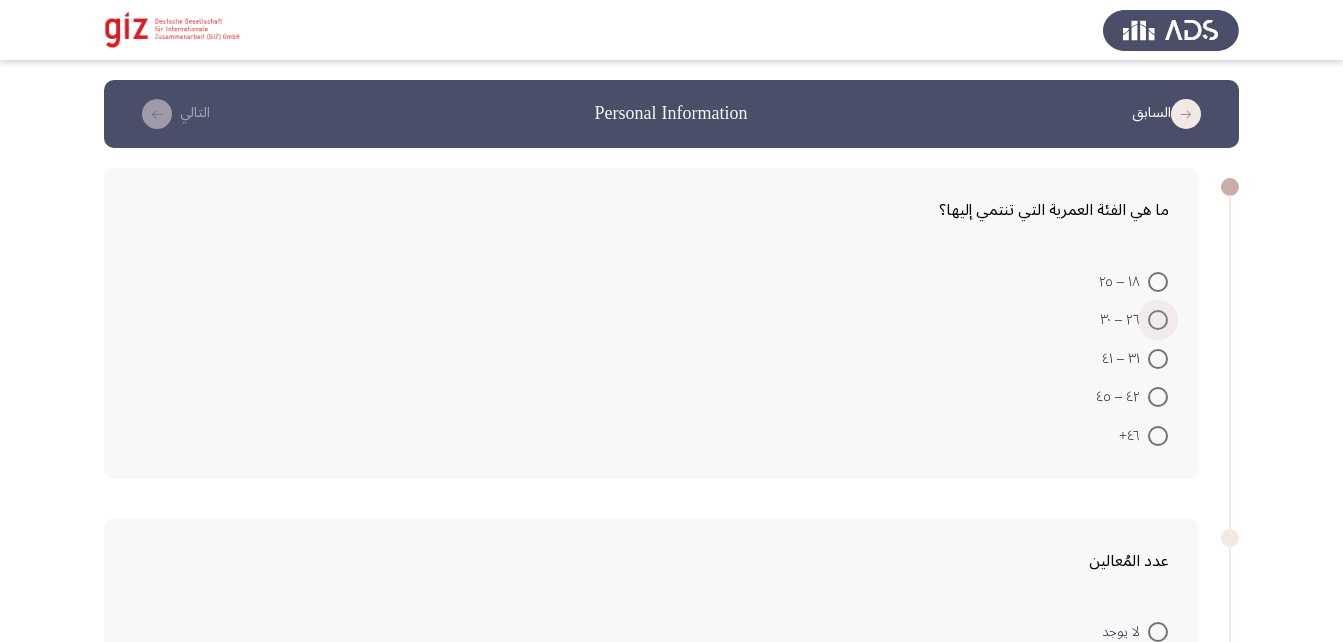 click at bounding box center (1158, 320) 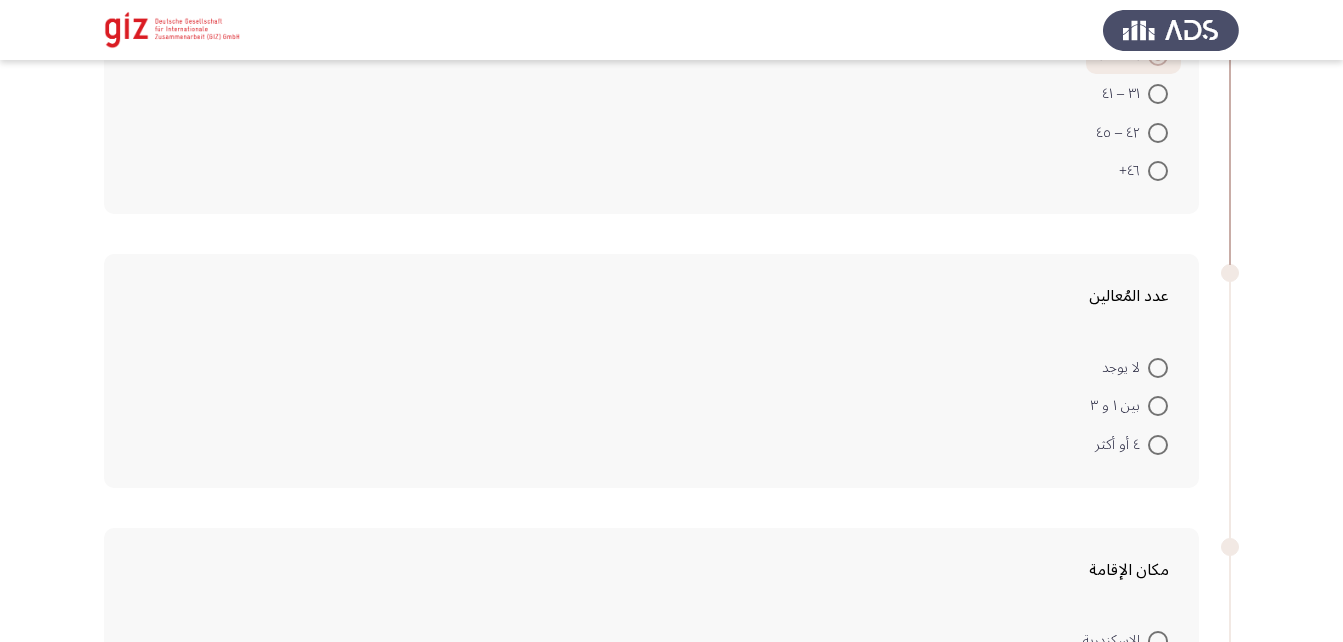 scroll, scrollTop: 264, scrollLeft: 0, axis: vertical 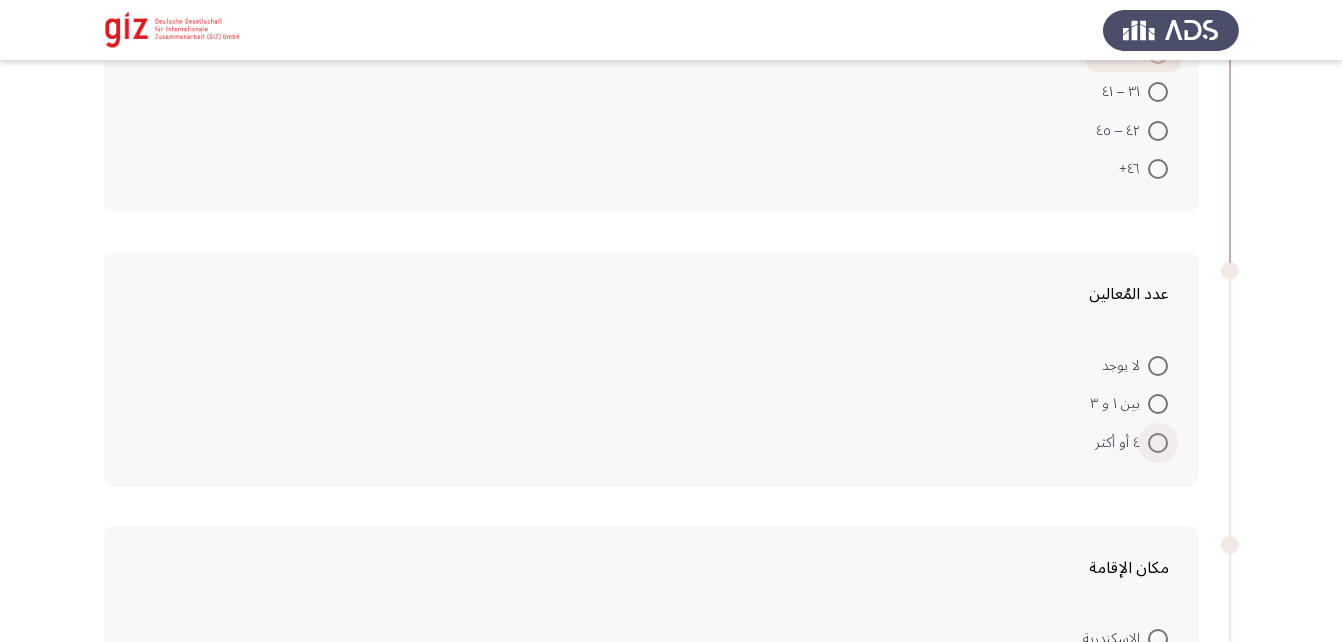 click at bounding box center (1158, 443) 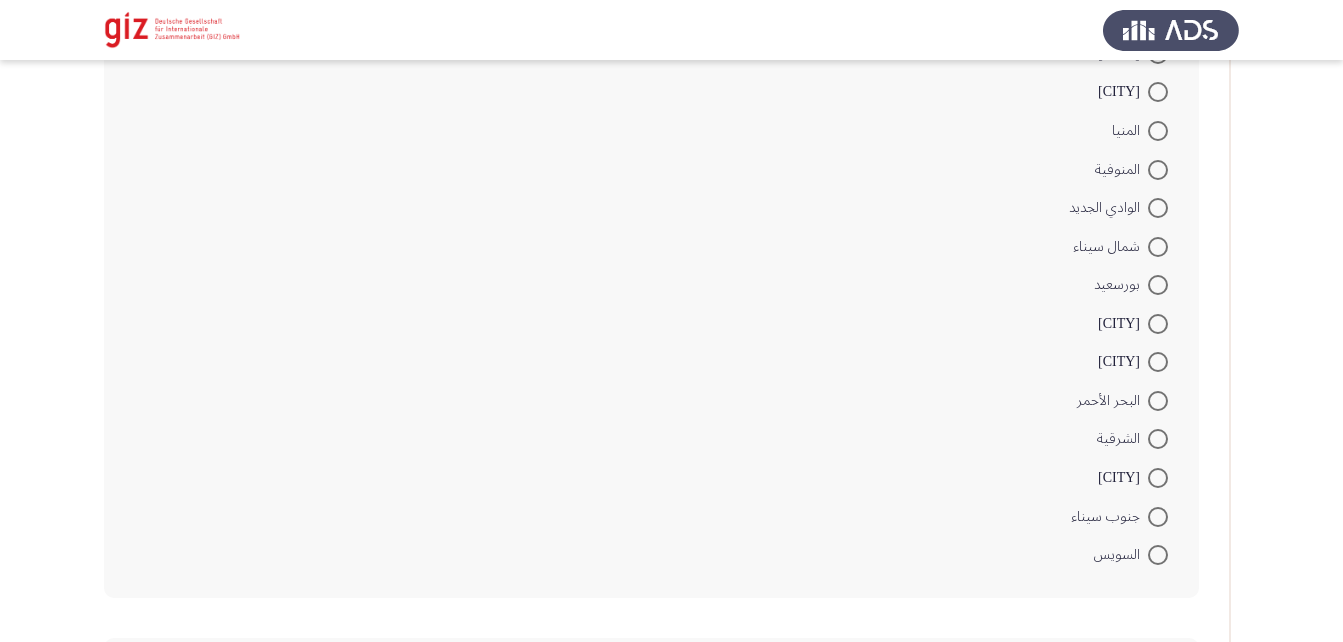 scroll, scrollTop: 1362, scrollLeft: 0, axis: vertical 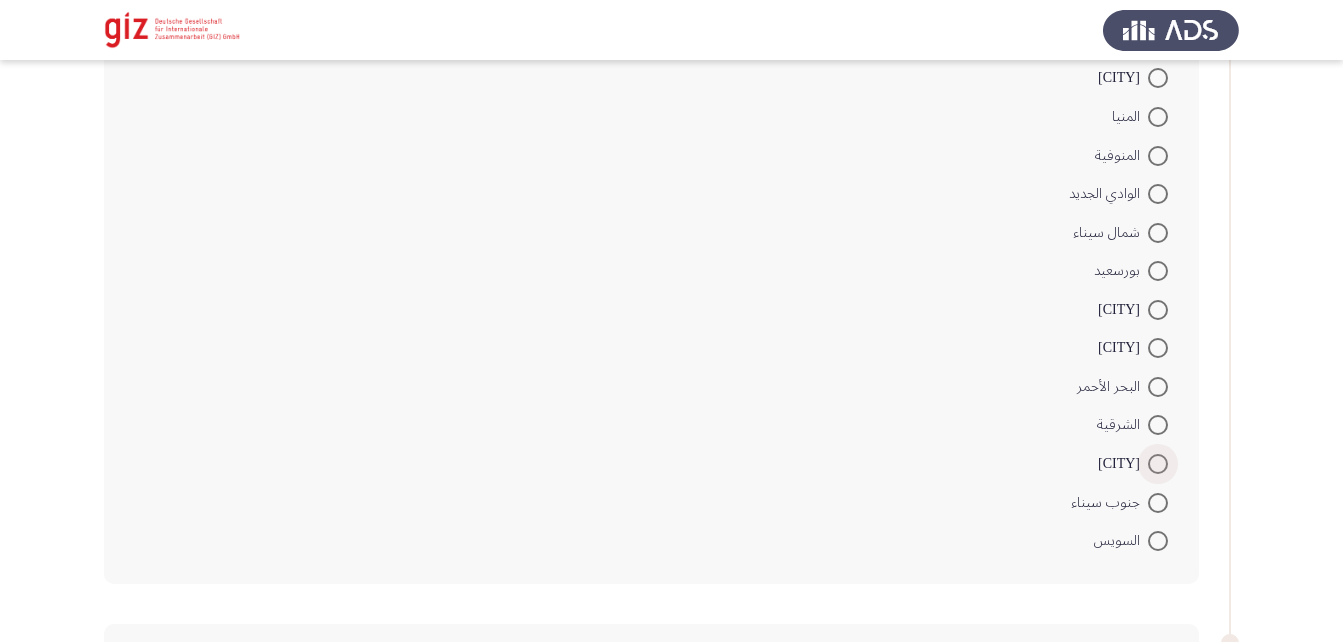 click at bounding box center (1158, 464) 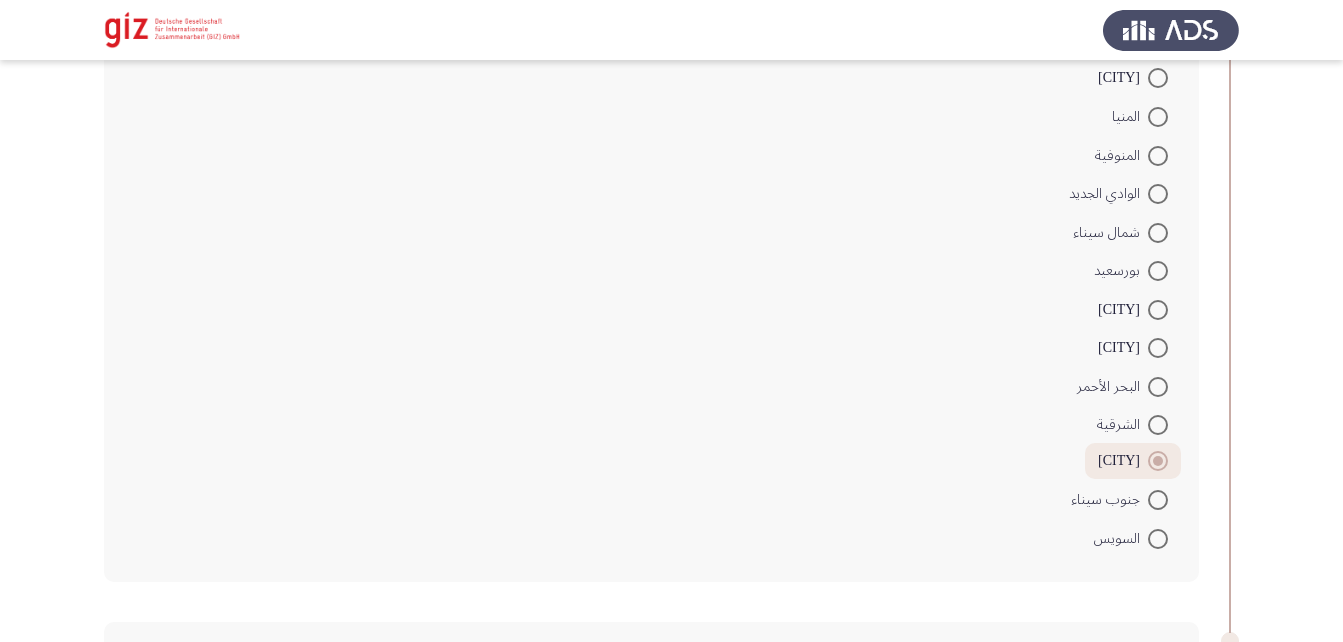 scroll, scrollTop: 1637, scrollLeft: 0, axis: vertical 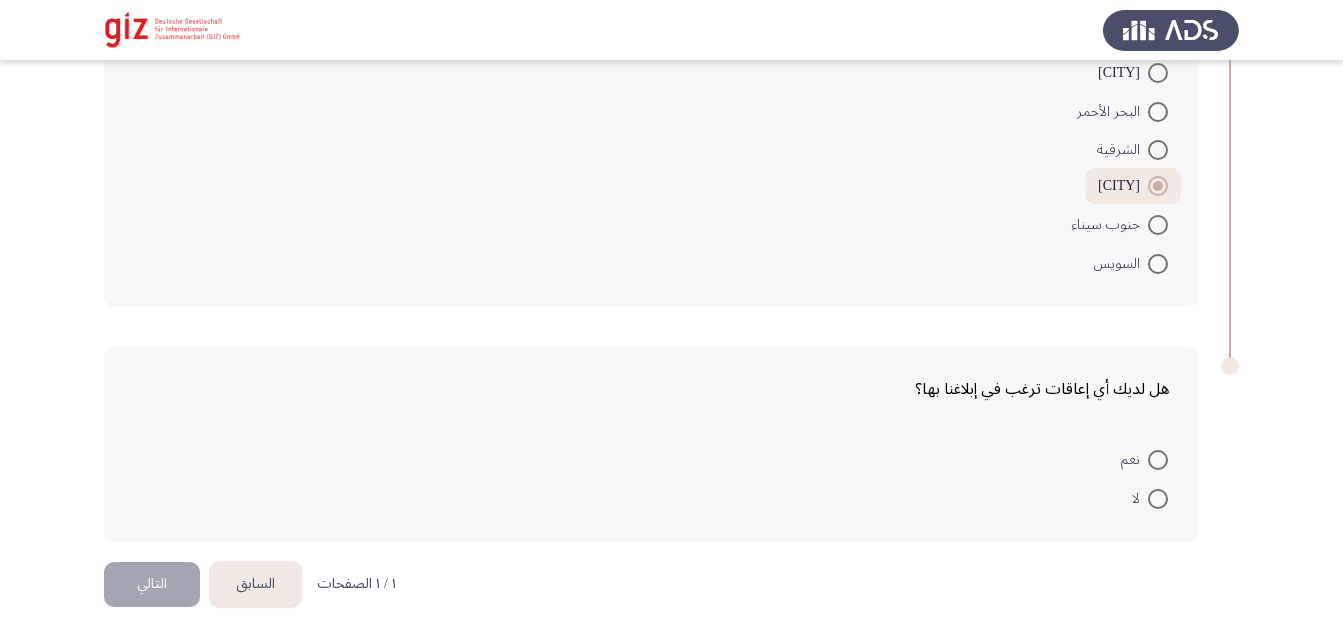 click at bounding box center [1158, 499] 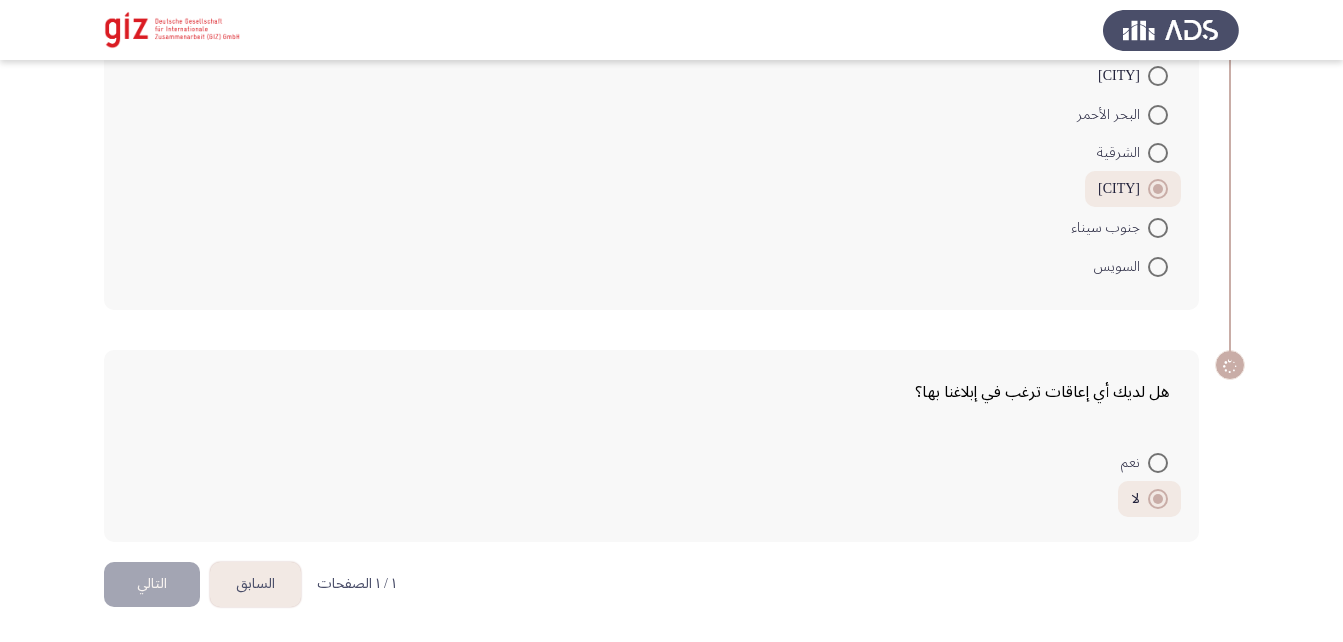 scroll, scrollTop: 1634, scrollLeft: 0, axis: vertical 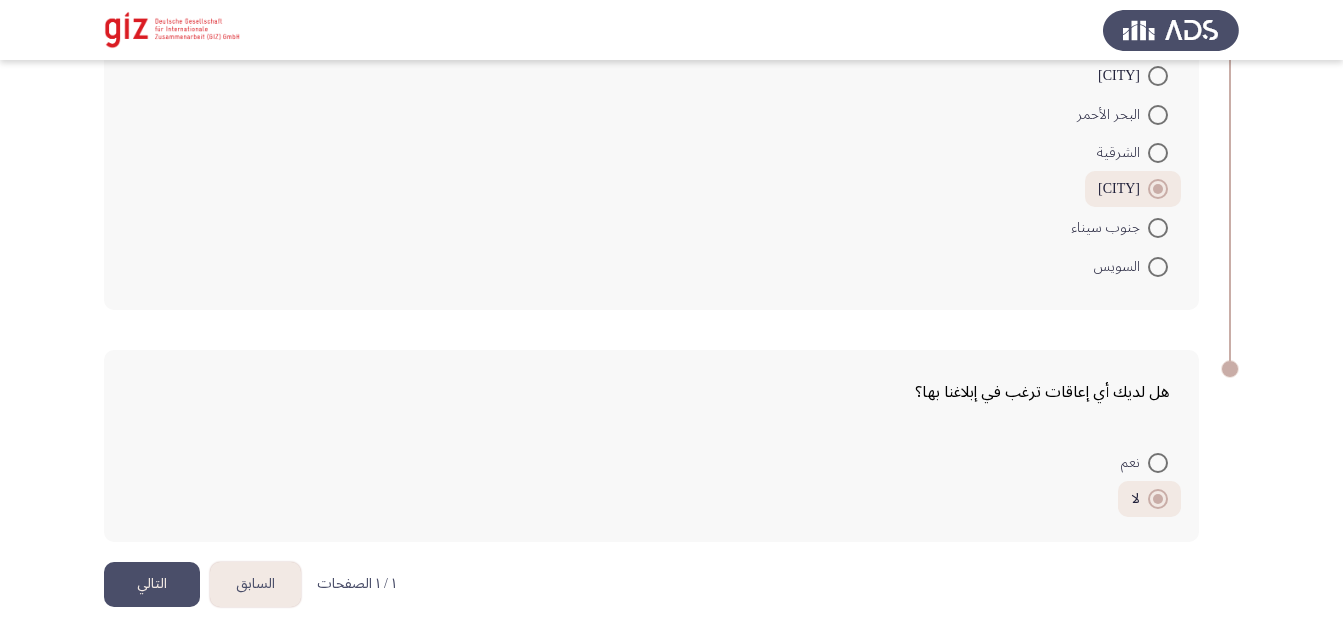click on "التالي" 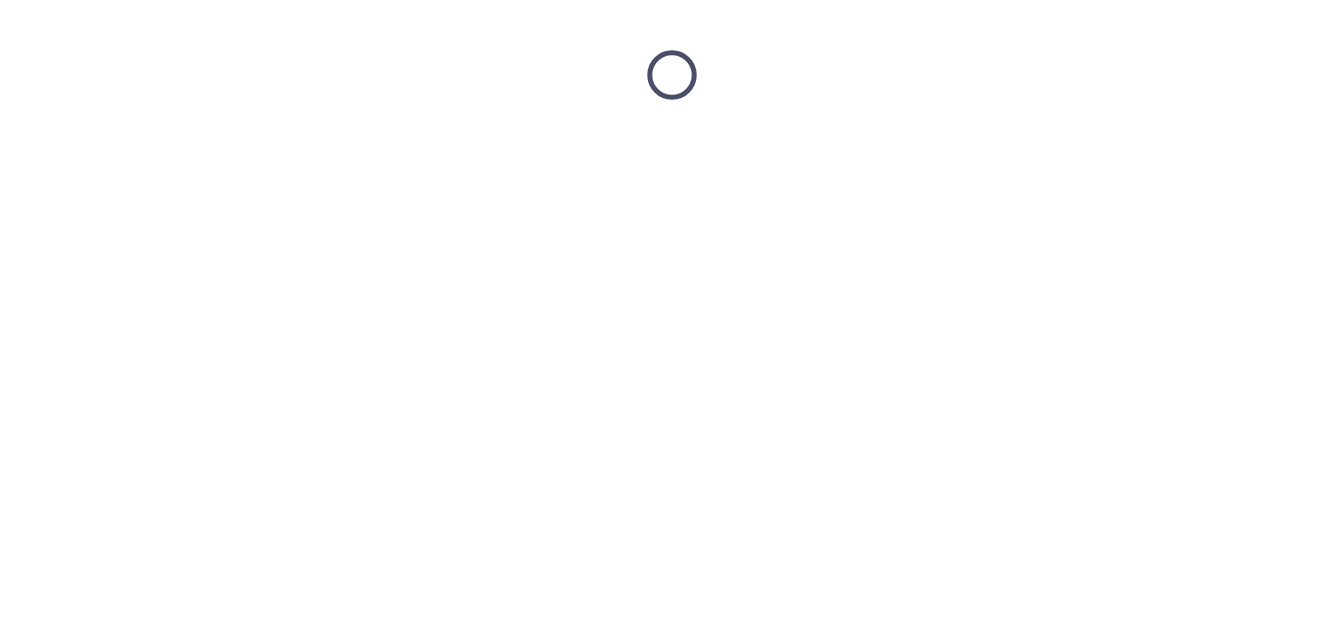 scroll, scrollTop: 0, scrollLeft: 0, axis: both 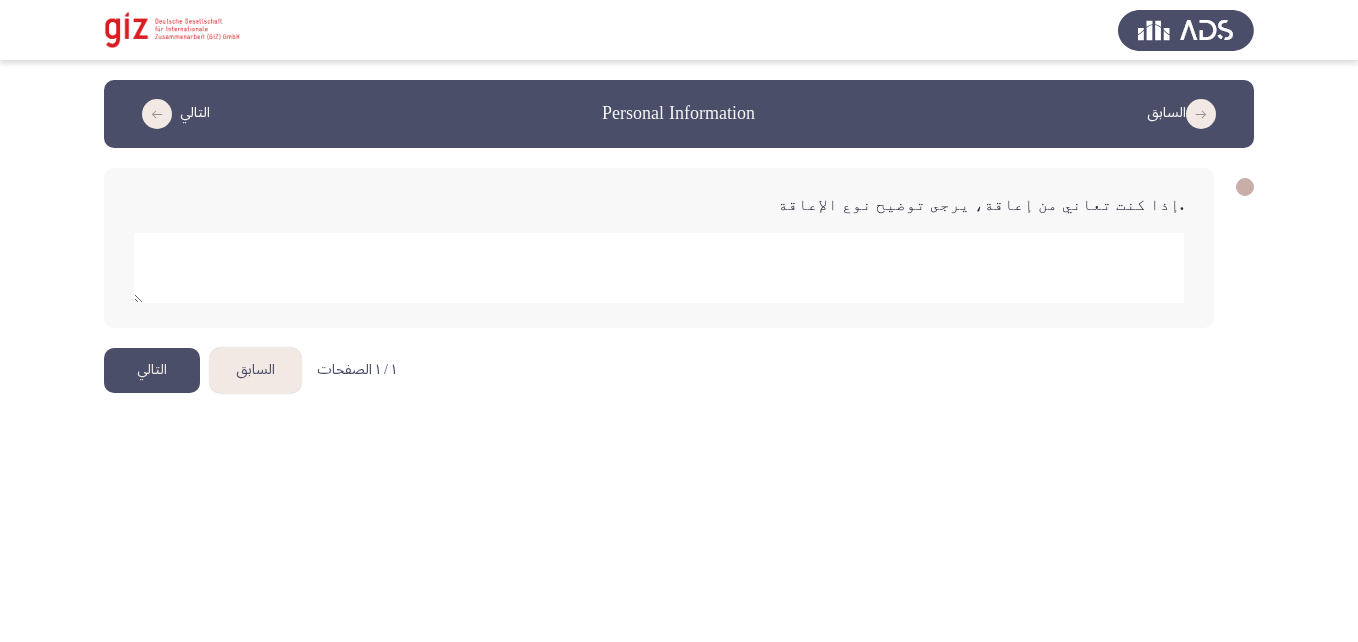 click 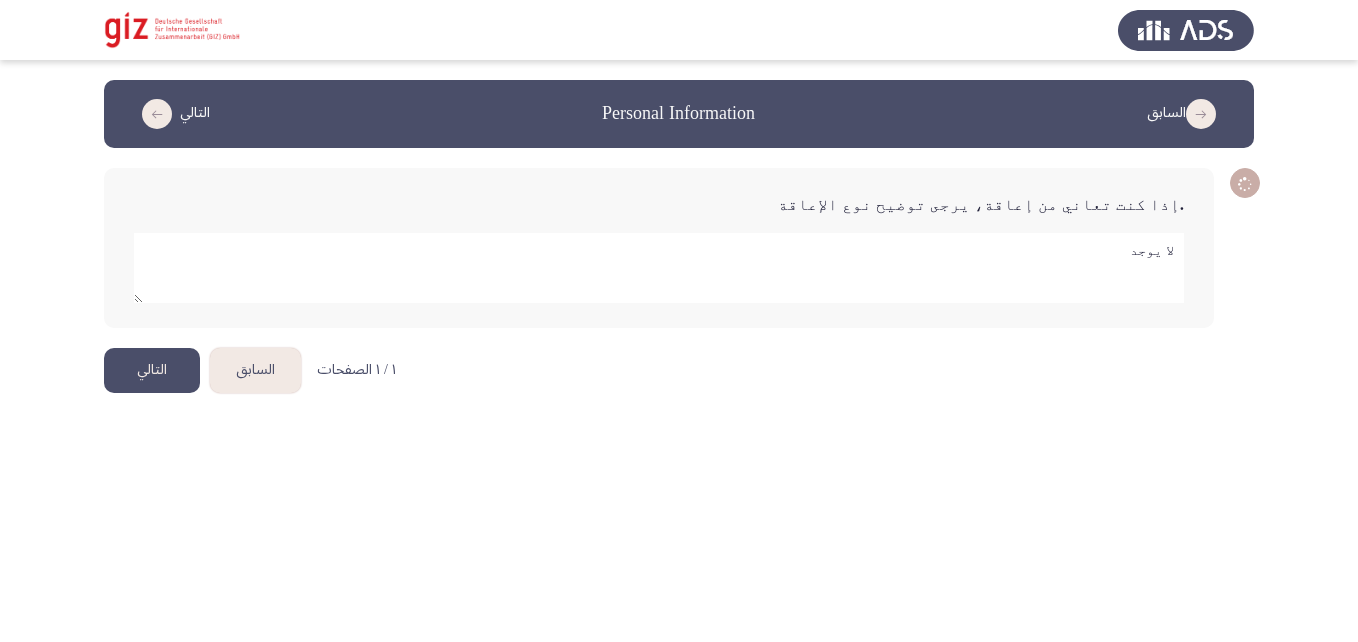 type on "لا يوجد" 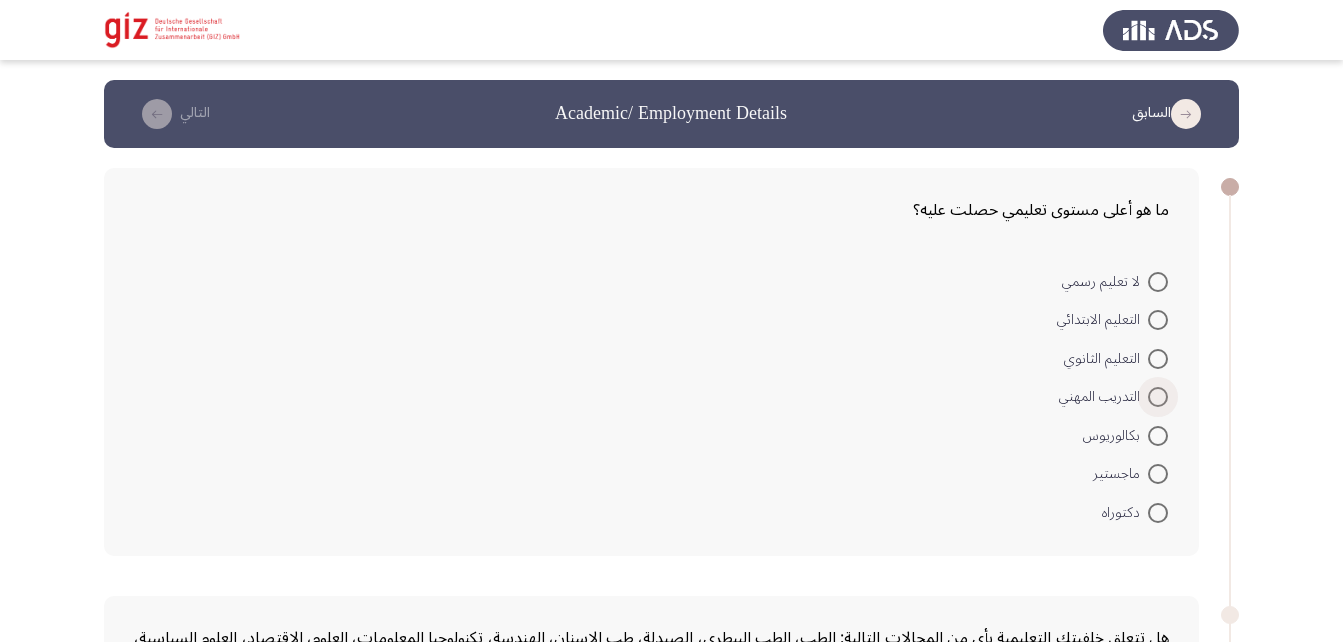 click at bounding box center (1158, 397) 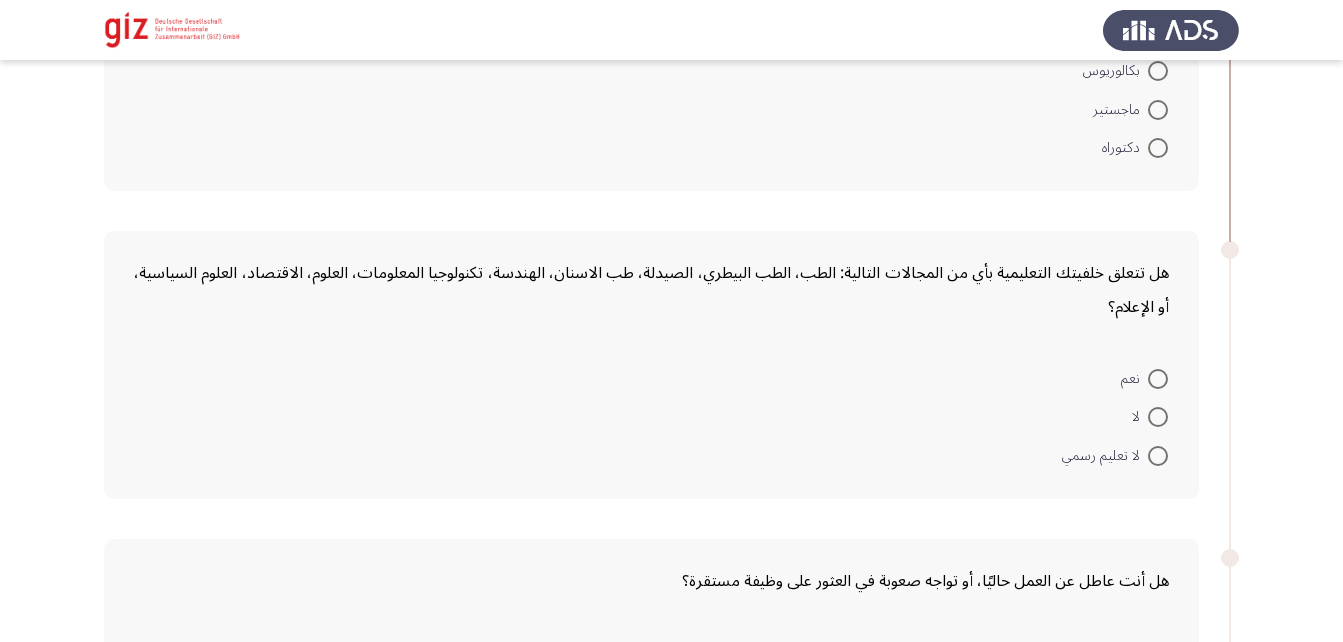 scroll, scrollTop: 369, scrollLeft: 0, axis: vertical 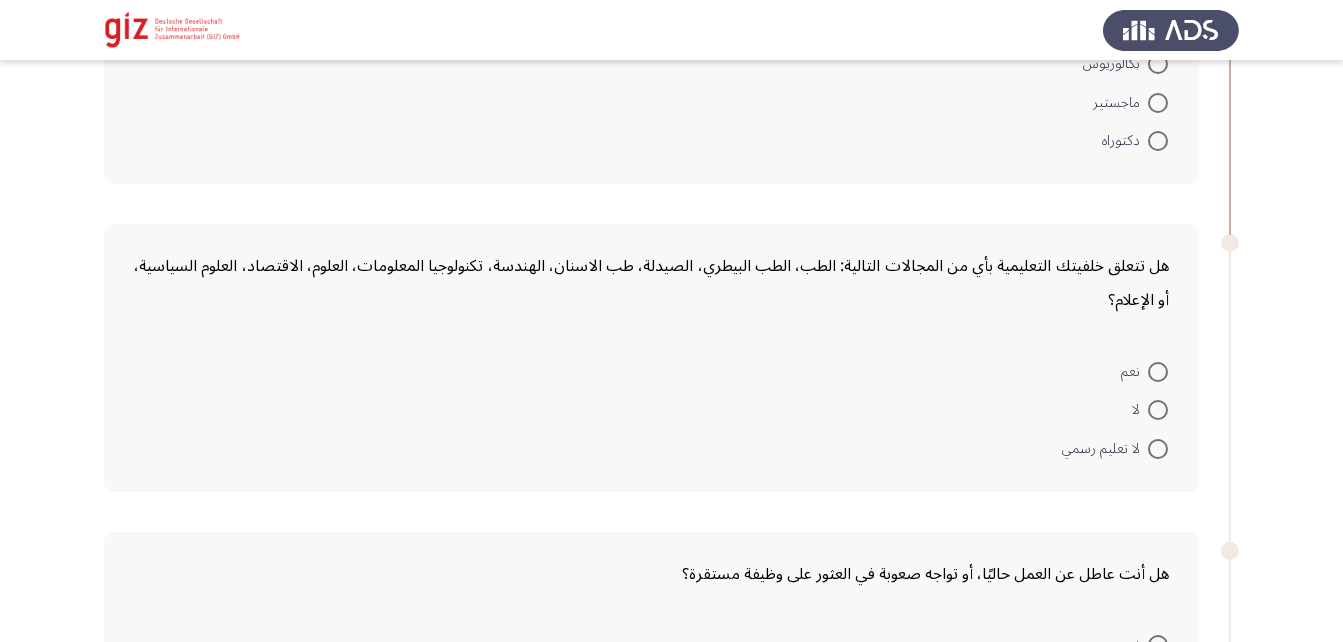 click at bounding box center (1158, 410) 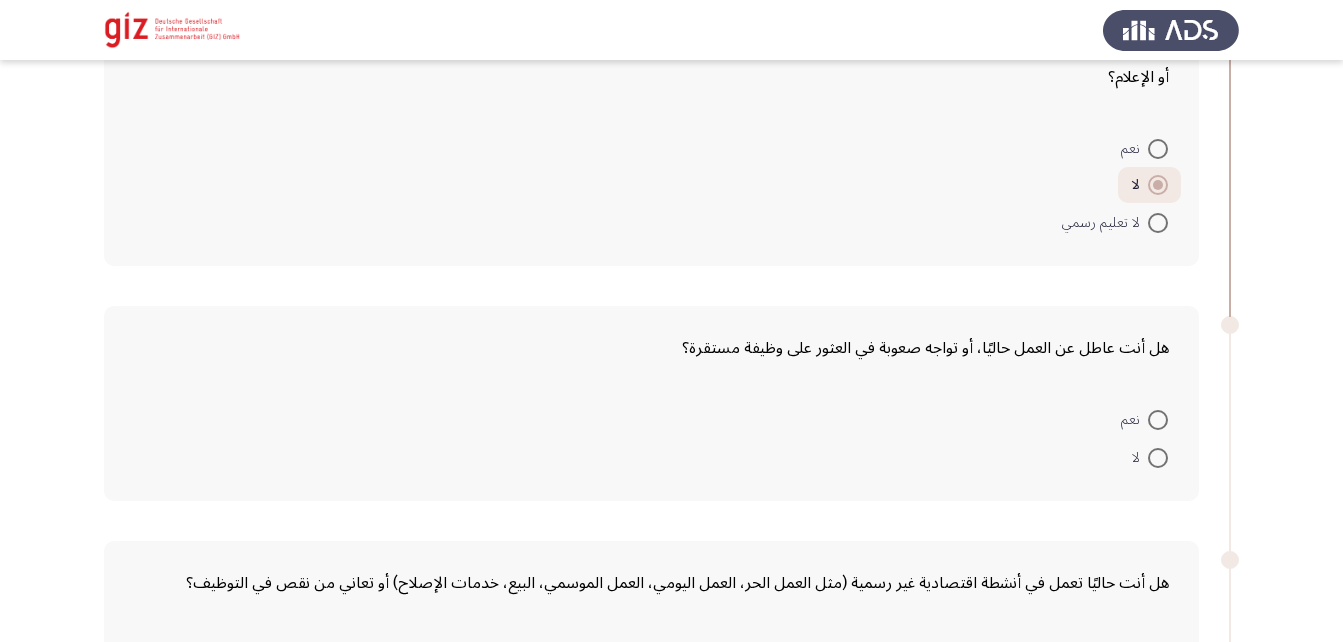 scroll, scrollTop: 594, scrollLeft: 0, axis: vertical 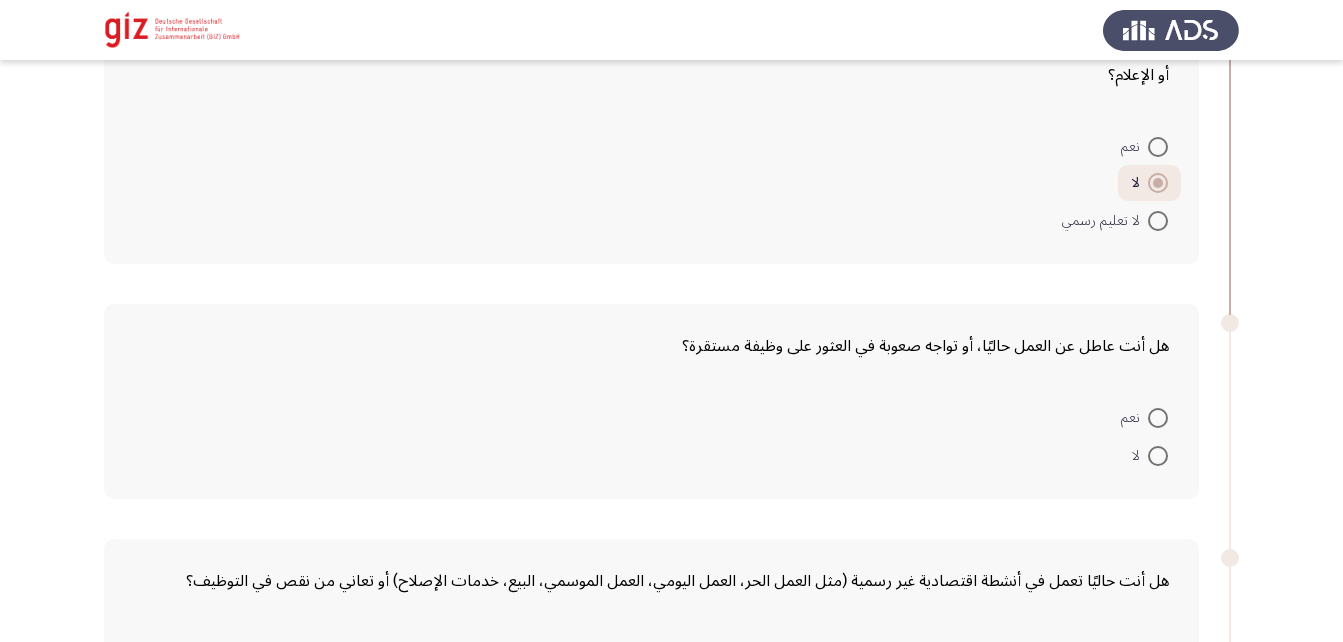 click at bounding box center (1158, 418) 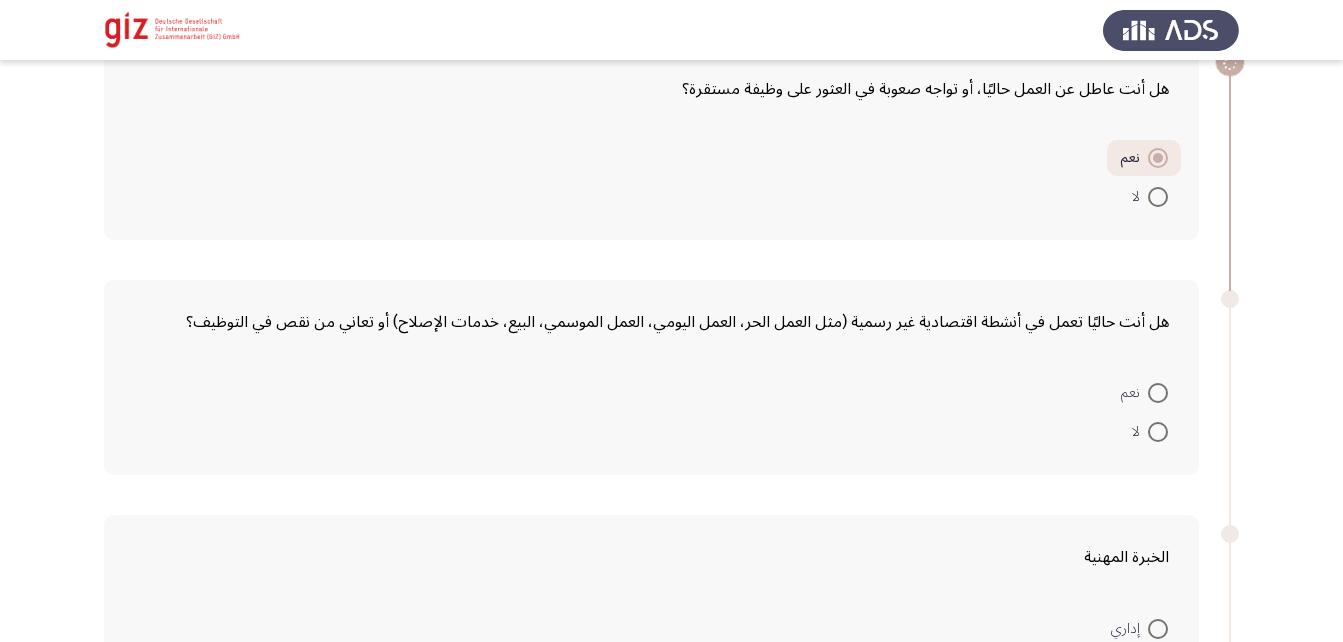 scroll, scrollTop: 853, scrollLeft: 0, axis: vertical 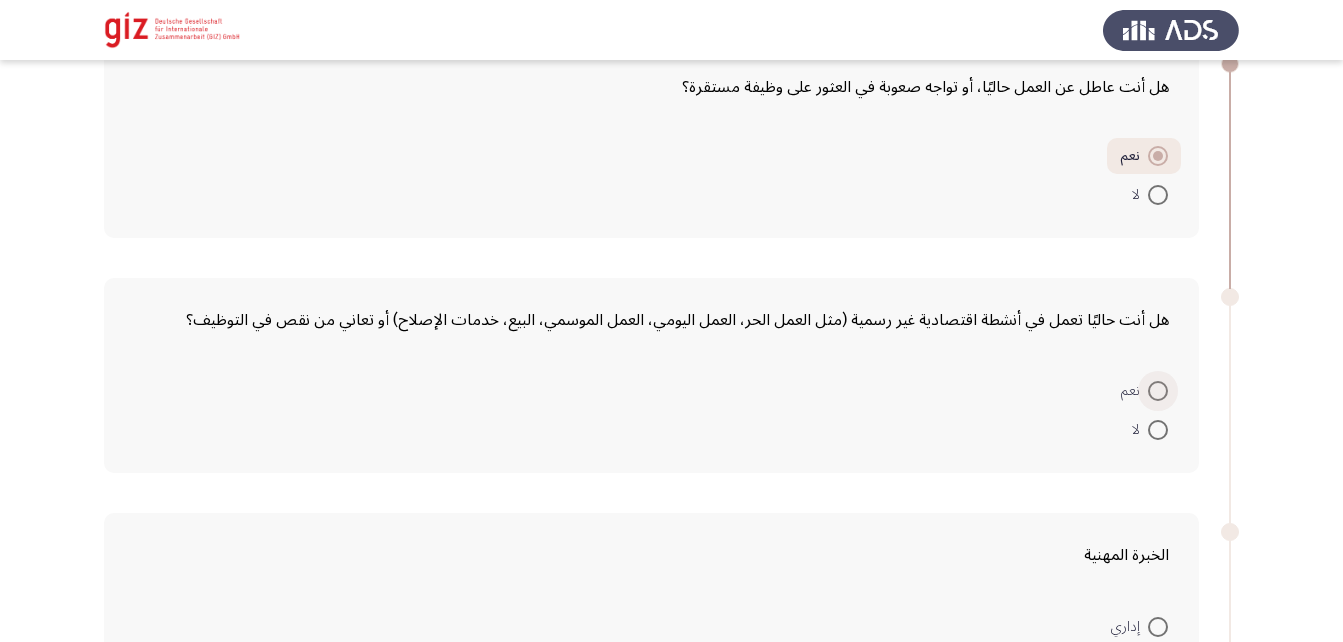 click at bounding box center (1158, 391) 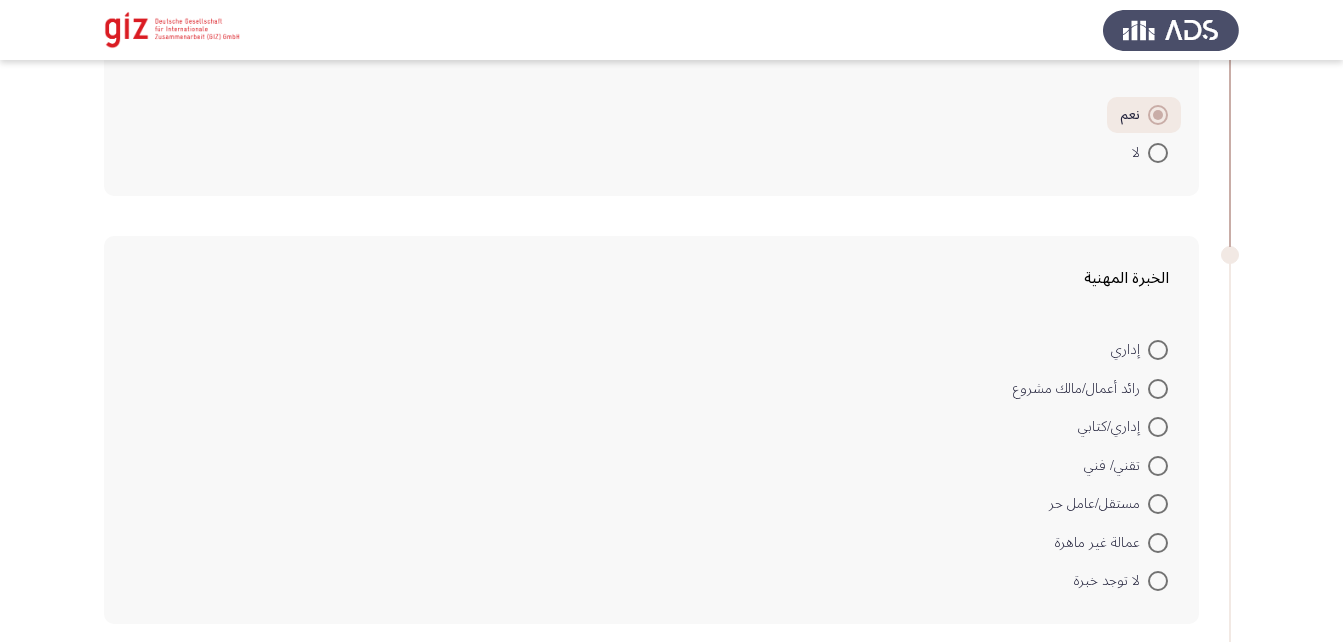 scroll, scrollTop: 1172, scrollLeft: 0, axis: vertical 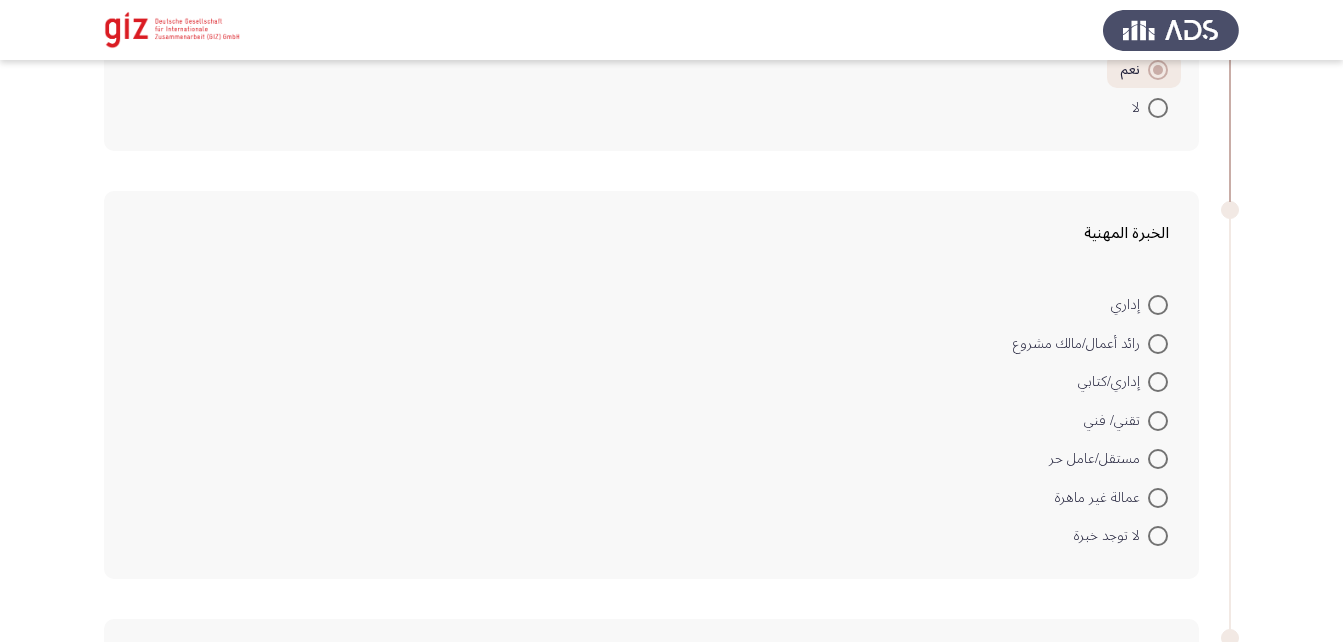 click at bounding box center (1158, 498) 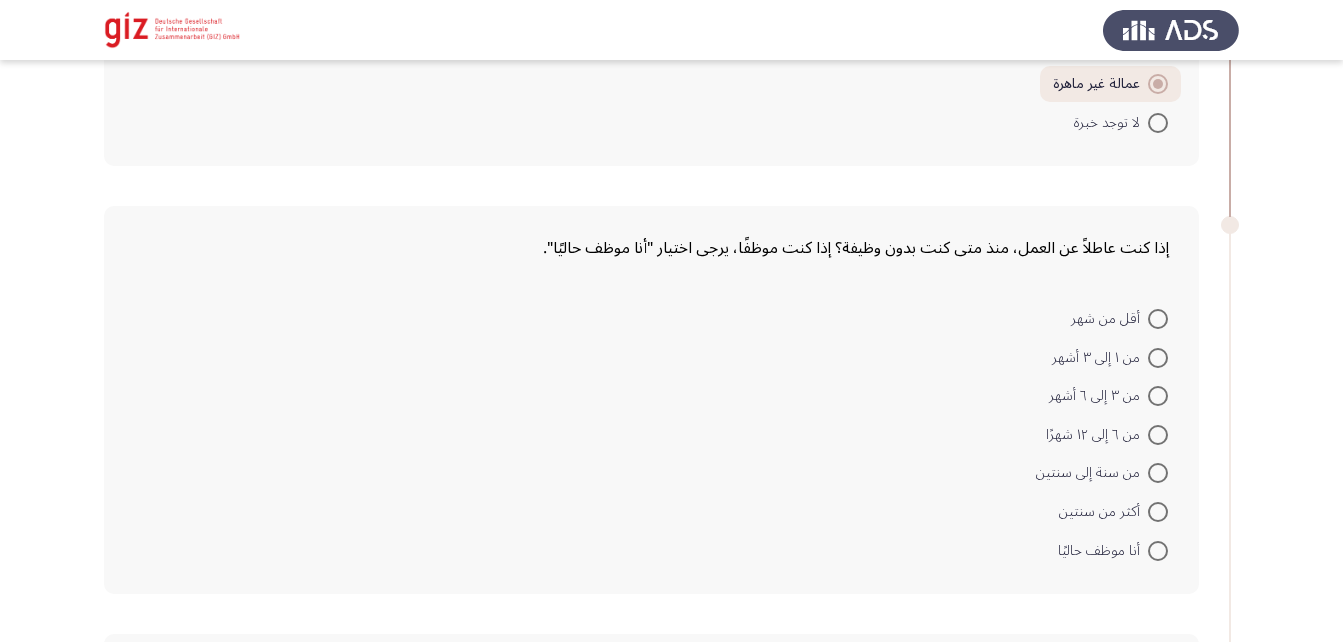 scroll, scrollTop: 1589, scrollLeft: 0, axis: vertical 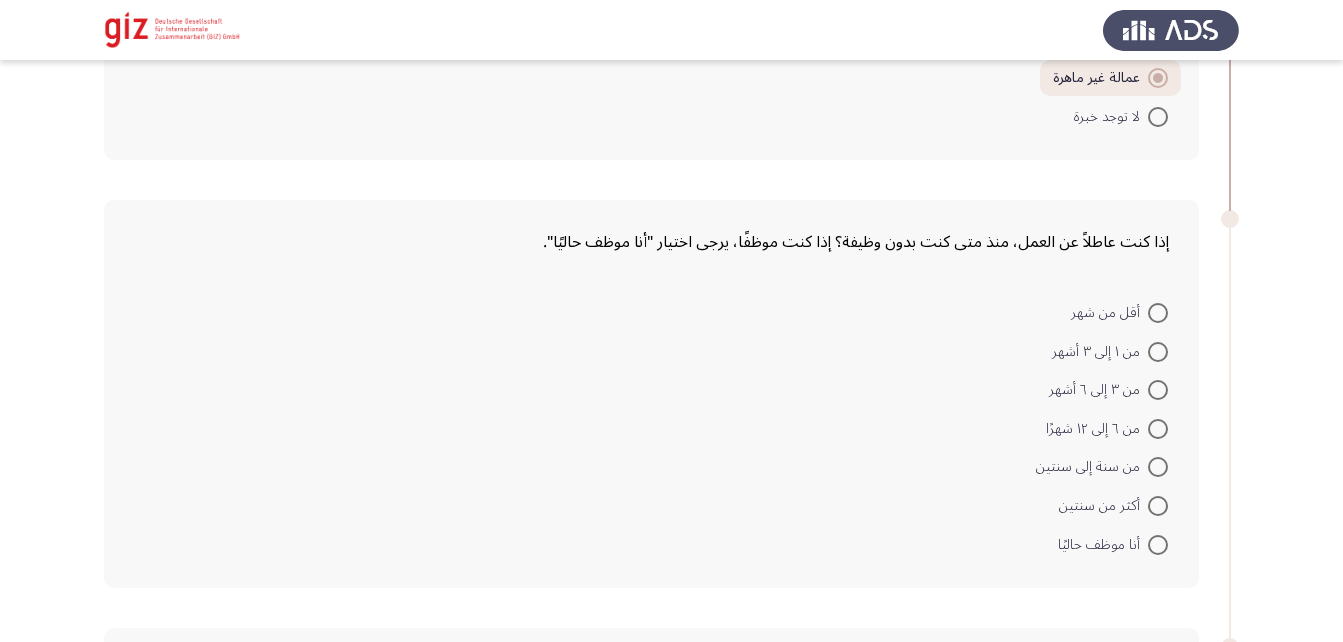 click at bounding box center [1158, 506] 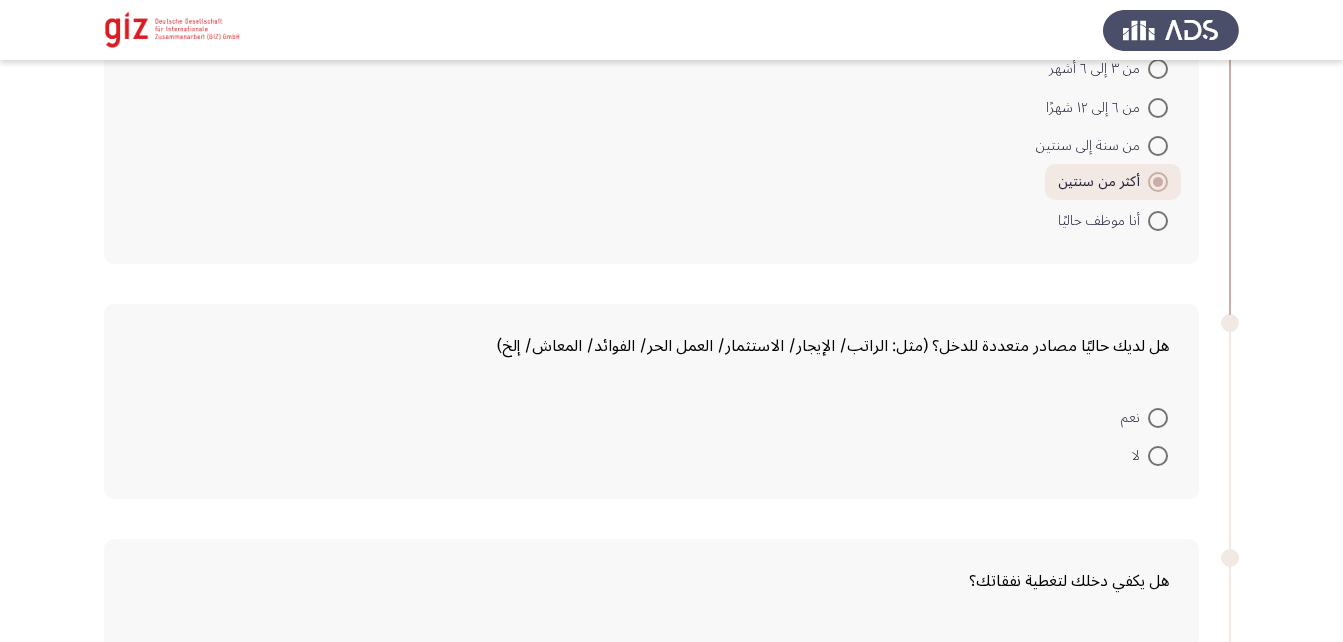 scroll, scrollTop: 1909, scrollLeft: 0, axis: vertical 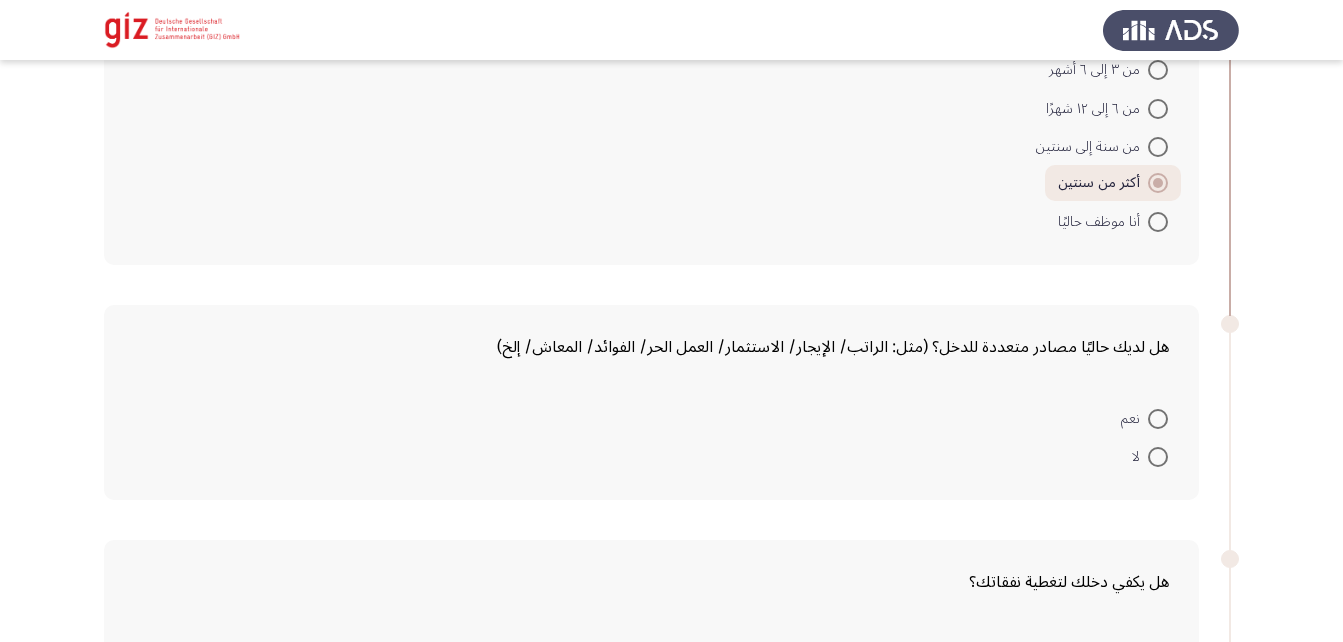 click at bounding box center [1158, 457] 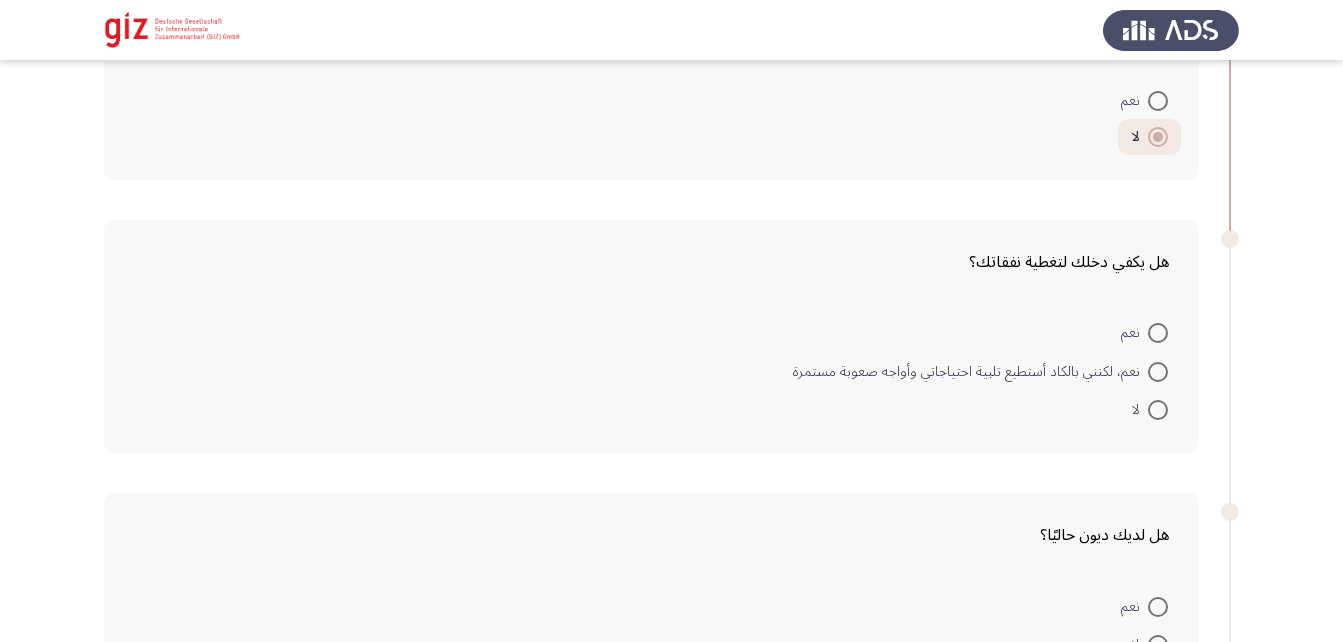 scroll, scrollTop: 2228, scrollLeft: 0, axis: vertical 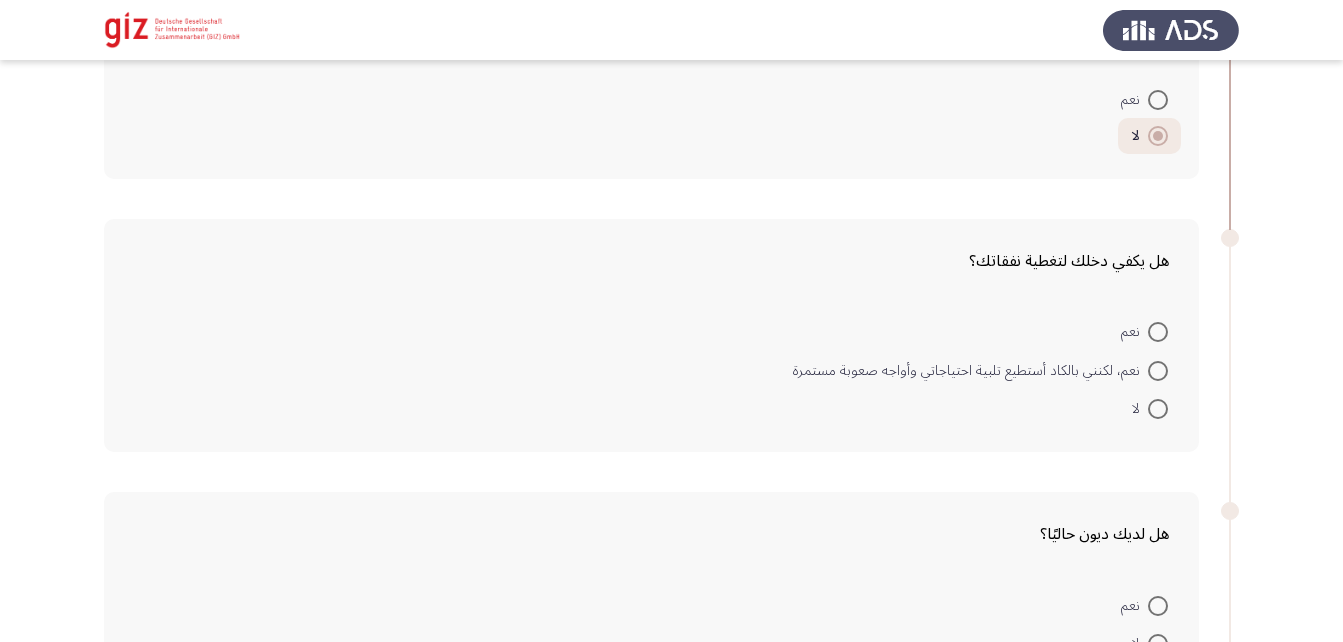 click at bounding box center [1158, 371] 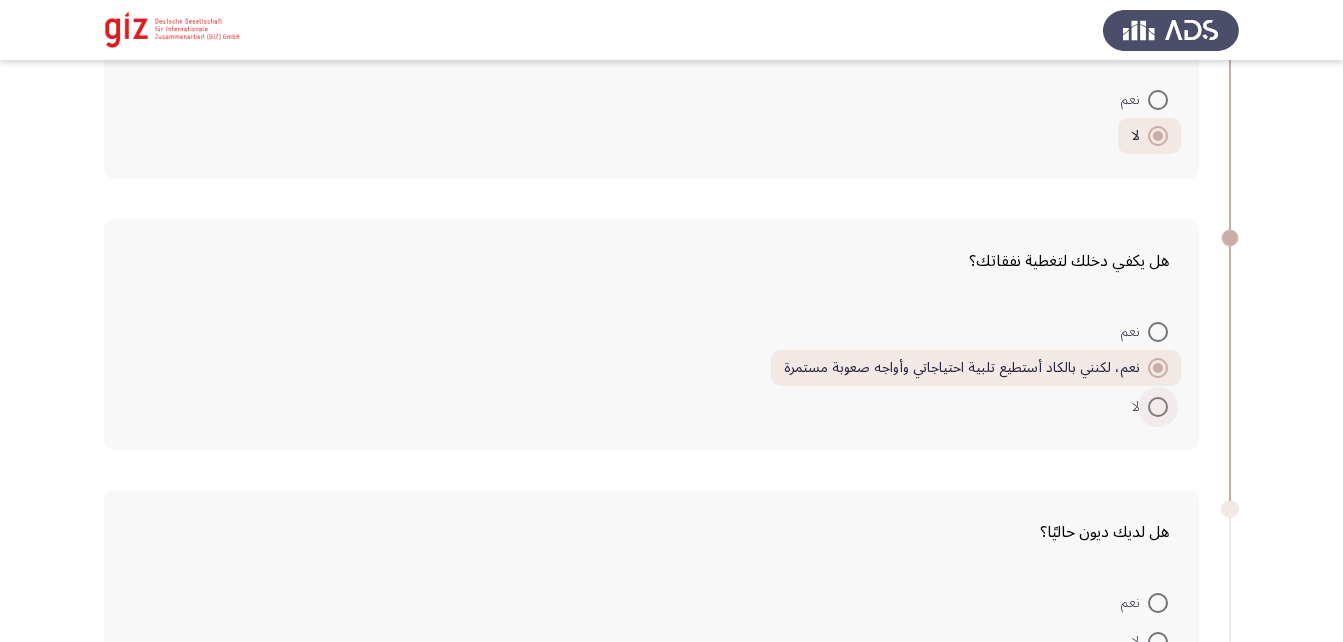 click at bounding box center (1158, 407) 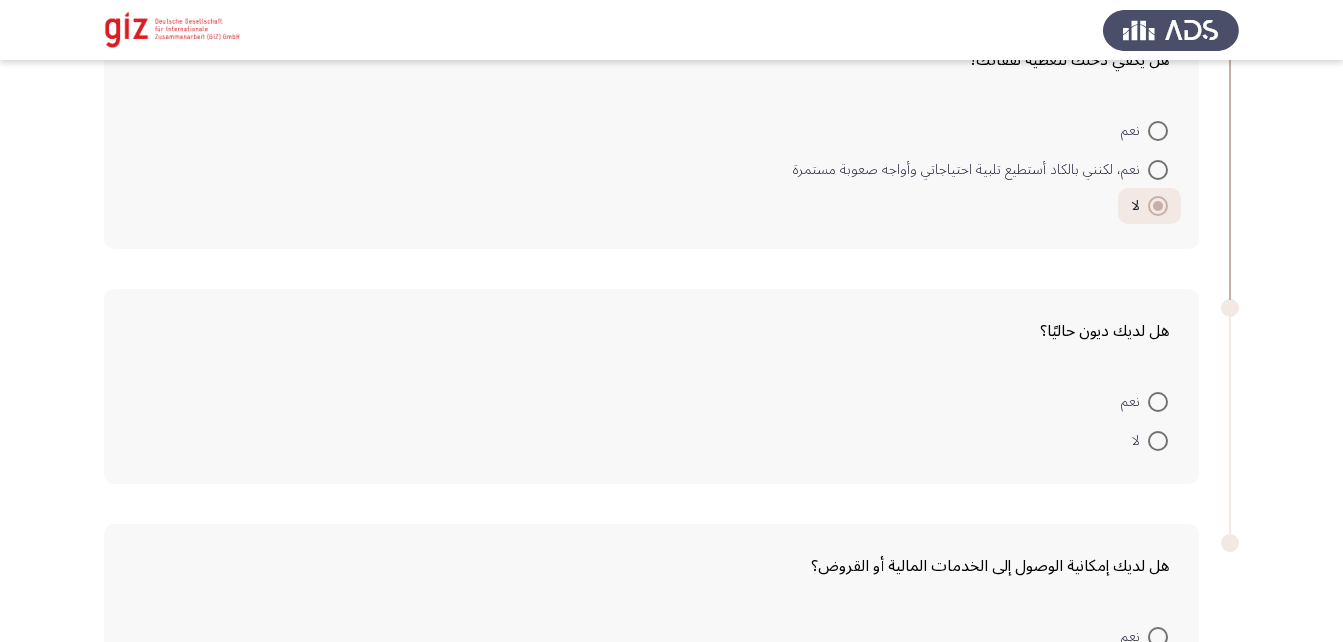scroll, scrollTop: 2430, scrollLeft: 0, axis: vertical 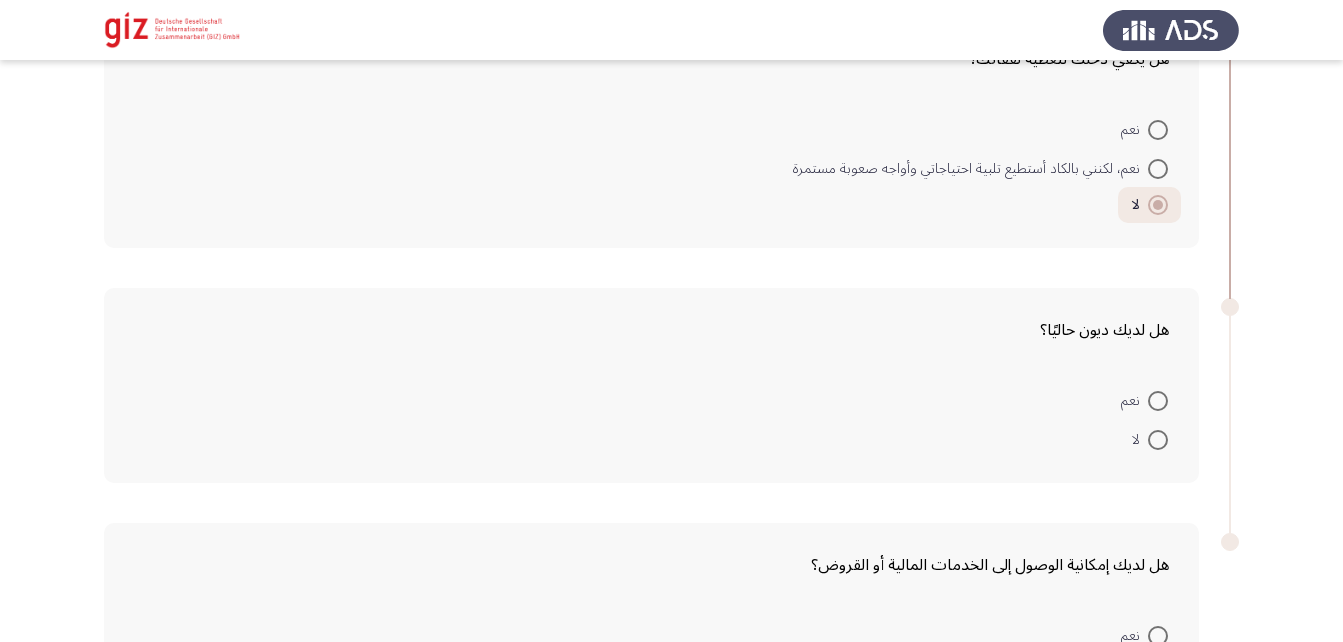 click at bounding box center [1158, 440] 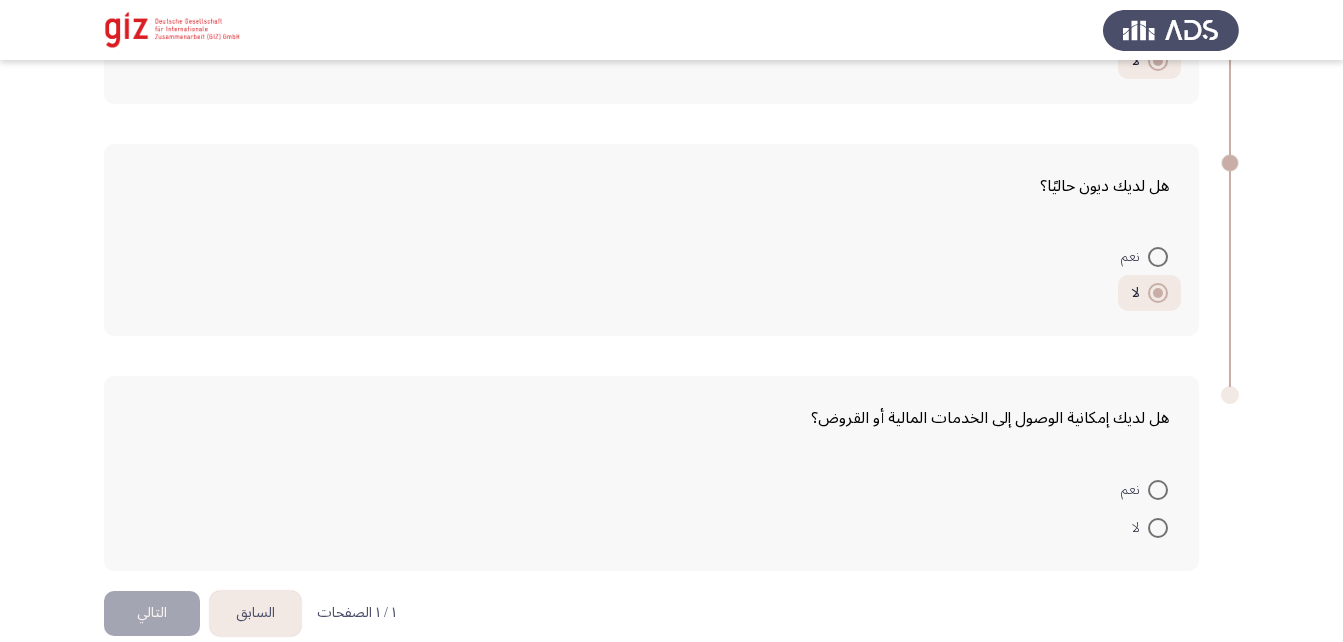 scroll, scrollTop: 2603, scrollLeft: 0, axis: vertical 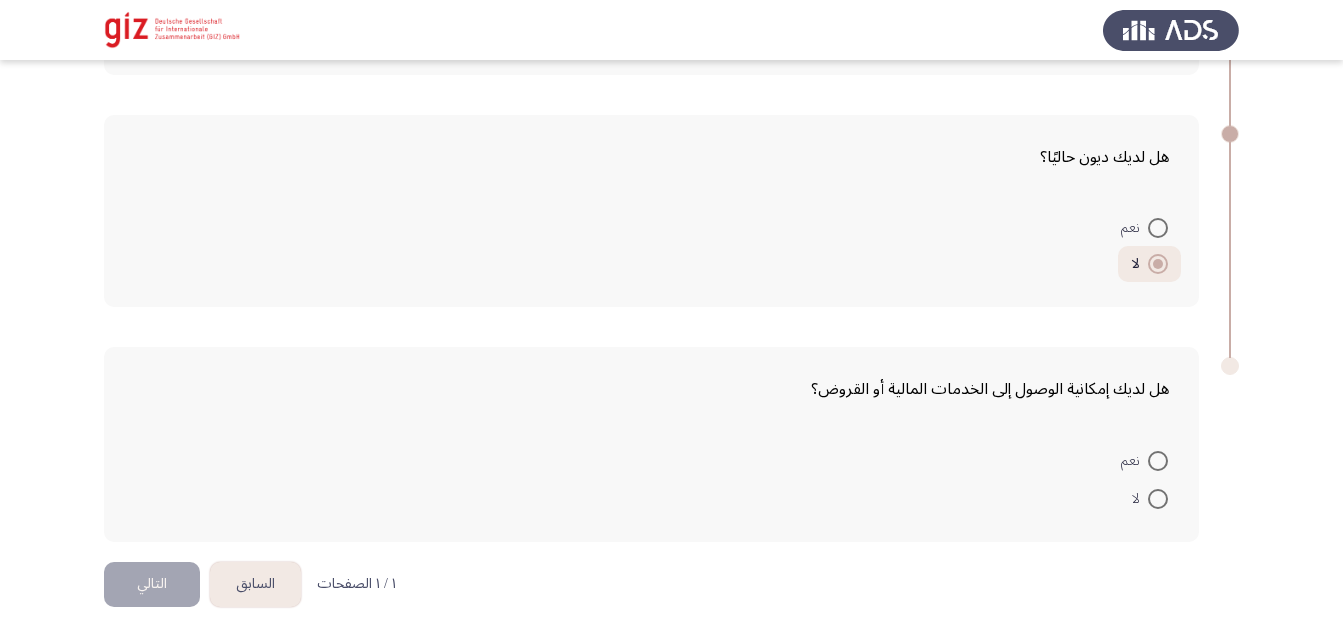 click at bounding box center [1158, 499] 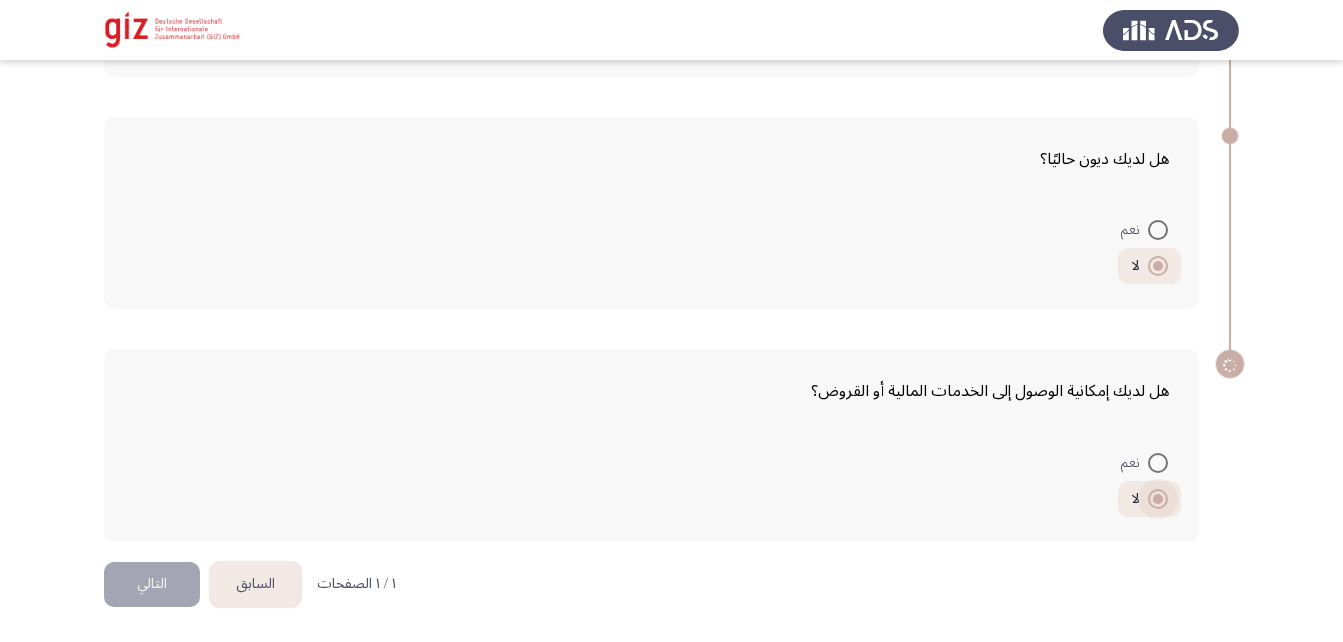 scroll, scrollTop: 2601, scrollLeft: 0, axis: vertical 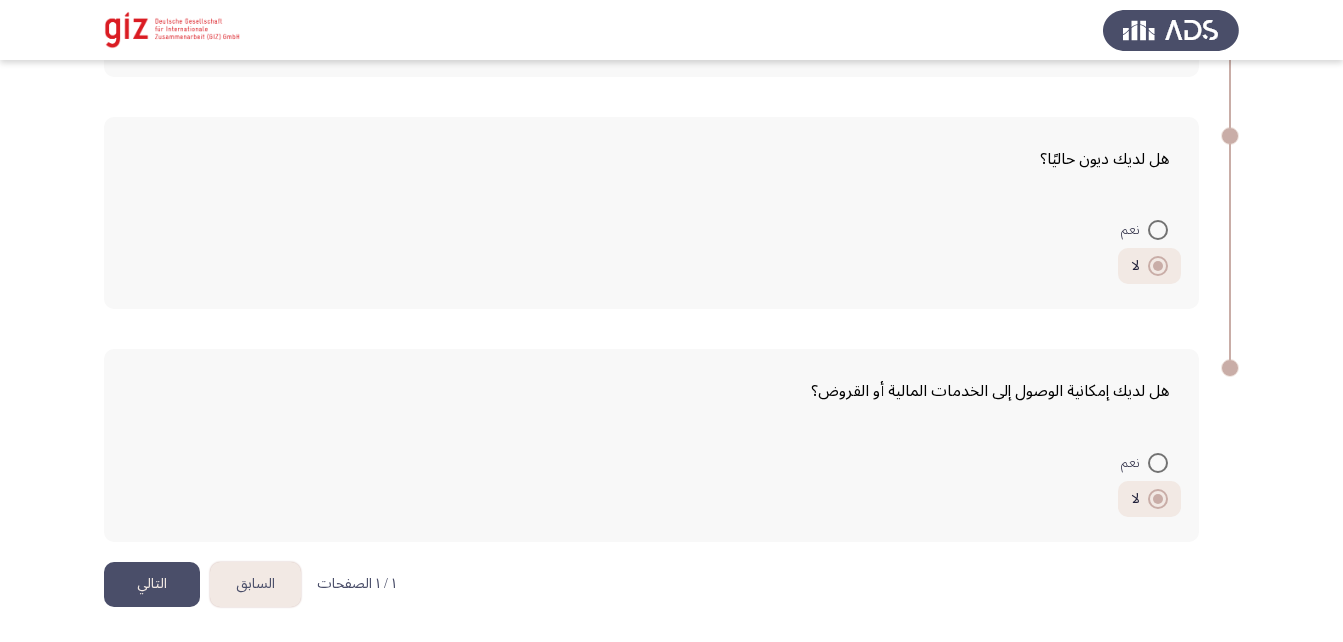 click on "التالي" 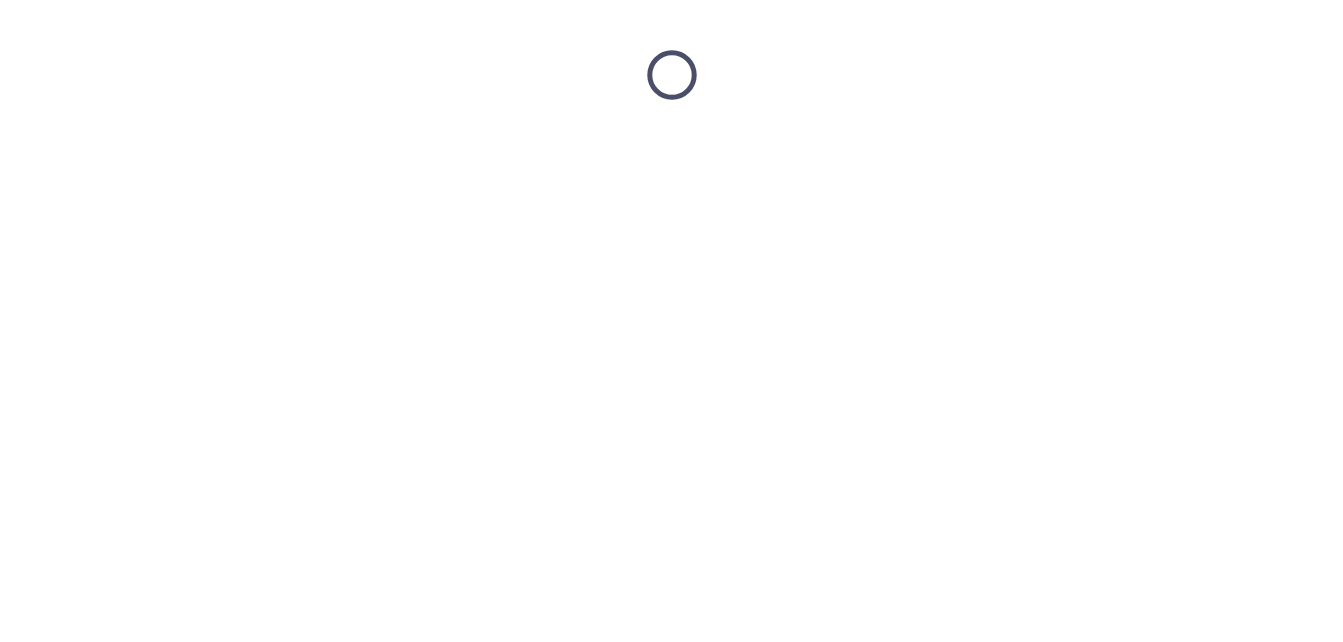 scroll, scrollTop: 0, scrollLeft: 0, axis: both 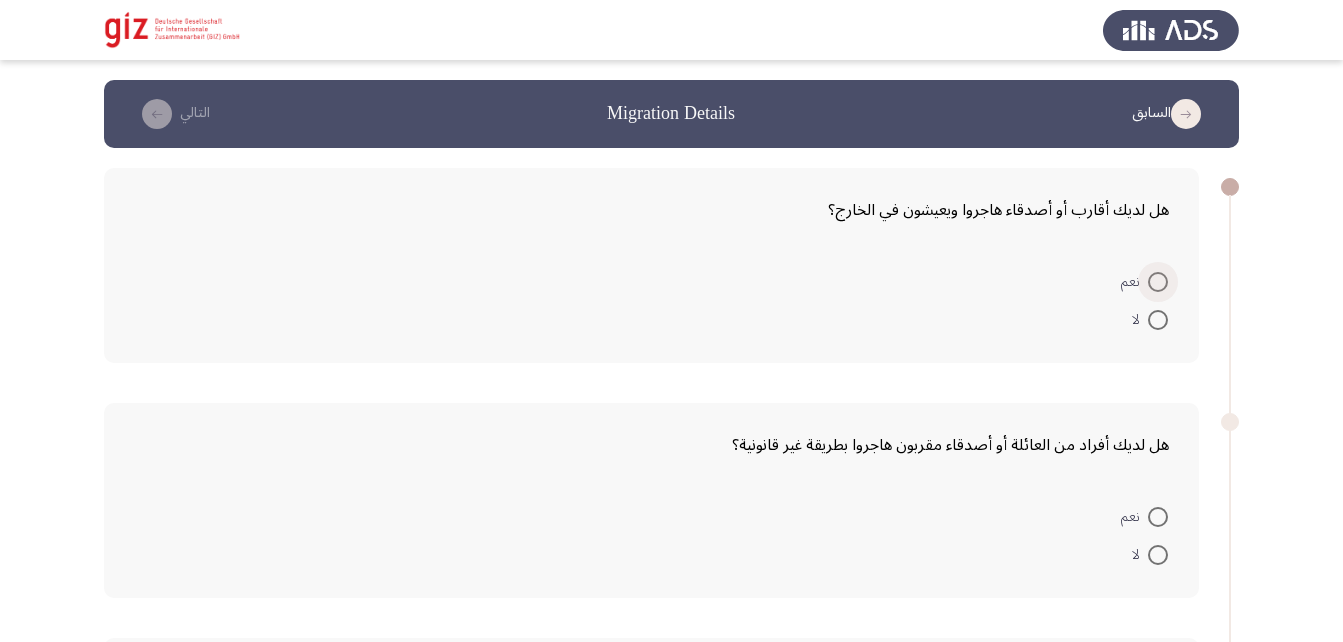 click at bounding box center (1158, 282) 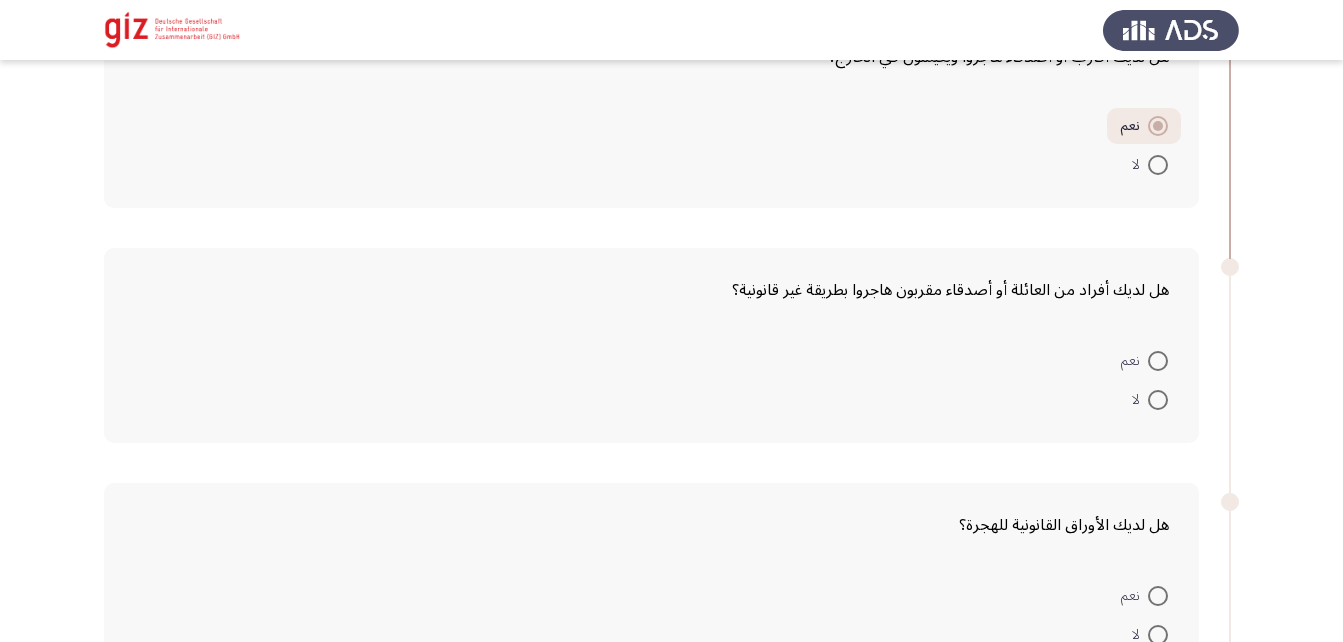 scroll, scrollTop: 154, scrollLeft: 0, axis: vertical 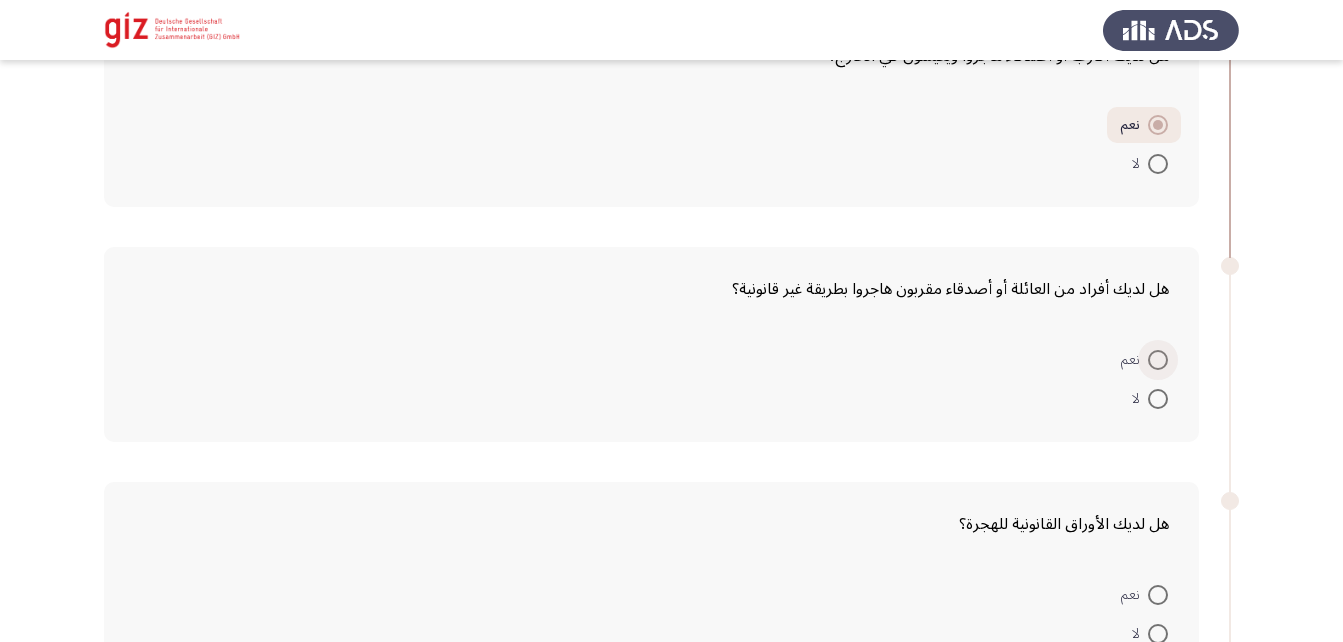 click at bounding box center [1158, 360] 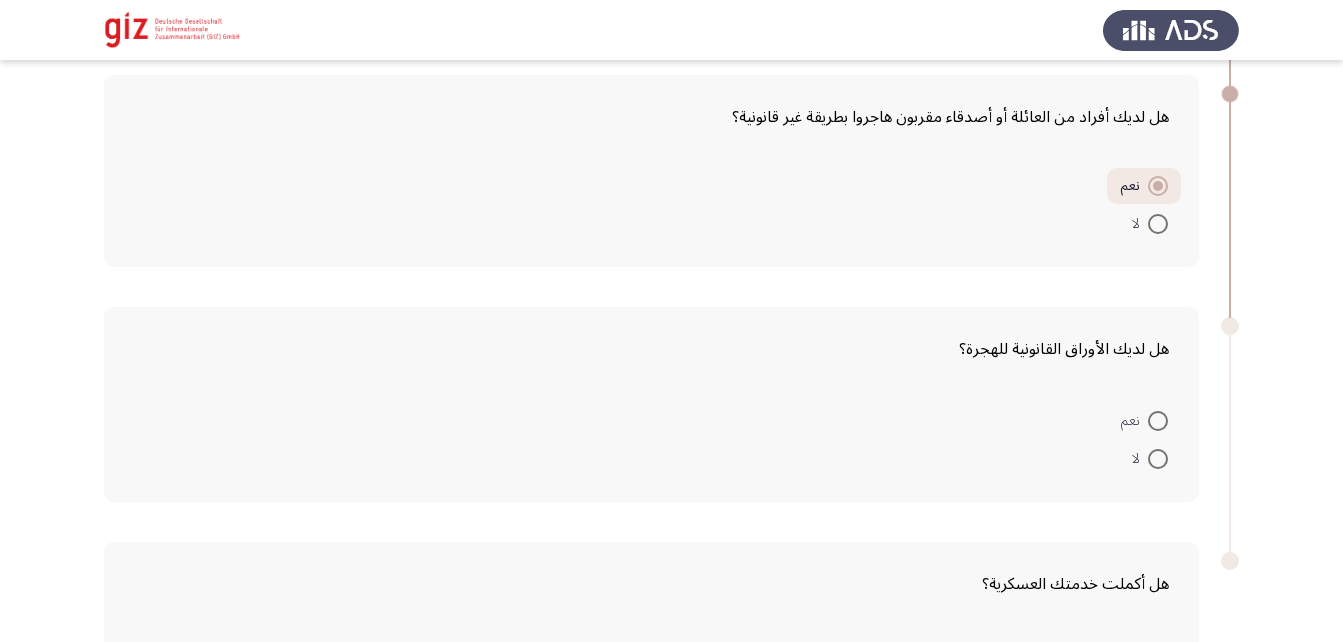 scroll, scrollTop: 327, scrollLeft: 0, axis: vertical 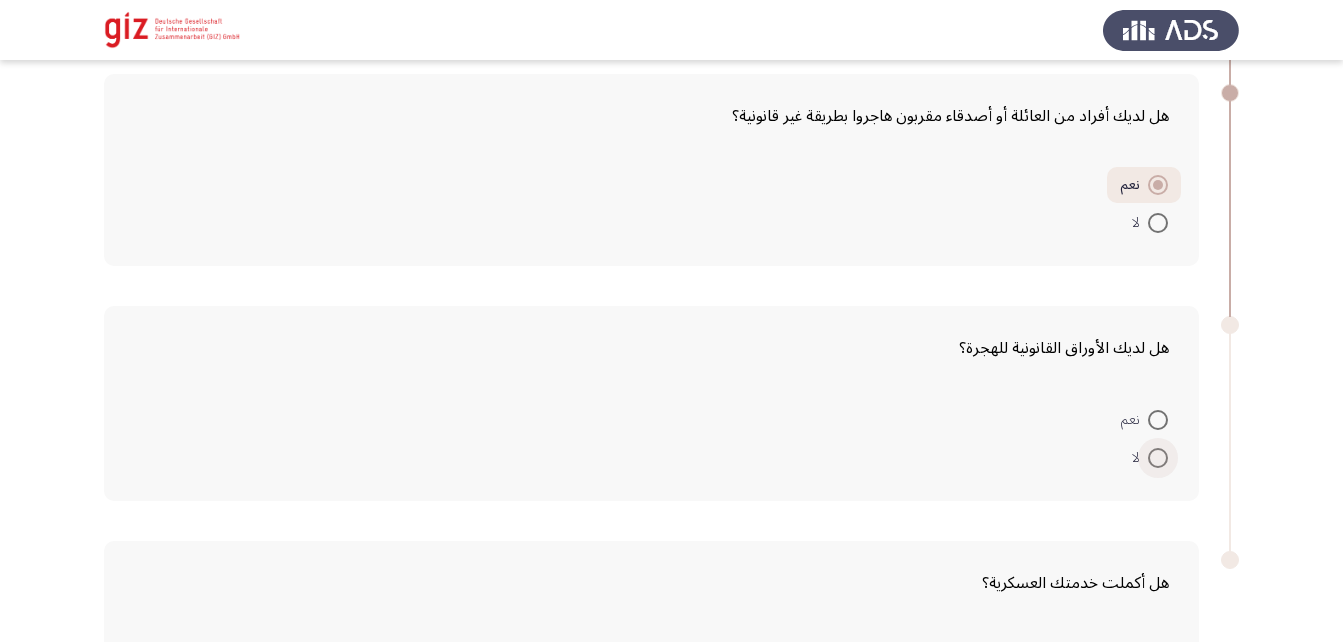 click at bounding box center (1158, 458) 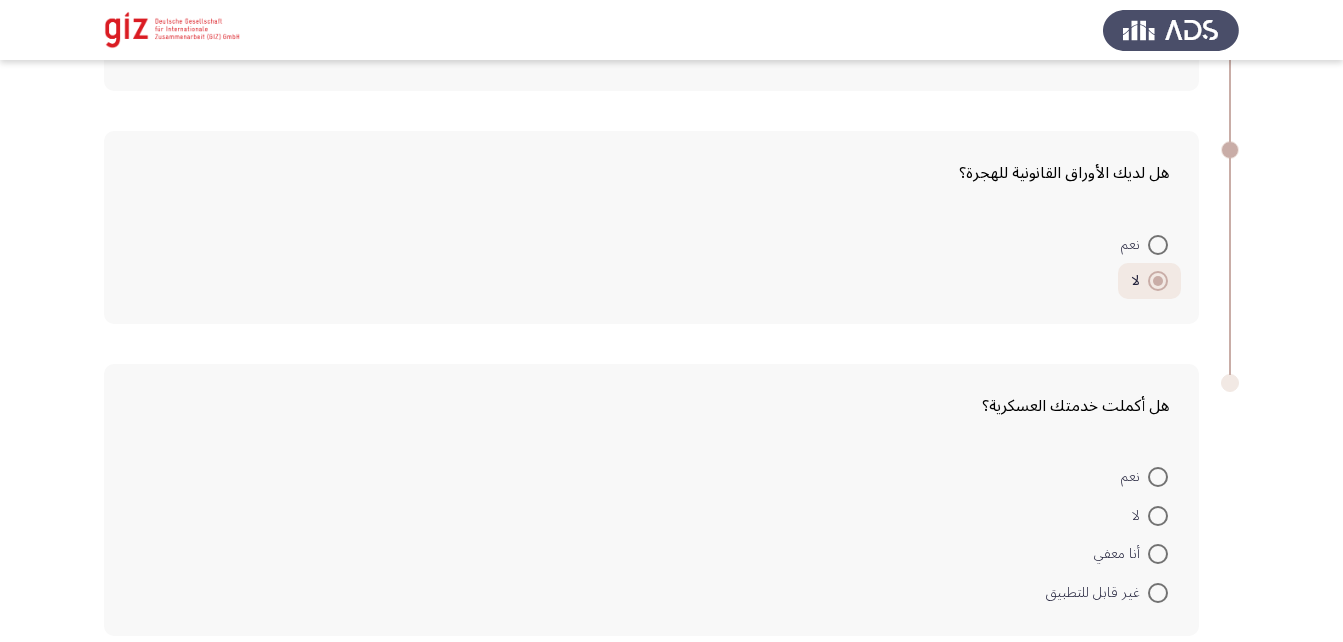scroll, scrollTop: 501, scrollLeft: 0, axis: vertical 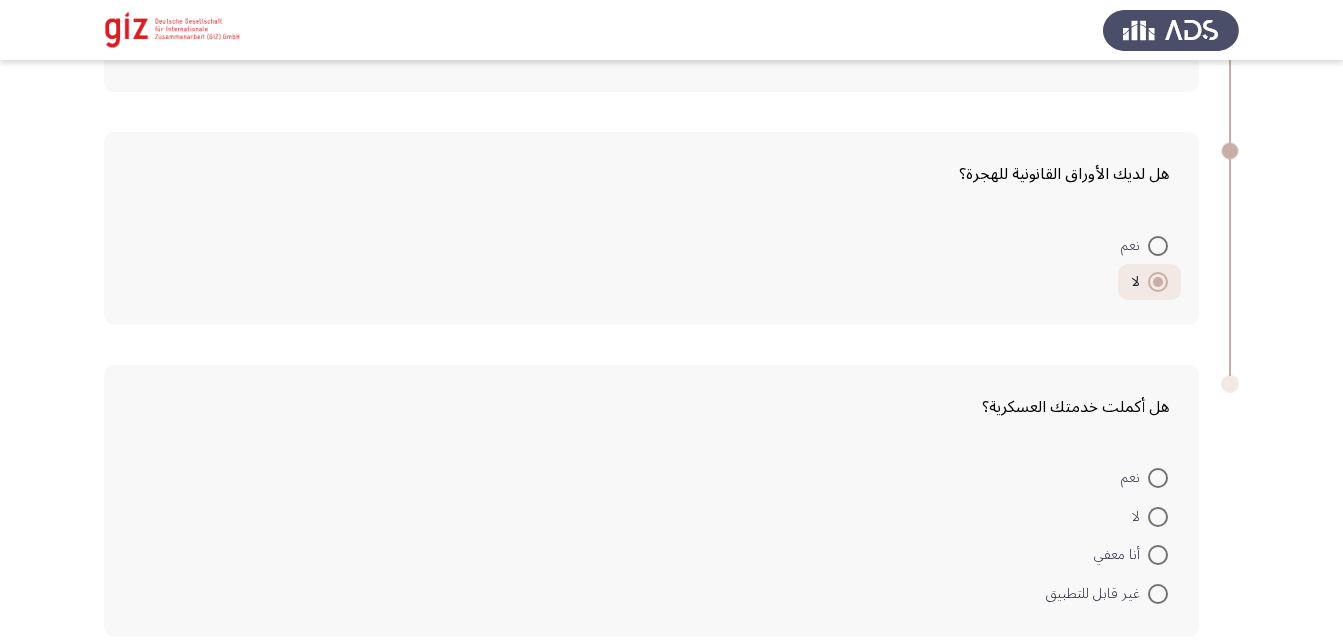 click at bounding box center [1158, 517] 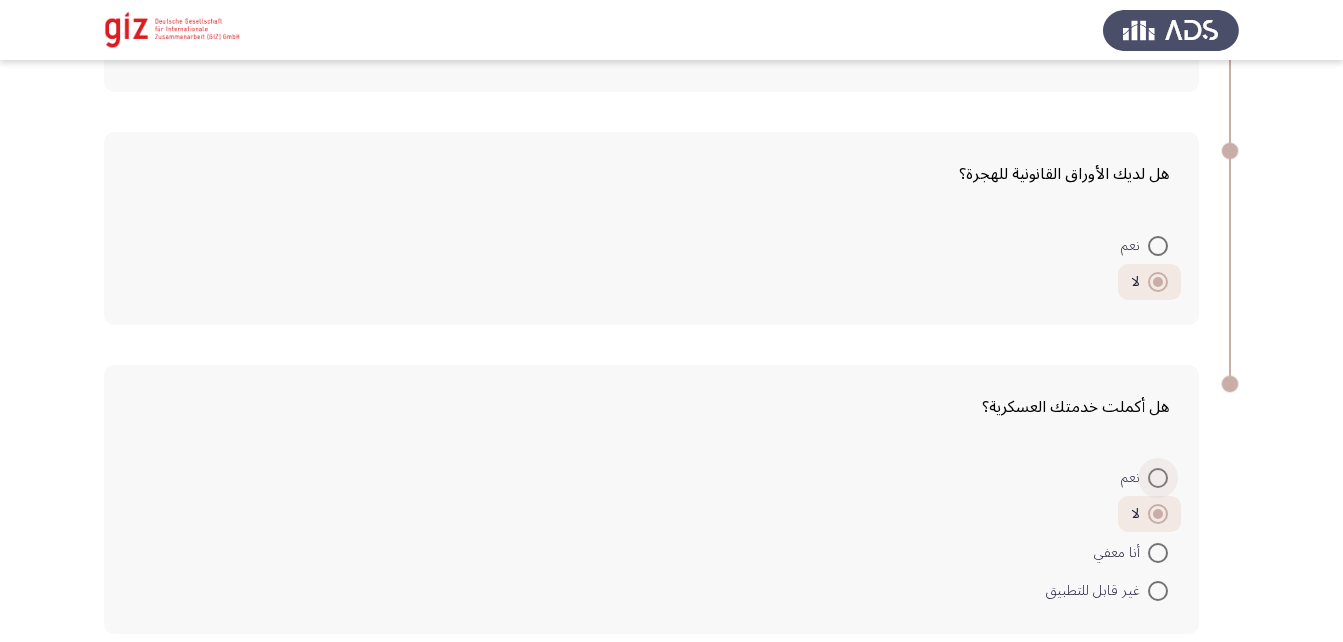click at bounding box center (1158, 478) 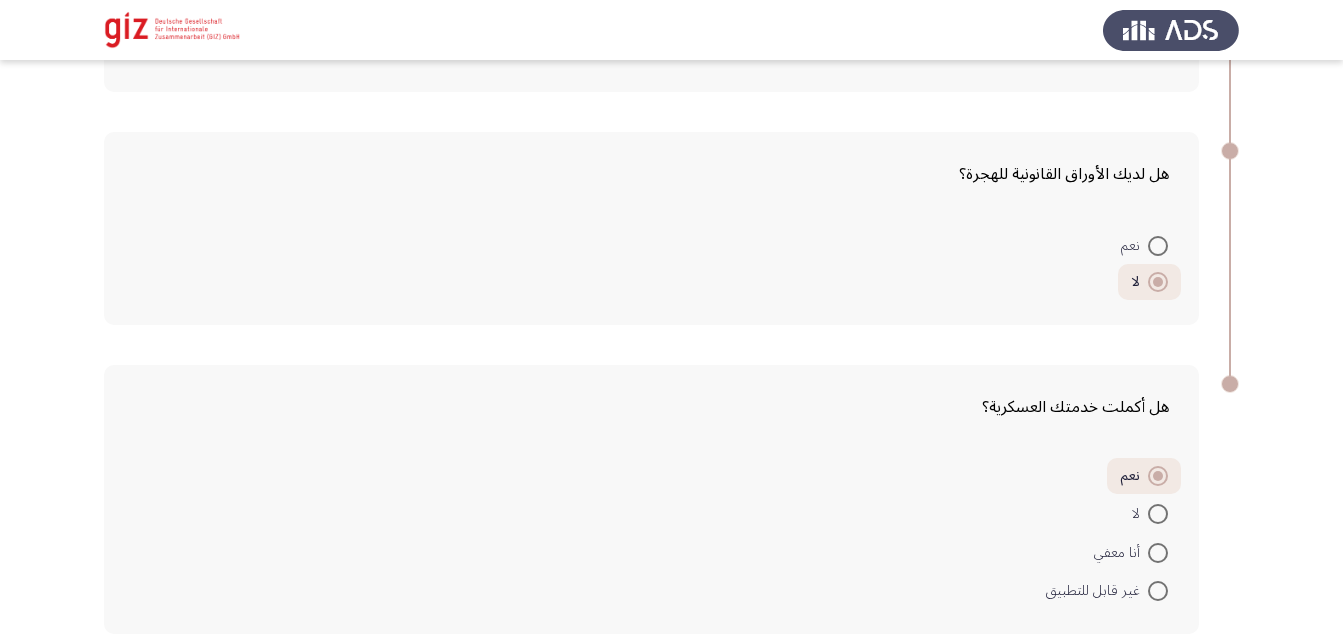 scroll, scrollTop: 593, scrollLeft: 0, axis: vertical 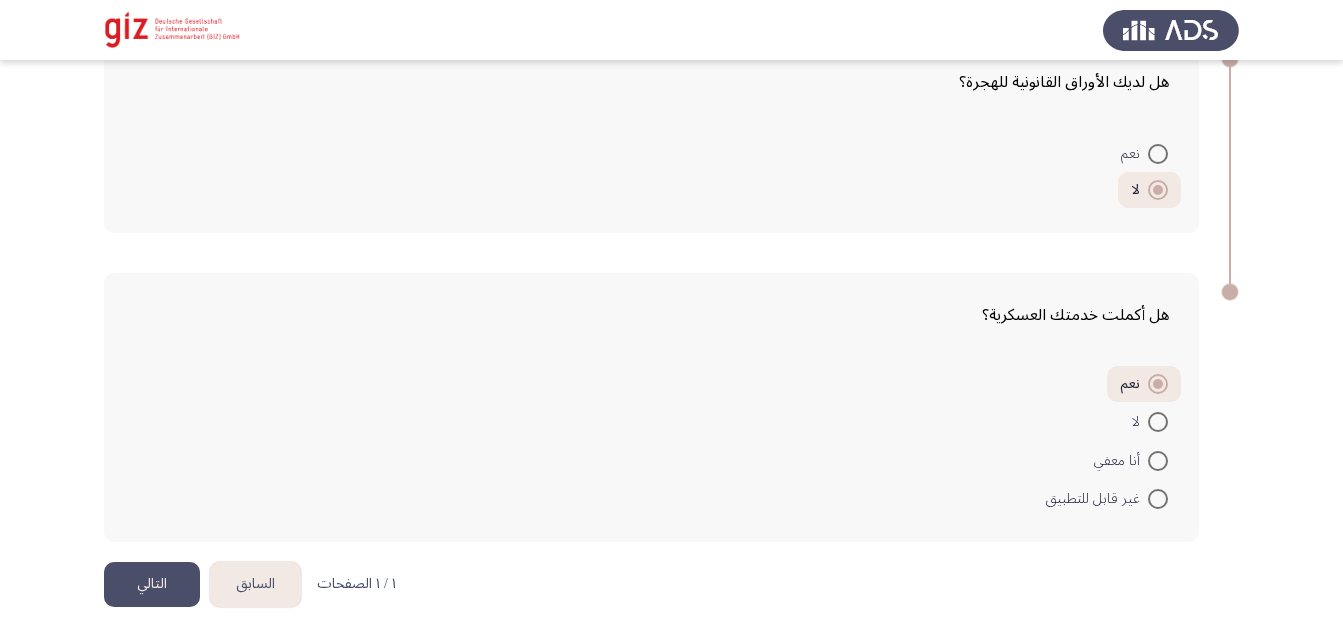 click on "التالي" 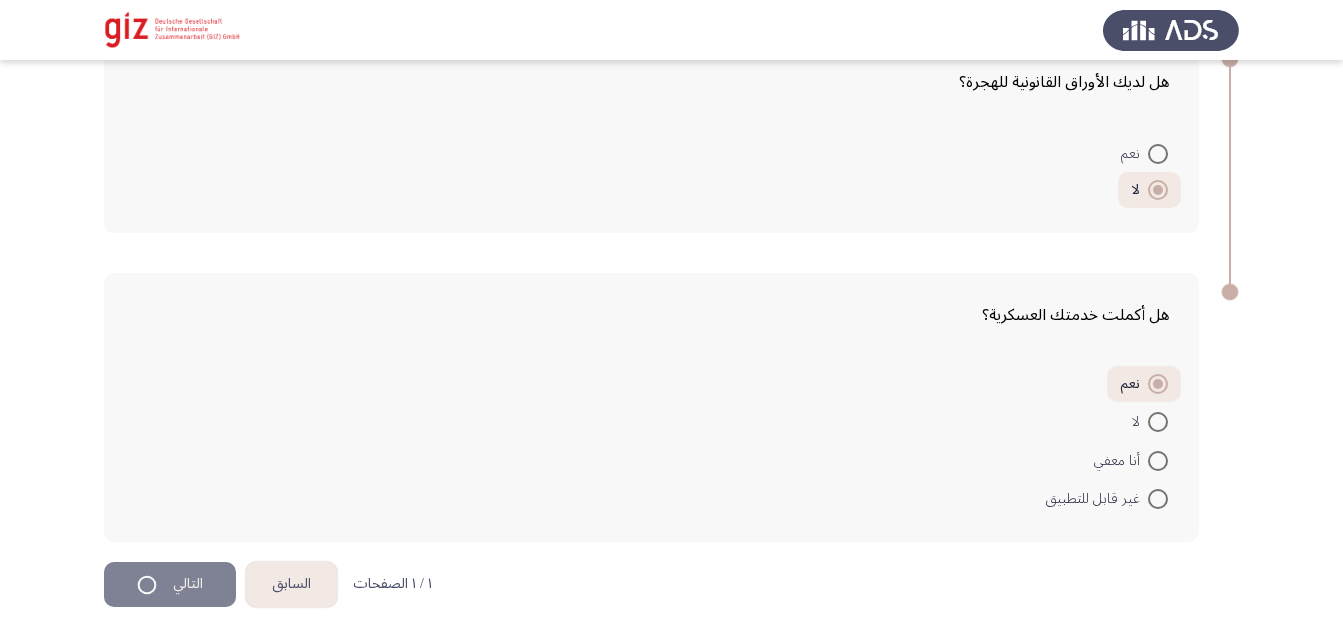 scroll, scrollTop: 0, scrollLeft: 0, axis: both 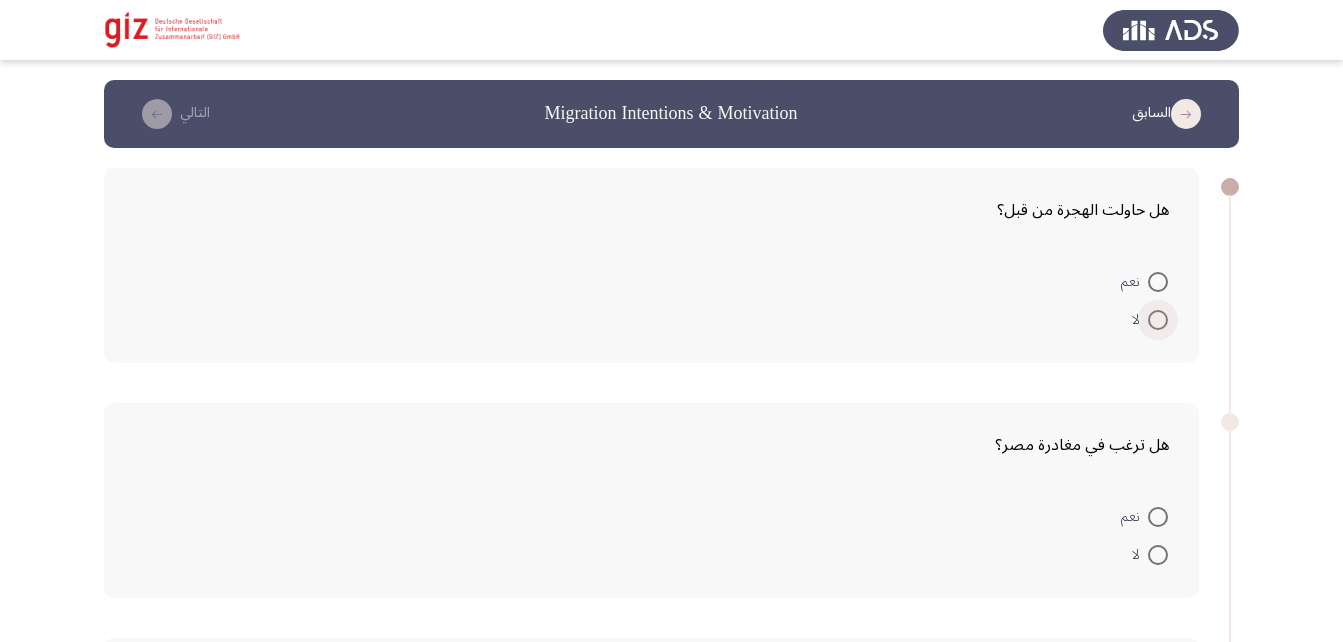 click at bounding box center (1158, 320) 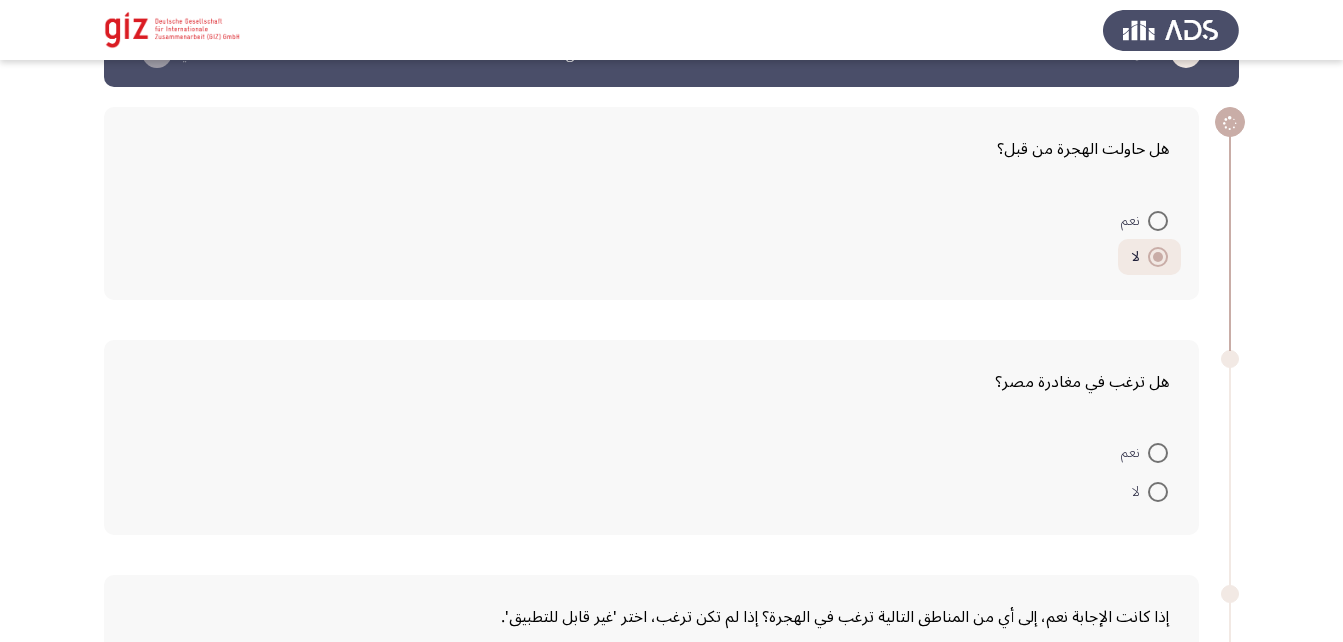 scroll, scrollTop: 63, scrollLeft: 0, axis: vertical 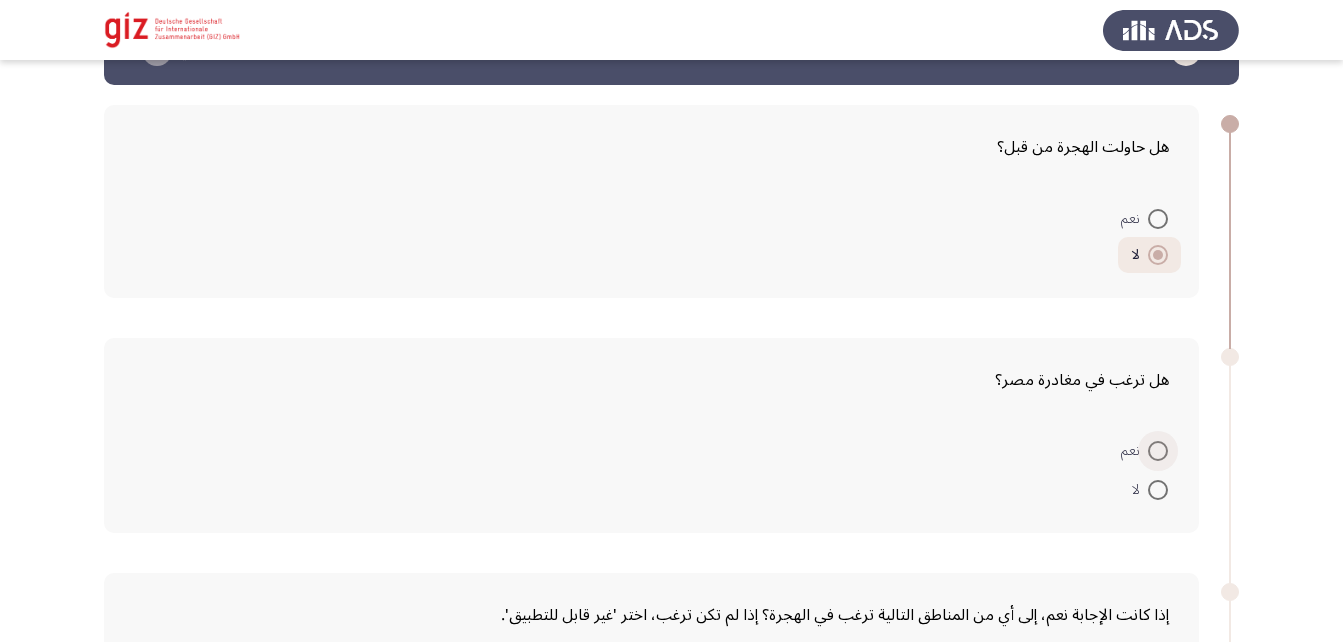 click at bounding box center [1158, 451] 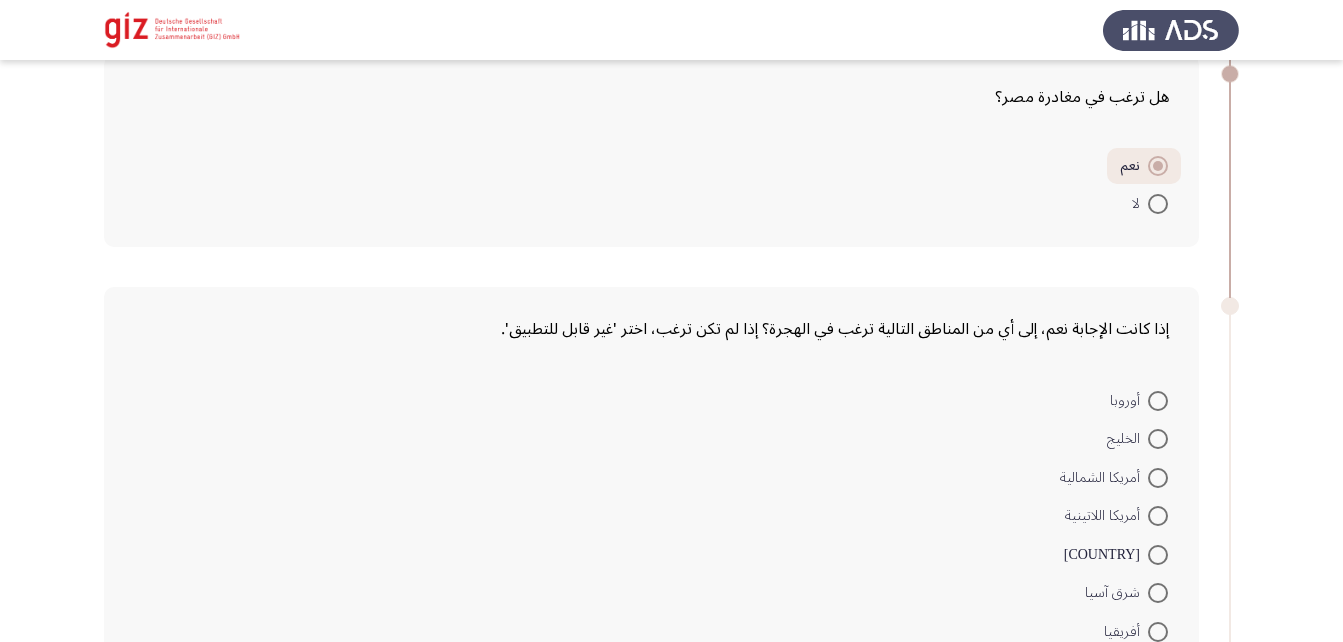 scroll, scrollTop: 365, scrollLeft: 0, axis: vertical 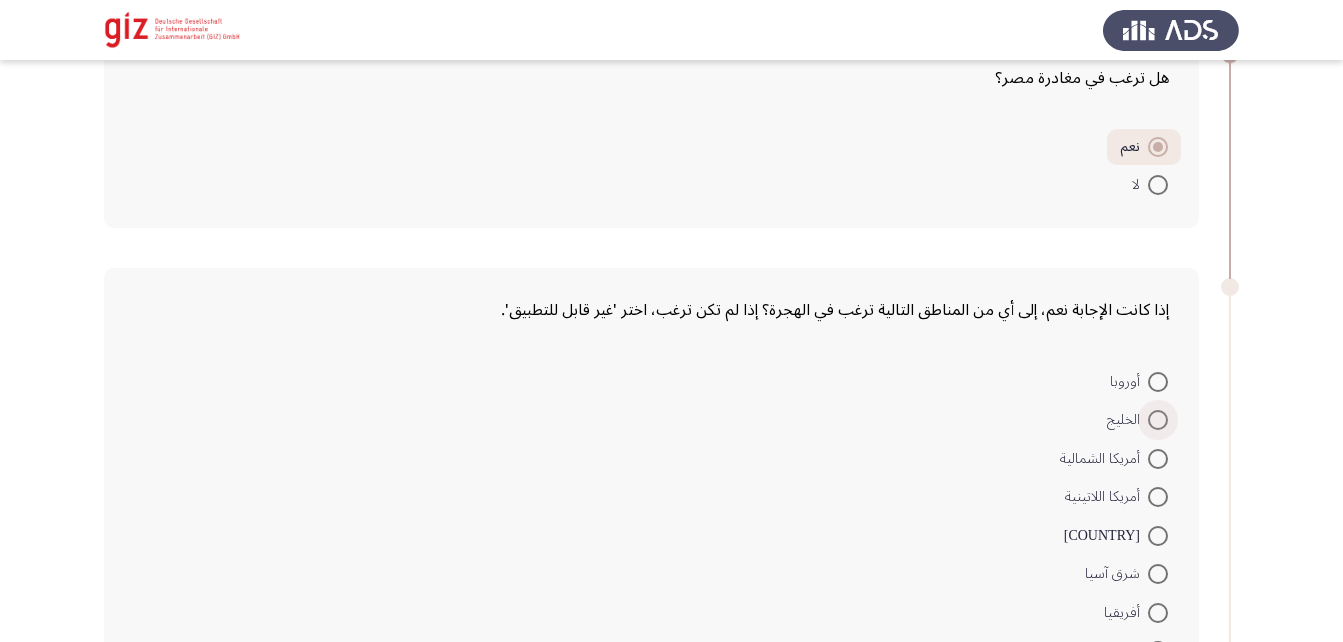 click at bounding box center (1158, 420) 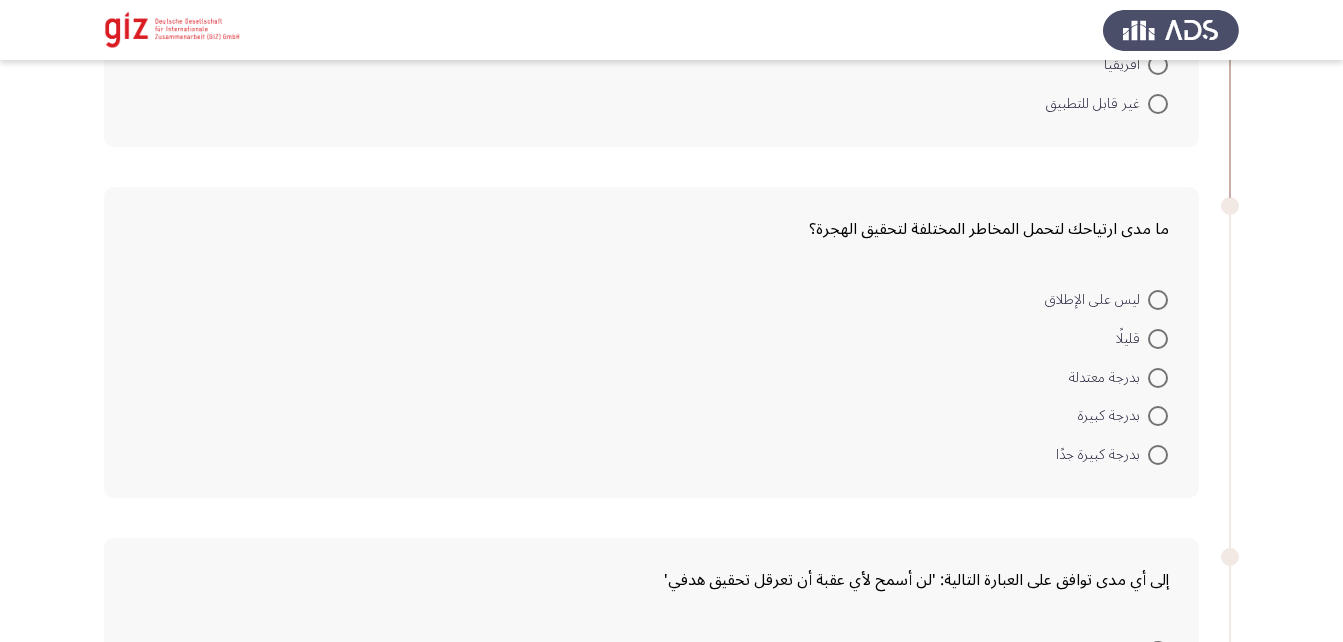 scroll, scrollTop: 911, scrollLeft: 0, axis: vertical 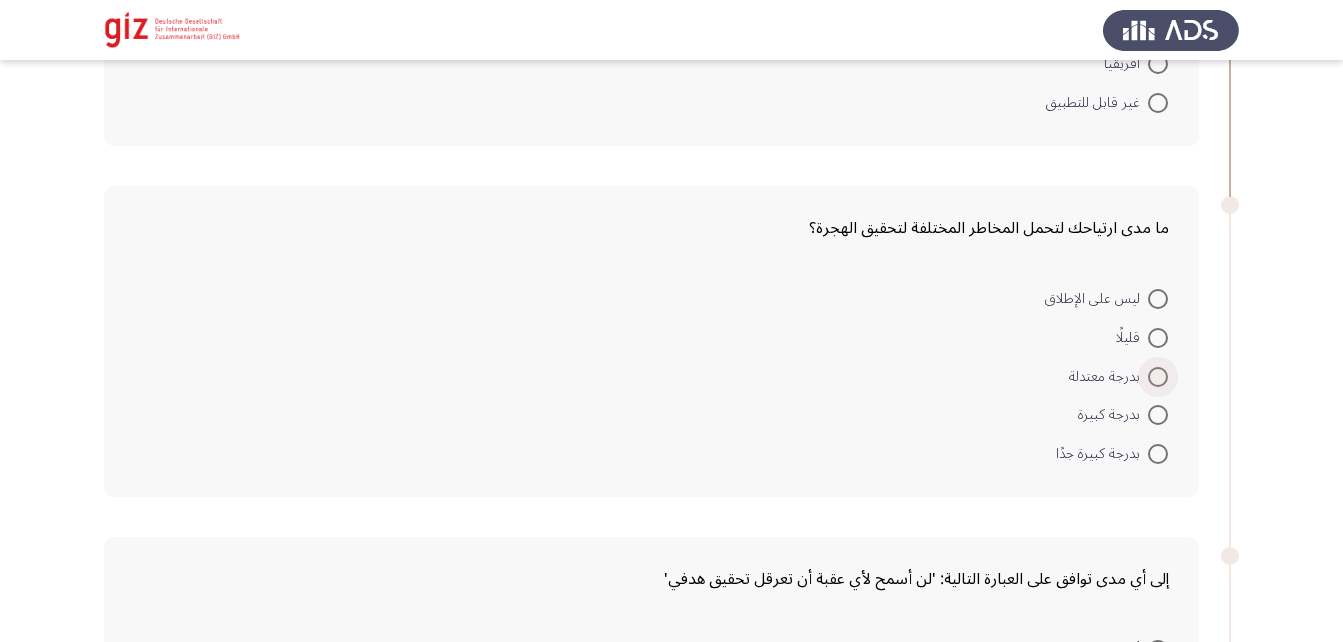 click at bounding box center [1158, 377] 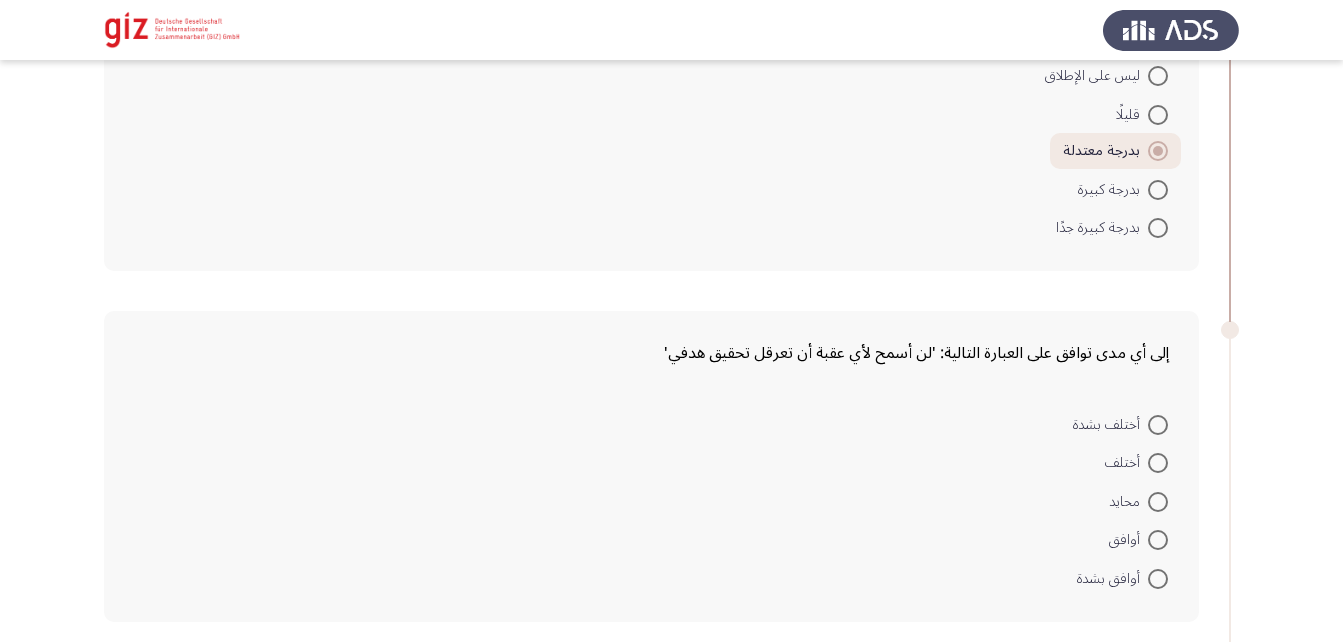 scroll, scrollTop: 1135, scrollLeft: 0, axis: vertical 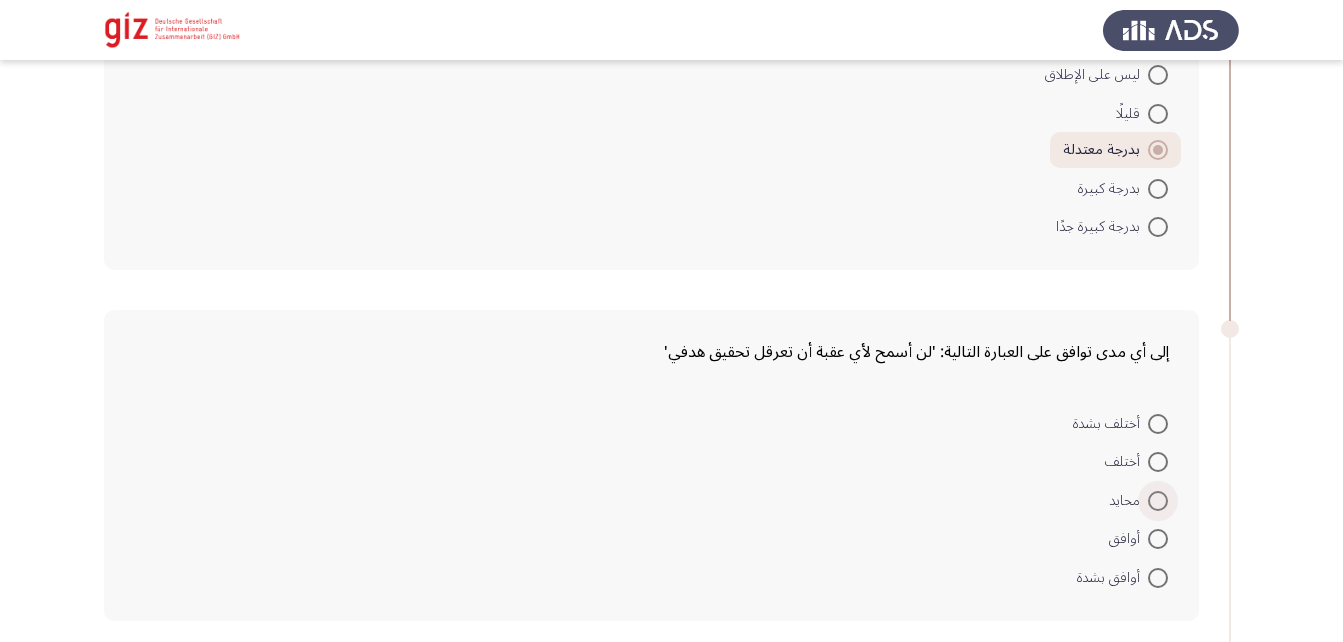click at bounding box center (1158, 501) 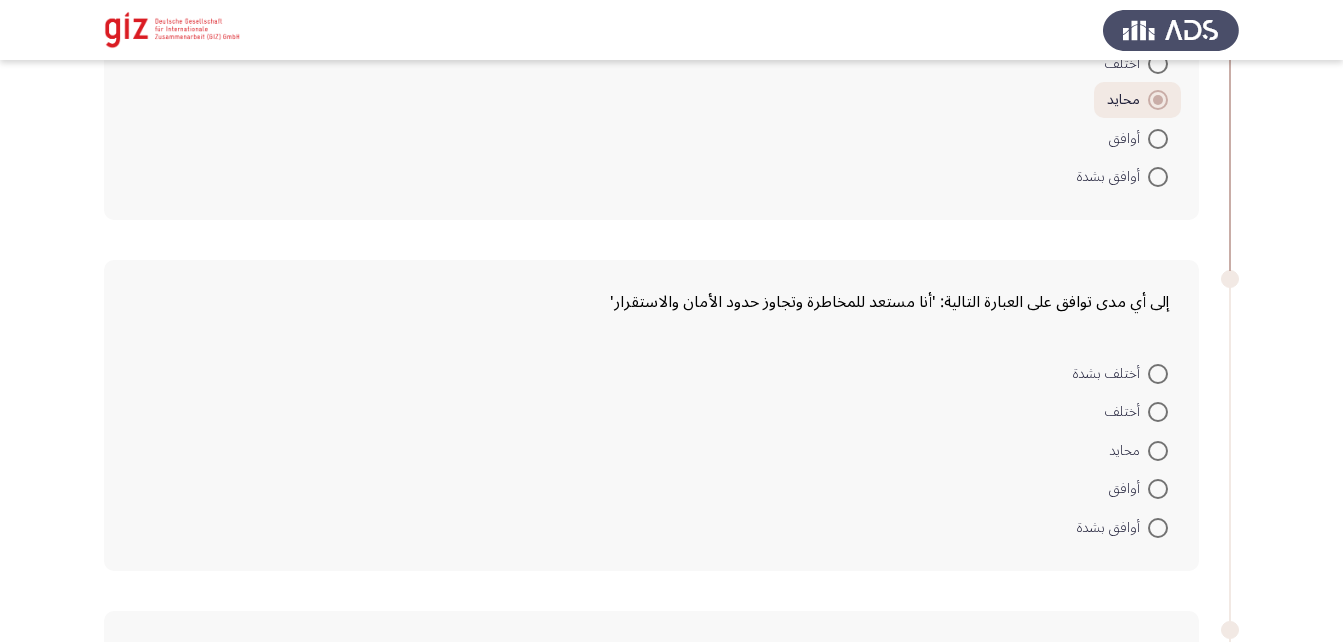 scroll, scrollTop: 1534, scrollLeft: 0, axis: vertical 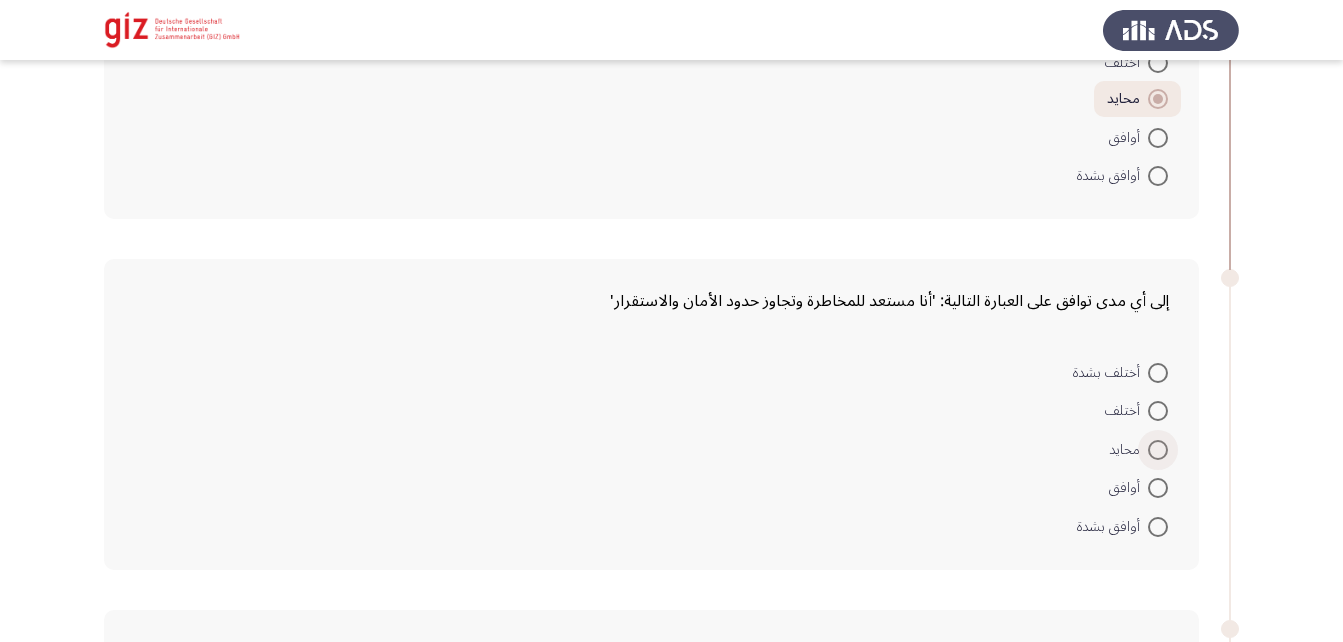 click at bounding box center (1158, 450) 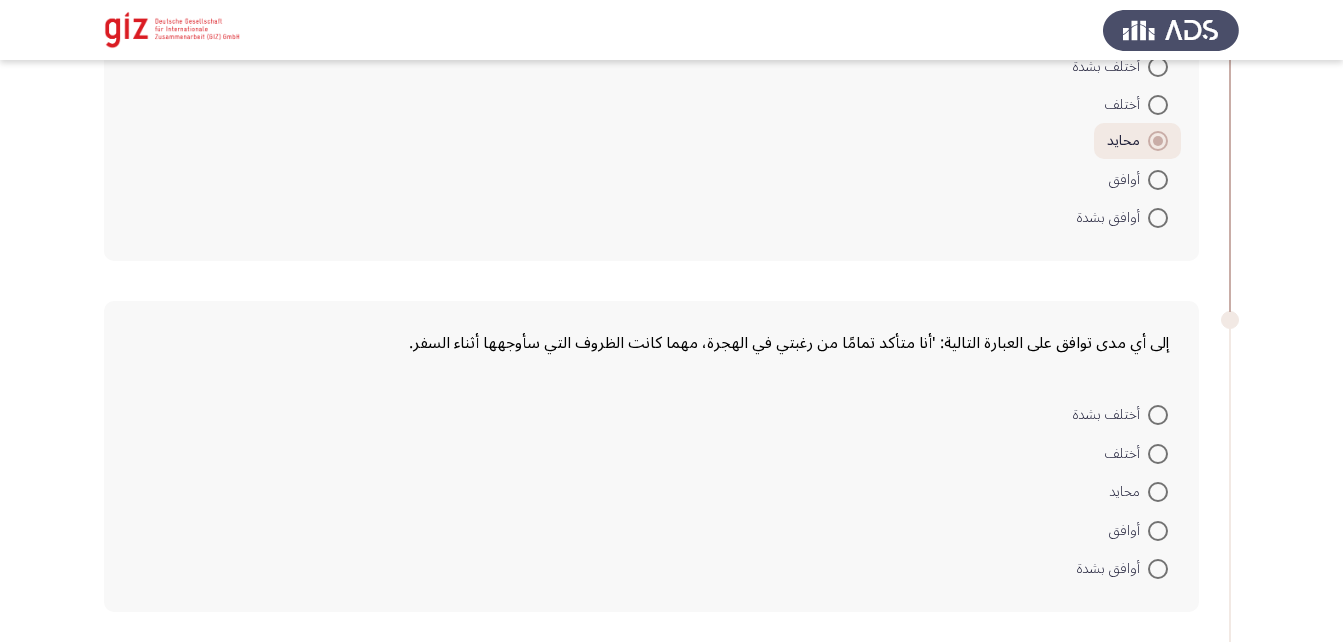 scroll, scrollTop: 1841, scrollLeft: 0, axis: vertical 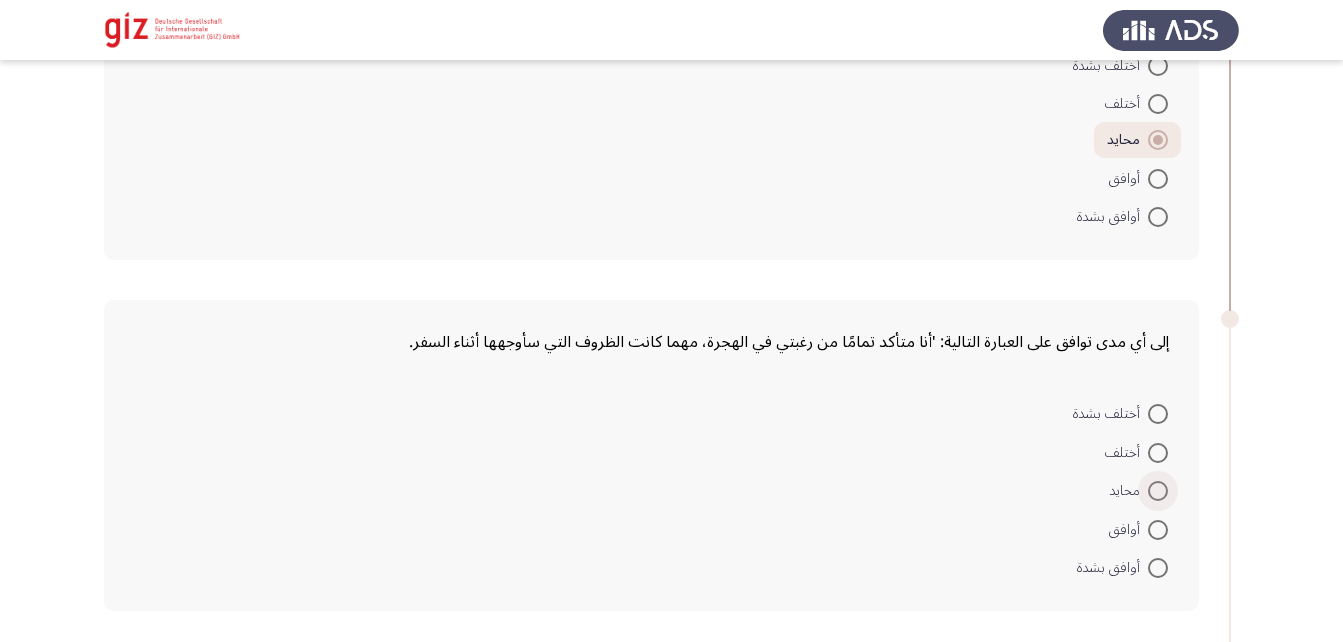 click at bounding box center (1158, 491) 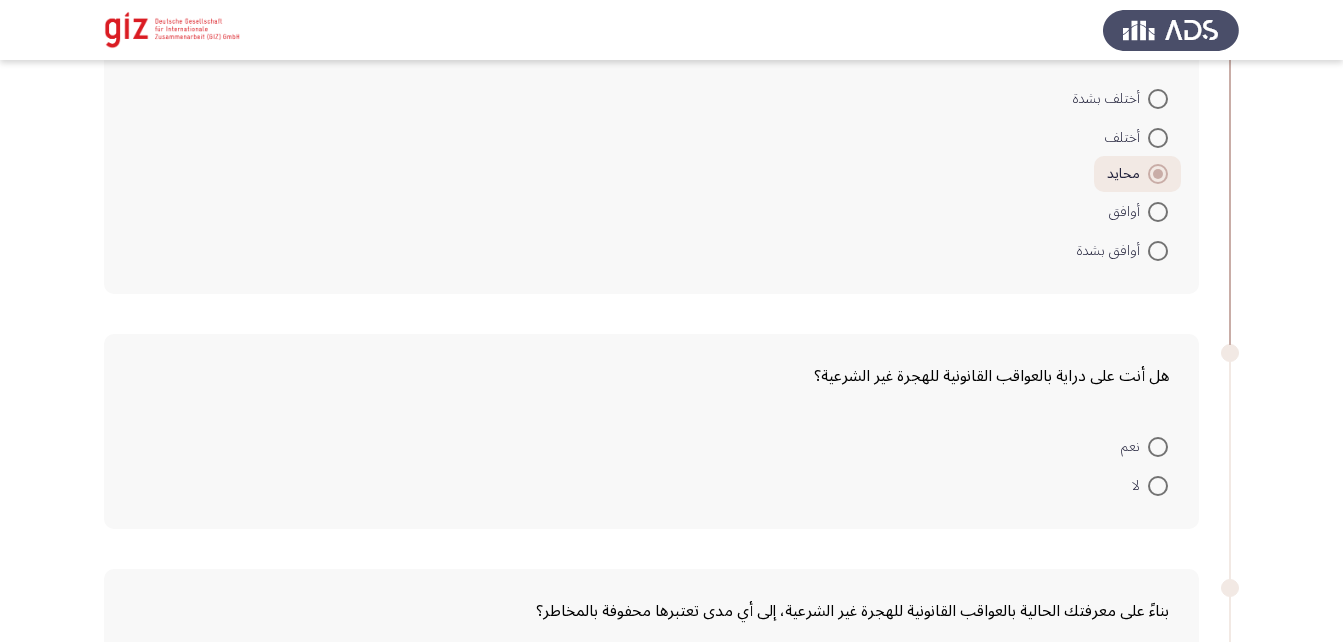 scroll, scrollTop: 2159, scrollLeft: 0, axis: vertical 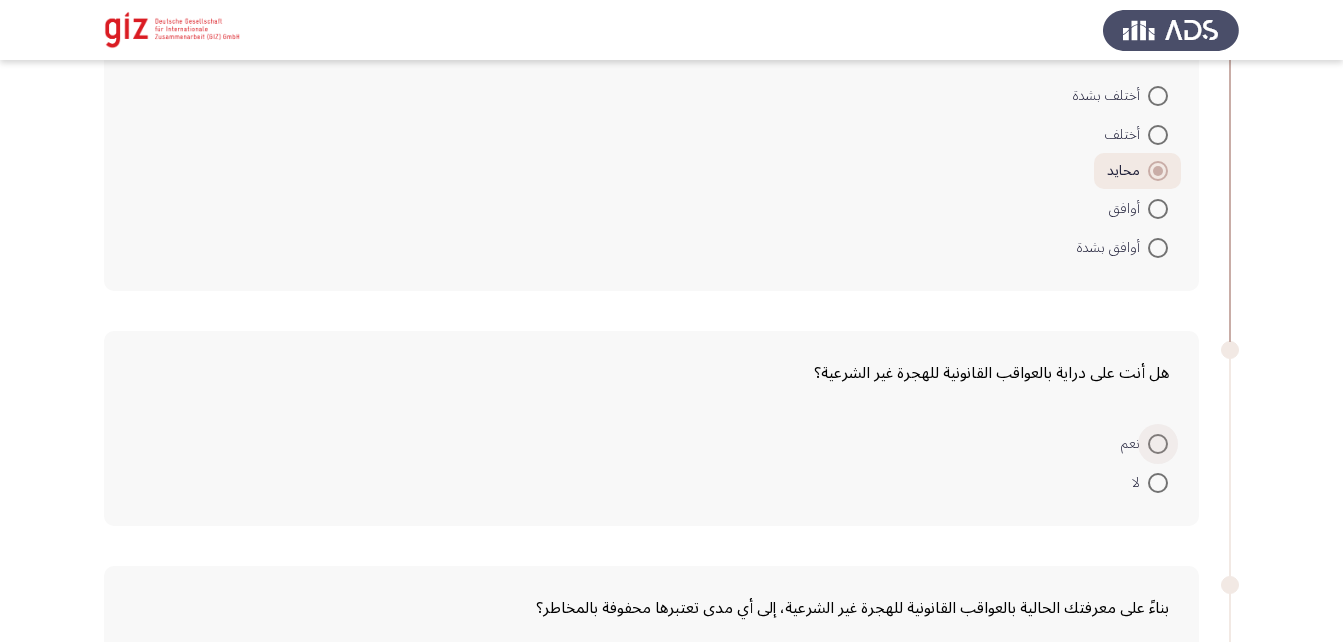 click at bounding box center (1158, 444) 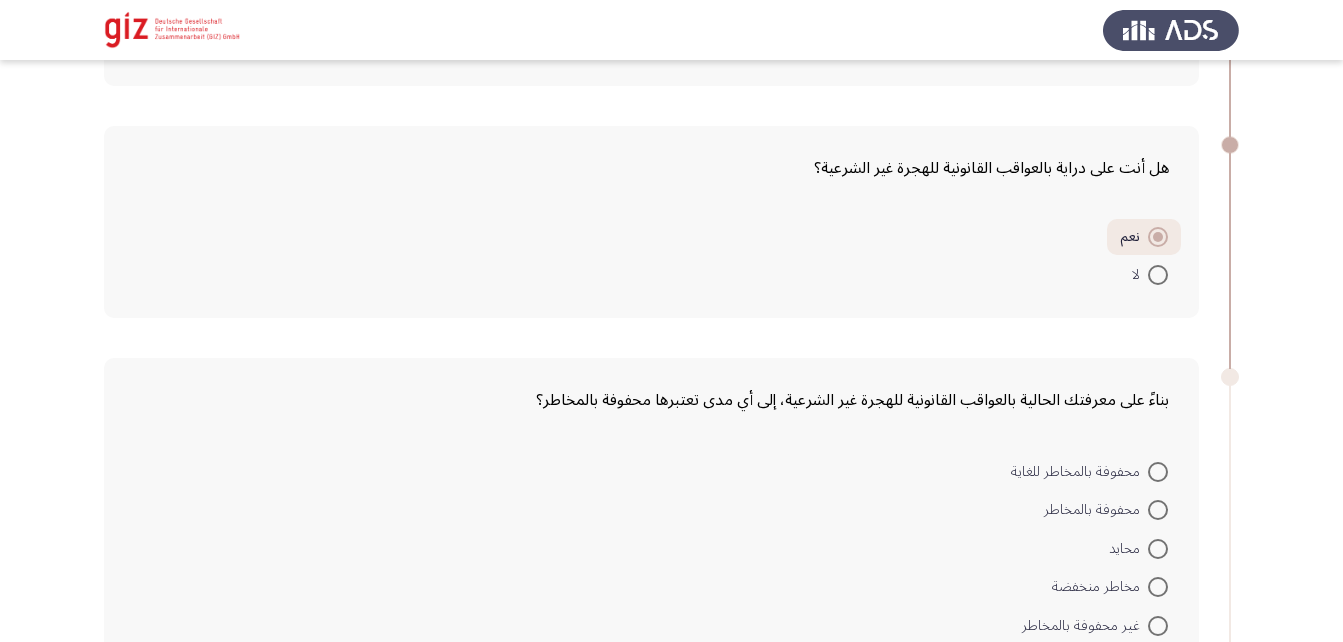 scroll, scrollTop: 2363, scrollLeft: 0, axis: vertical 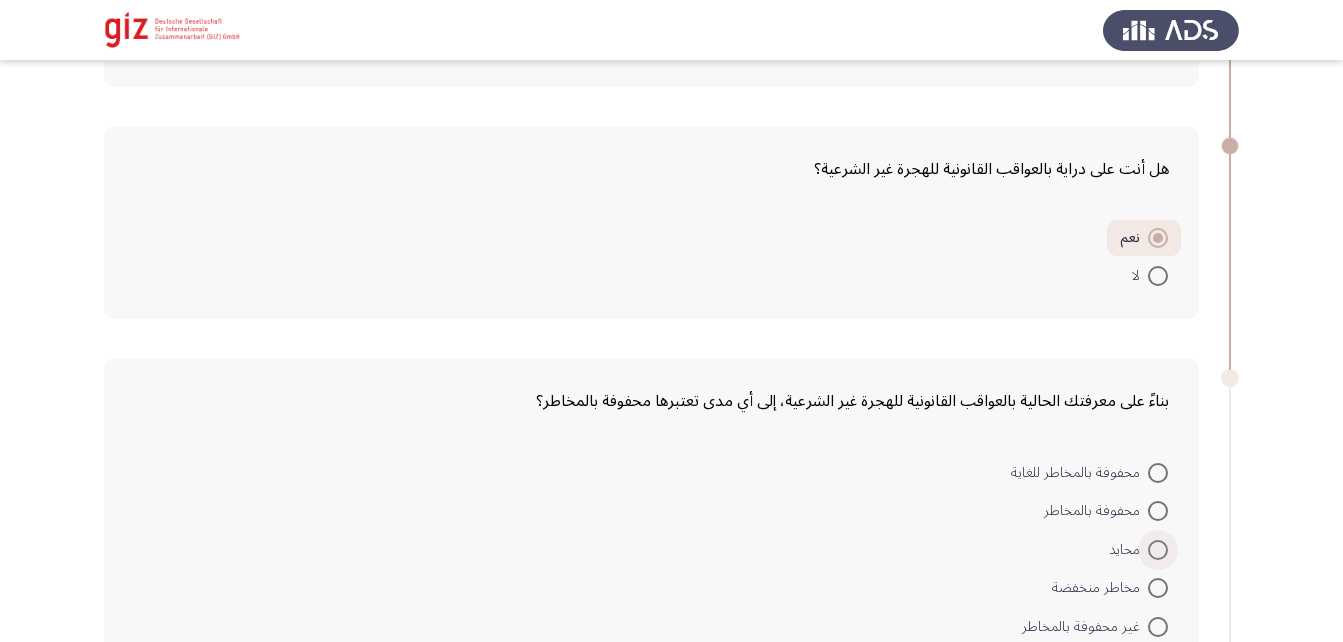 click at bounding box center (1158, 550) 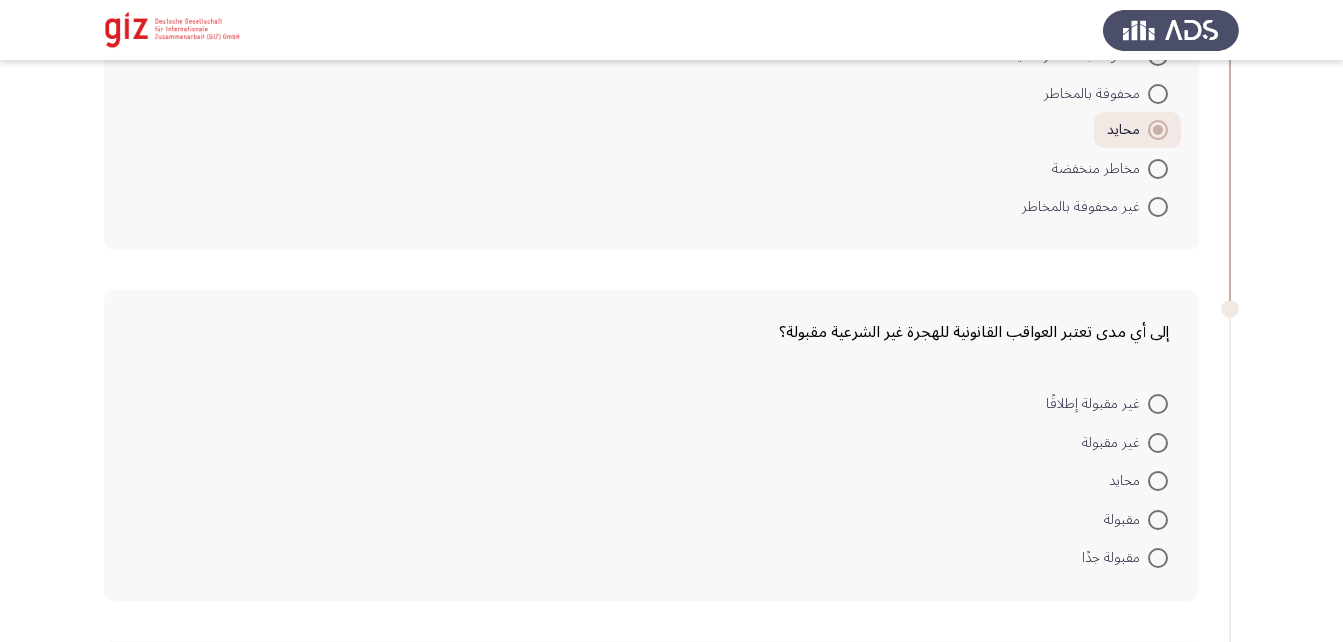 scroll, scrollTop: 2800, scrollLeft: 0, axis: vertical 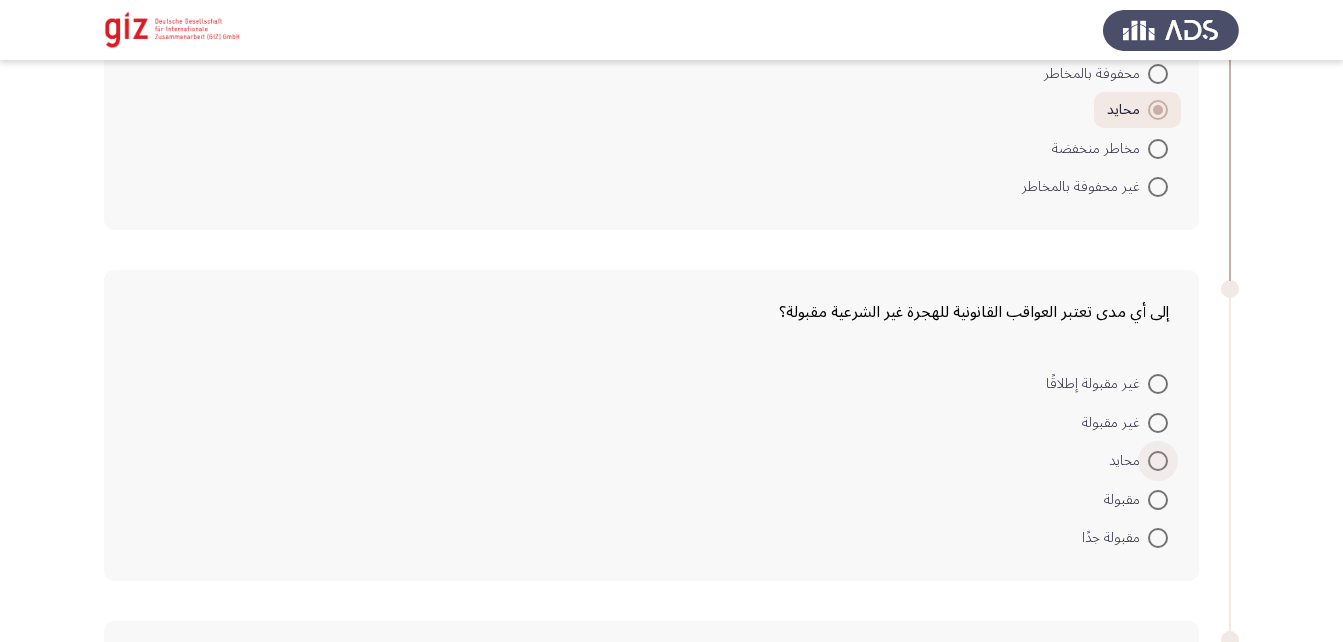 click at bounding box center [1158, 461] 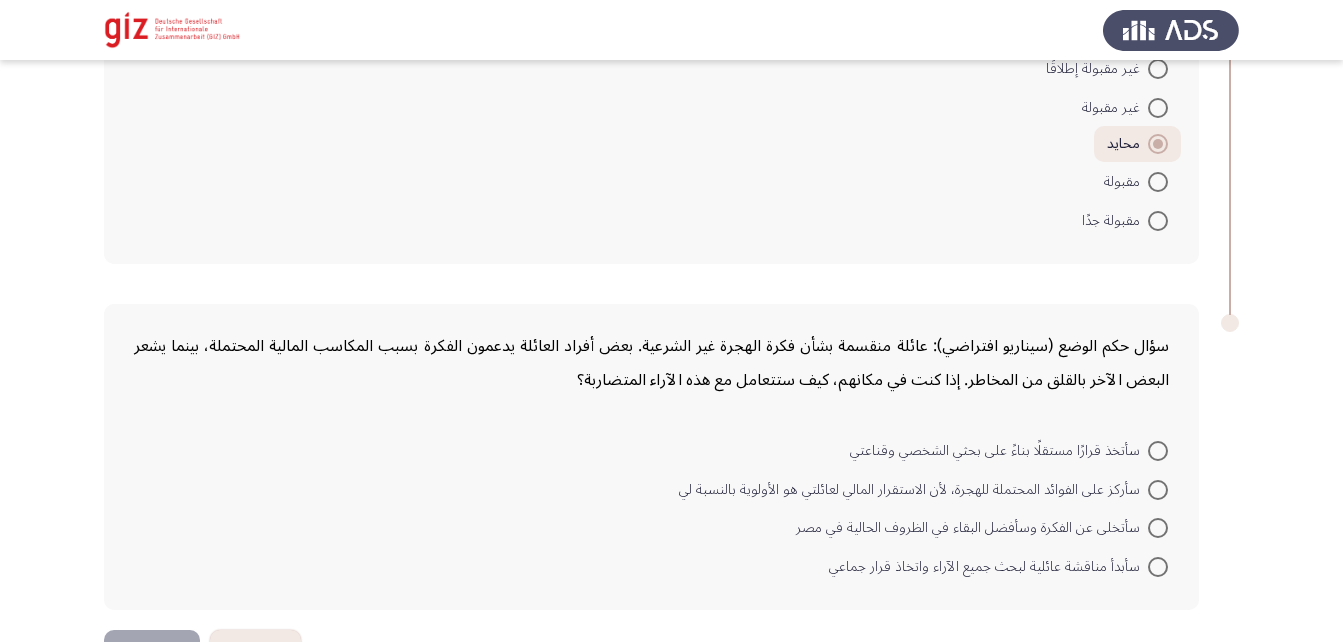 scroll, scrollTop: 3116, scrollLeft: 0, axis: vertical 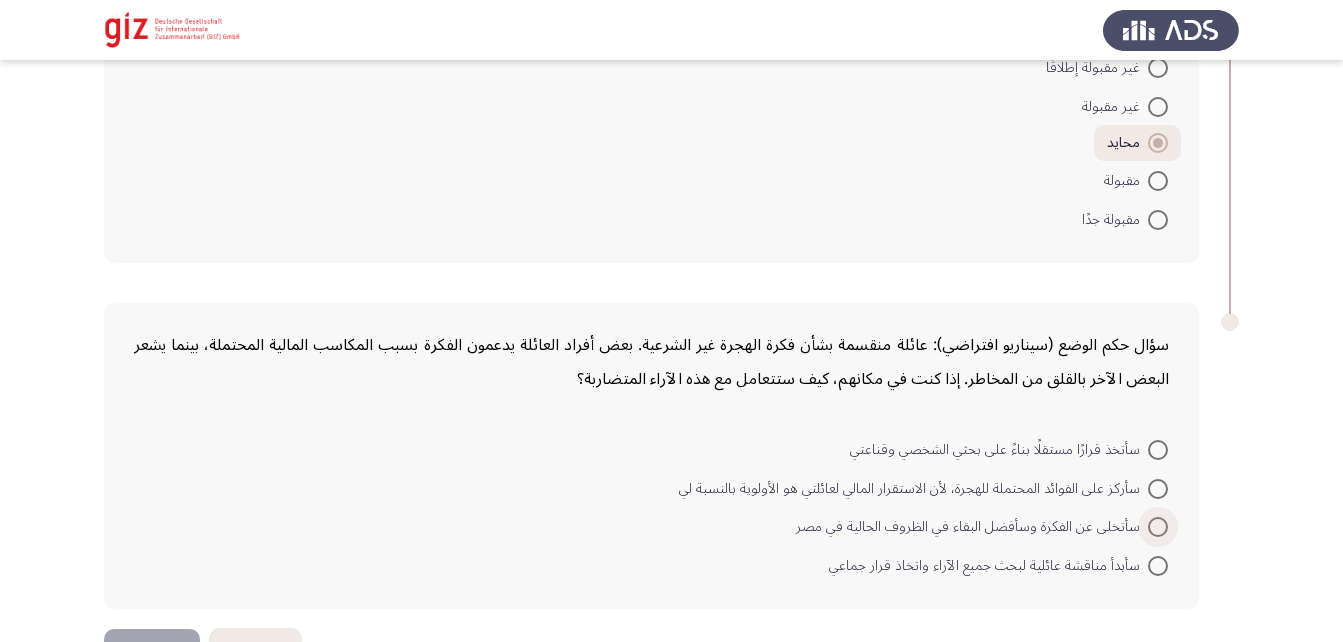 click at bounding box center (1158, 527) 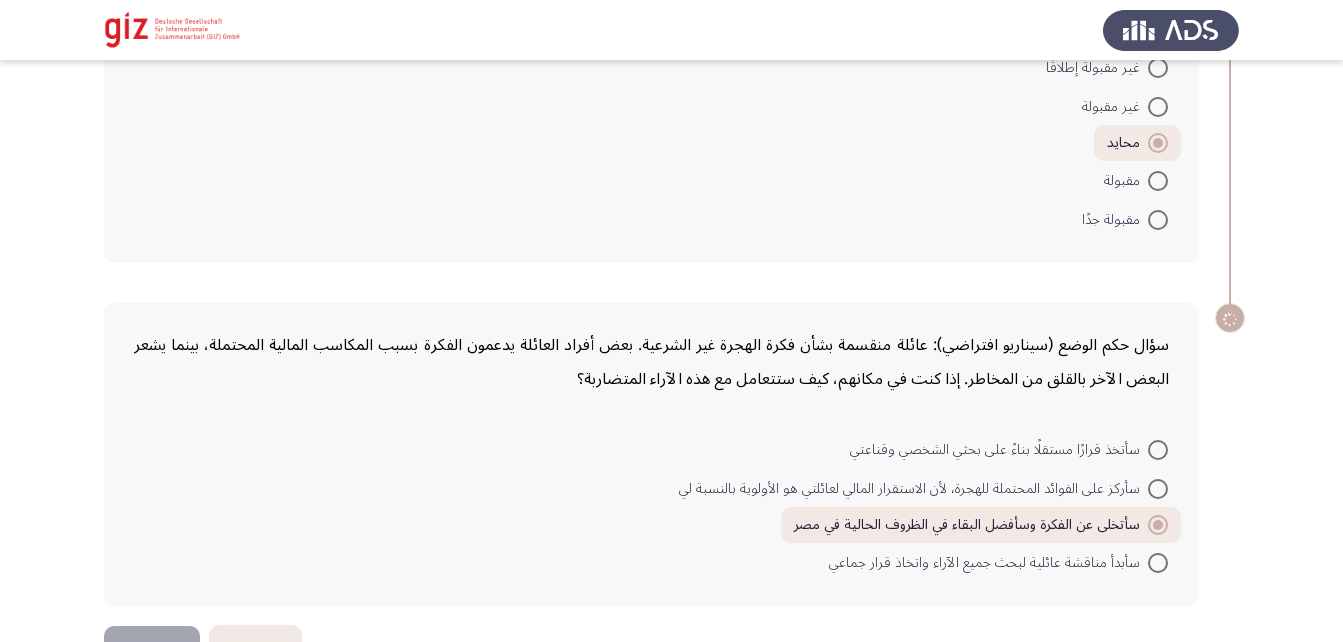 scroll, scrollTop: 3180, scrollLeft: 0, axis: vertical 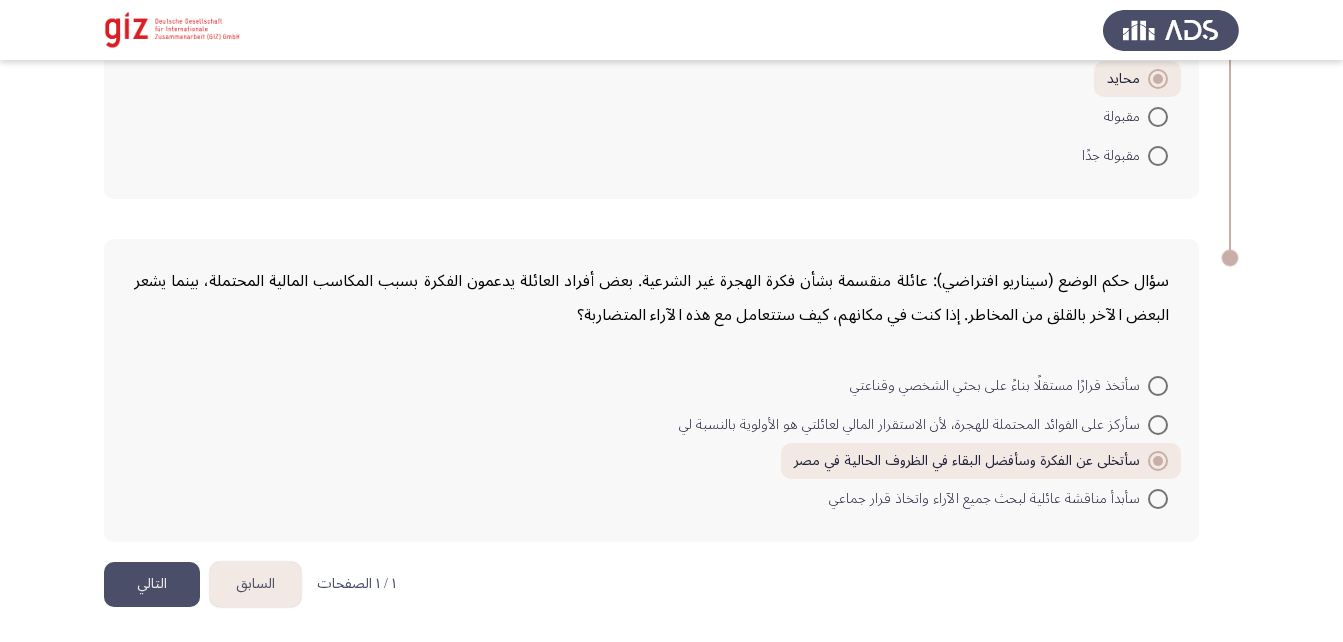 click on "التالي" 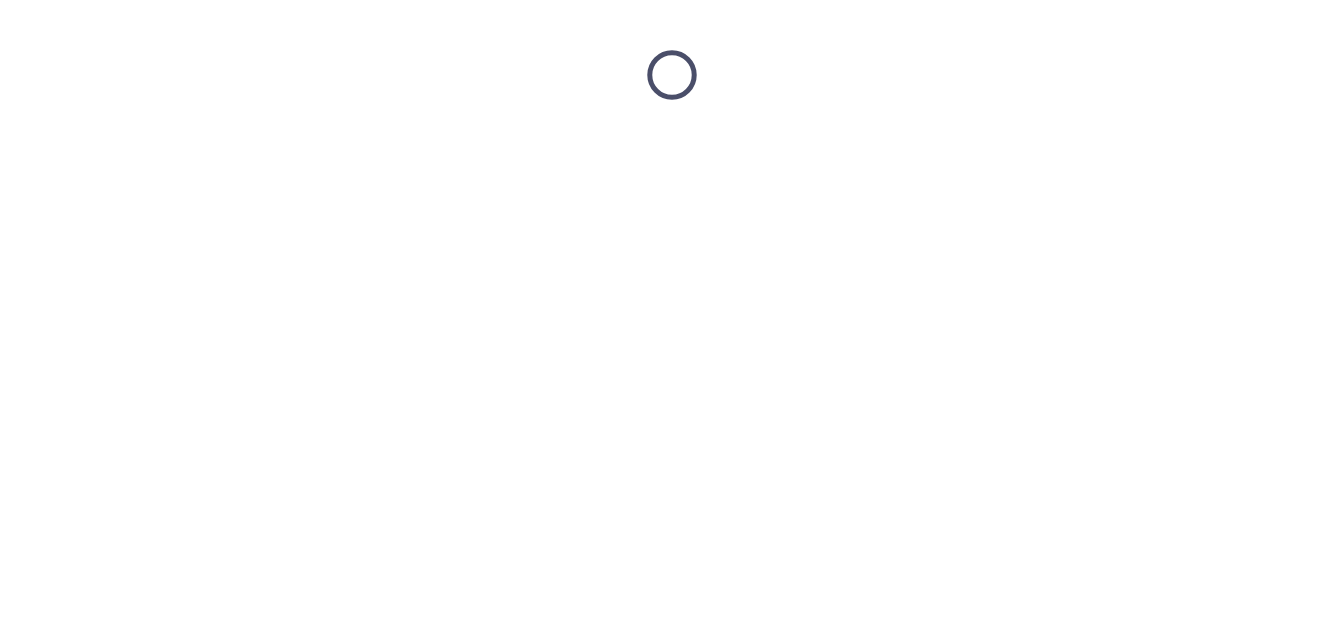 scroll, scrollTop: 0, scrollLeft: 0, axis: both 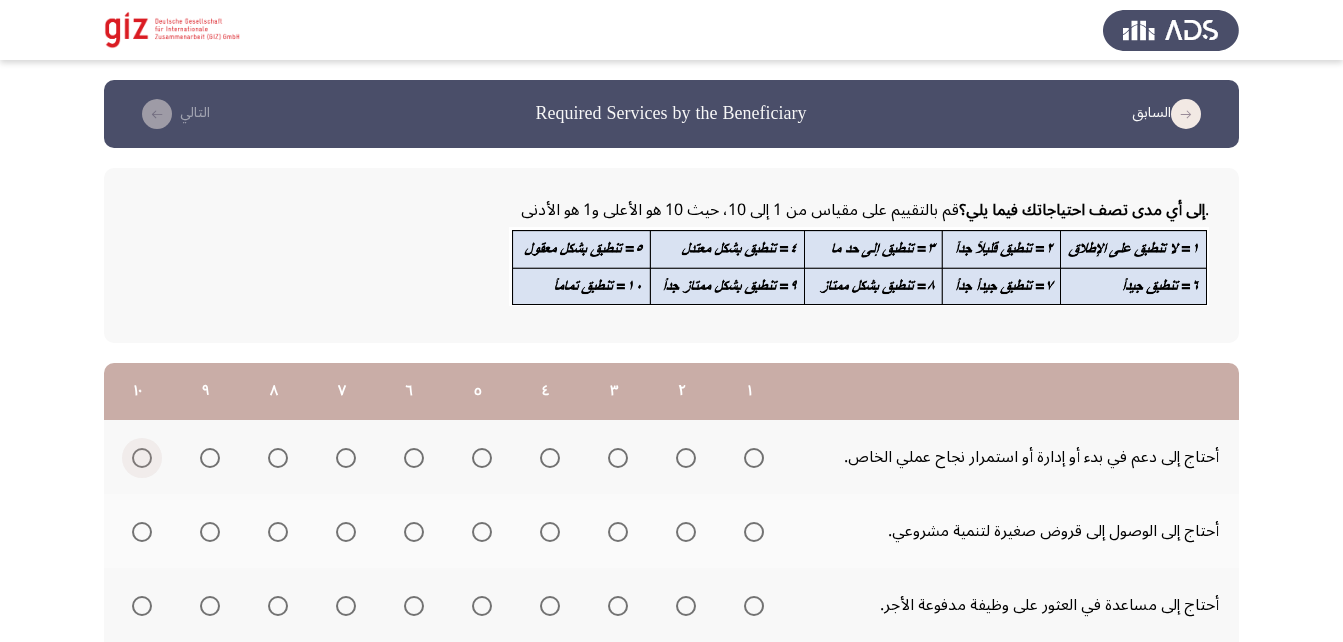 click at bounding box center (142, 458) 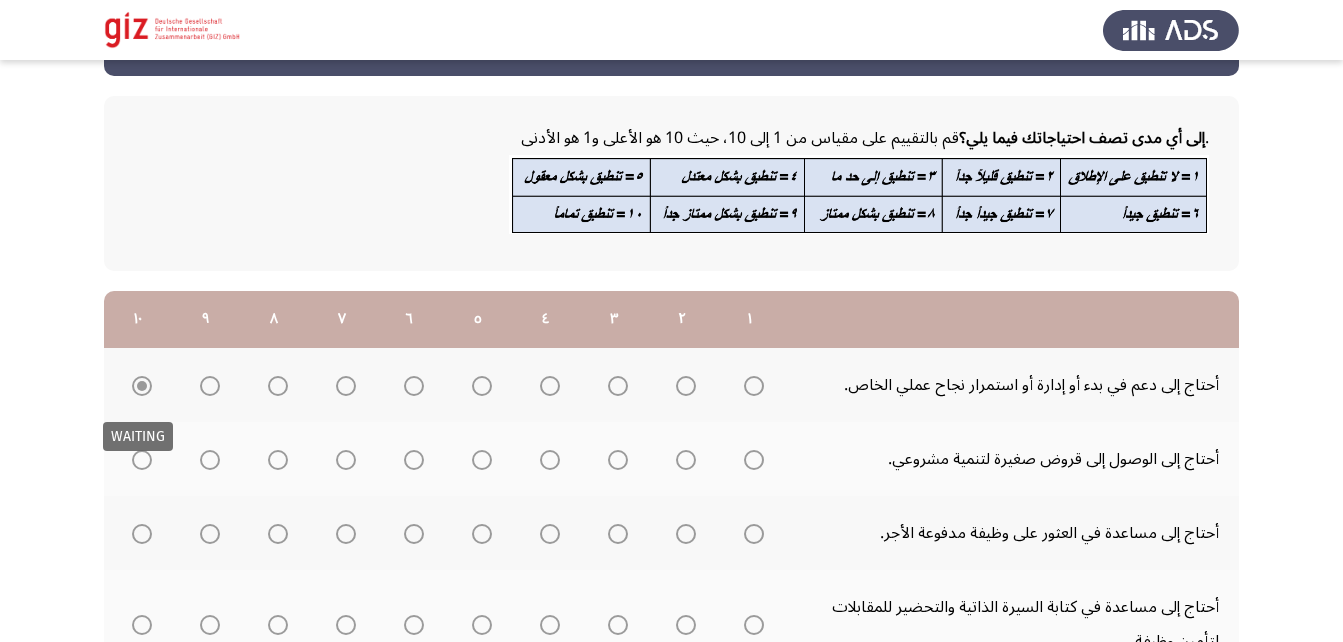 scroll, scrollTop: 73, scrollLeft: 0, axis: vertical 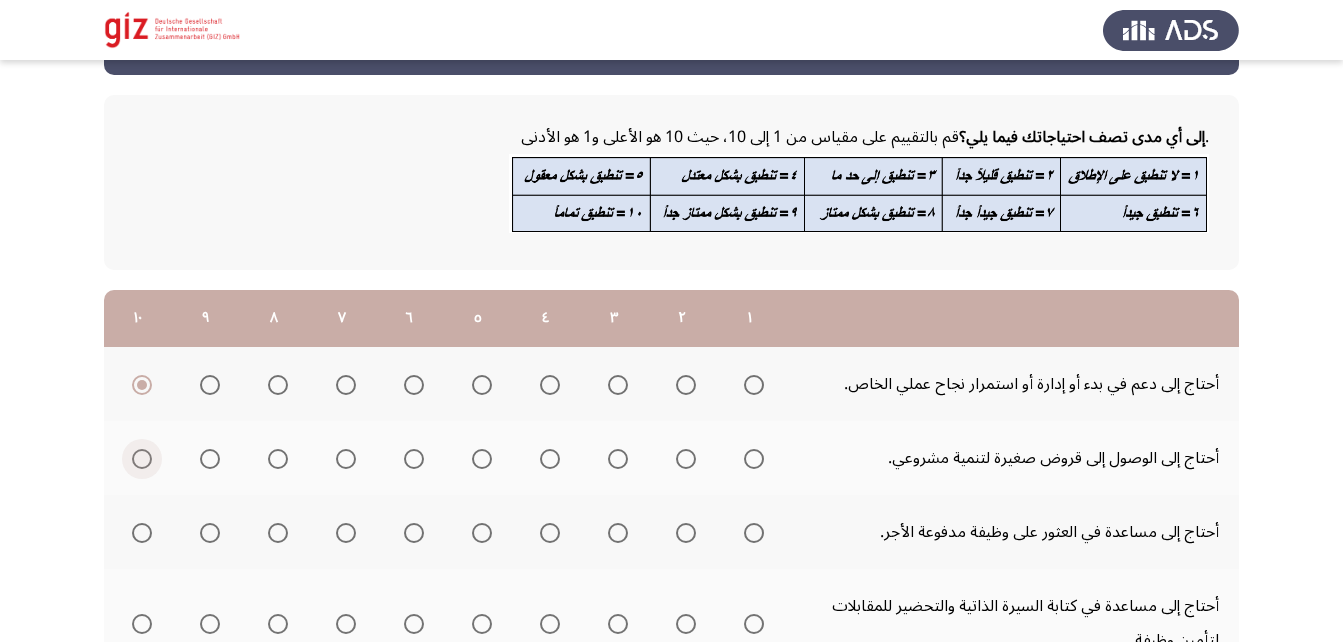 click at bounding box center [142, 459] 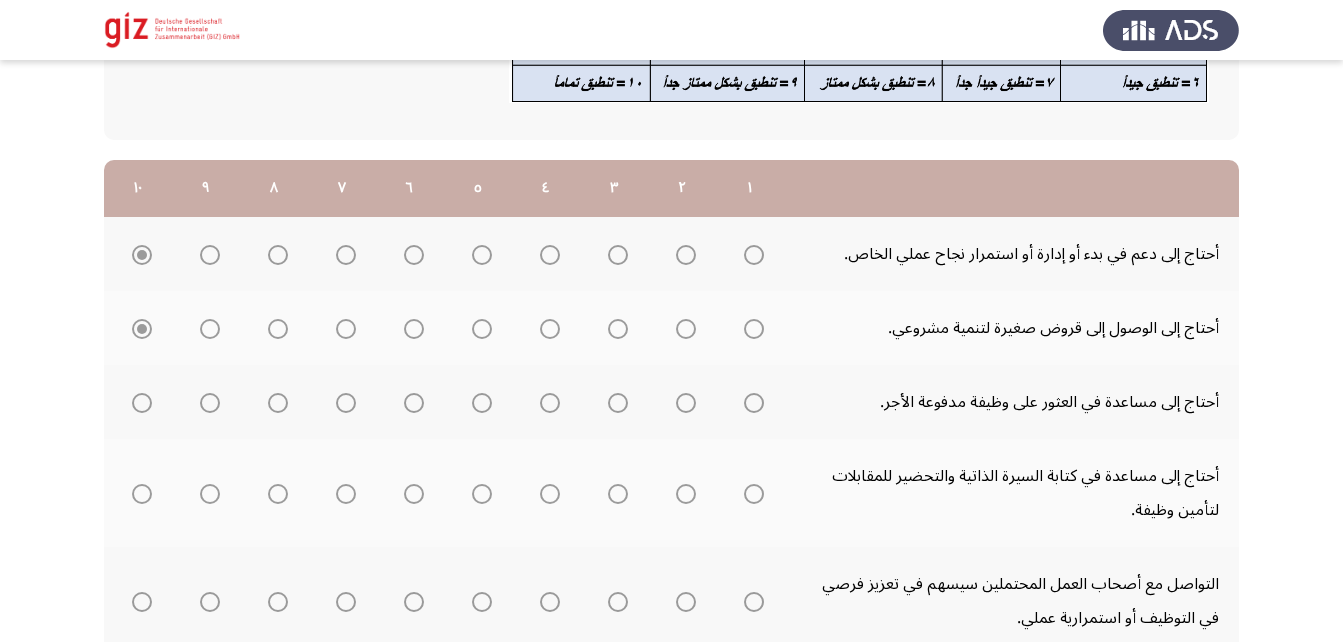 scroll, scrollTop: 227, scrollLeft: 0, axis: vertical 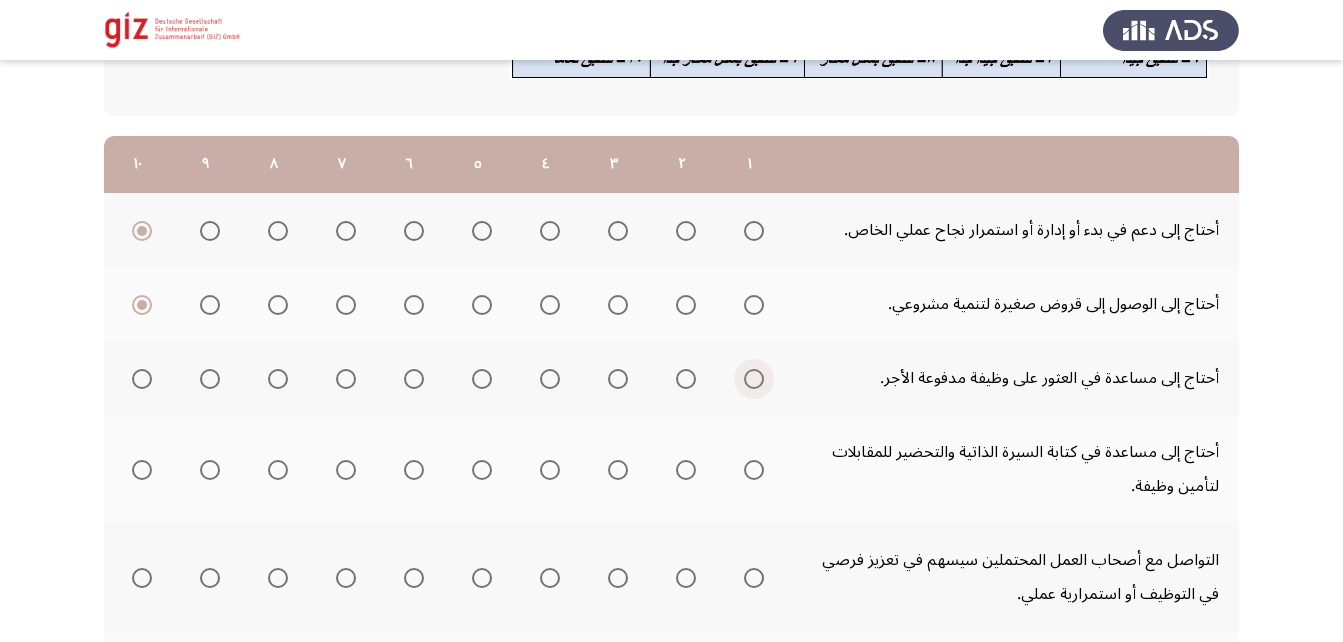 click at bounding box center [754, 379] 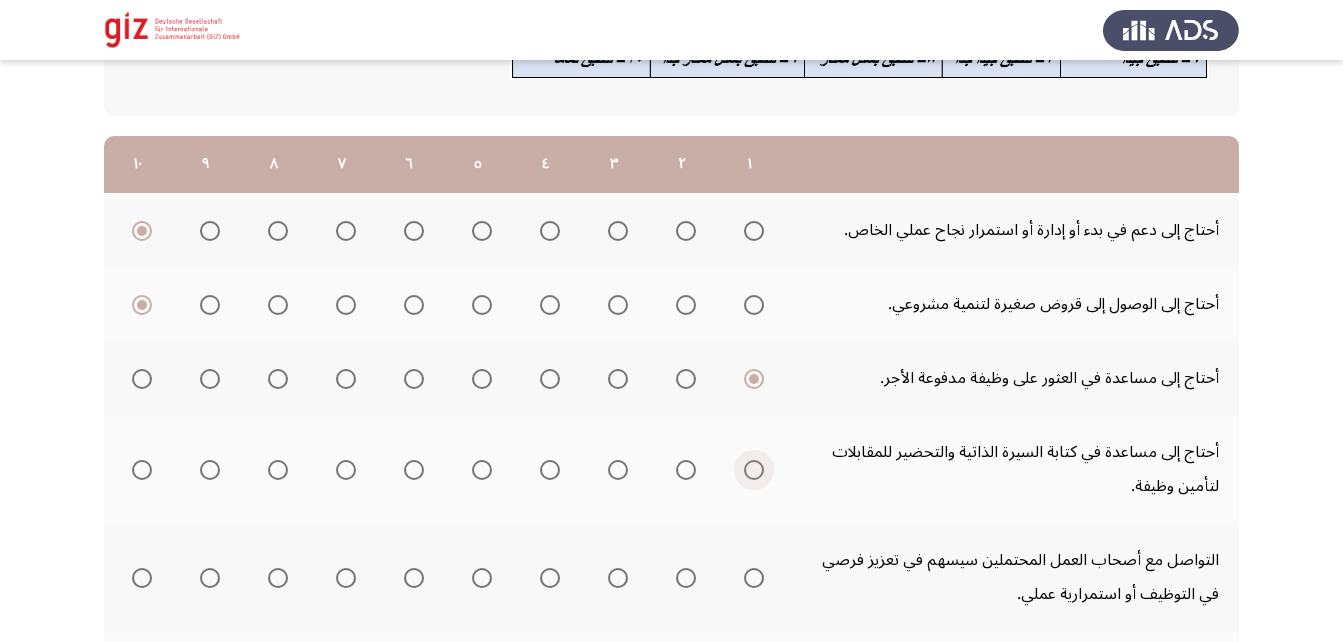 click at bounding box center (754, 470) 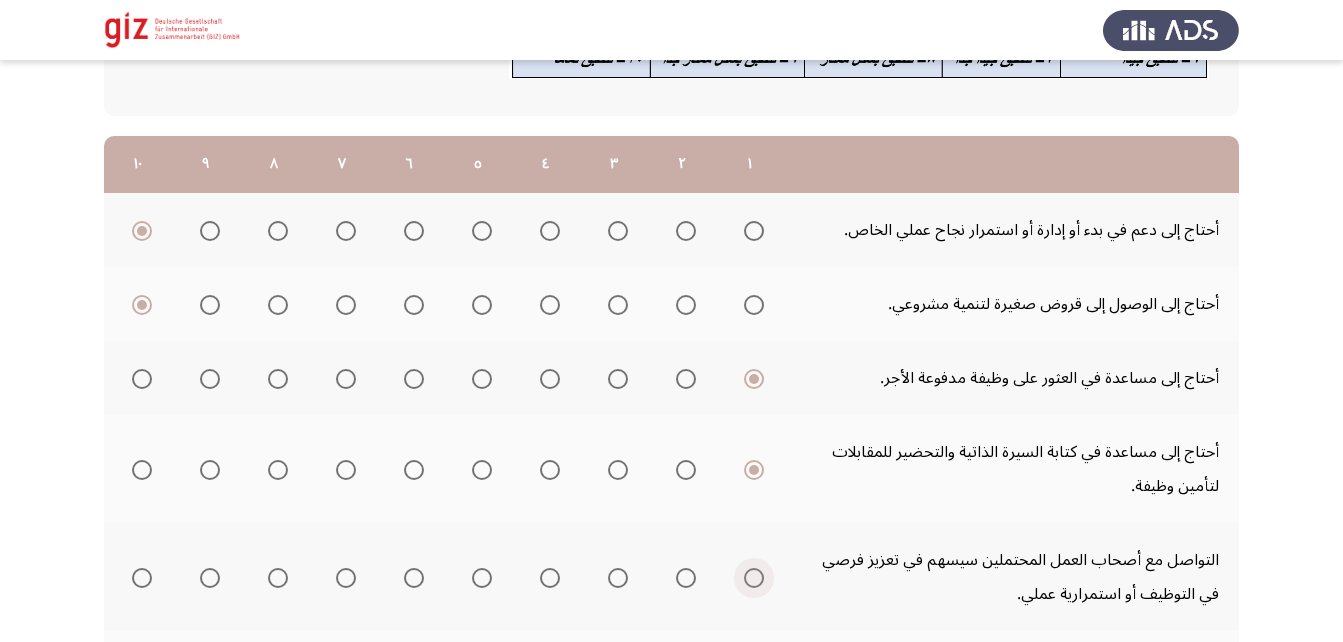 click at bounding box center (754, 578) 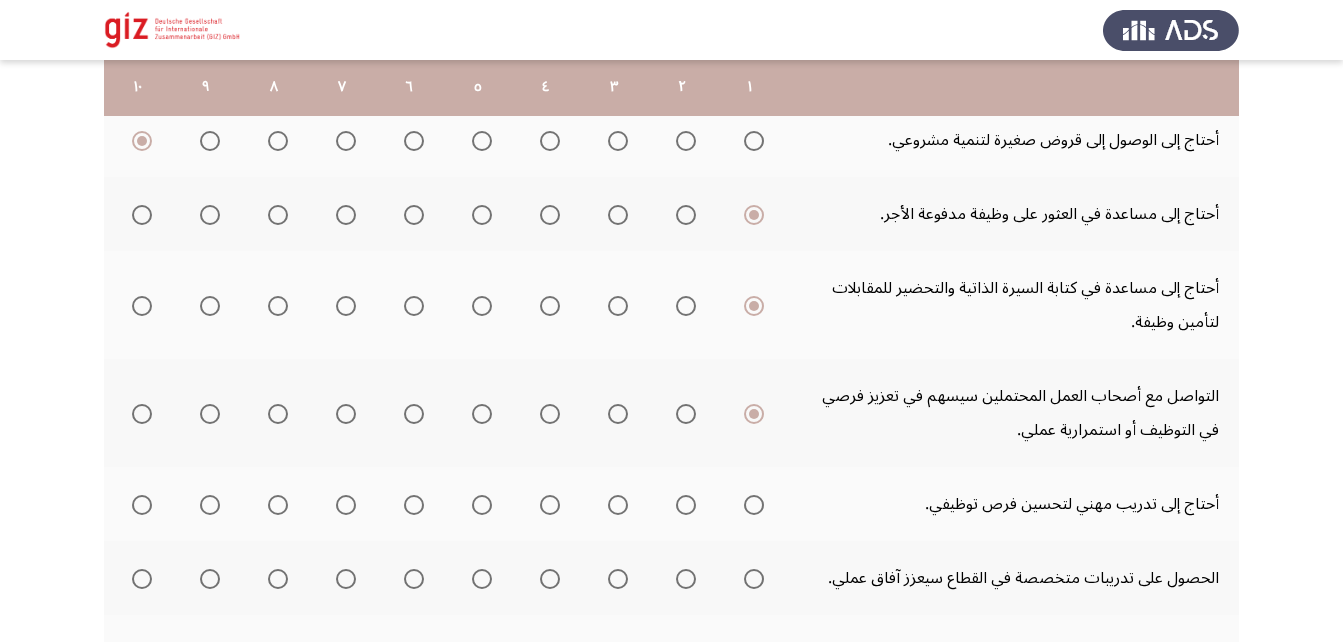 scroll, scrollTop: 390, scrollLeft: 0, axis: vertical 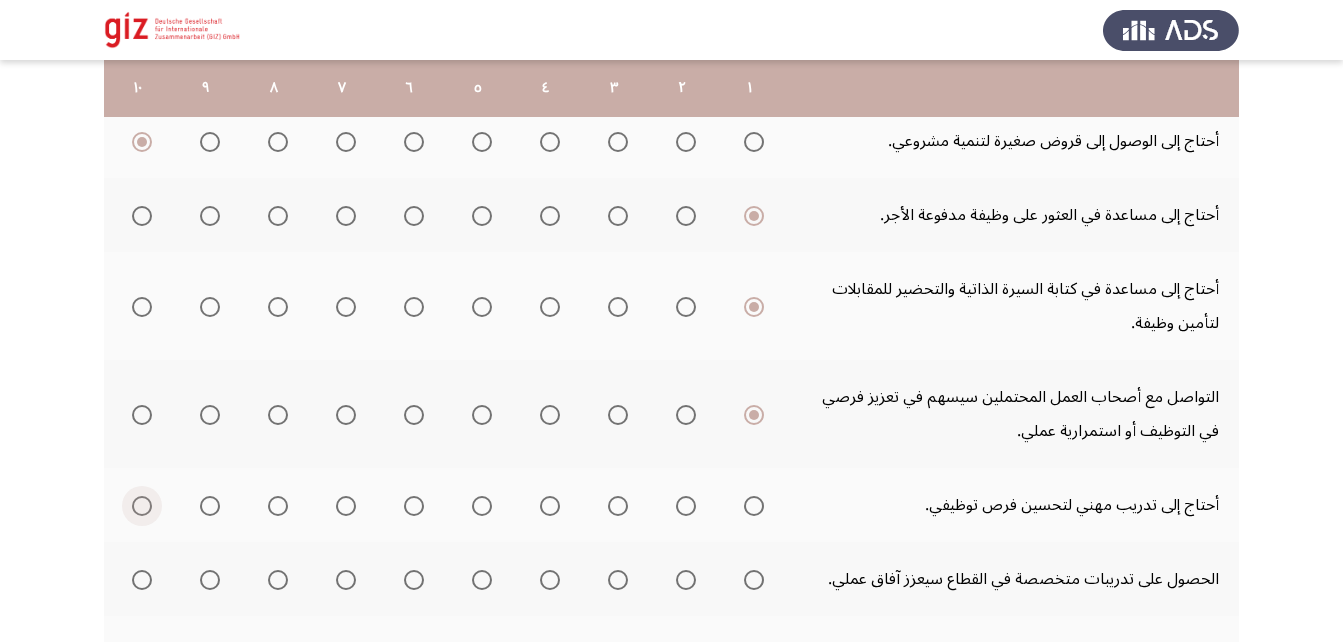 click at bounding box center (142, 506) 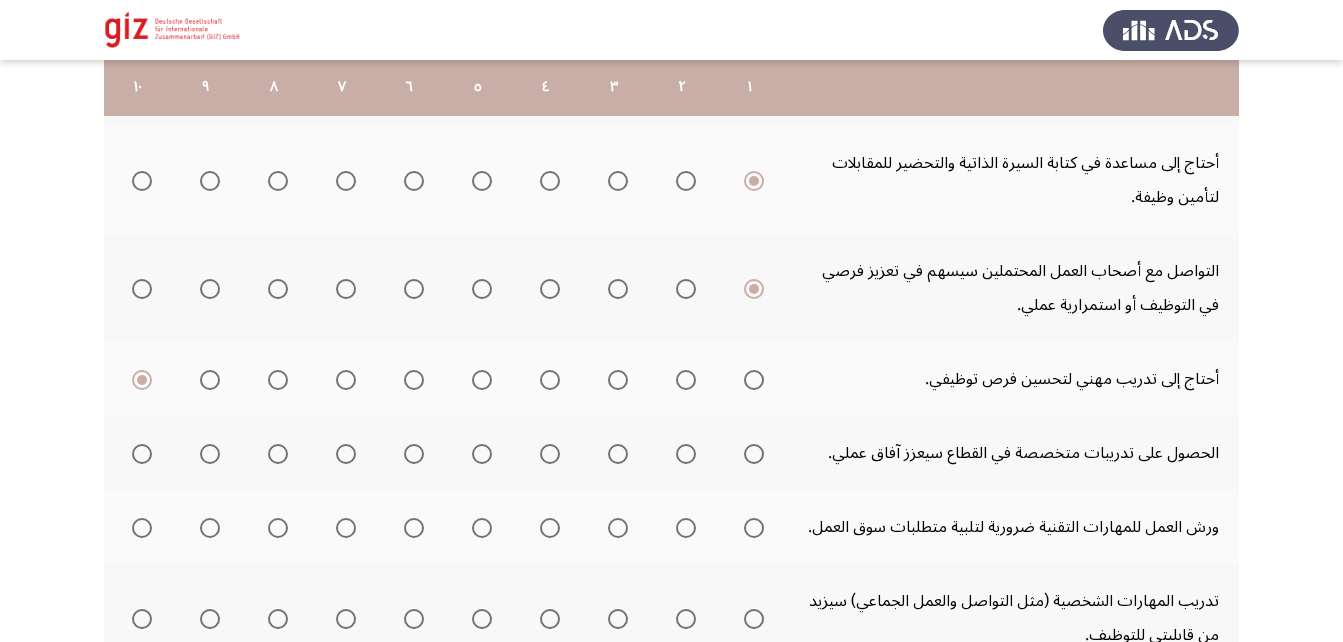 scroll, scrollTop: 517, scrollLeft: 0, axis: vertical 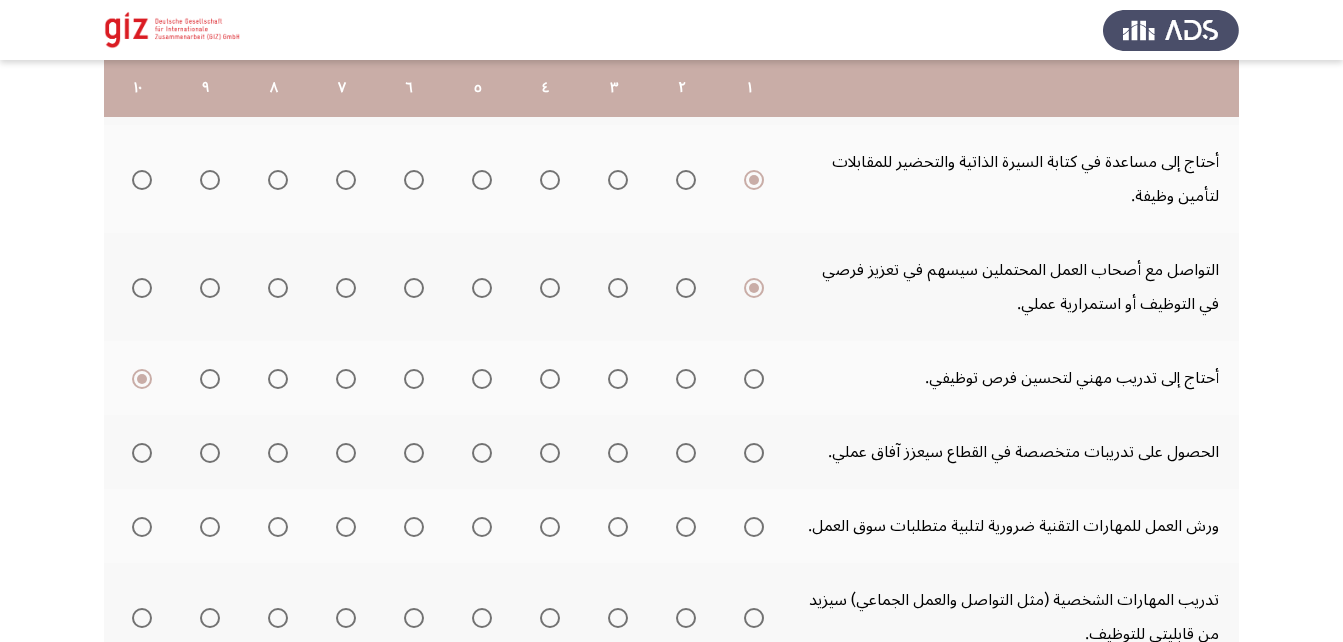 click at bounding box center (754, 453) 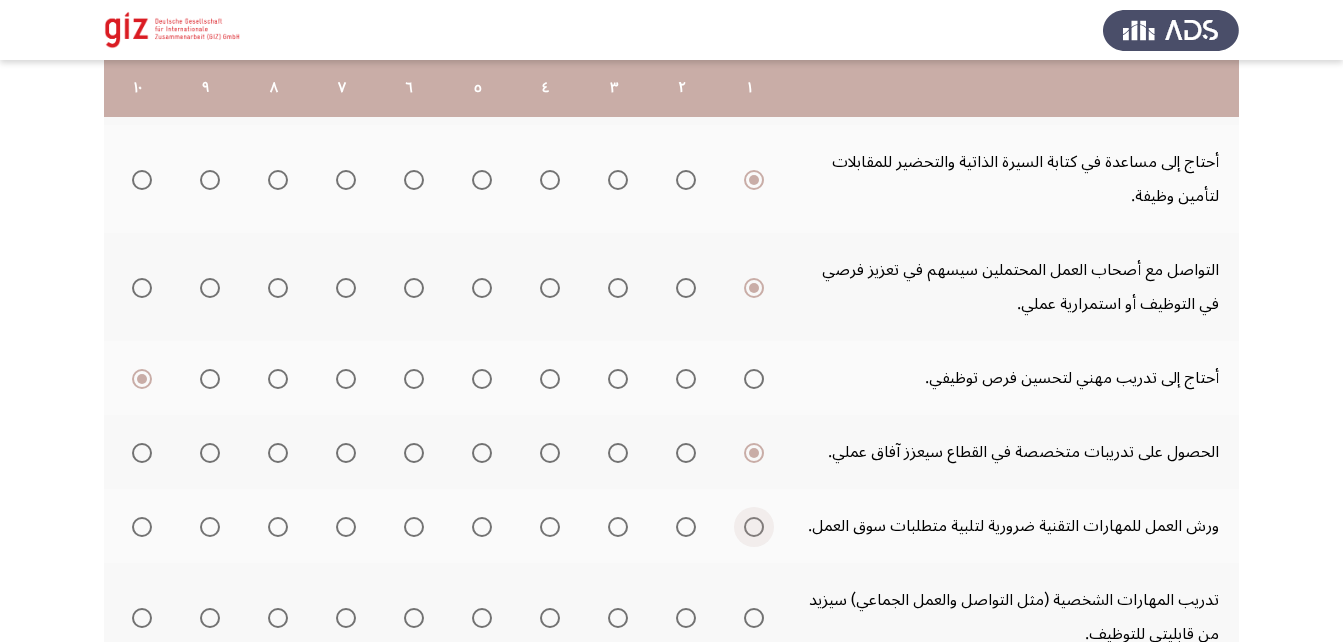 click at bounding box center (754, 527) 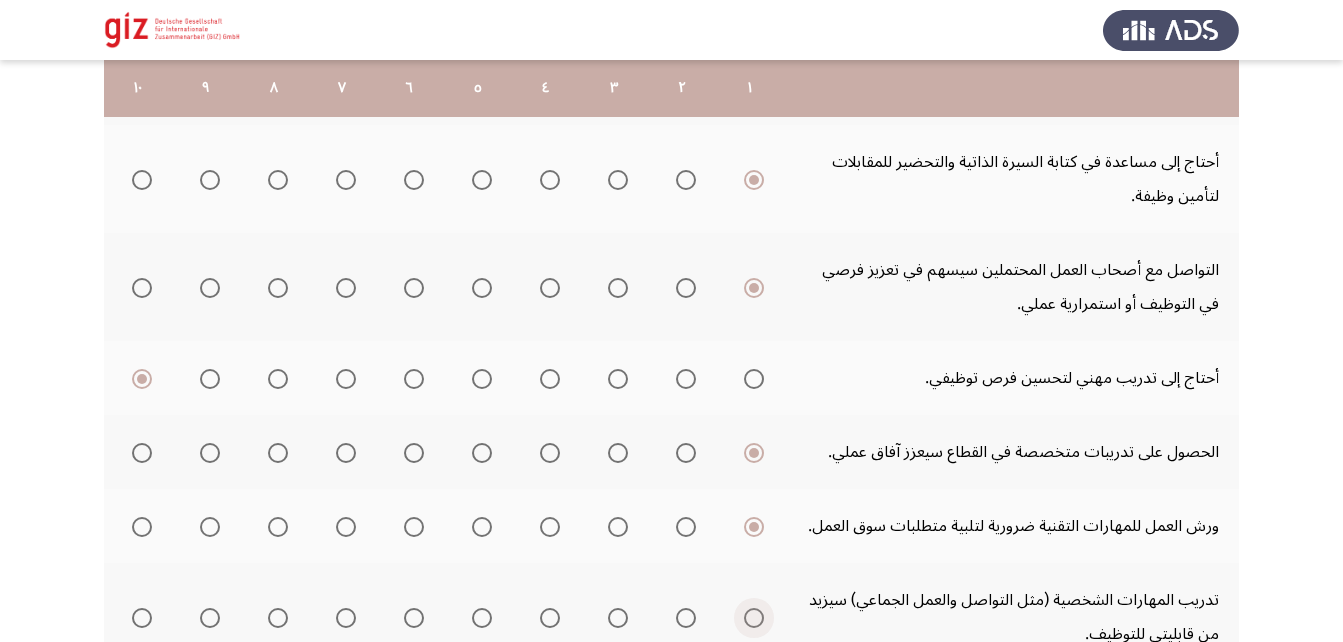 click at bounding box center [754, 618] 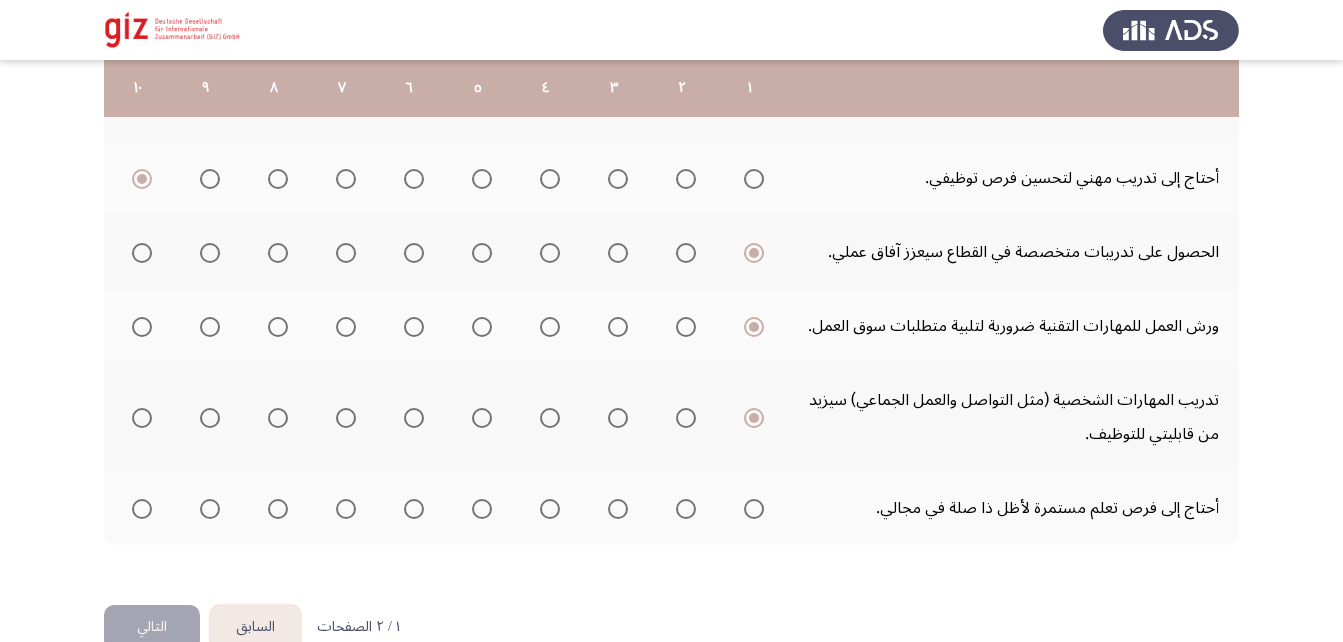 scroll, scrollTop: 718, scrollLeft: 0, axis: vertical 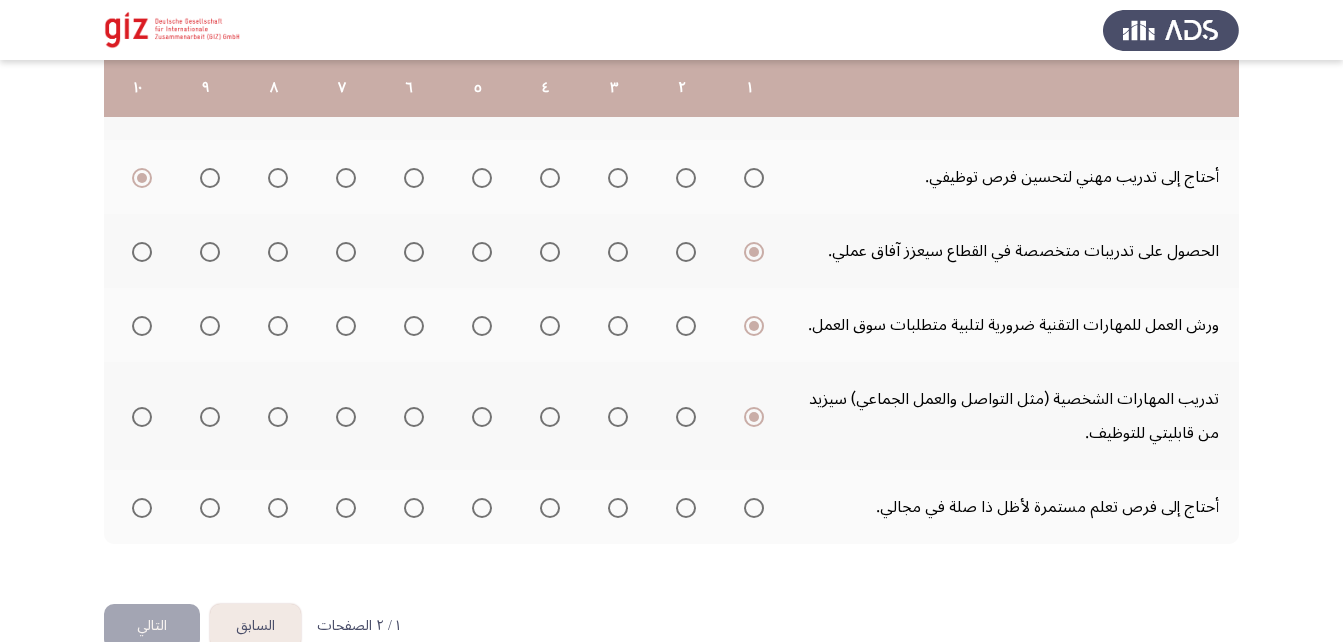 click at bounding box center (754, 508) 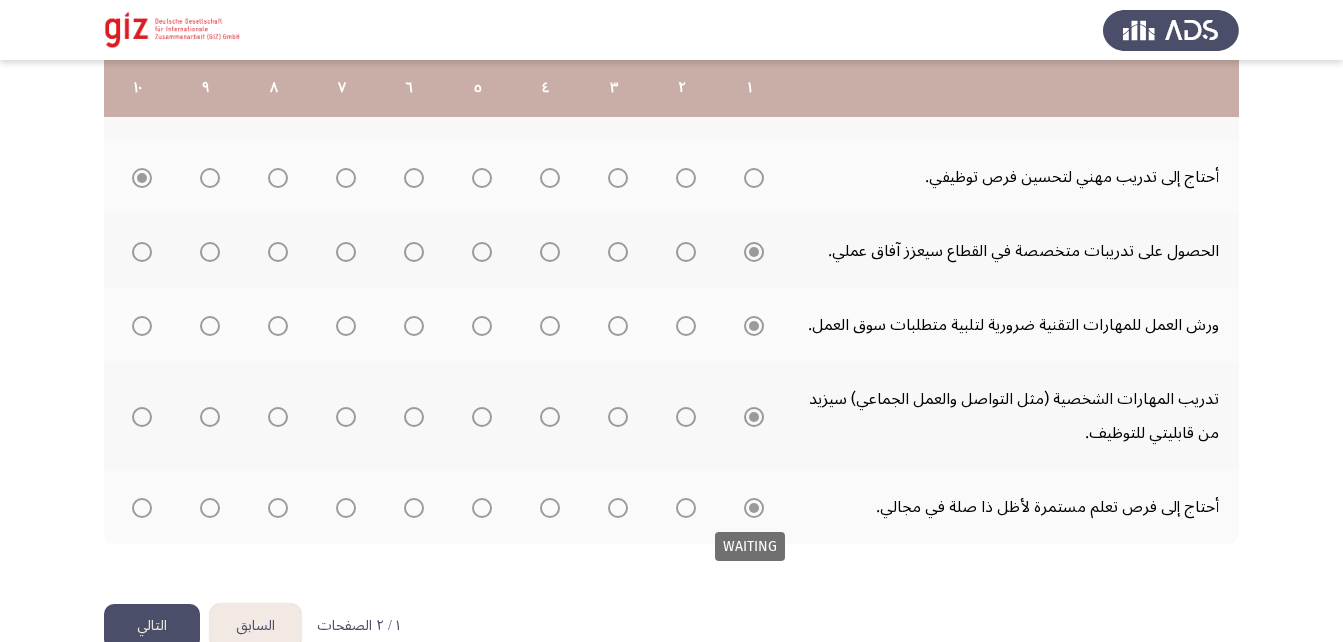 scroll, scrollTop: 760, scrollLeft: 0, axis: vertical 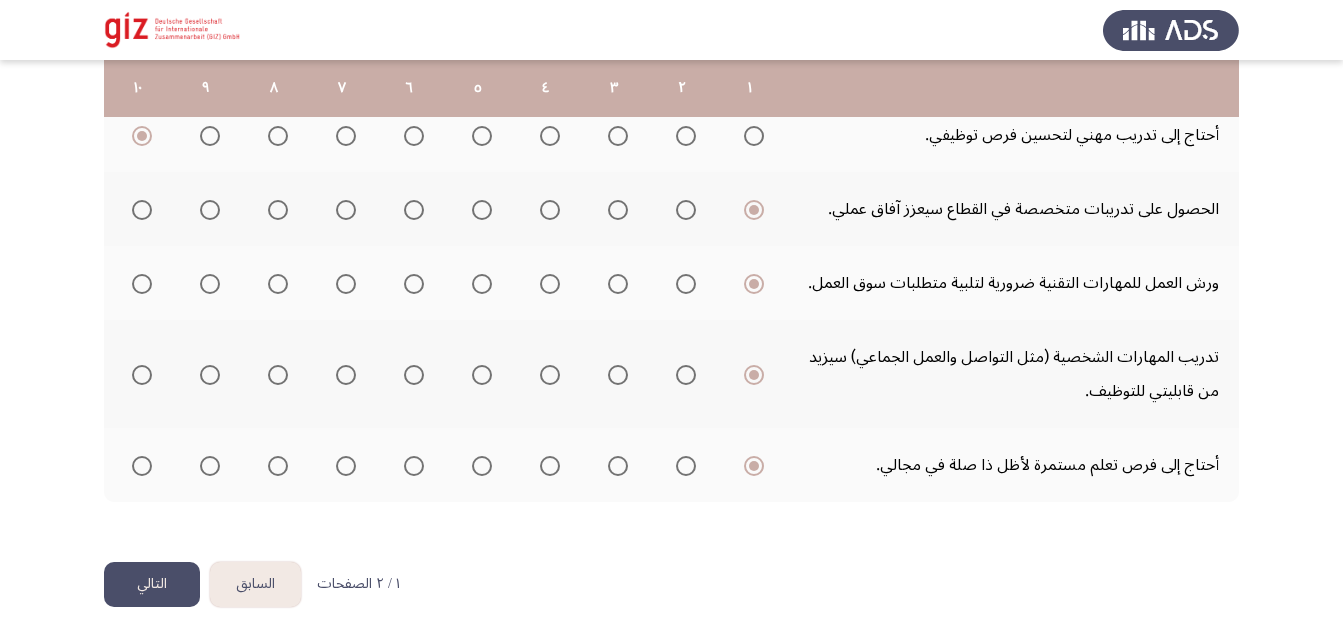 click on "التالي" 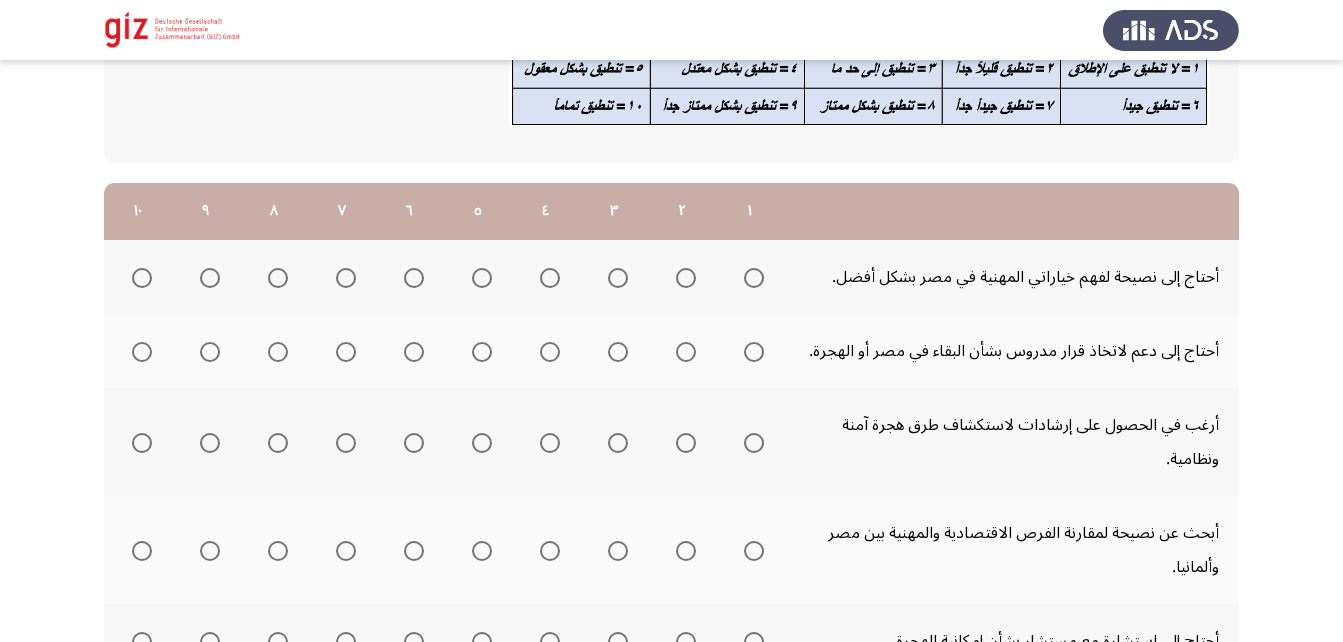 scroll, scrollTop: 181, scrollLeft: 0, axis: vertical 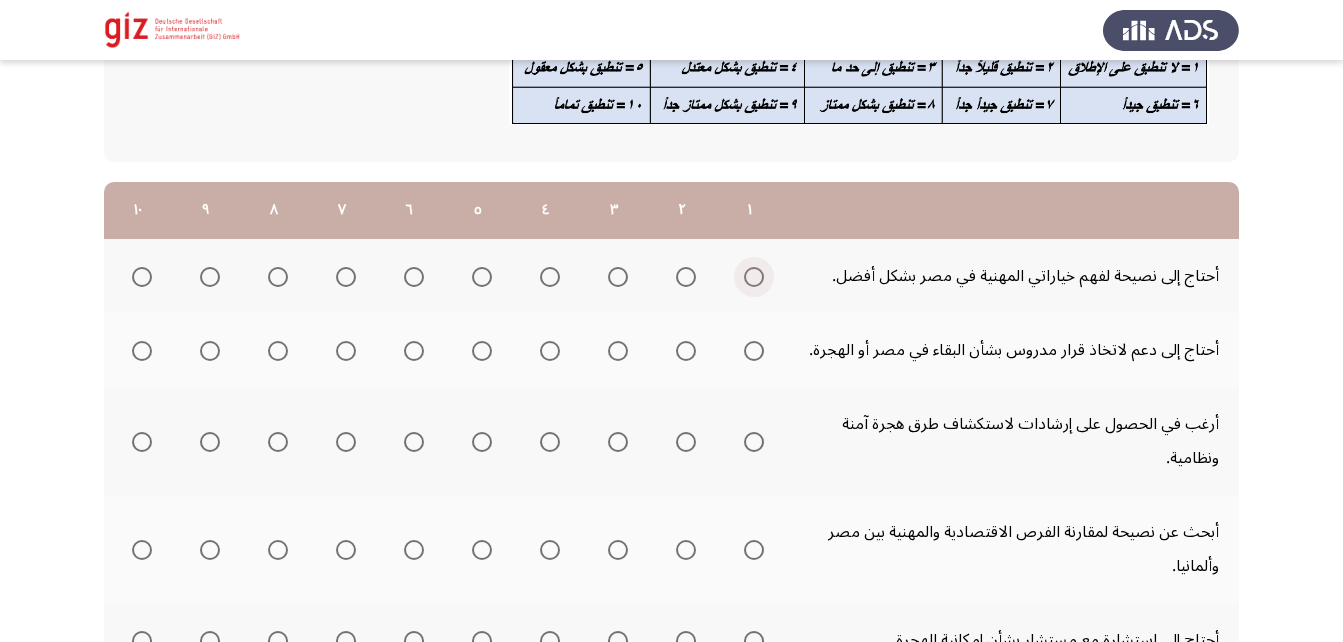 click at bounding box center [754, 277] 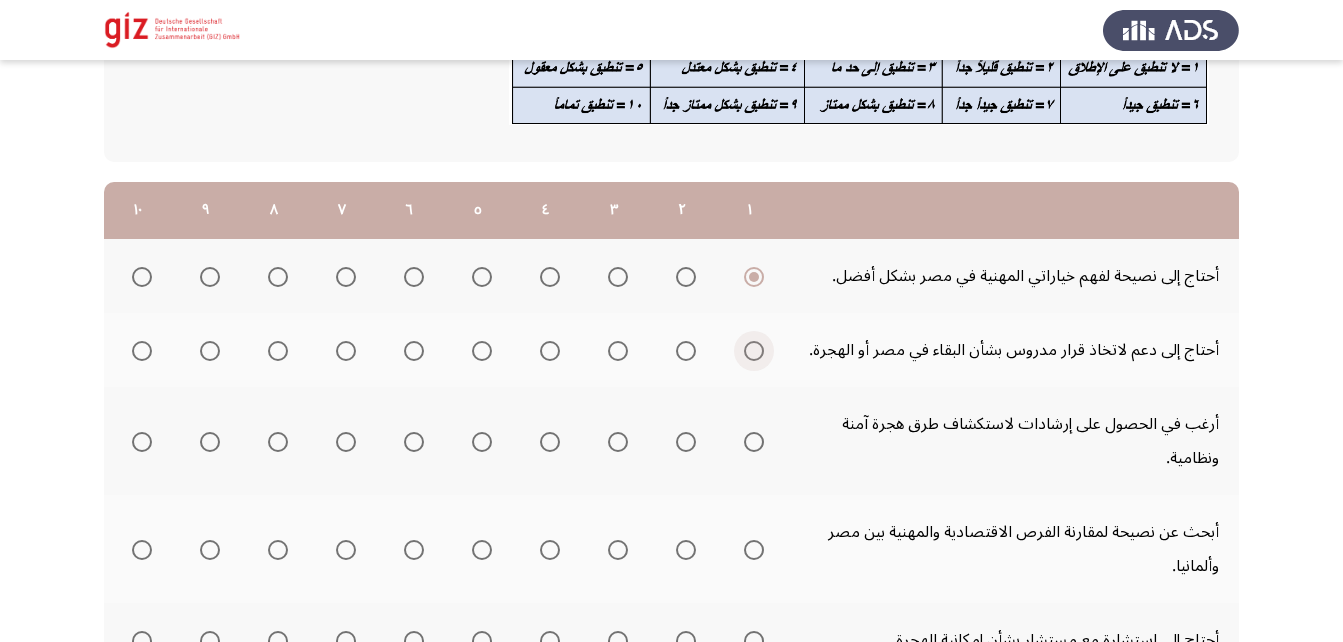 click at bounding box center (754, 351) 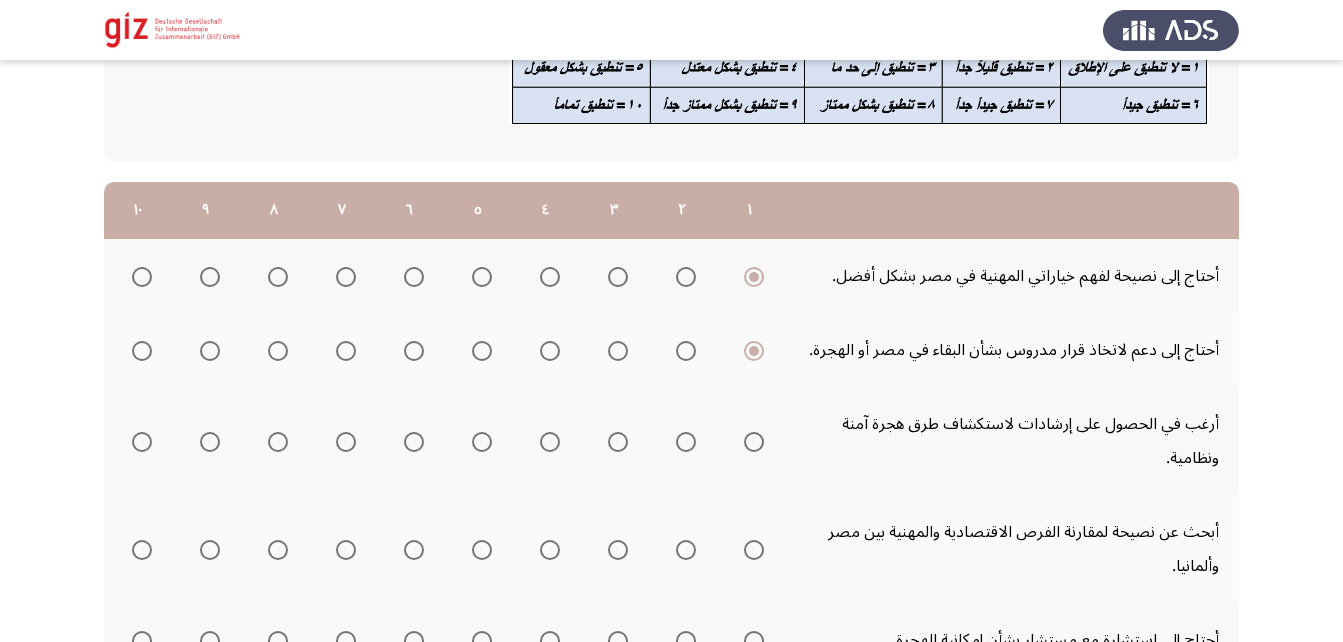 click at bounding box center (754, 442) 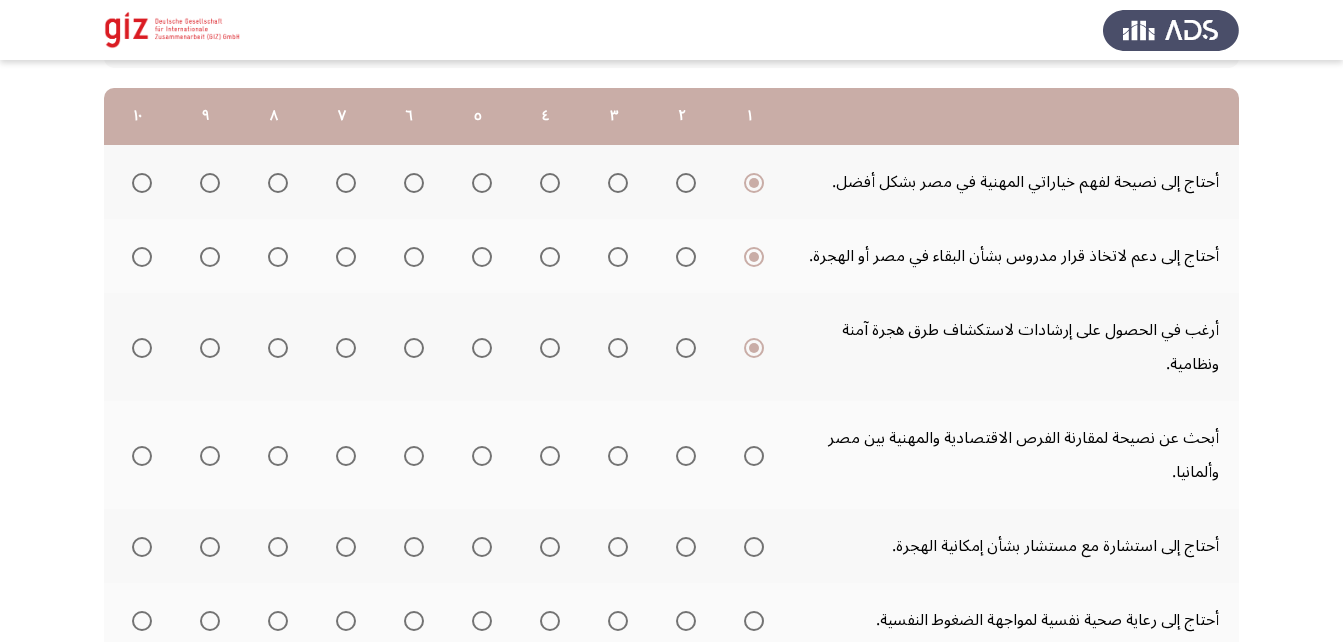 scroll, scrollTop: 276, scrollLeft: 0, axis: vertical 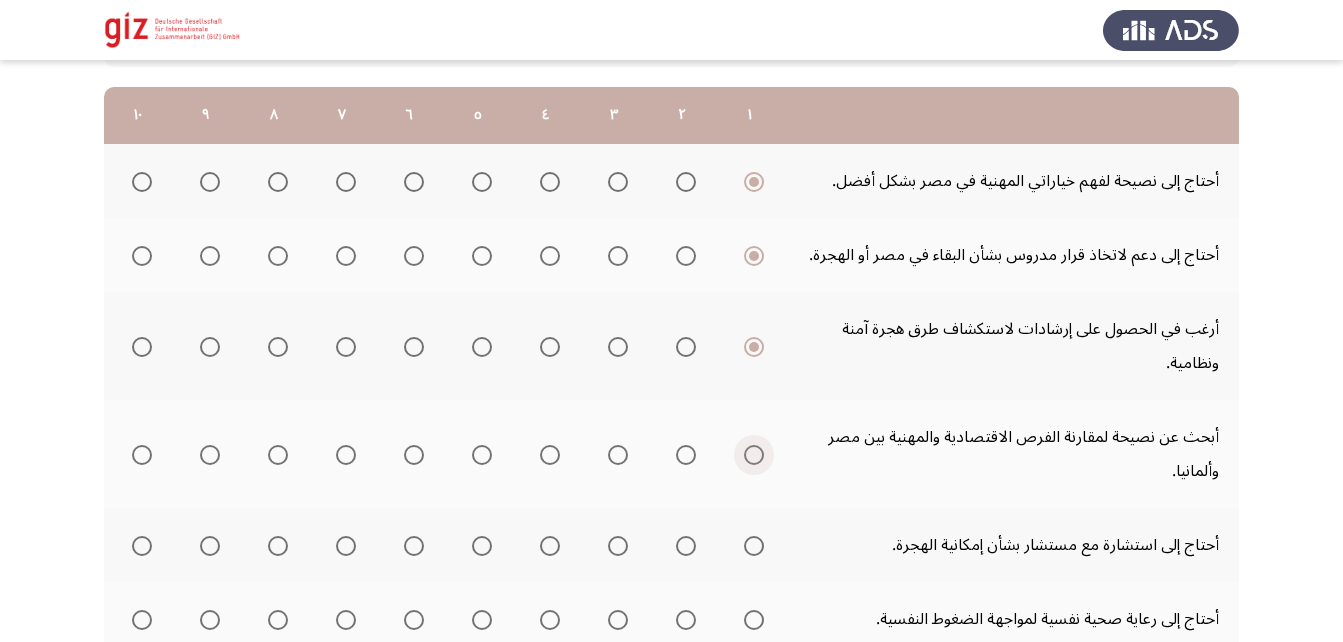click at bounding box center [754, 455] 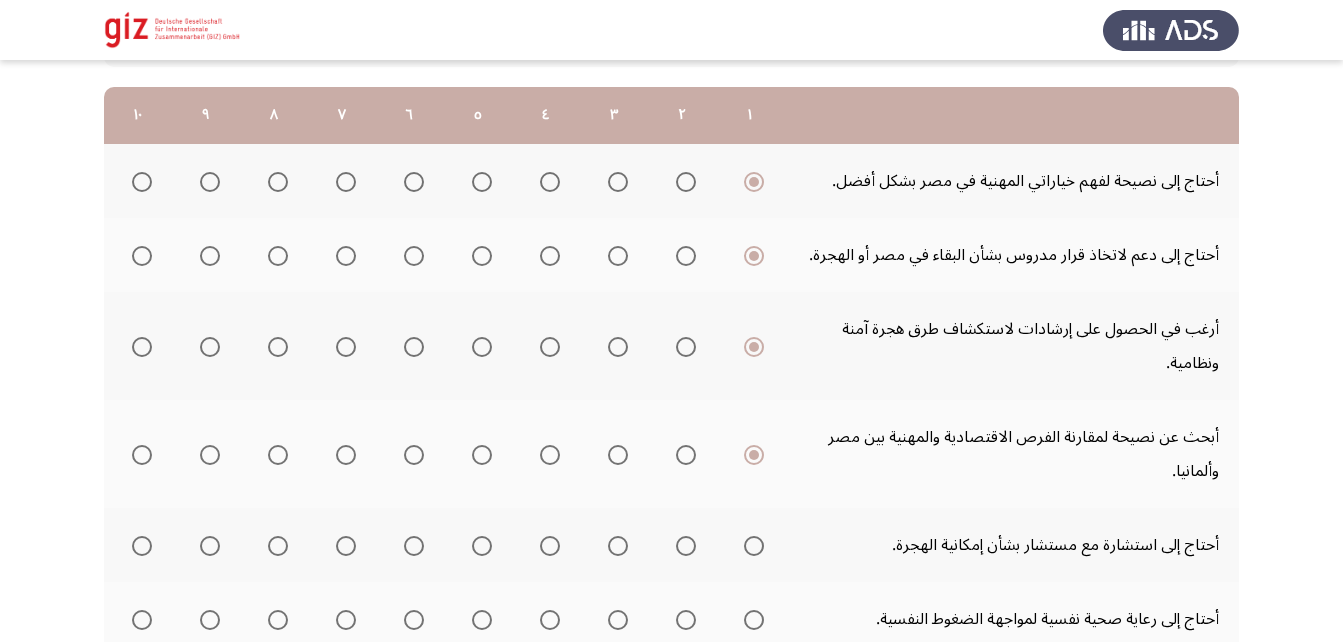click at bounding box center [754, 546] 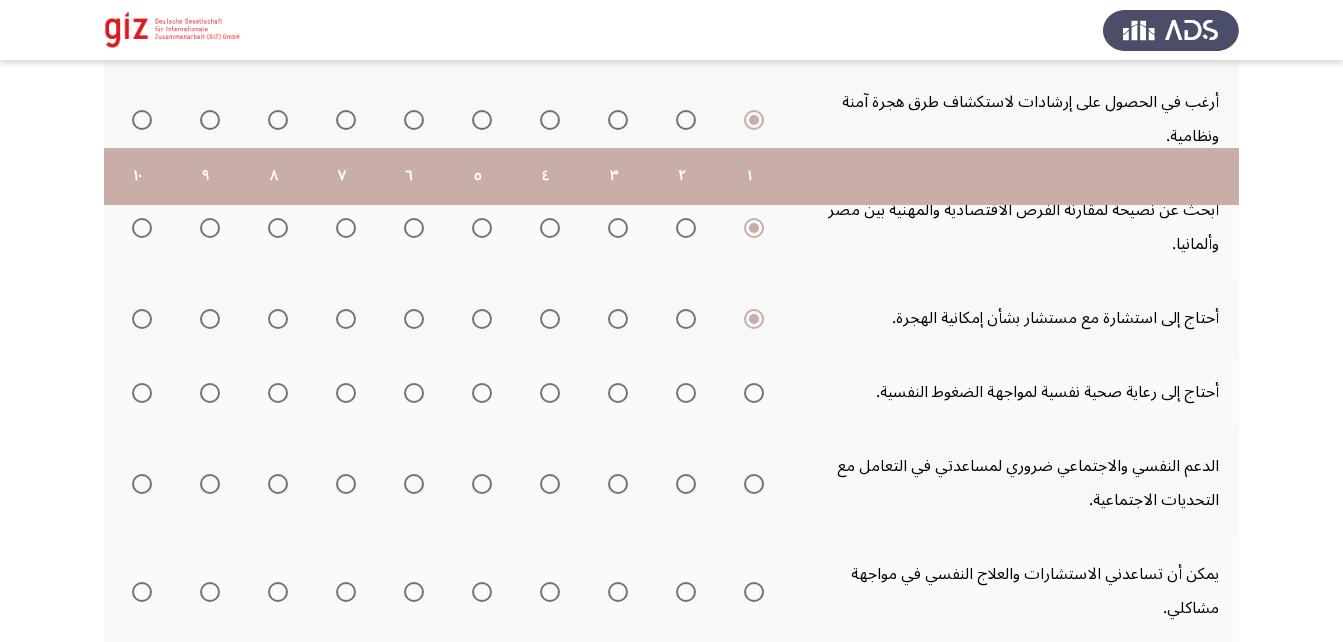scroll, scrollTop: 634, scrollLeft: 0, axis: vertical 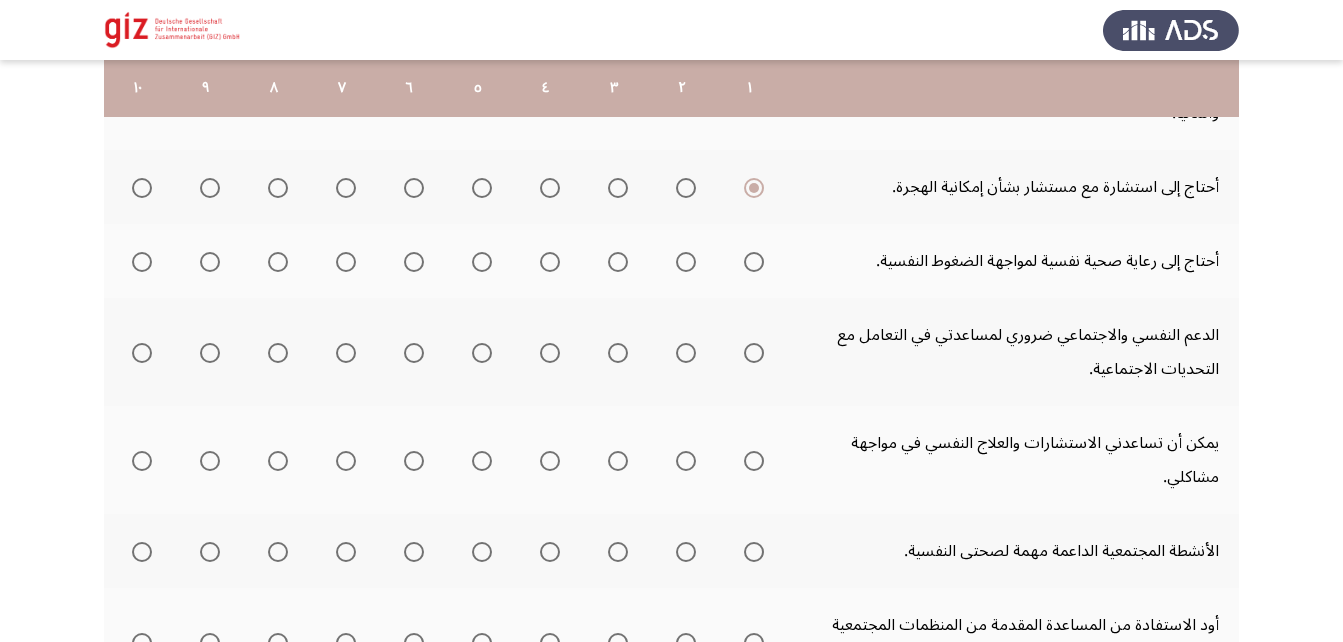 click at bounding box center [754, 262] 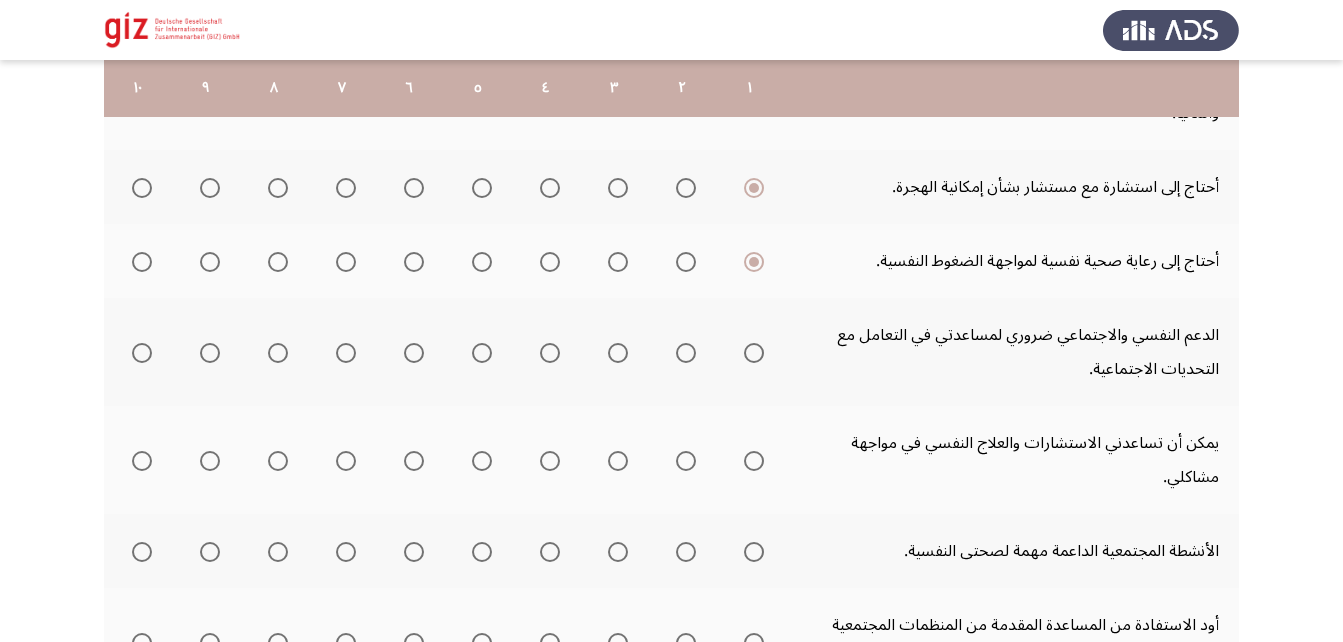 click at bounding box center (754, 353) 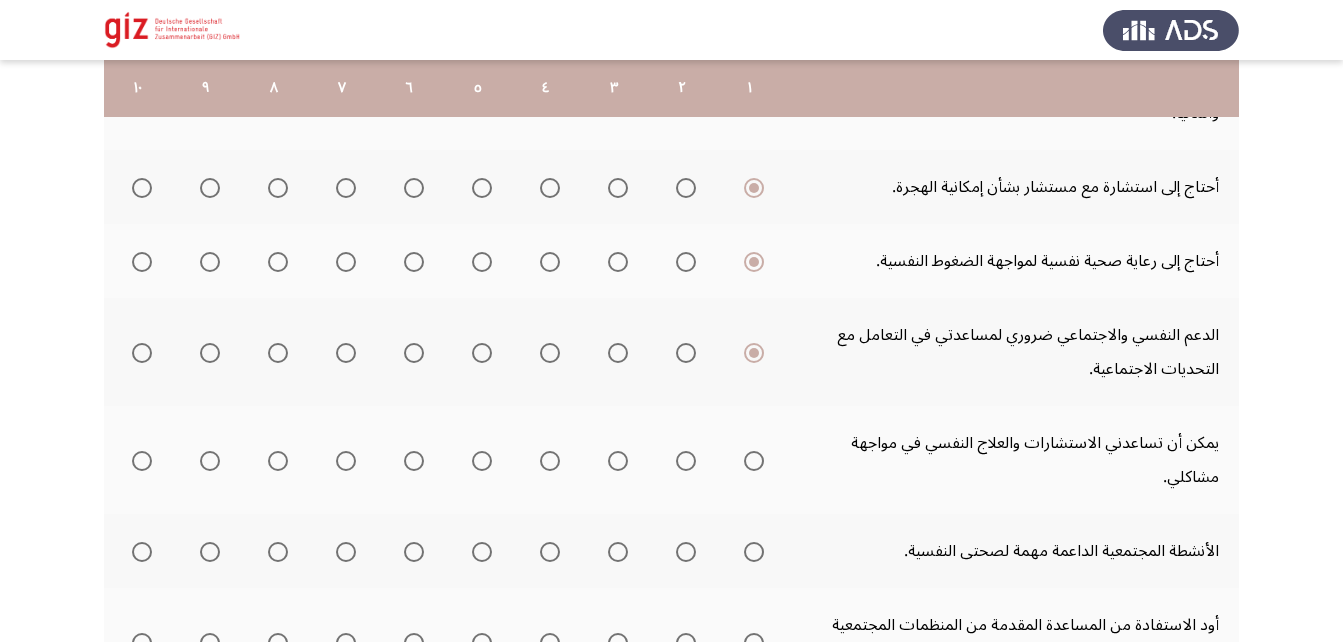 click at bounding box center (754, 461) 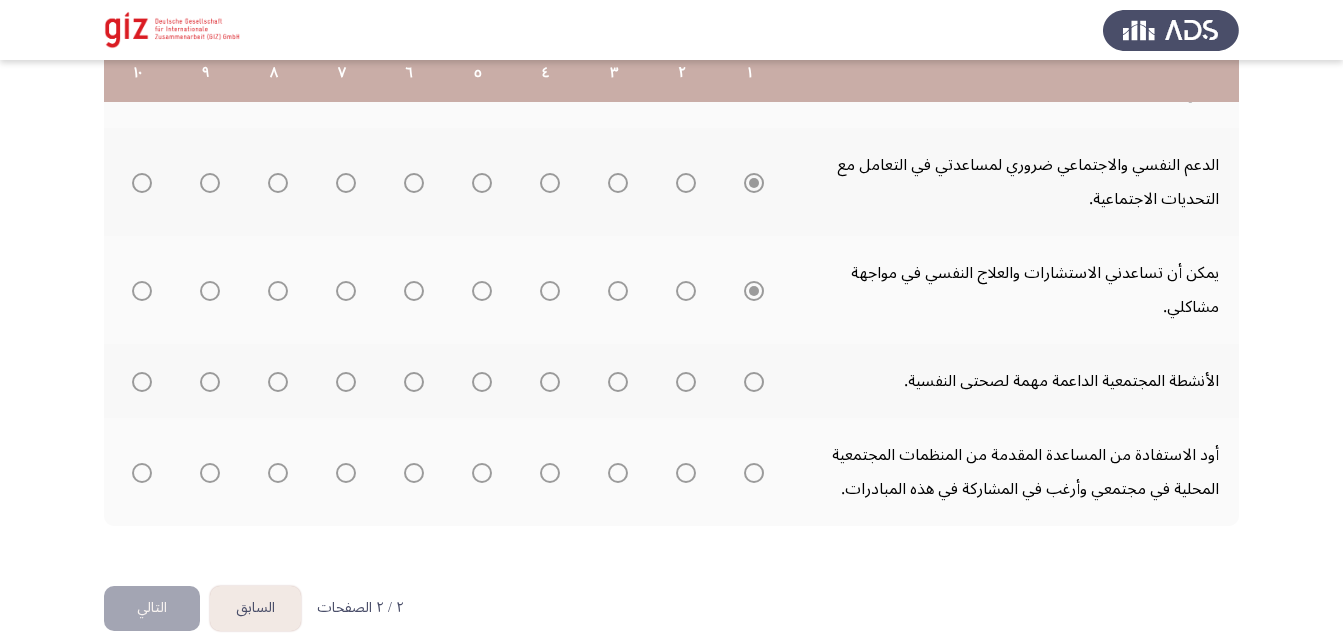 scroll, scrollTop: 806, scrollLeft: 0, axis: vertical 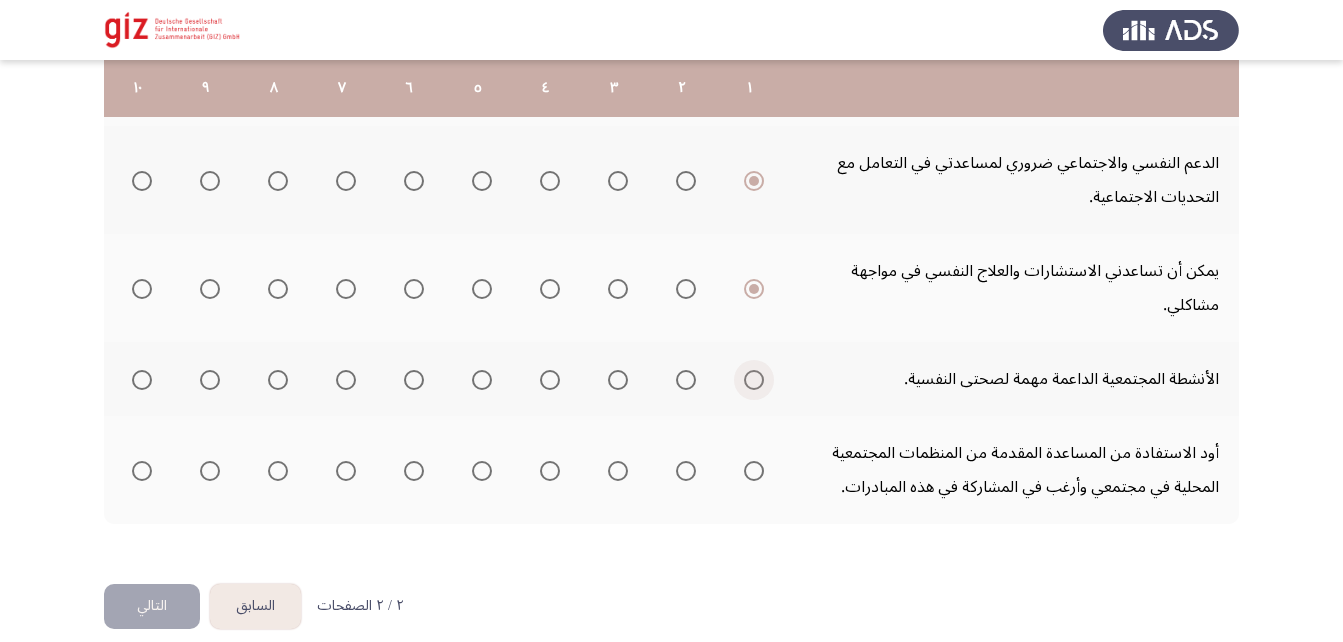 click at bounding box center (754, 380) 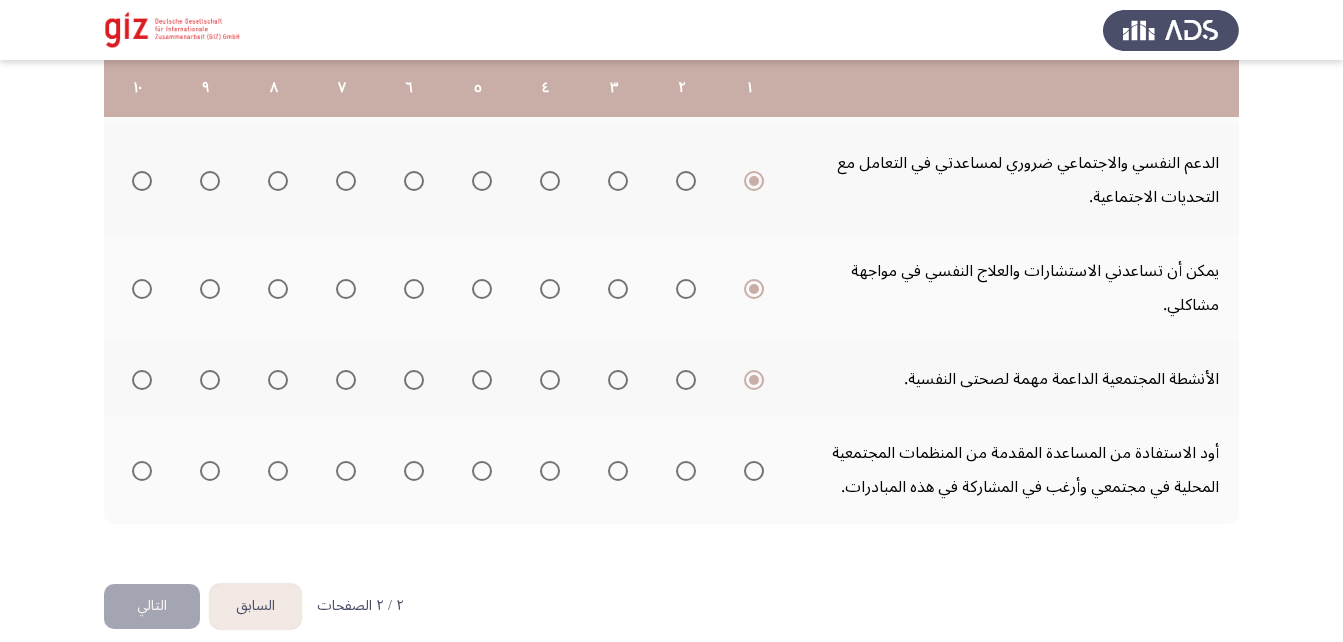 click at bounding box center (754, 471) 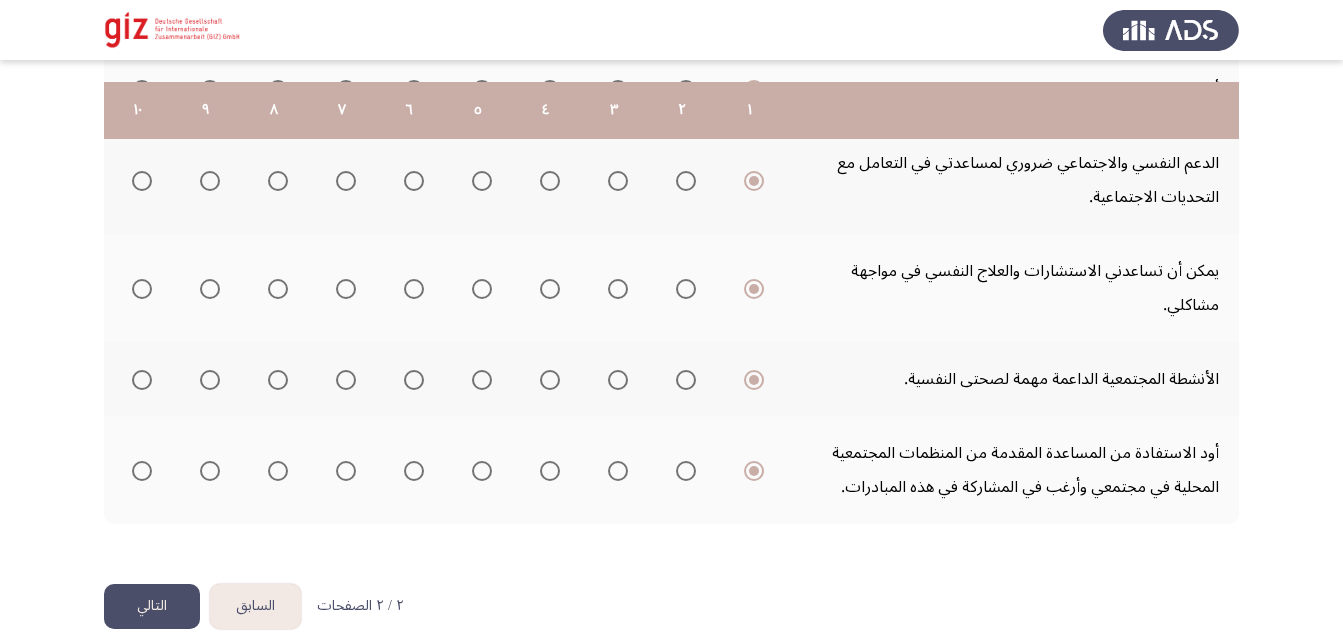 scroll, scrollTop: 828, scrollLeft: 0, axis: vertical 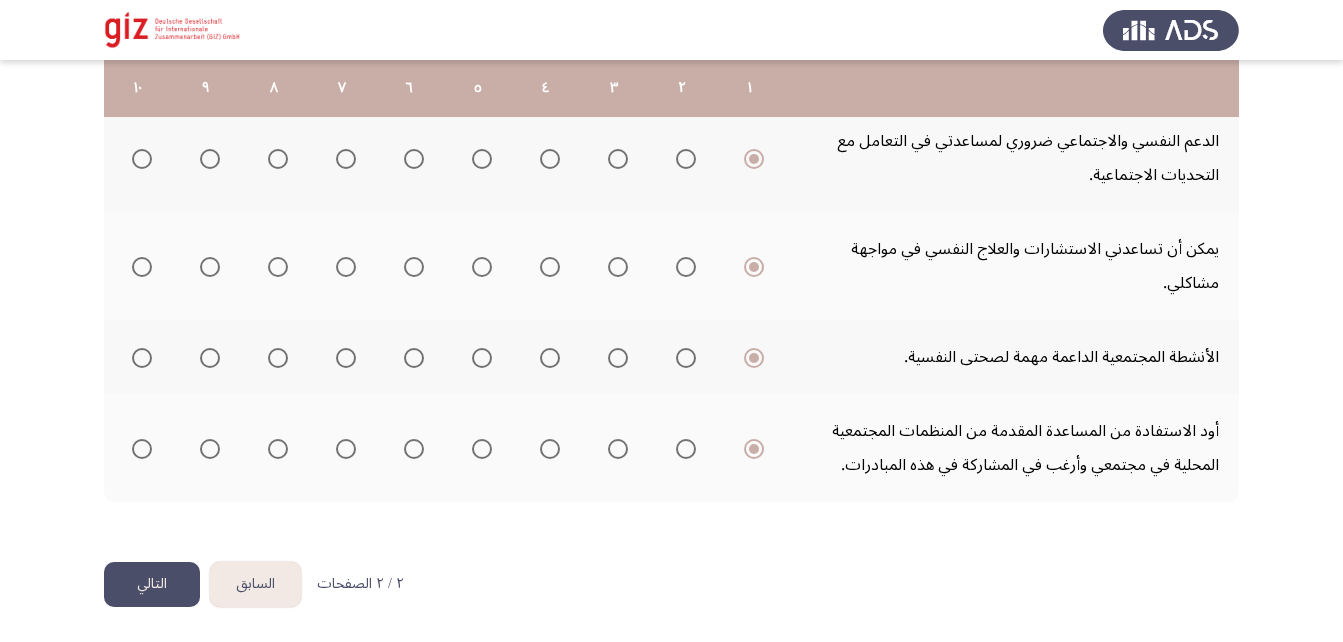 click on "التالي" 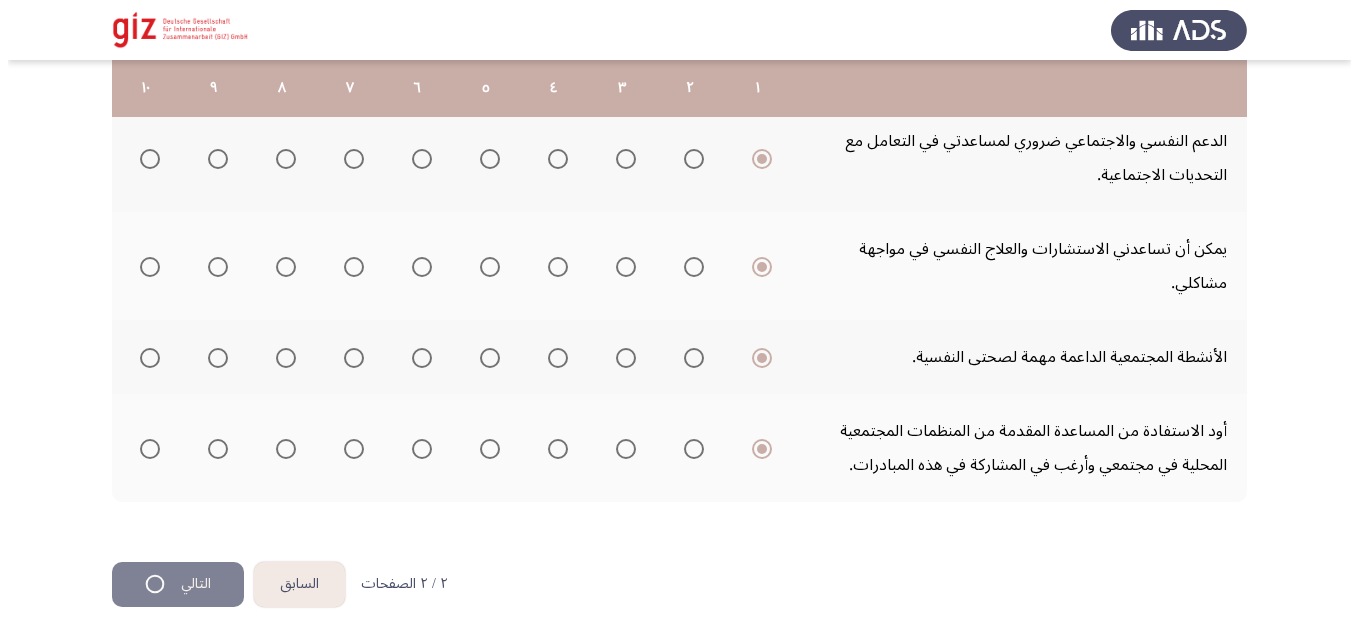 scroll, scrollTop: 0, scrollLeft: 0, axis: both 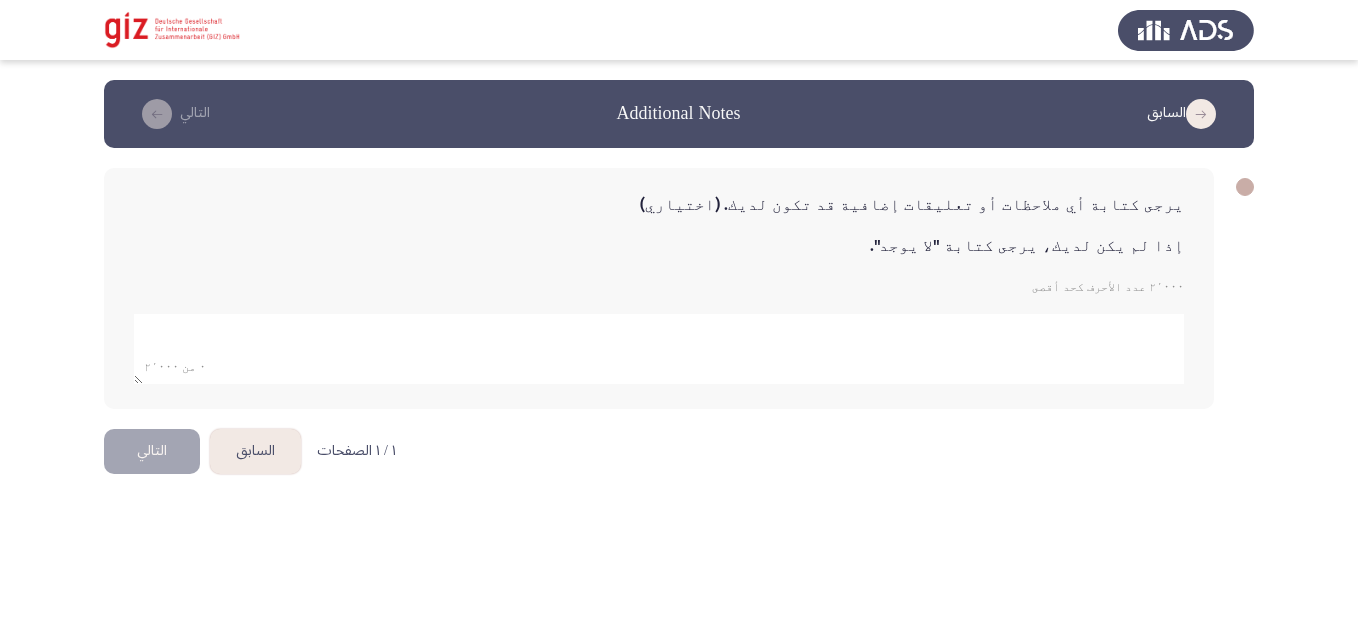 click 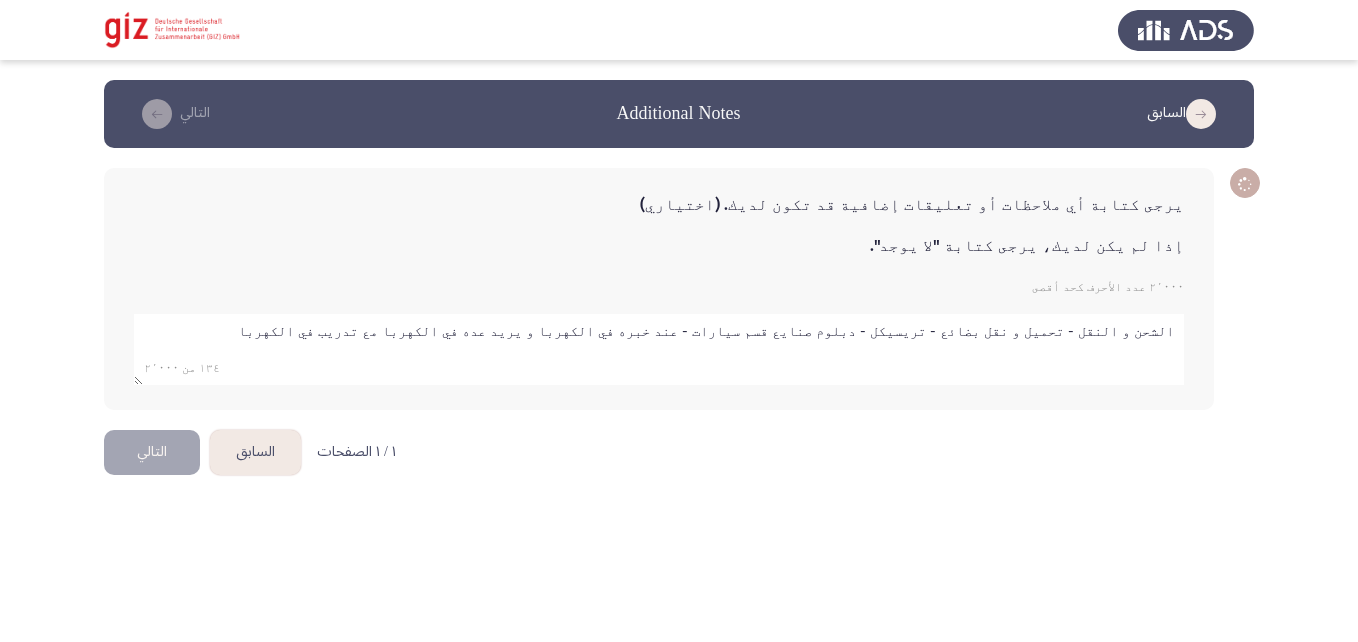 click 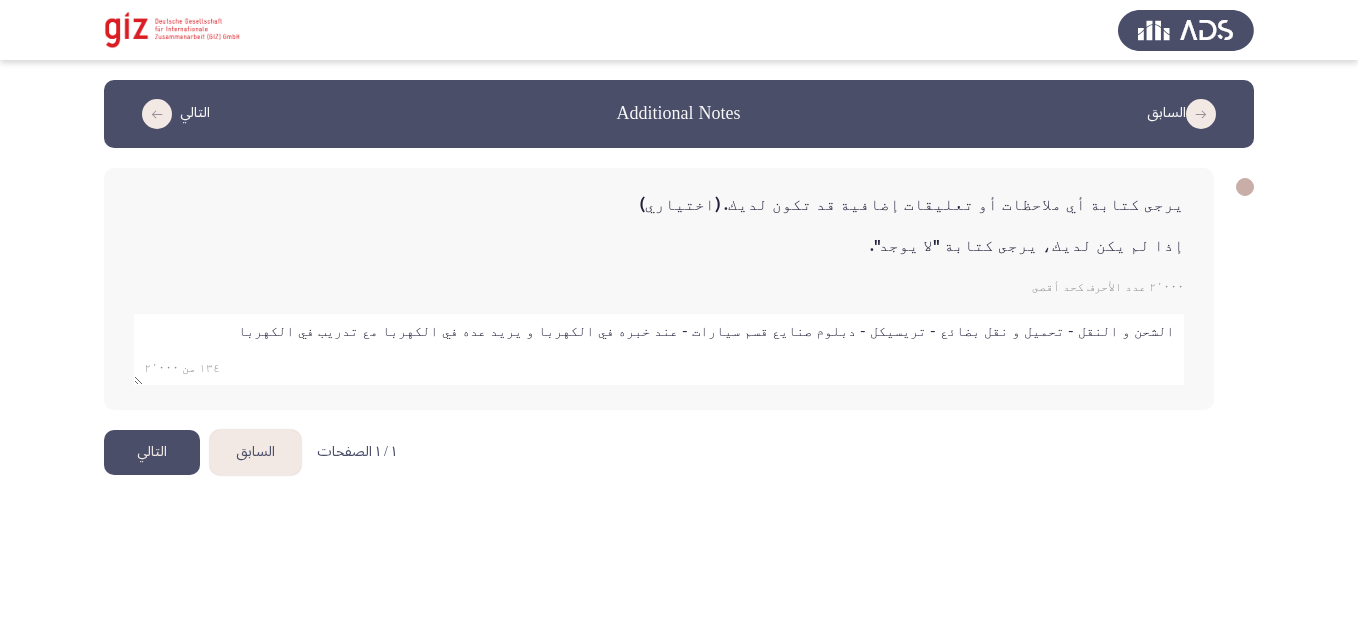 type on "الشحن و النقل - تحميل و نقل بضائع - تريسيكل - دبلوم صنايع قسم سيارات - عند خبره في الكهربا و يريد عده في الكهربا مع تدريب في الكهربا" 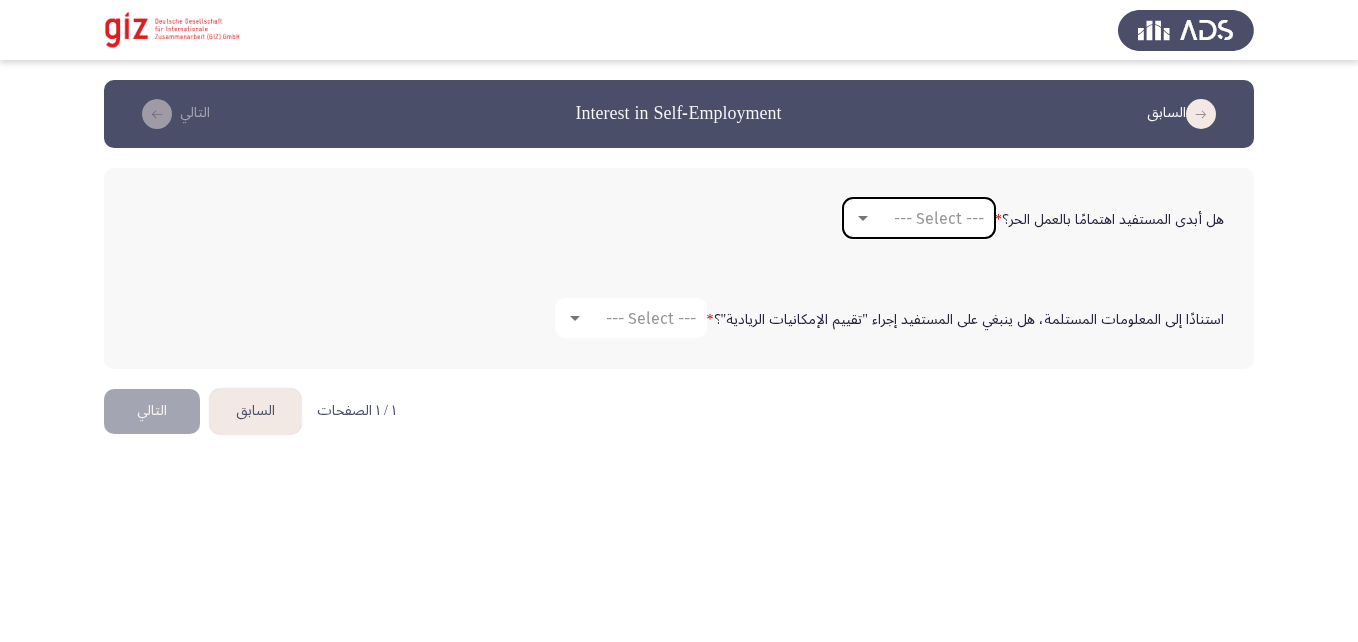 click on "--- Select ---" at bounding box center (919, 218) 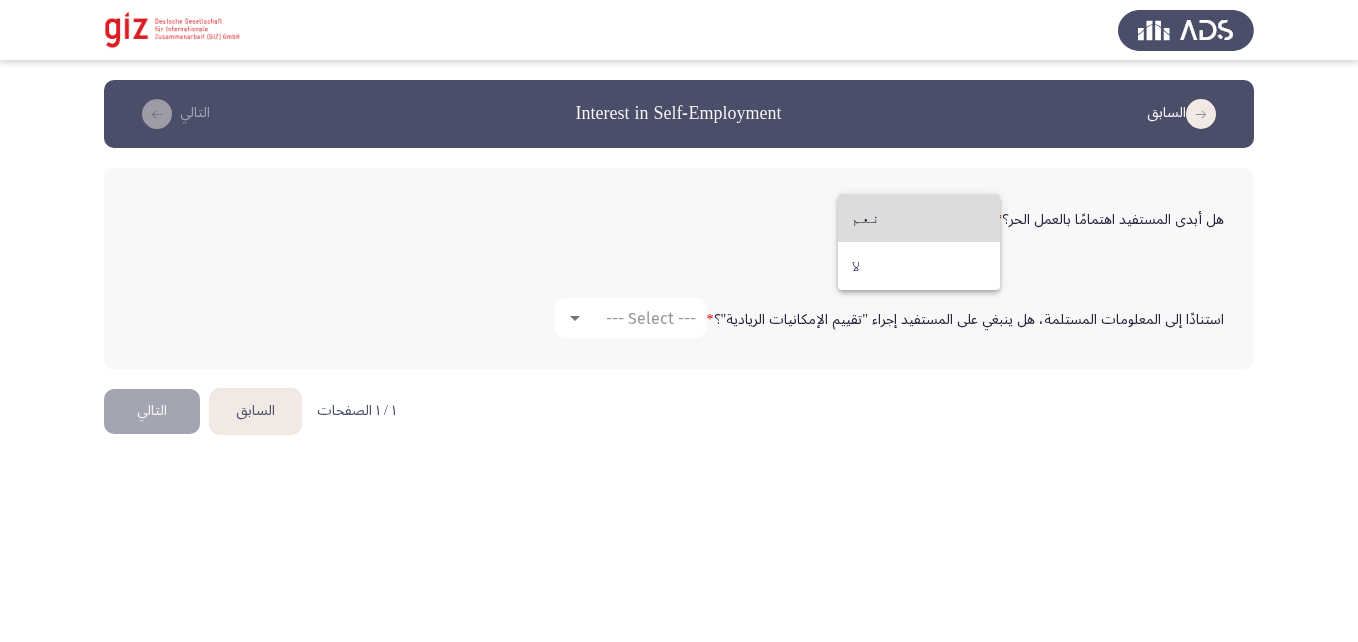 click on "نعم" at bounding box center (919, 218) 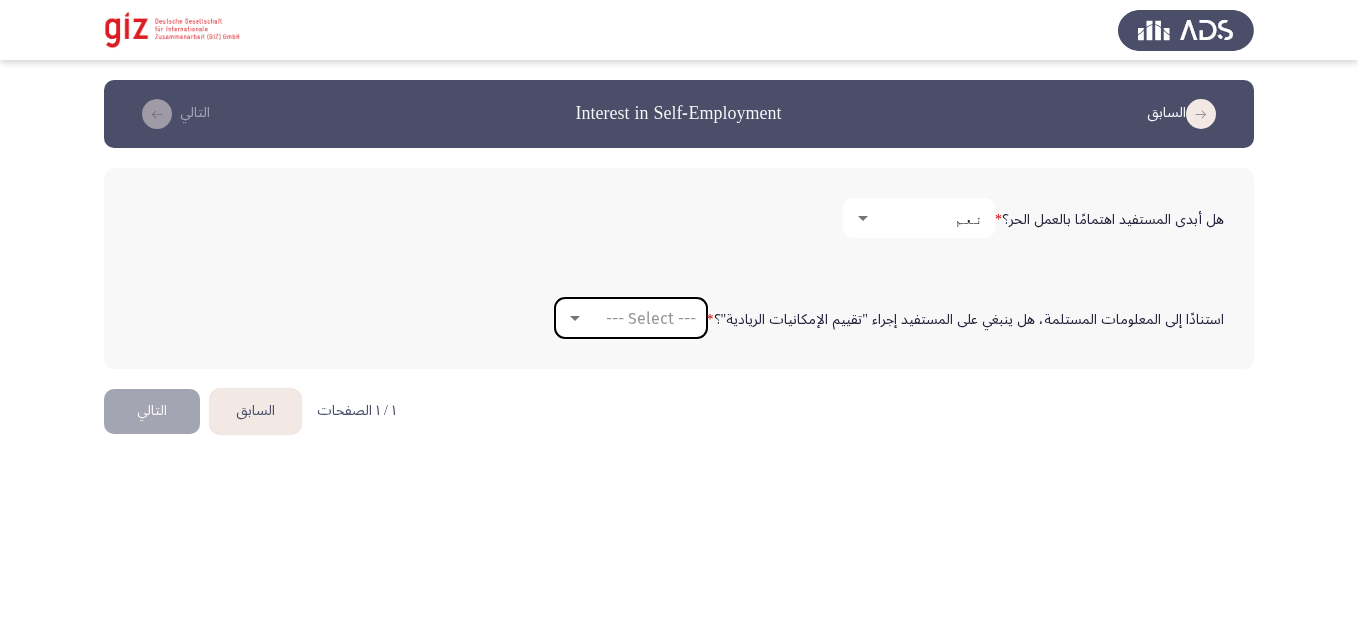 click on "--- Select ---" at bounding box center (651, 318) 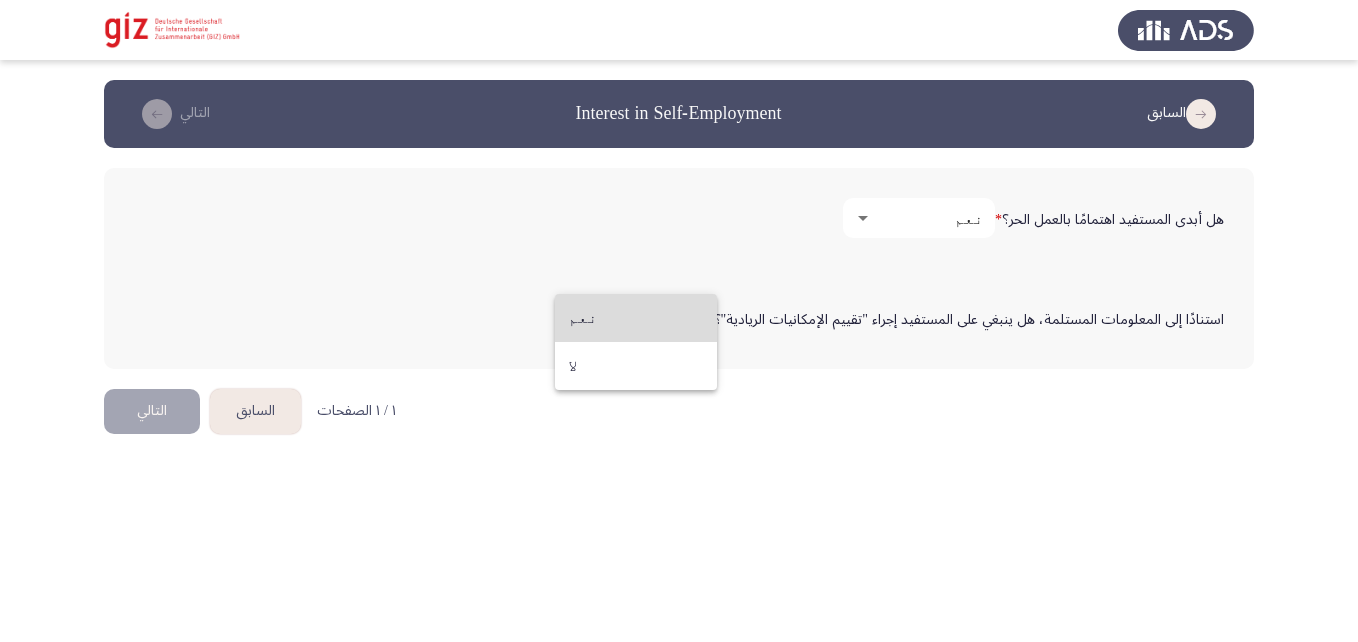 click on "نعم" at bounding box center (636, 318) 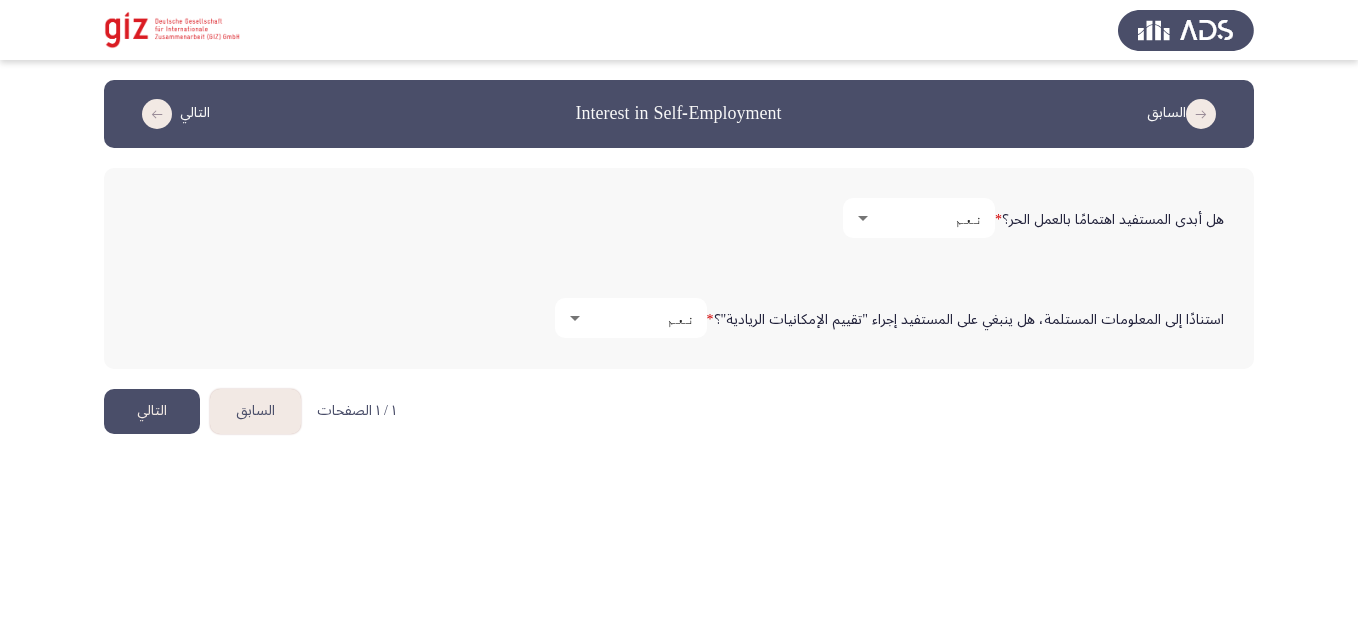 click on "التالي" 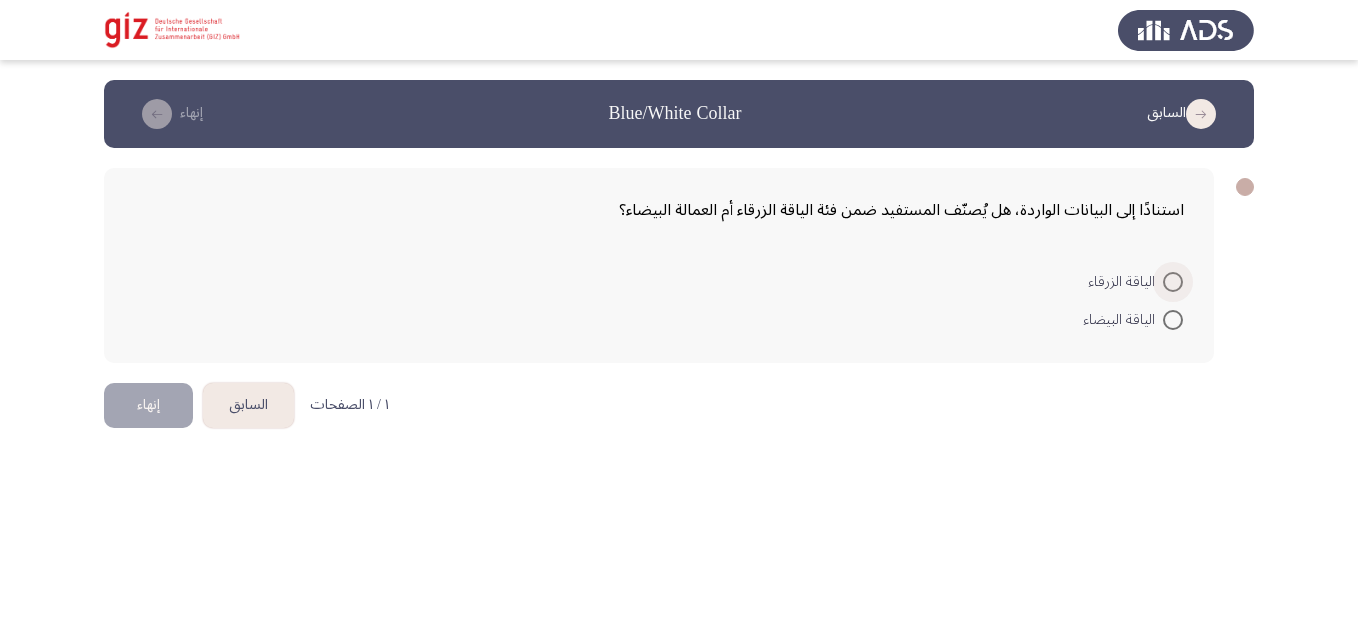 click at bounding box center [1173, 282] 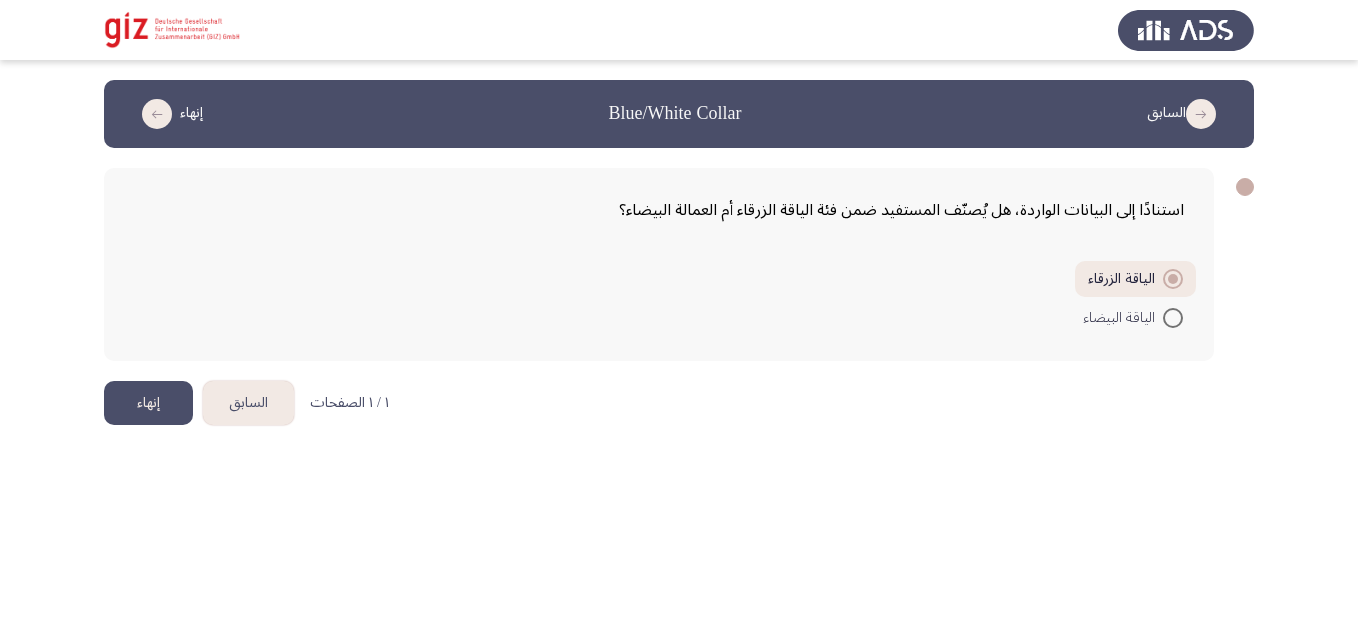 click on "إنهاء" 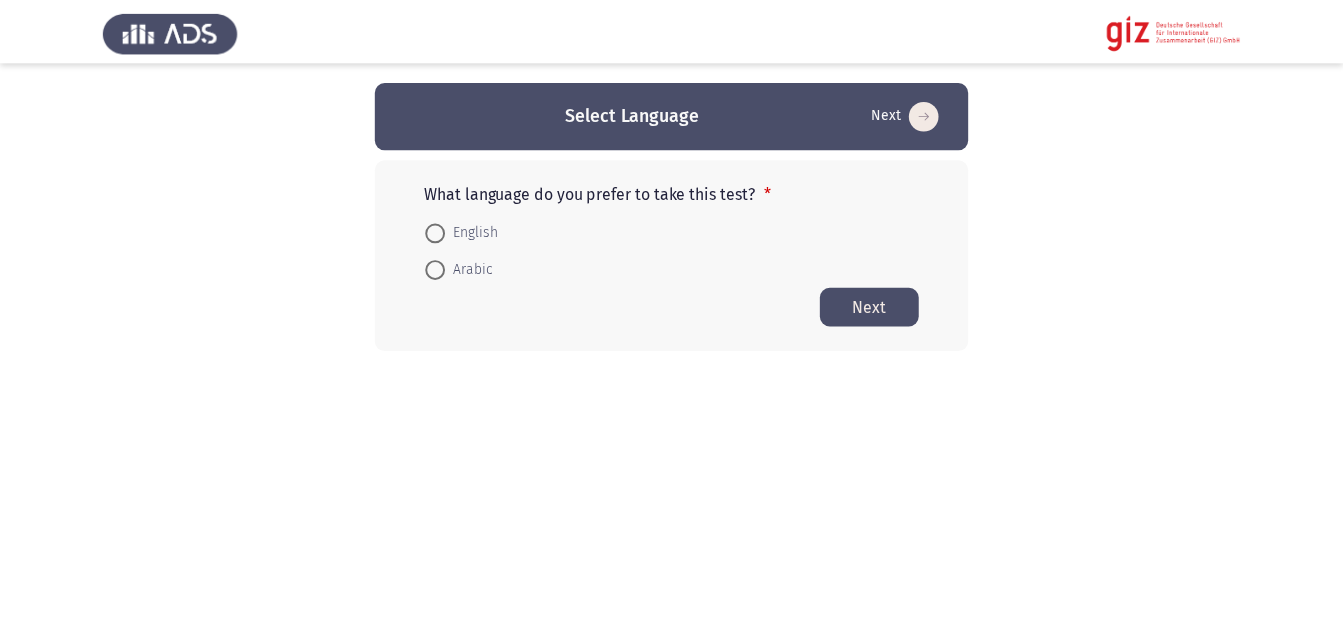 scroll, scrollTop: 0, scrollLeft: 0, axis: both 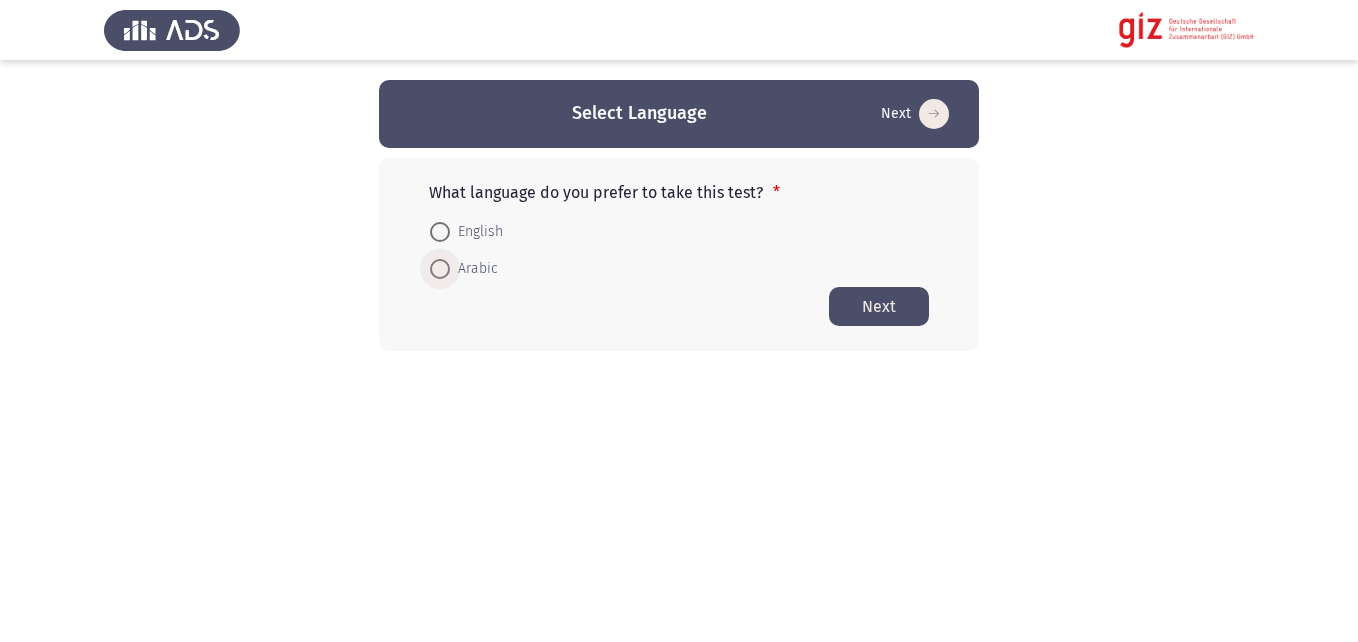 click on "Arabic" at bounding box center (474, 269) 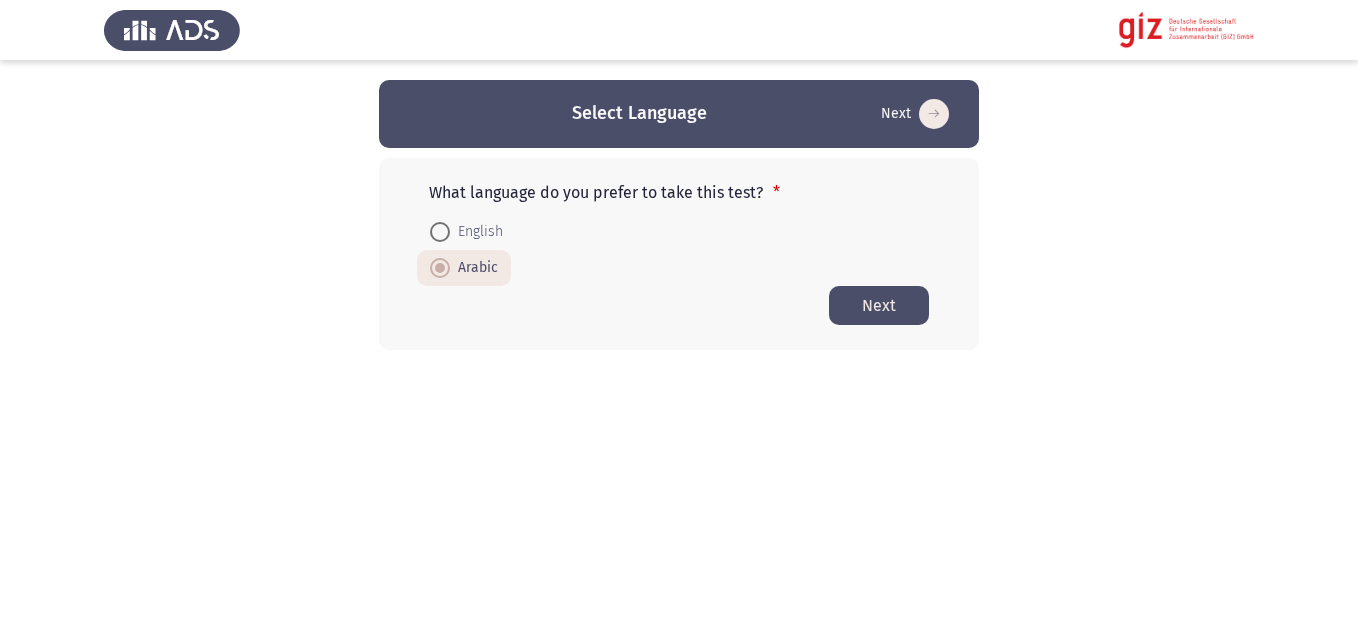 click on "Next" 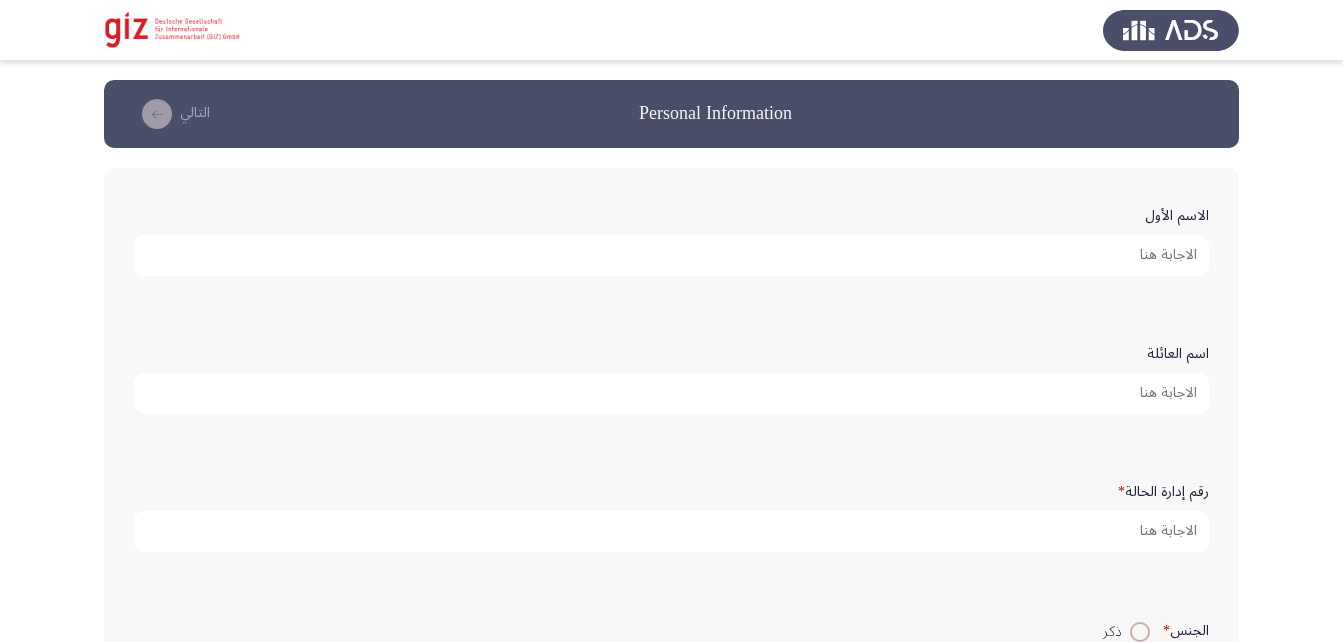 click on "الاسم الأول" at bounding box center (671, 255) 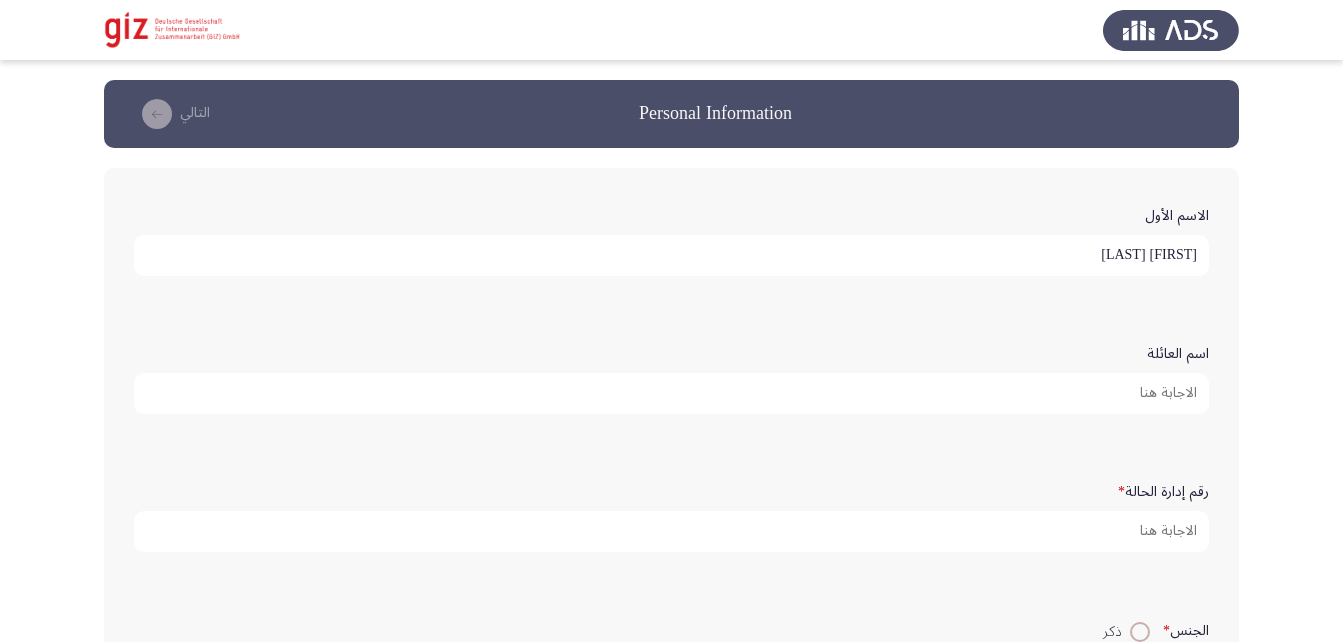 type on "[FIRST] [LAST]" 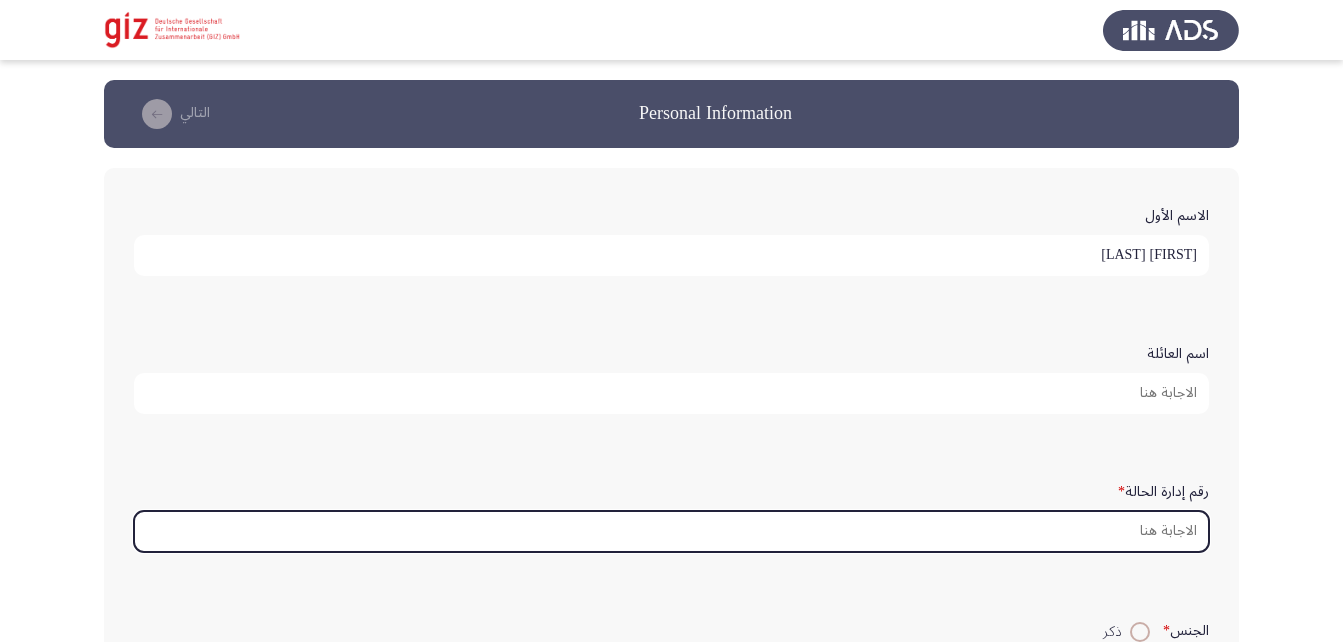click on "رقم إدارة الحالة   *" at bounding box center [671, 531] 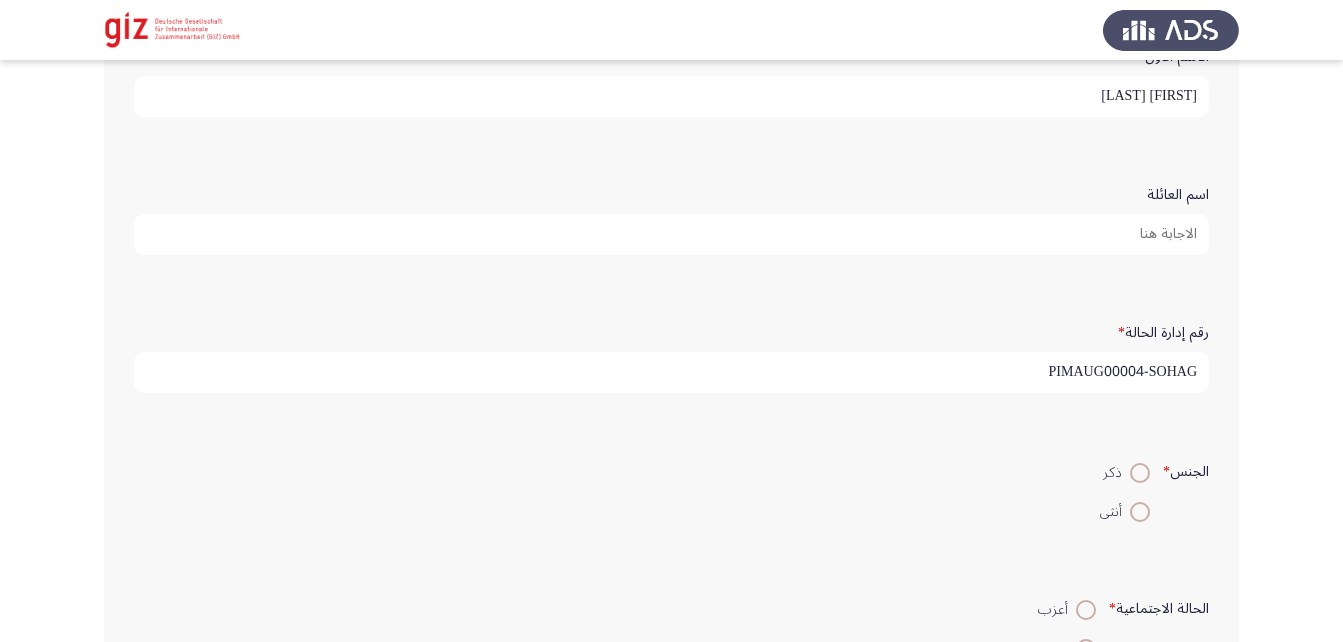 scroll, scrollTop: 160, scrollLeft: 0, axis: vertical 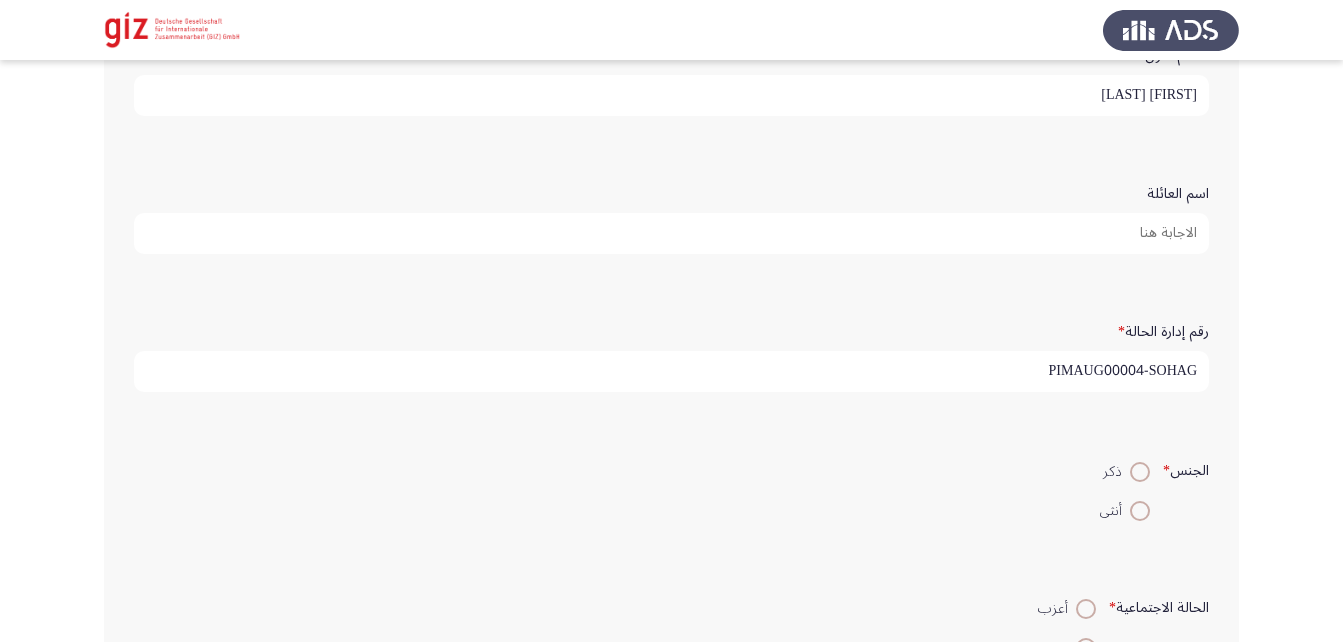 type on "PIMAUG00004-SOHAG" 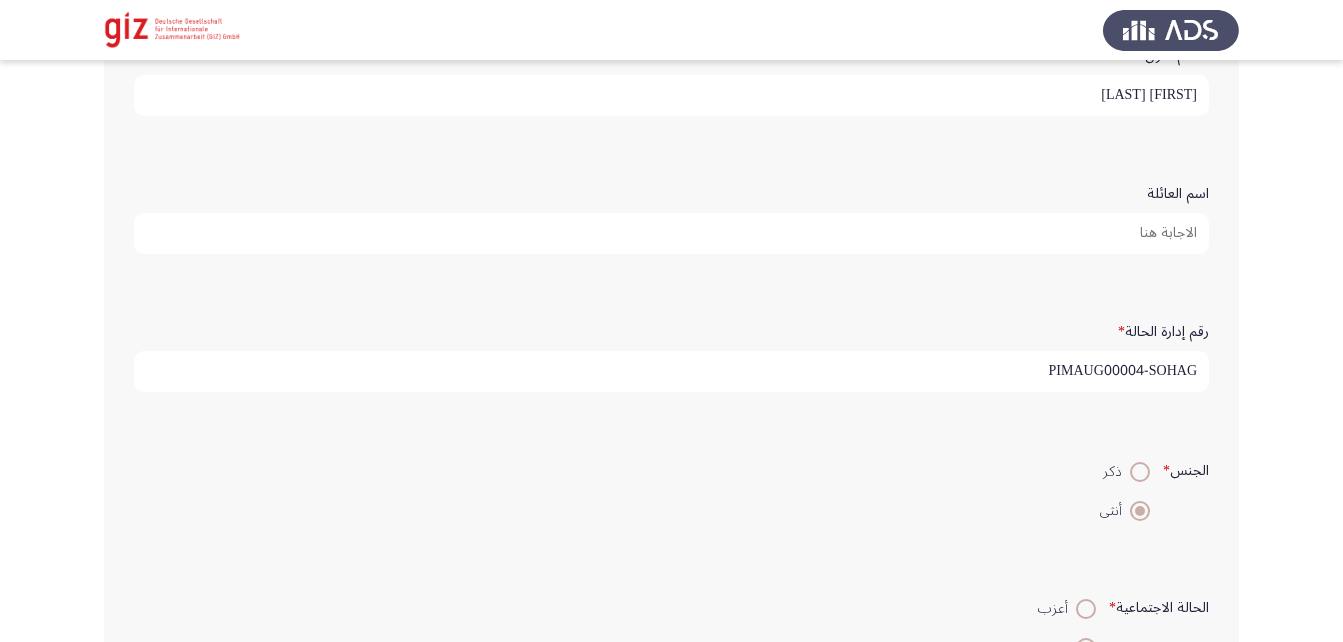 scroll, scrollTop: 364, scrollLeft: 0, axis: vertical 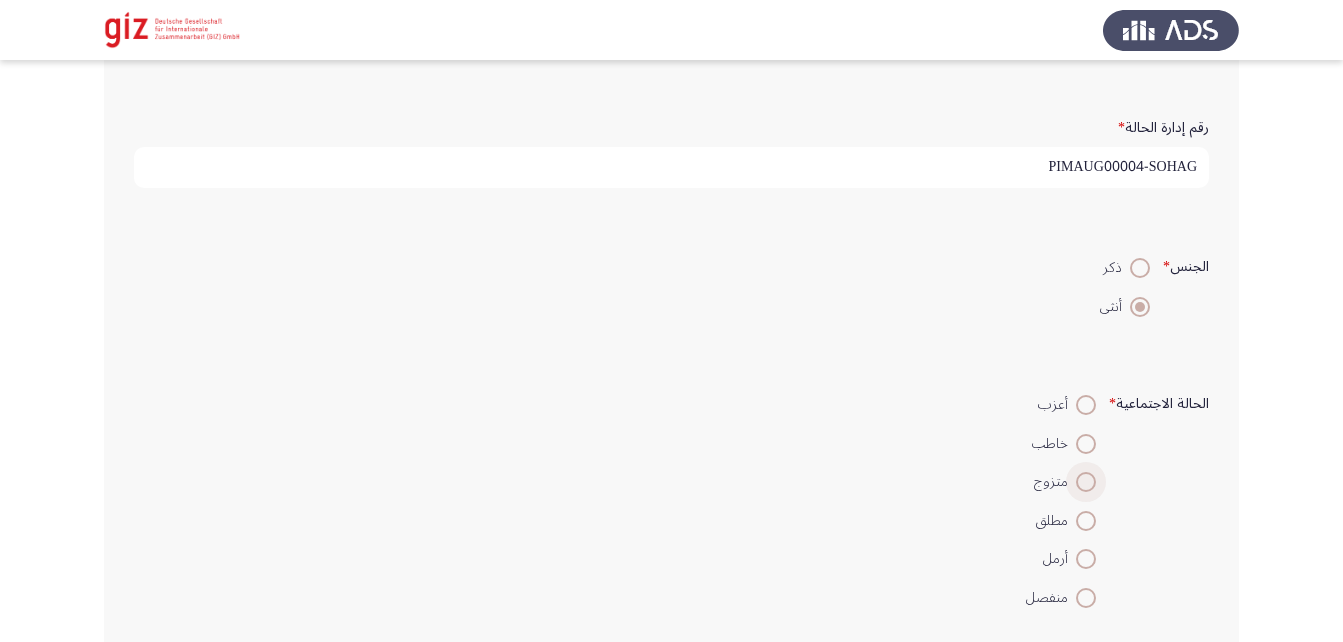click at bounding box center [1086, 482] 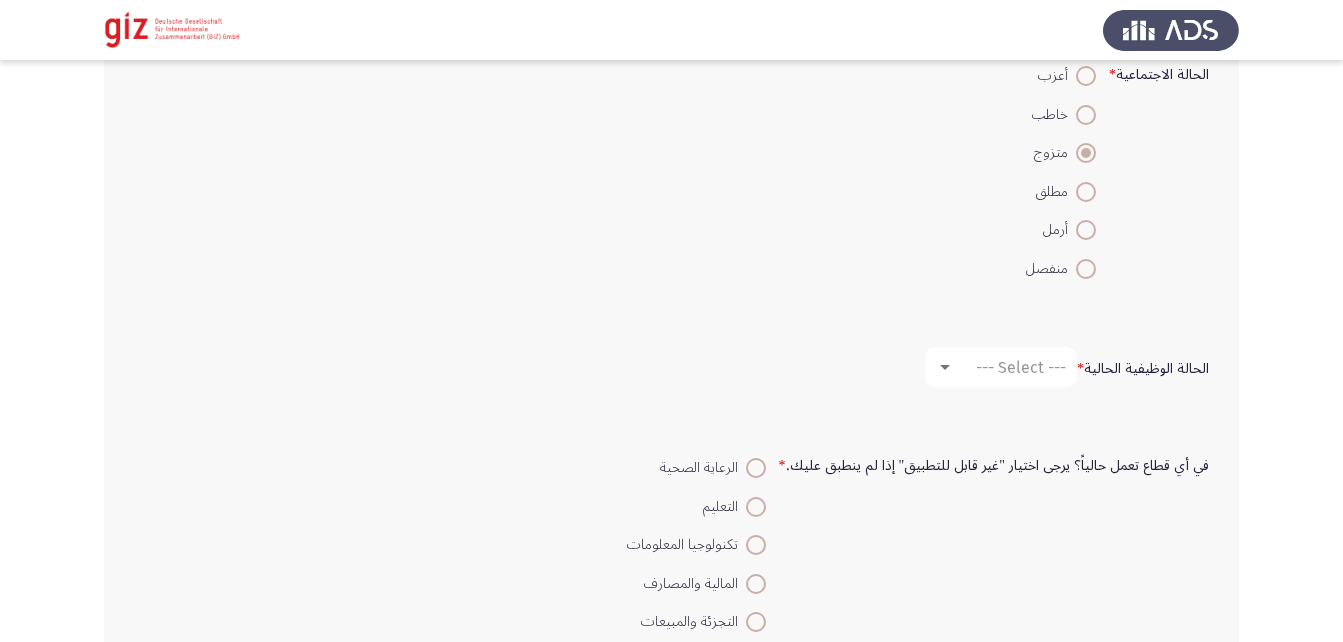 scroll, scrollTop: 709, scrollLeft: 0, axis: vertical 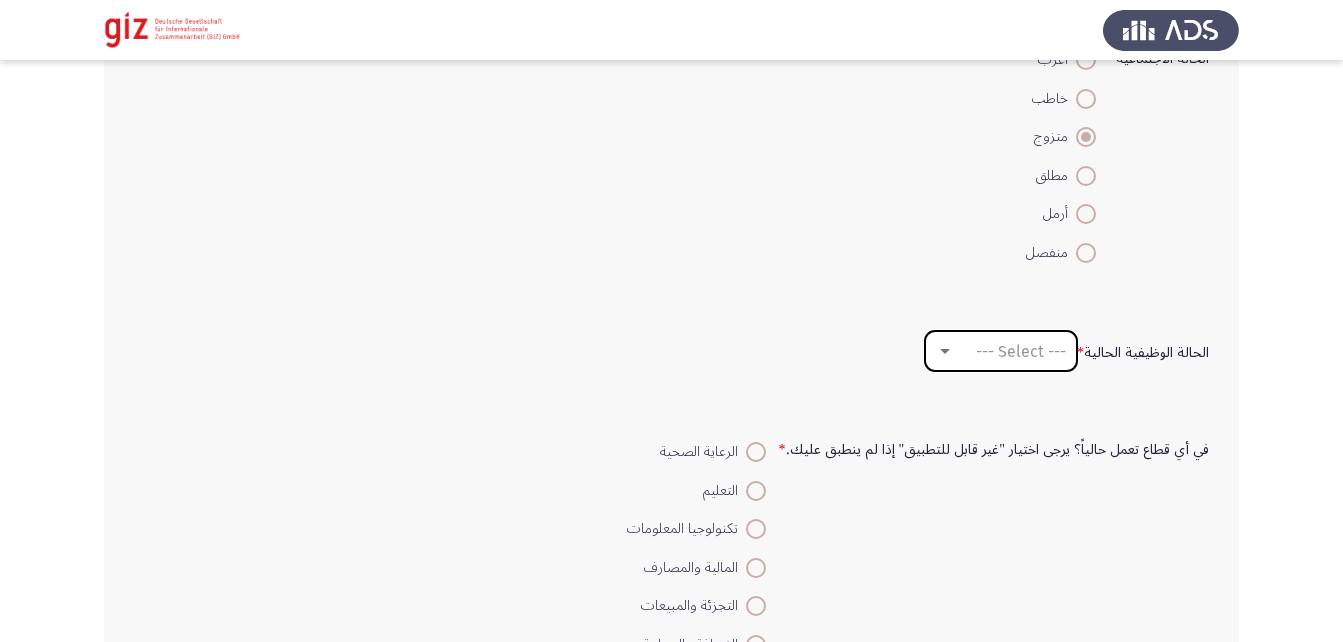 click on "--- Select ---" at bounding box center (1021, 351) 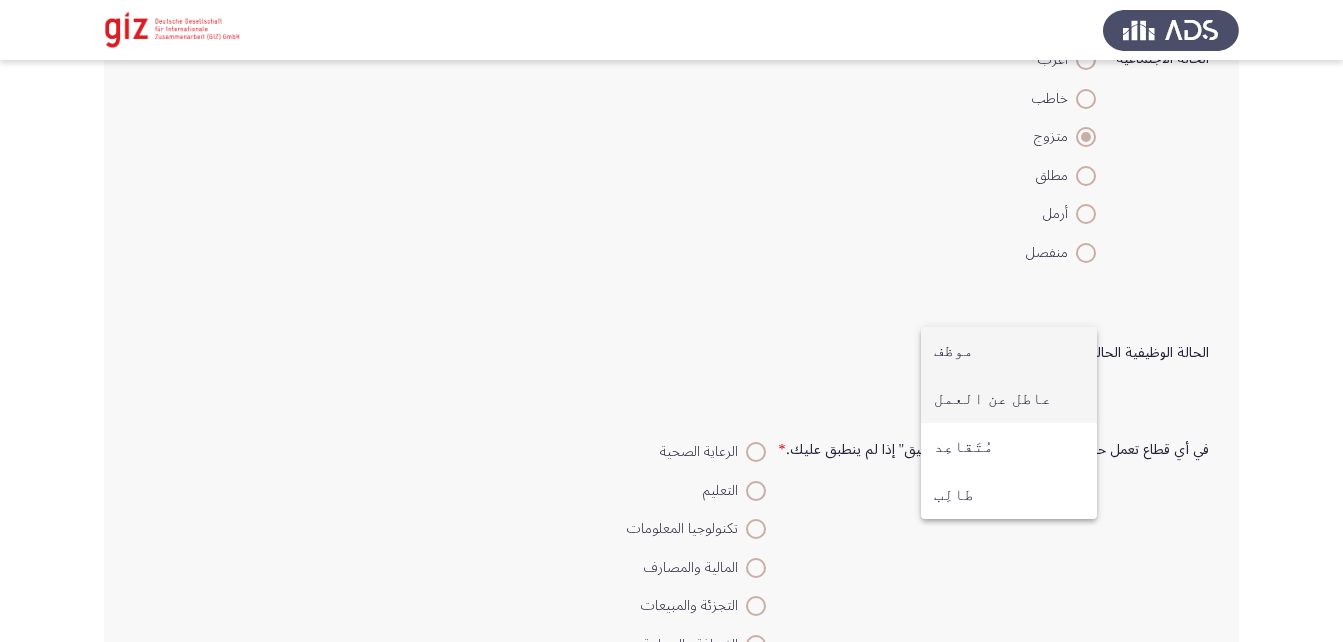 click on "عاطل عن العمل" at bounding box center [1009, 399] 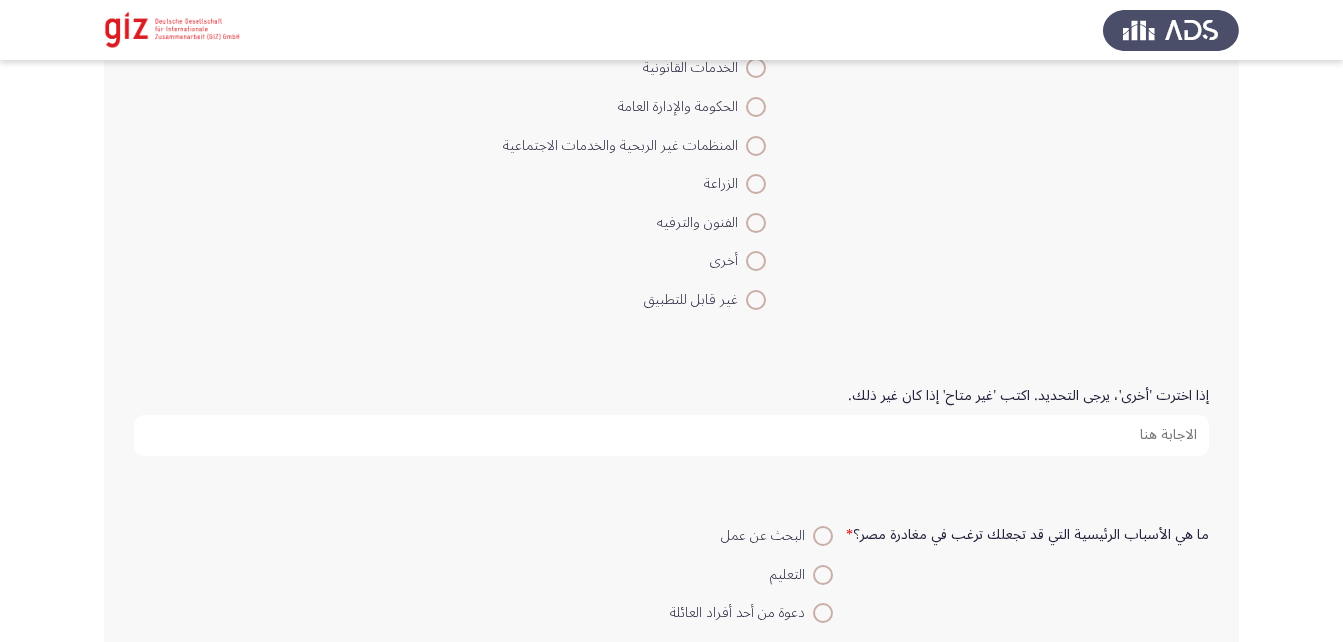 scroll, scrollTop: 1480, scrollLeft: 0, axis: vertical 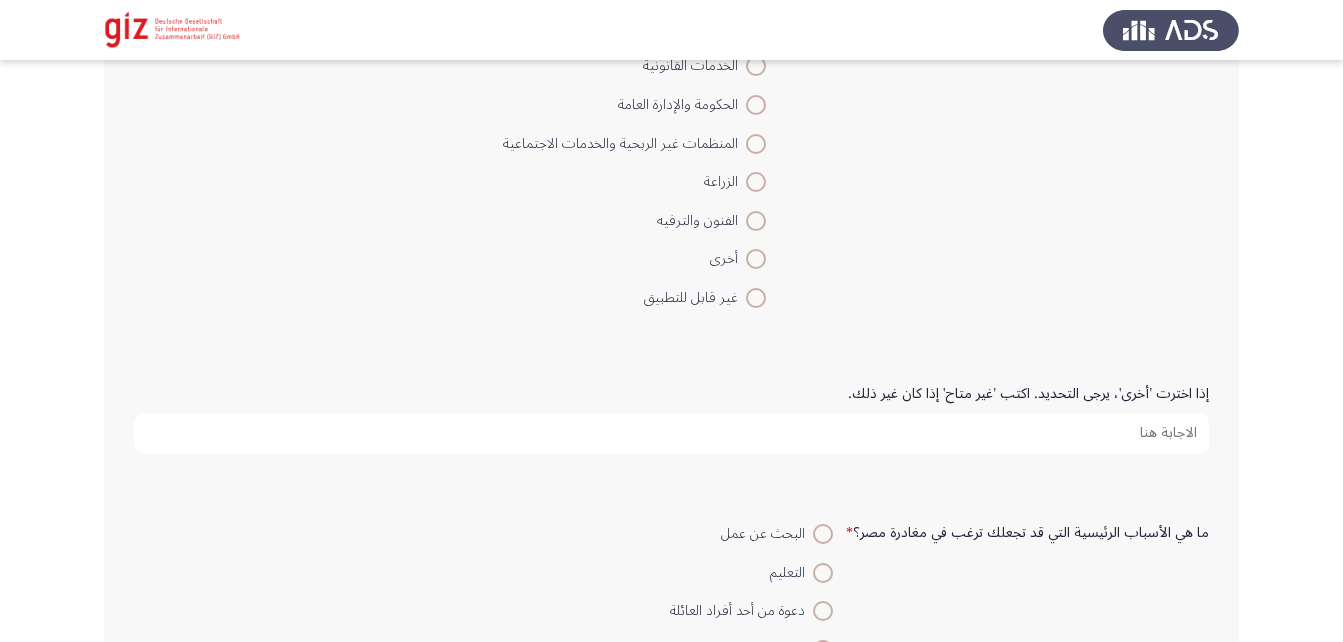 click at bounding box center [756, 298] 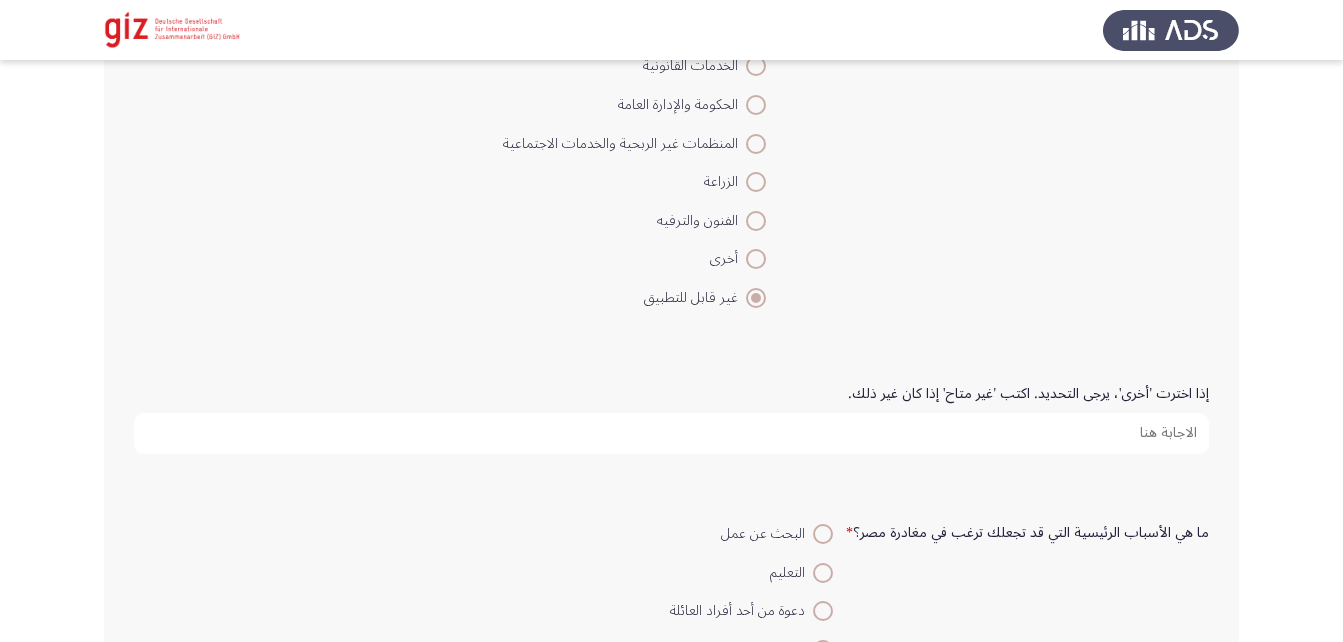click on "إذا اخترت 'أخرى'، يرجى التحديد. اكتب 'غير متاح' إذا كان غير ذلك." at bounding box center (671, 433) 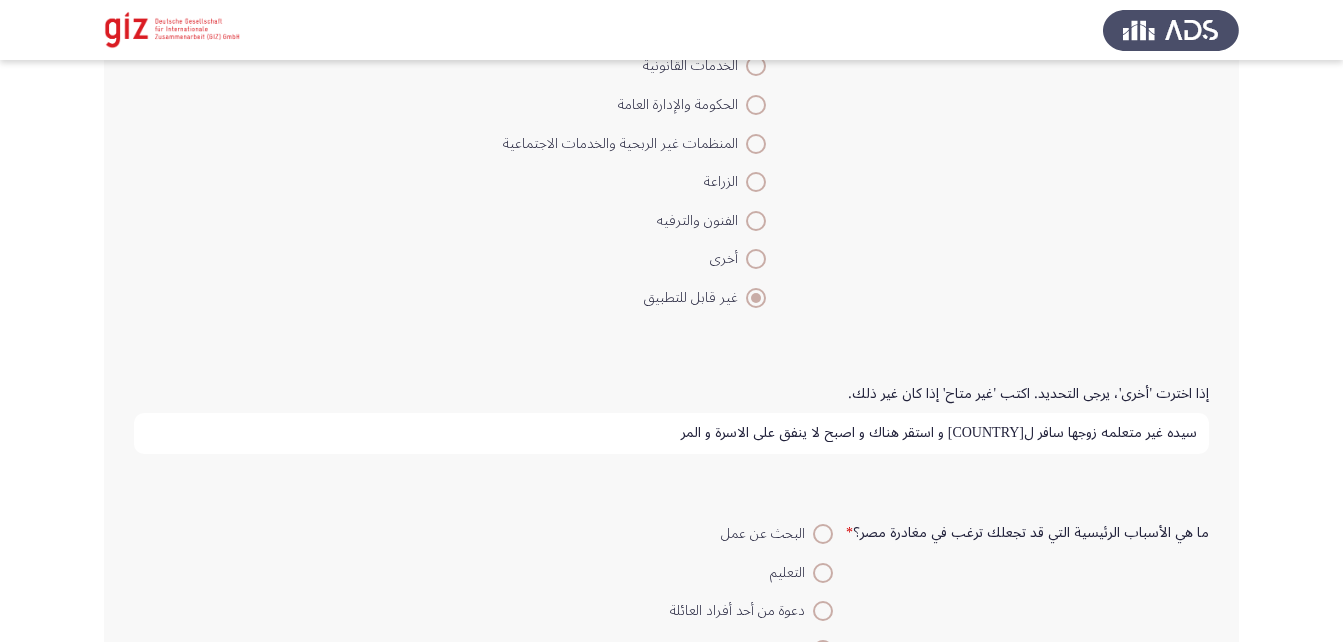 click on "سيده غير متعلمه زوجها سافر ل[COUNTRY] و استقر هناك و اصبح لا ينفق علي الاسرة و المر" at bounding box center (671, 433) 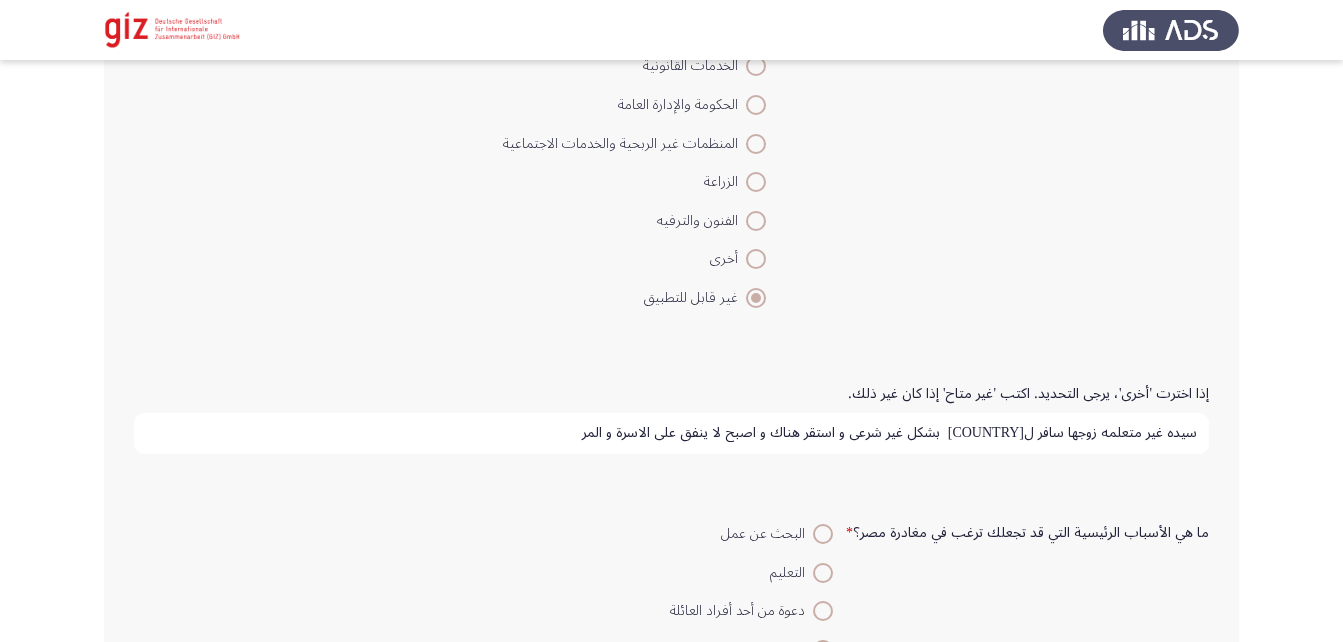 click on "سيده غير متعلمه زوجها سافر ل[COUNTRY]  بشكل غير شرعي و استقر هناك و اصبح لا ينفق علي الاسرة و المر" at bounding box center [671, 433] 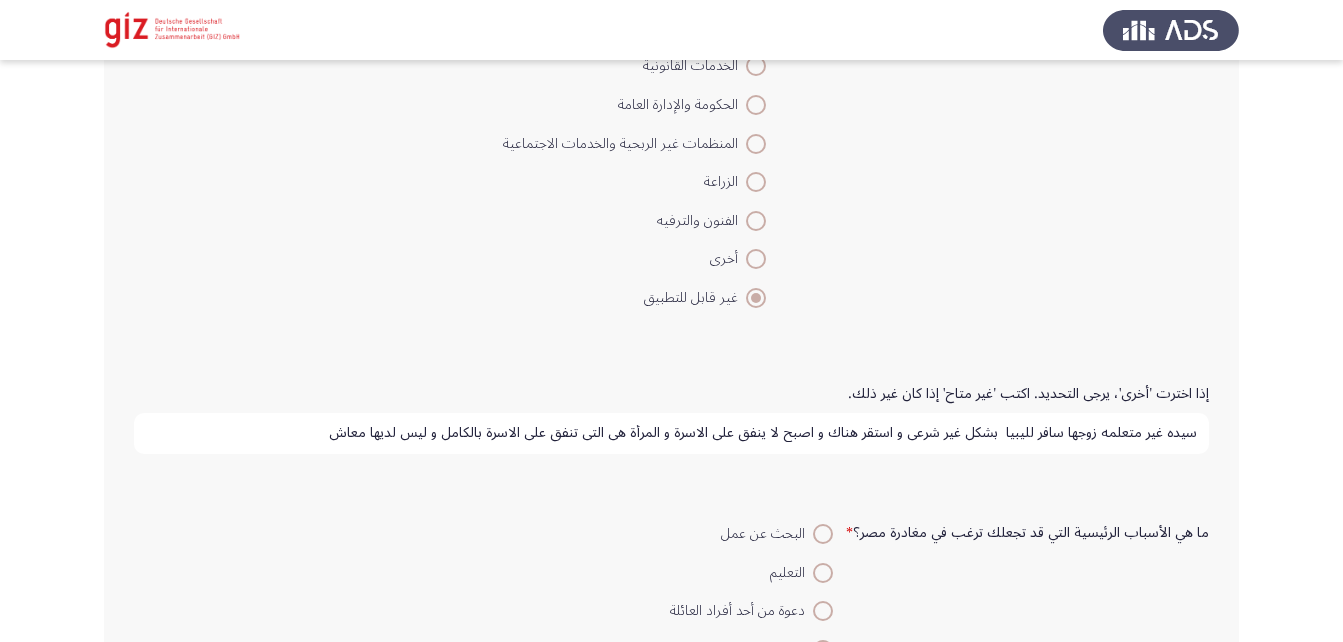 type on "سيده غير متعلمه زوجها سافر لليبيا  بشكل غير شرعي و استقر هناك و اصبح لا ينفق علي الاسرة و المرأة هي التي تنفق علي الاسرة بالكامل و ليس لديها معاش" 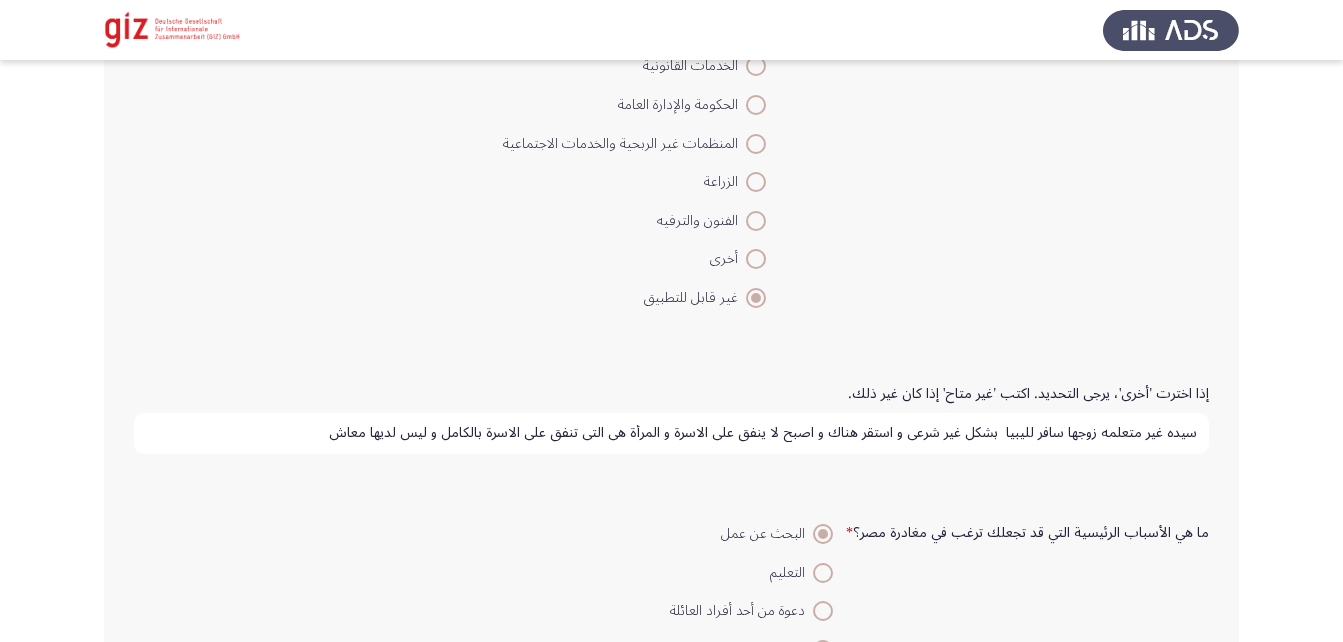 scroll, scrollTop: 1771, scrollLeft: 0, axis: vertical 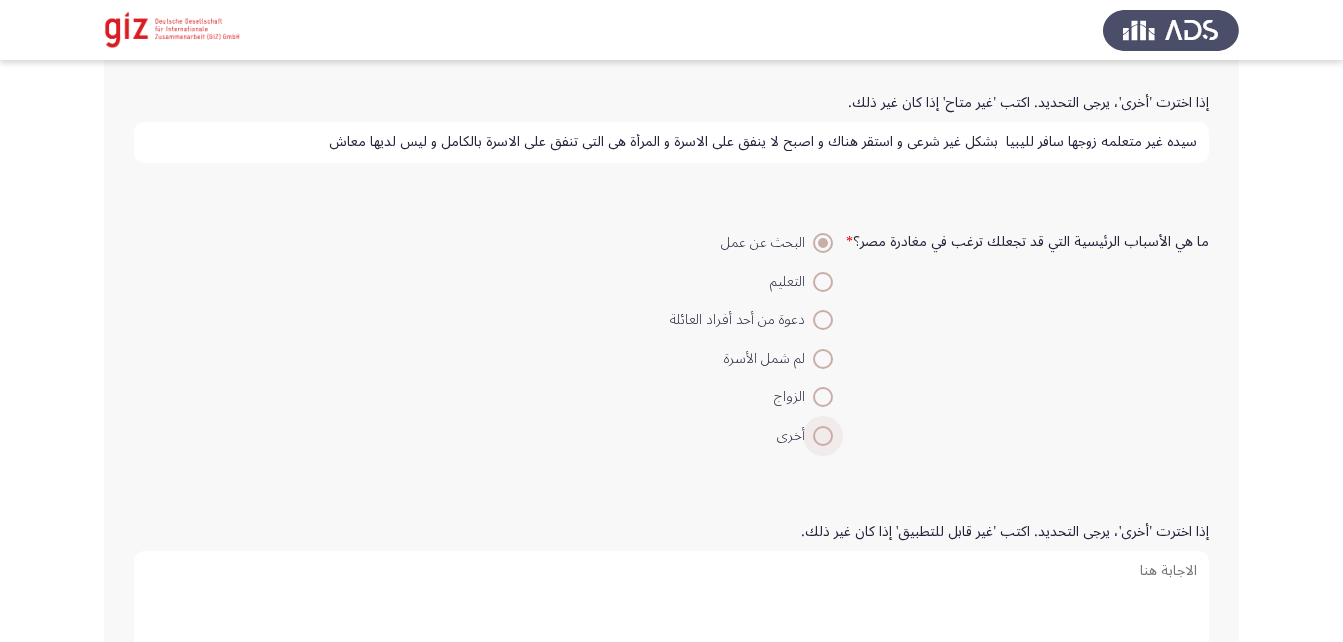 click at bounding box center [823, 436] 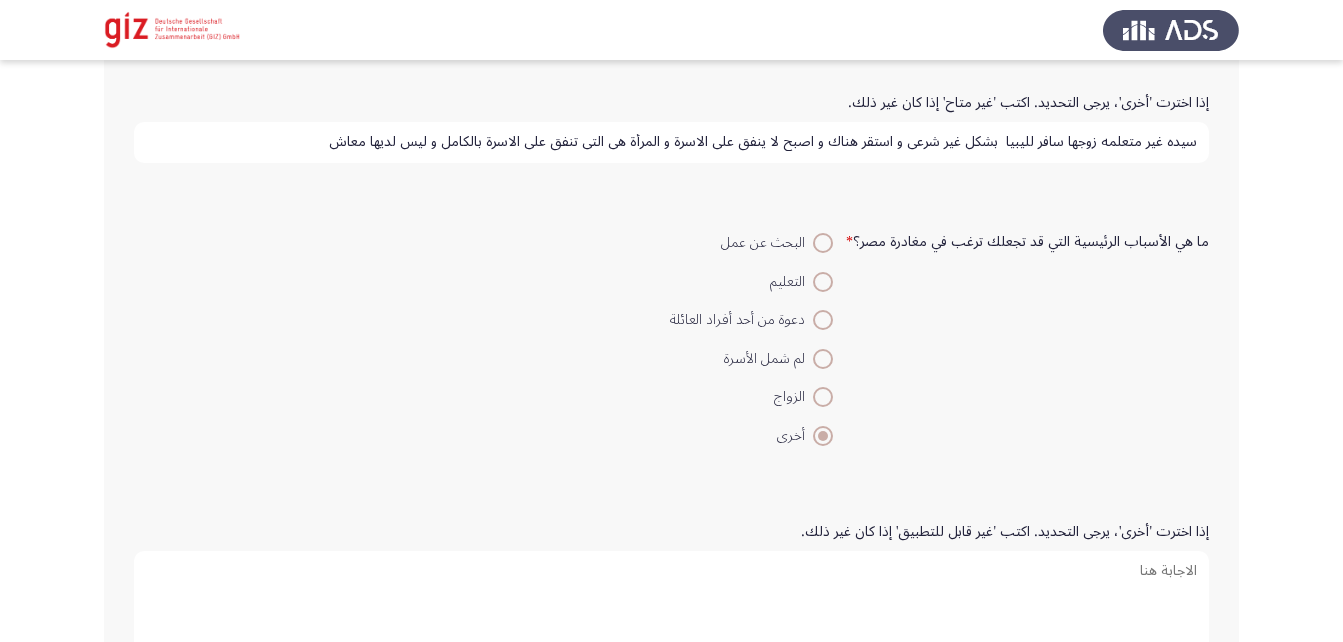 click on "إذا اخترت 'أخرى'، يرجى التحديد. اكتب 'غير قابل للتطبيق' إذا كان غير ذلك." at bounding box center (671, 601) 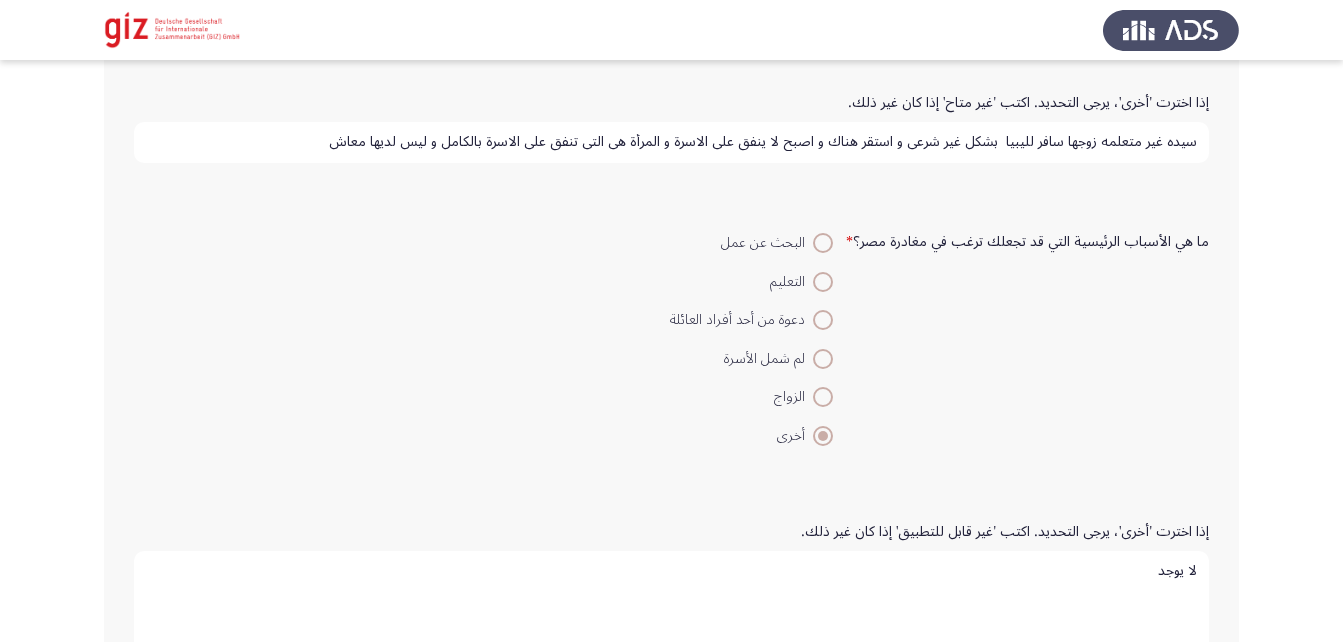 scroll, scrollTop: 1922, scrollLeft: 0, axis: vertical 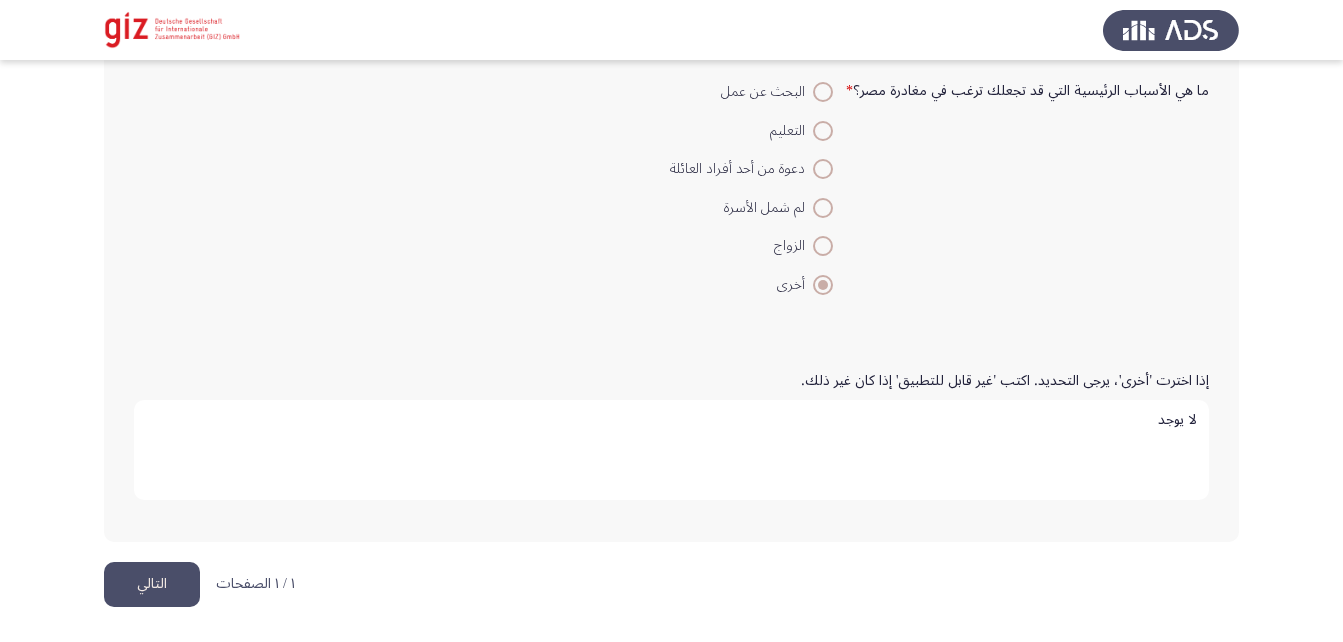 type on "لا يوجد" 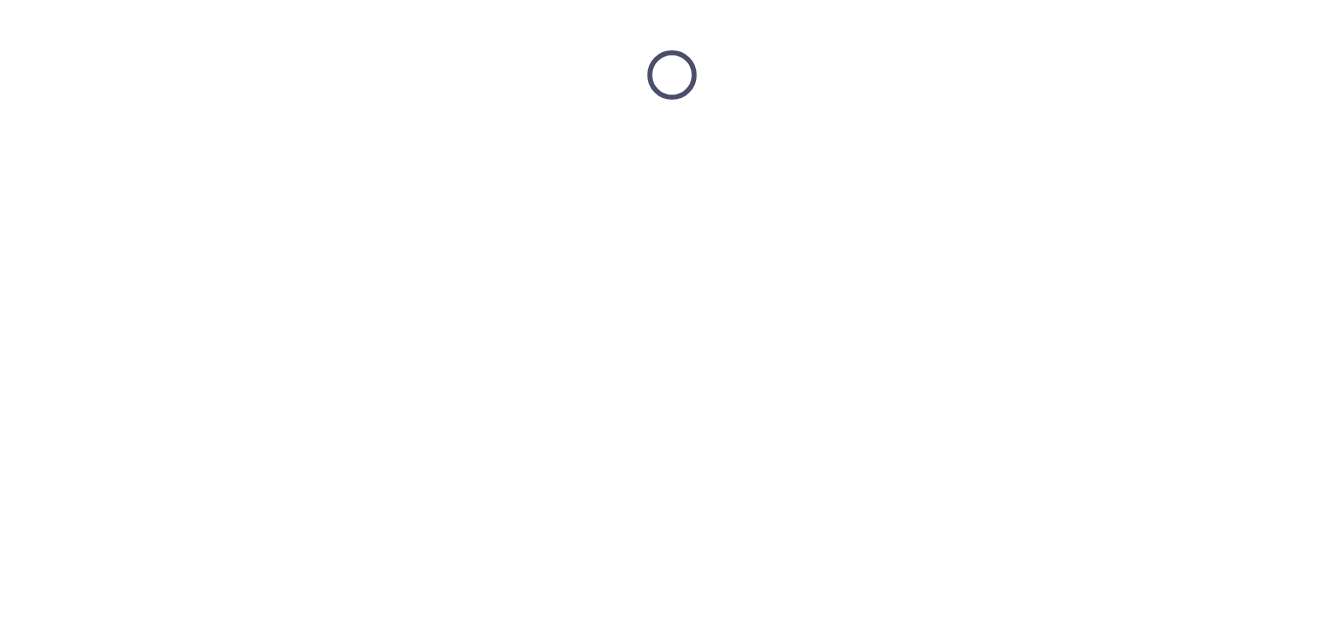 scroll, scrollTop: 0, scrollLeft: 0, axis: both 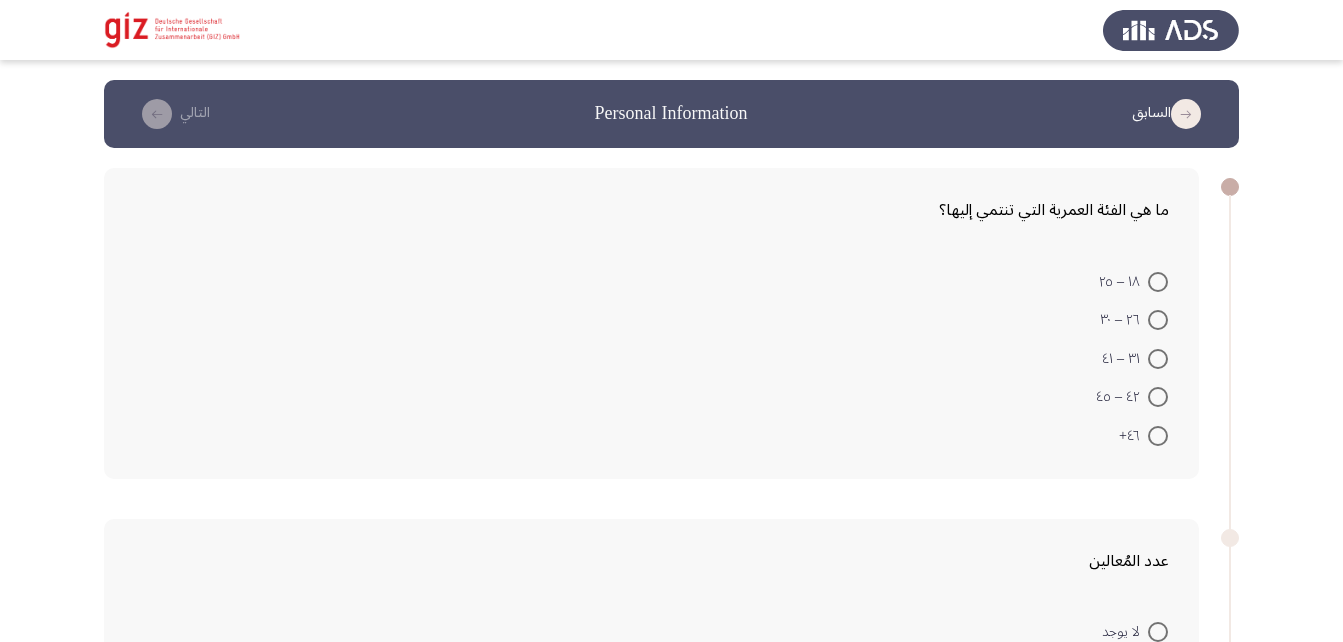 click at bounding box center [1158, 359] 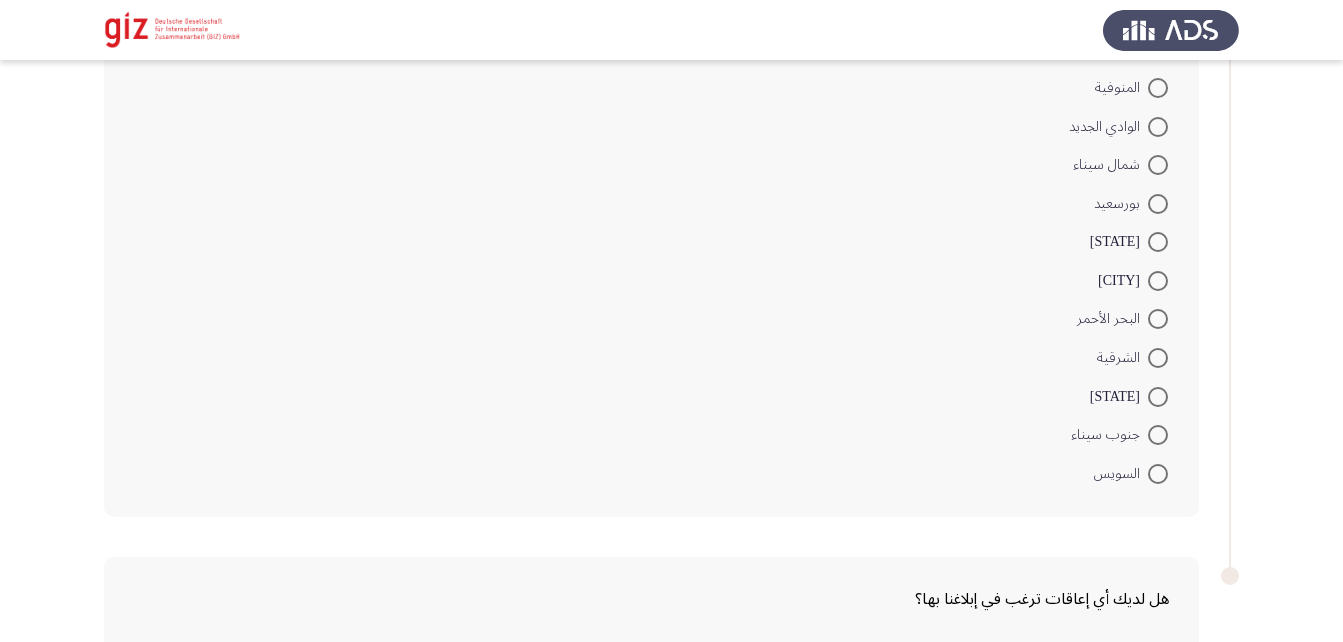scroll, scrollTop: 1433, scrollLeft: 0, axis: vertical 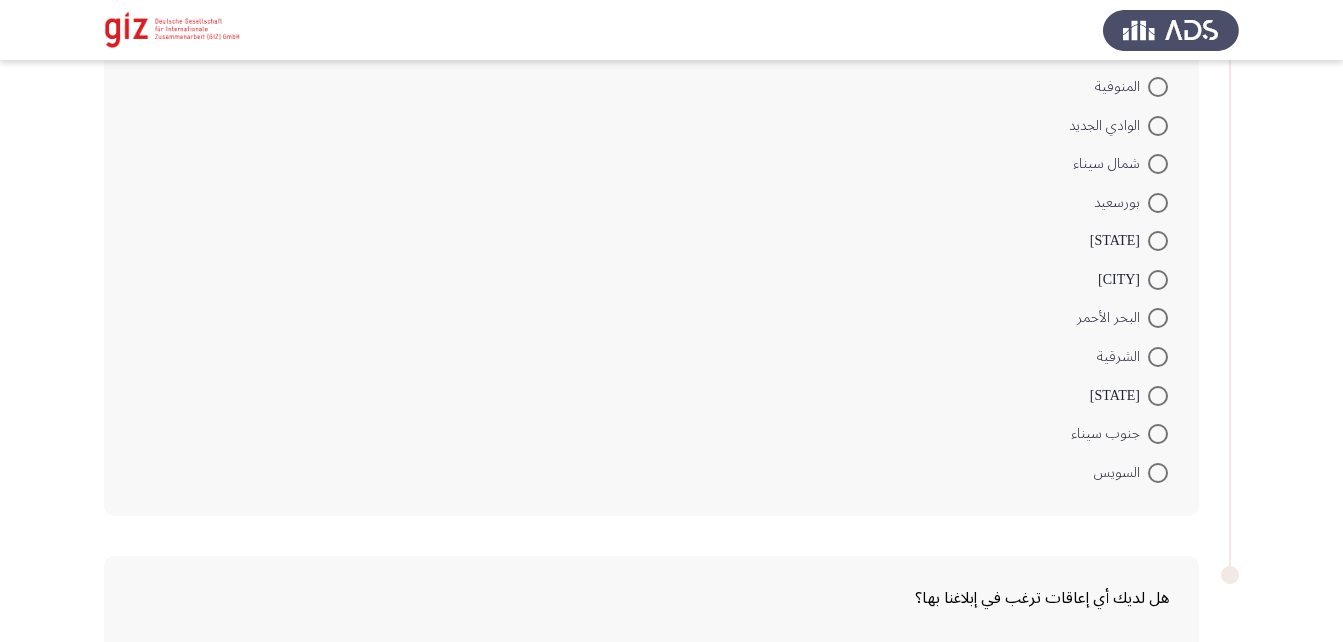 click at bounding box center [1158, 396] 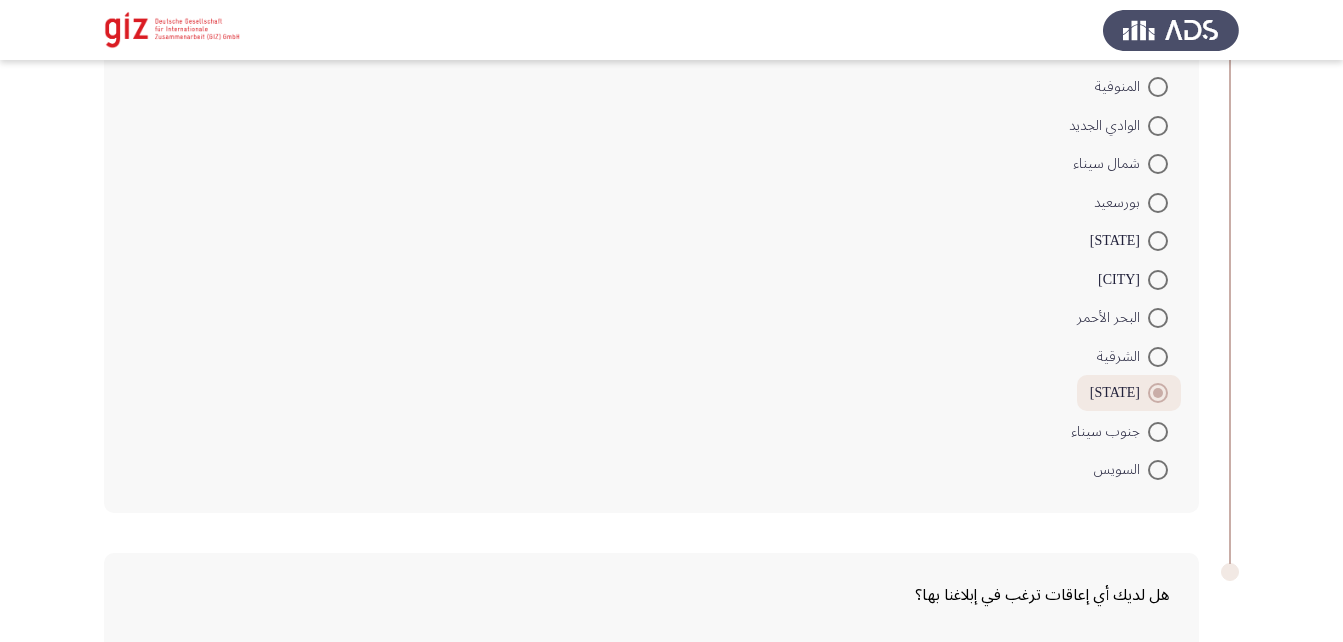 scroll, scrollTop: 1639, scrollLeft: 0, axis: vertical 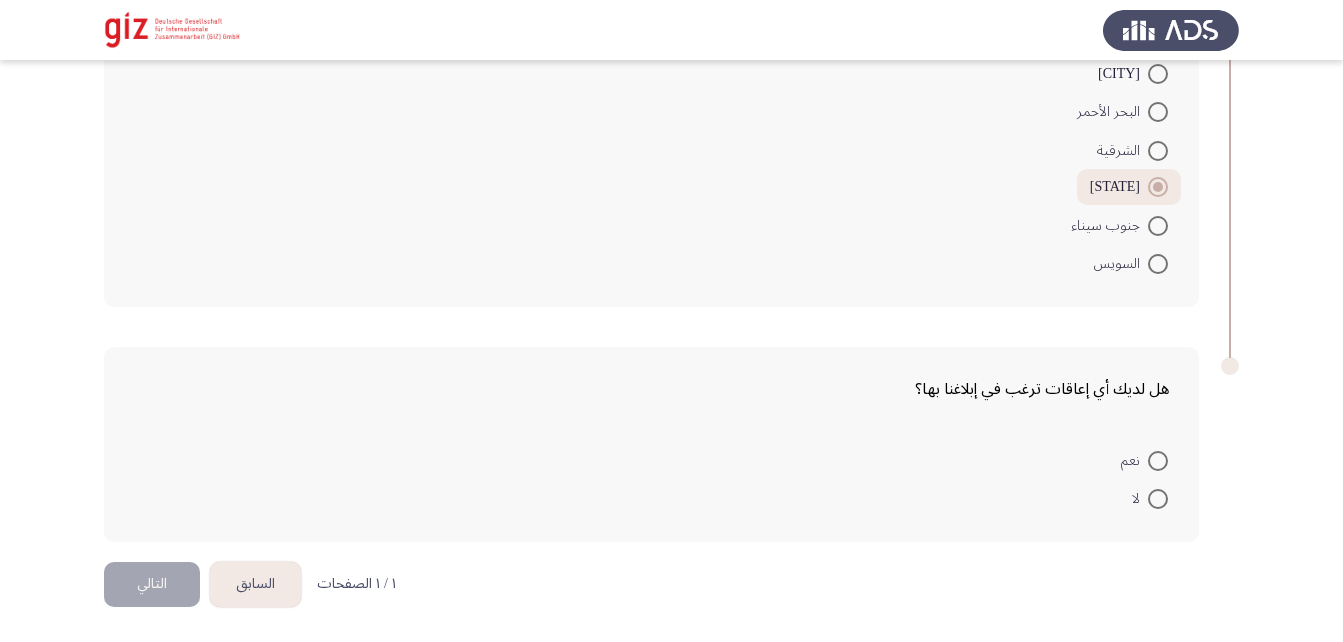 click at bounding box center (1158, 499) 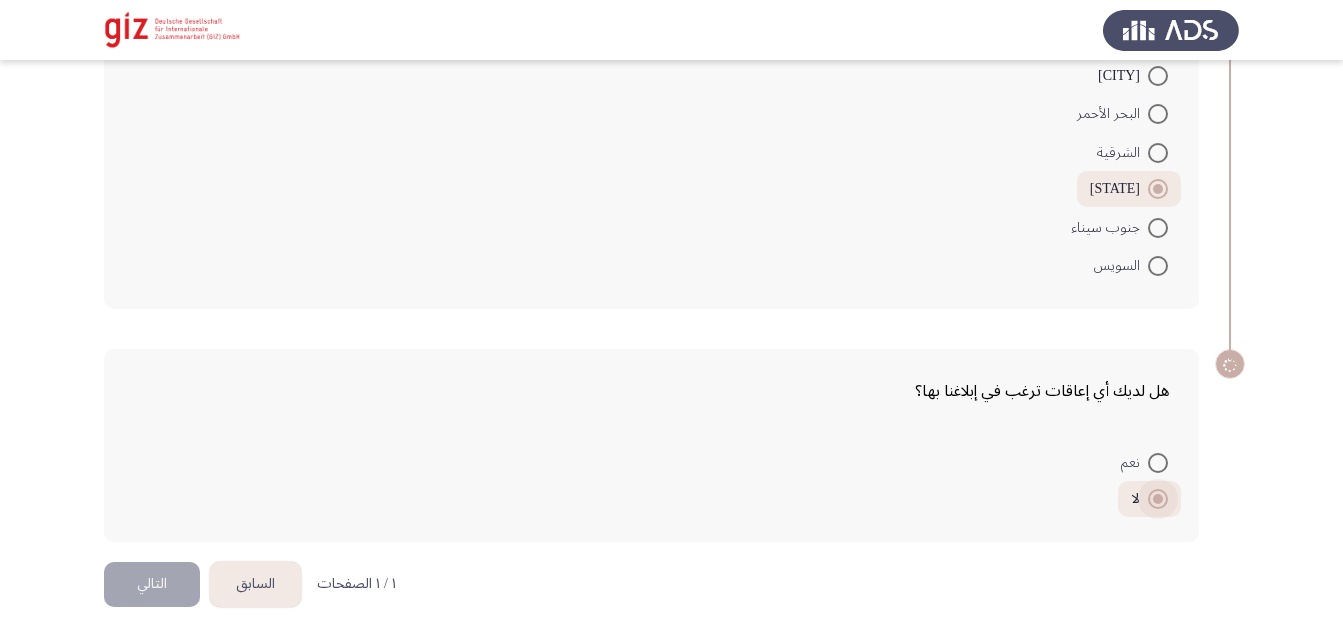 scroll, scrollTop: 1637, scrollLeft: 0, axis: vertical 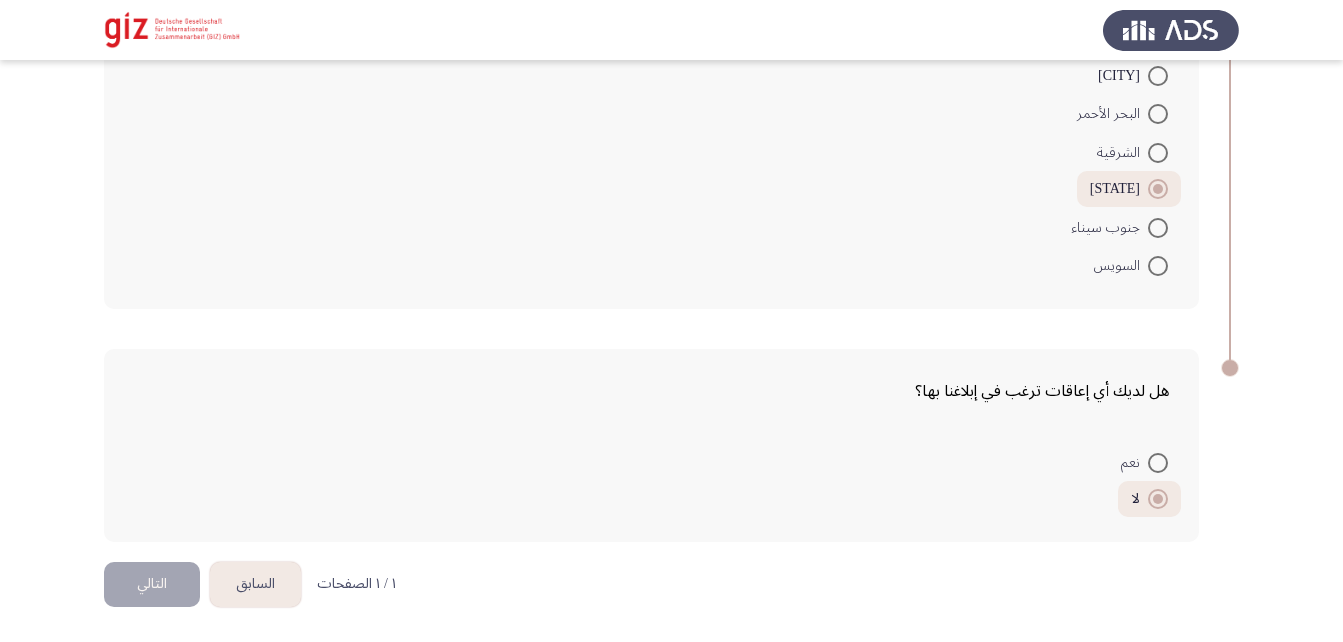 click on "التالي" 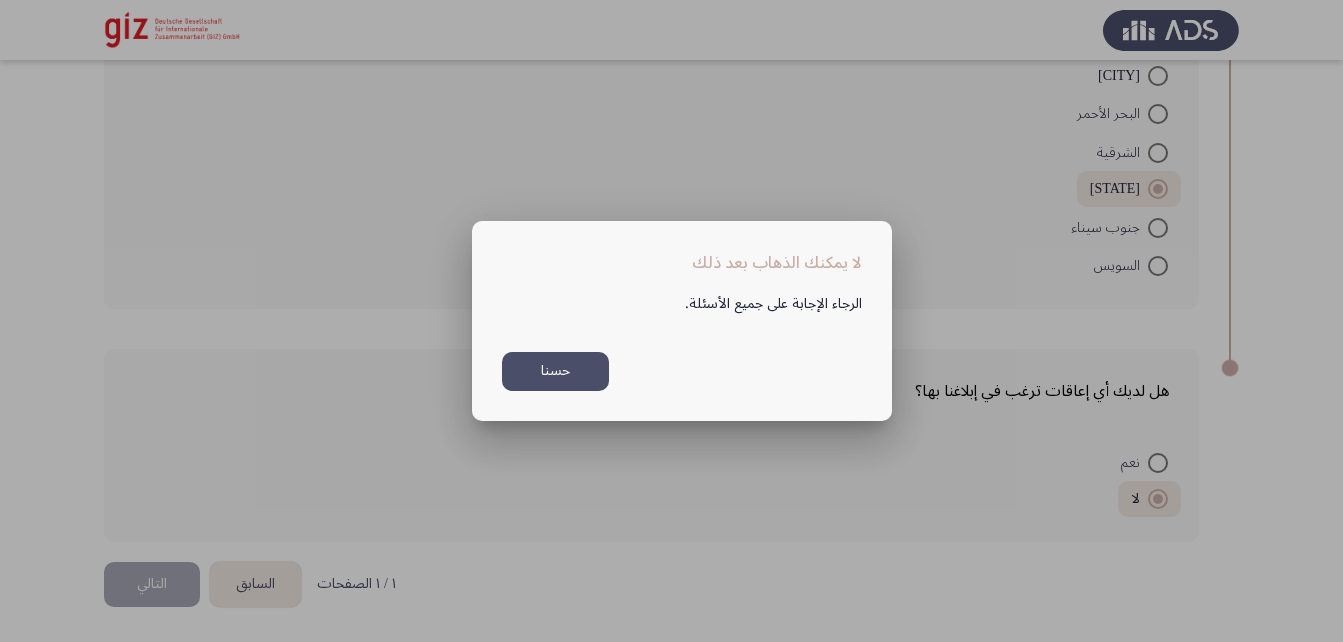scroll, scrollTop: 0, scrollLeft: 0, axis: both 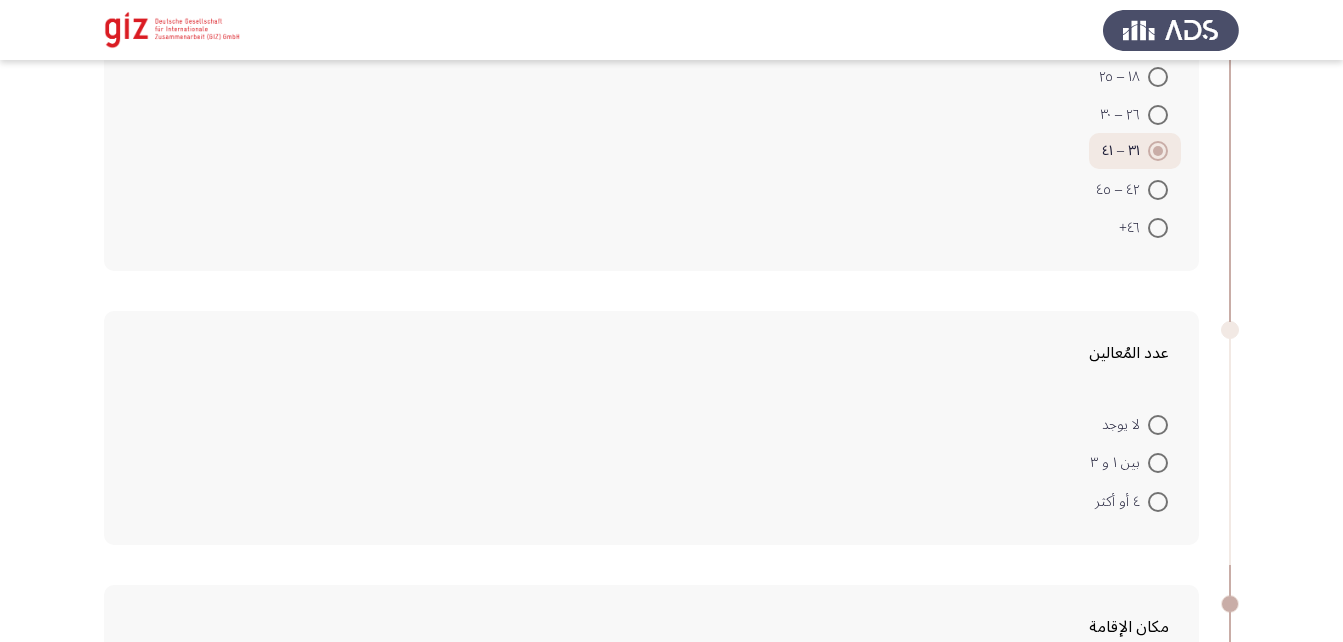 click at bounding box center [1158, 502] 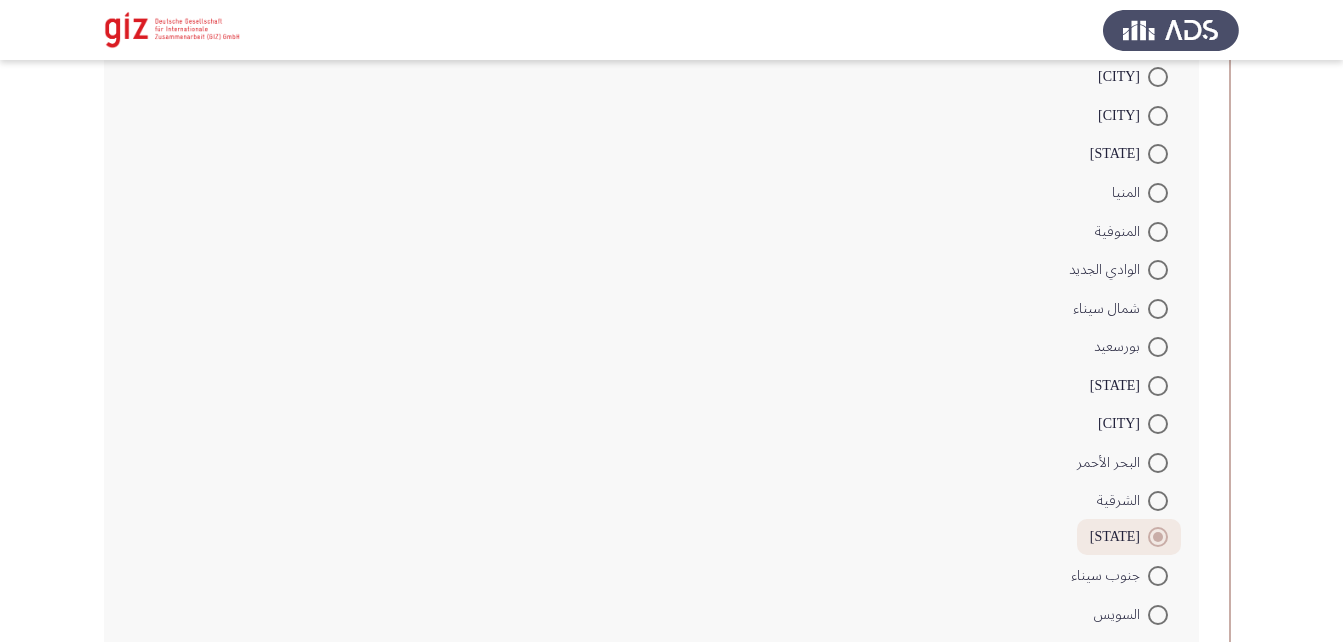 scroll, scrollTop: 1634, scrollLeft: 0, axis: vertical 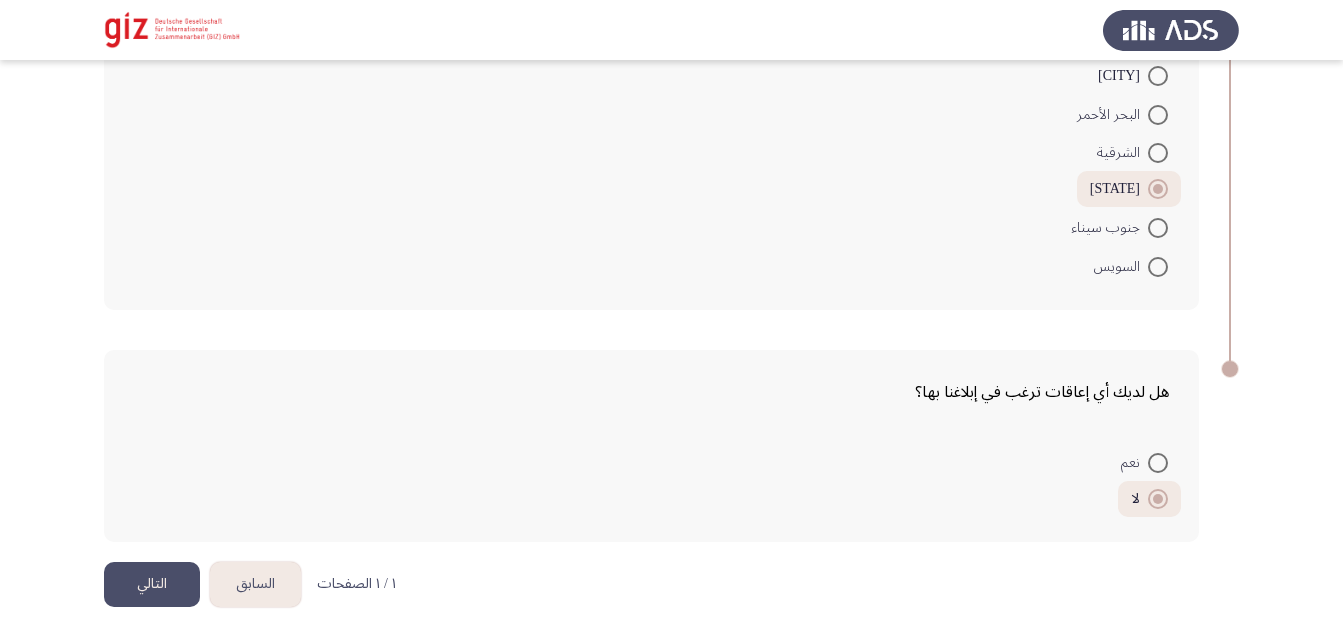 click on "التالي" 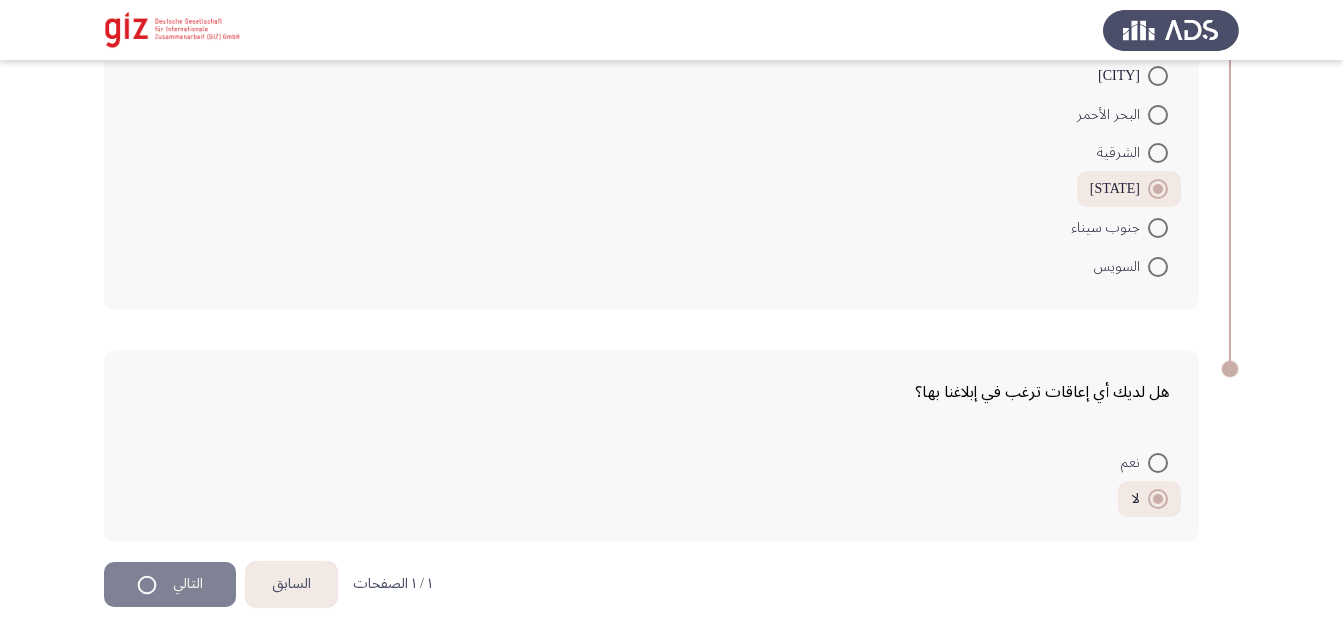 scroll, scrollTop: 0, scrollLeft: 0, axis: both 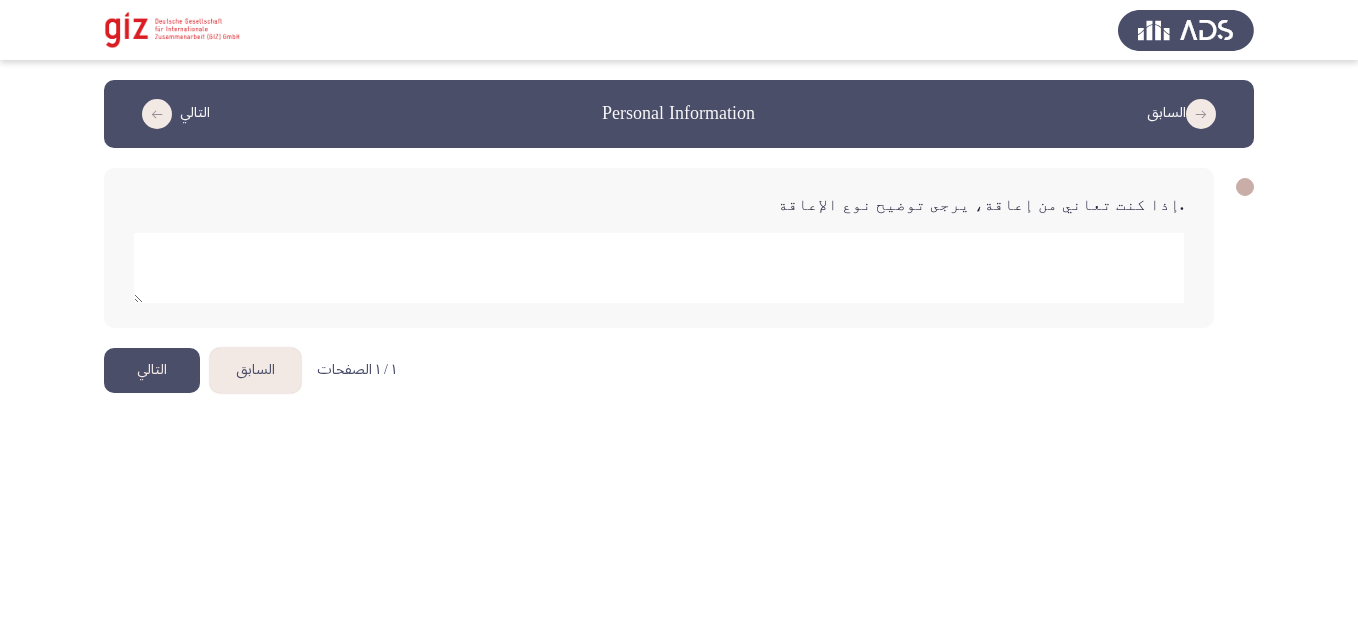 click 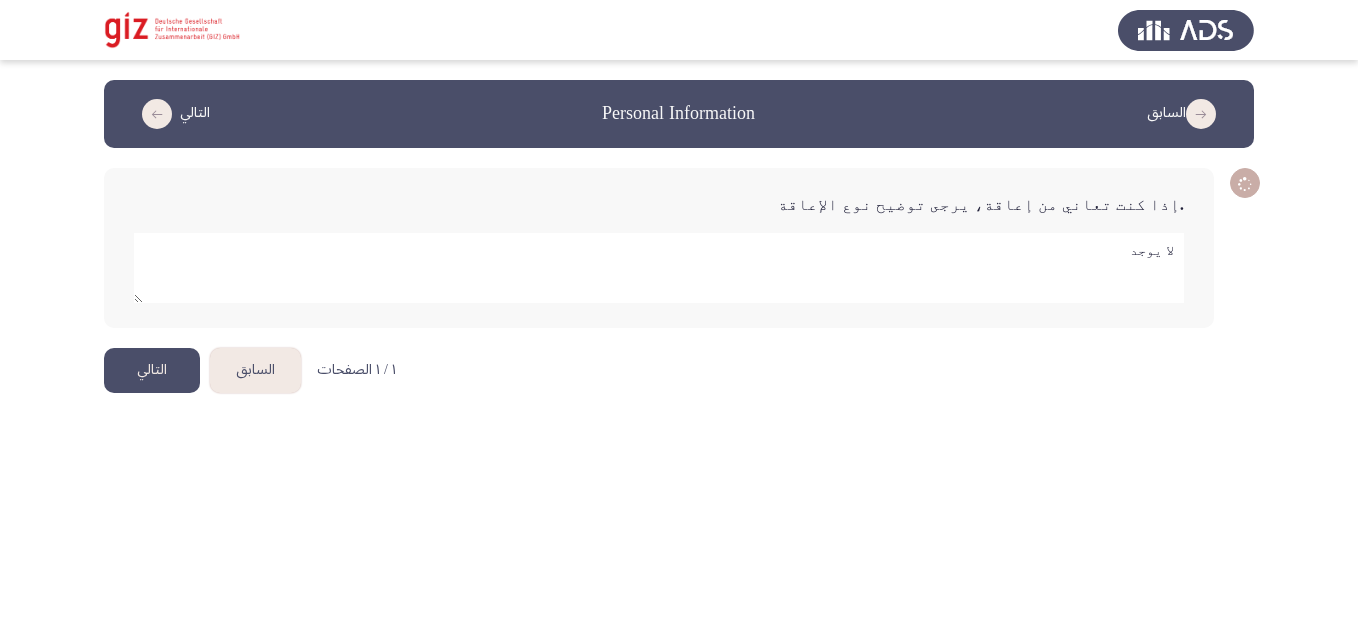 type on "لا يوجد" 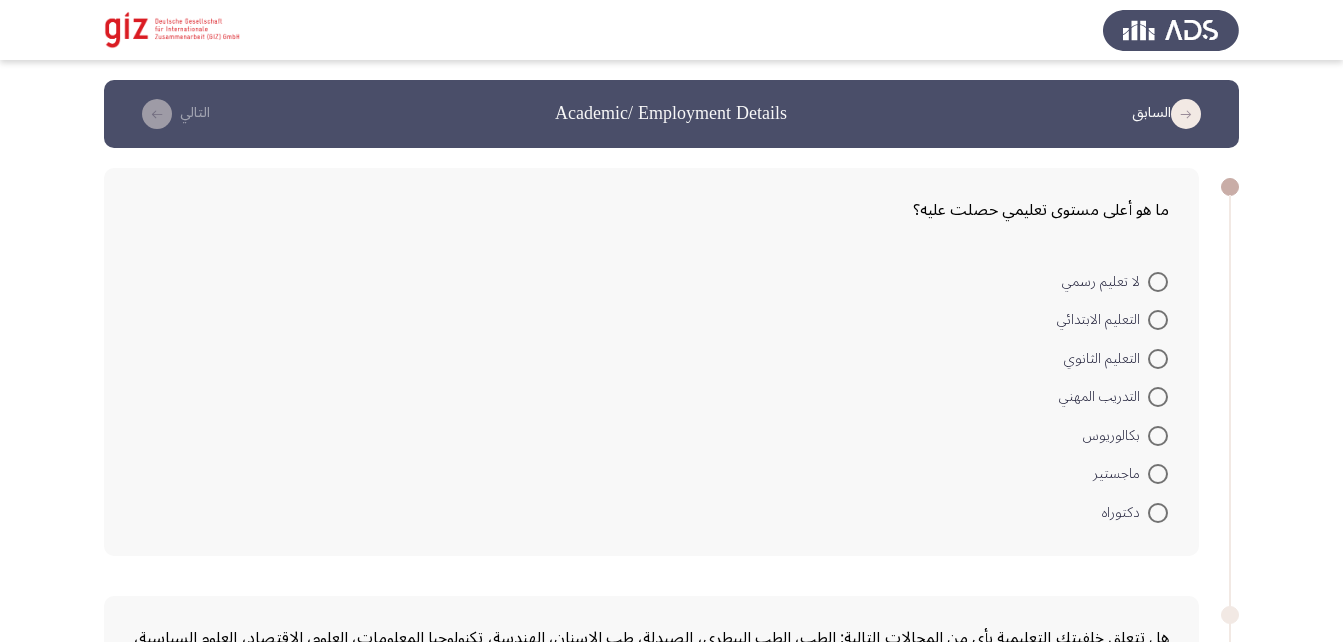 click at bounding box center (1158, 397) 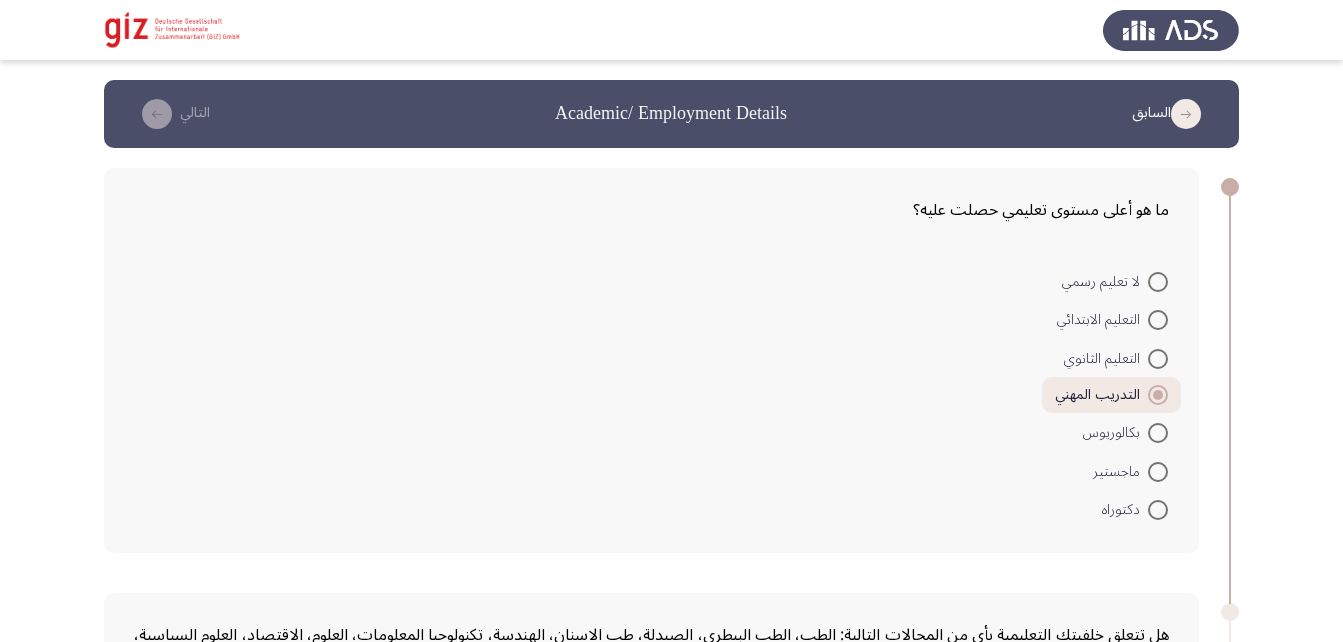 scroll, scrollTop: 407, scrollLeft: 0, axis: vertical 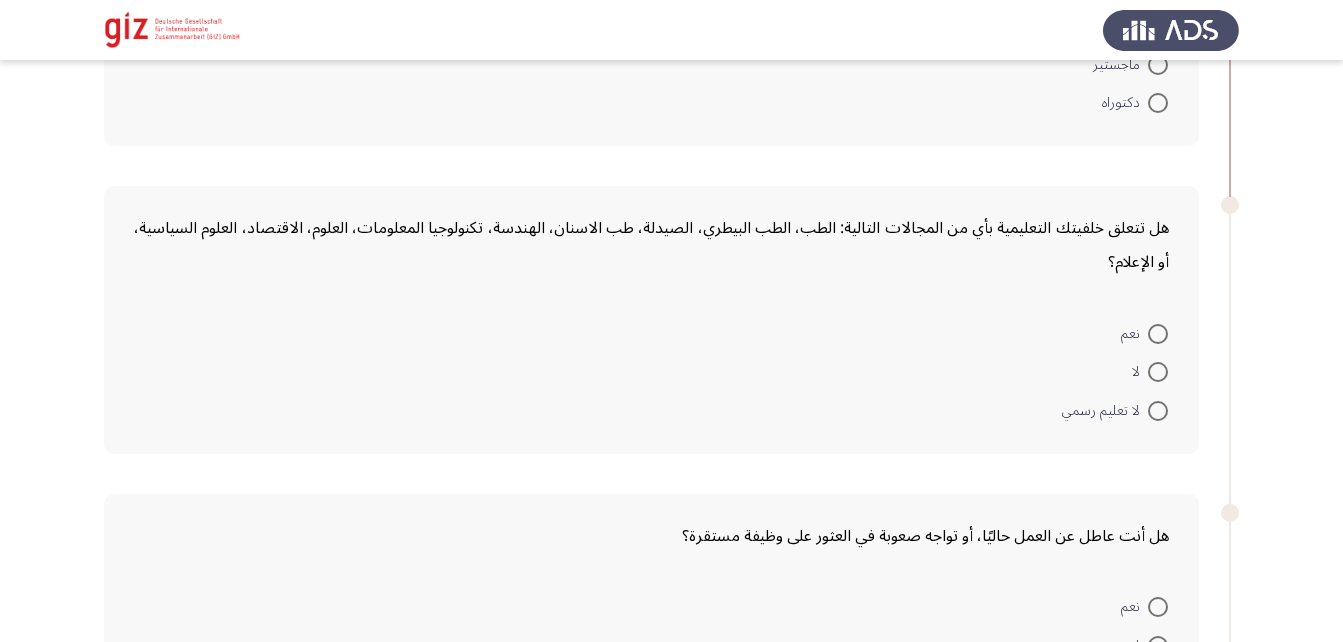 click at bounding box center [1158, 372] 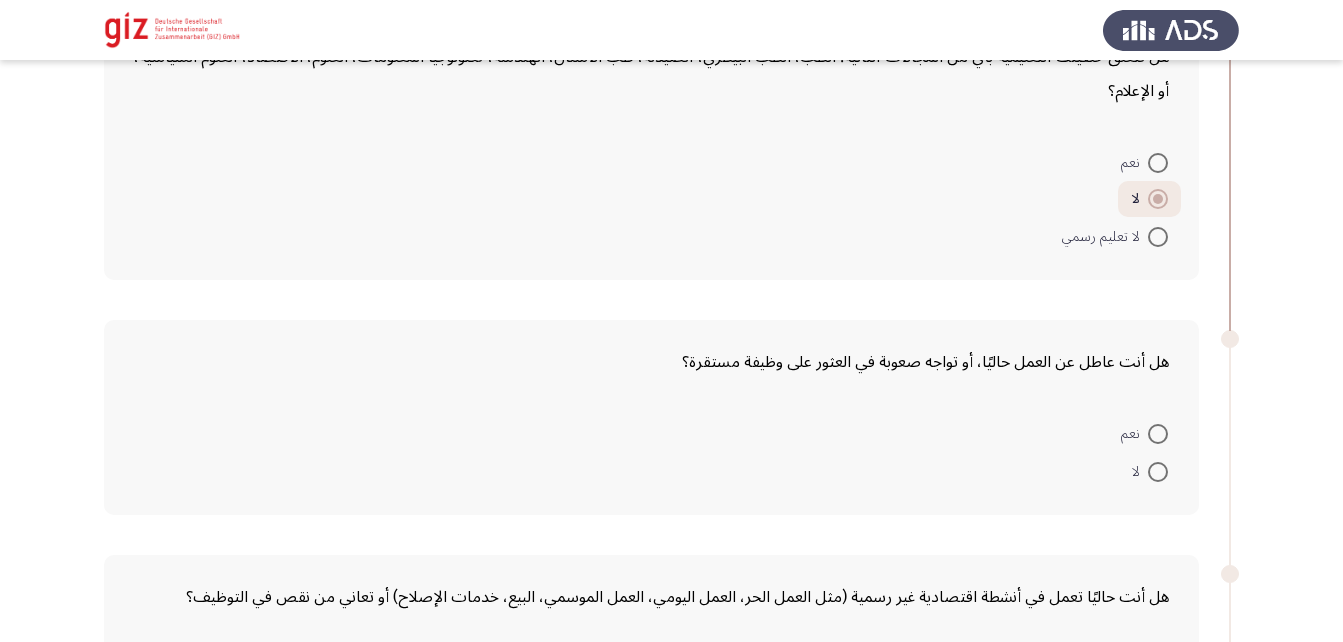 scroll, scrollTop: 579, scrollLeft: 0, axis: vertical 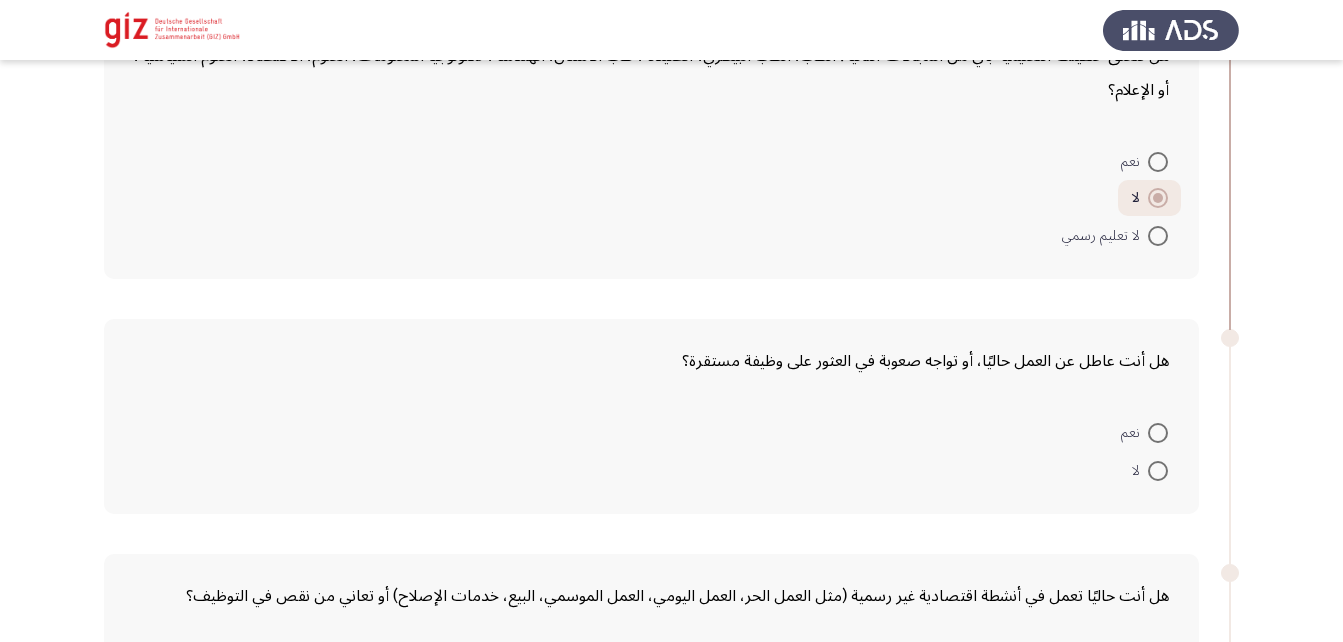 click on "نعم" at bounding box center (1144, 431) 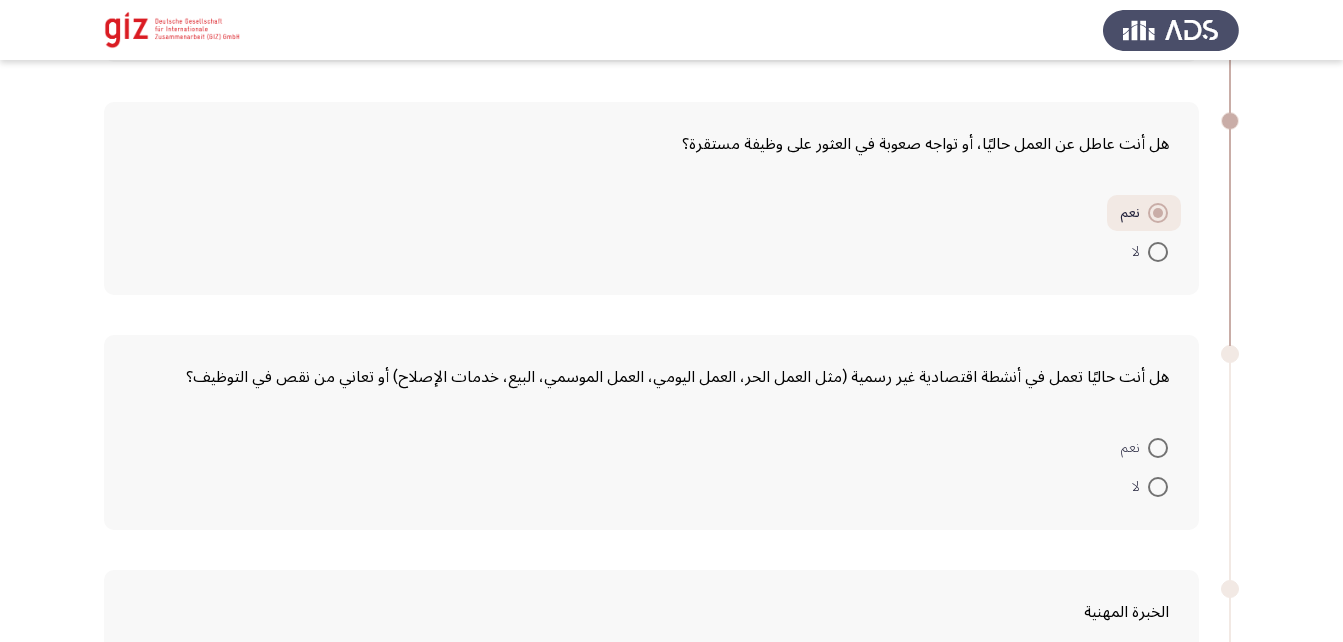 click at bounding box center [1158, 448] 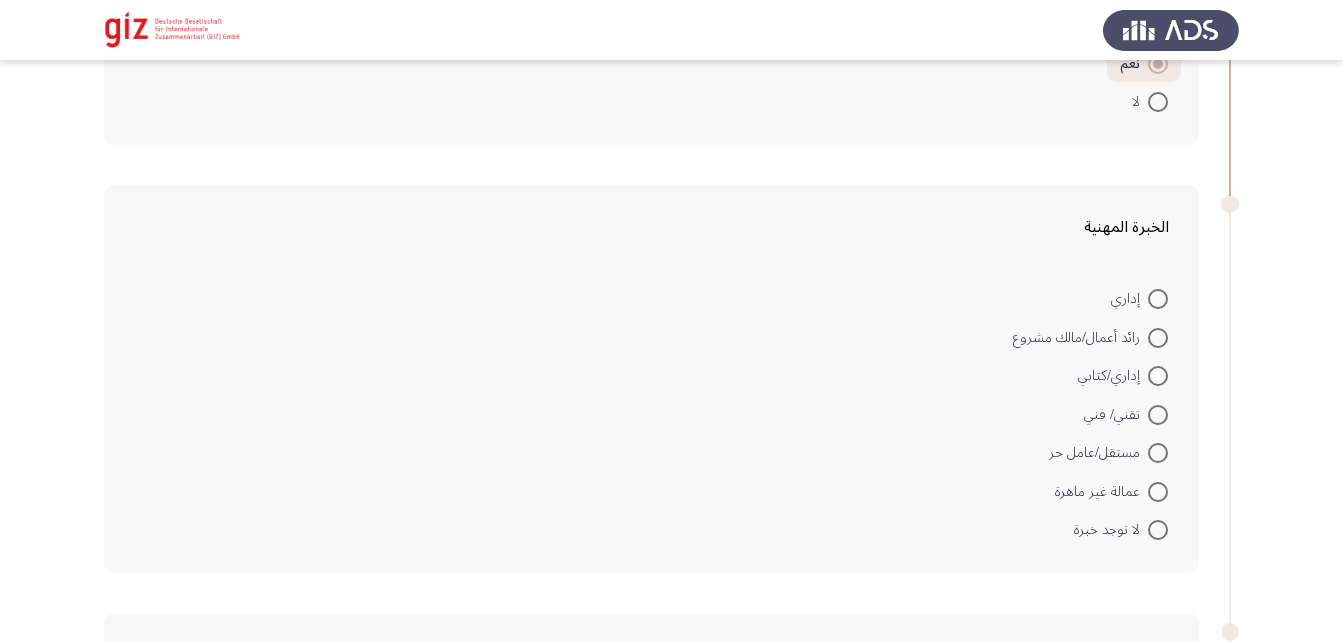 scroll, scrollTop: 1179, scrollLeft: 0, axis: vertical 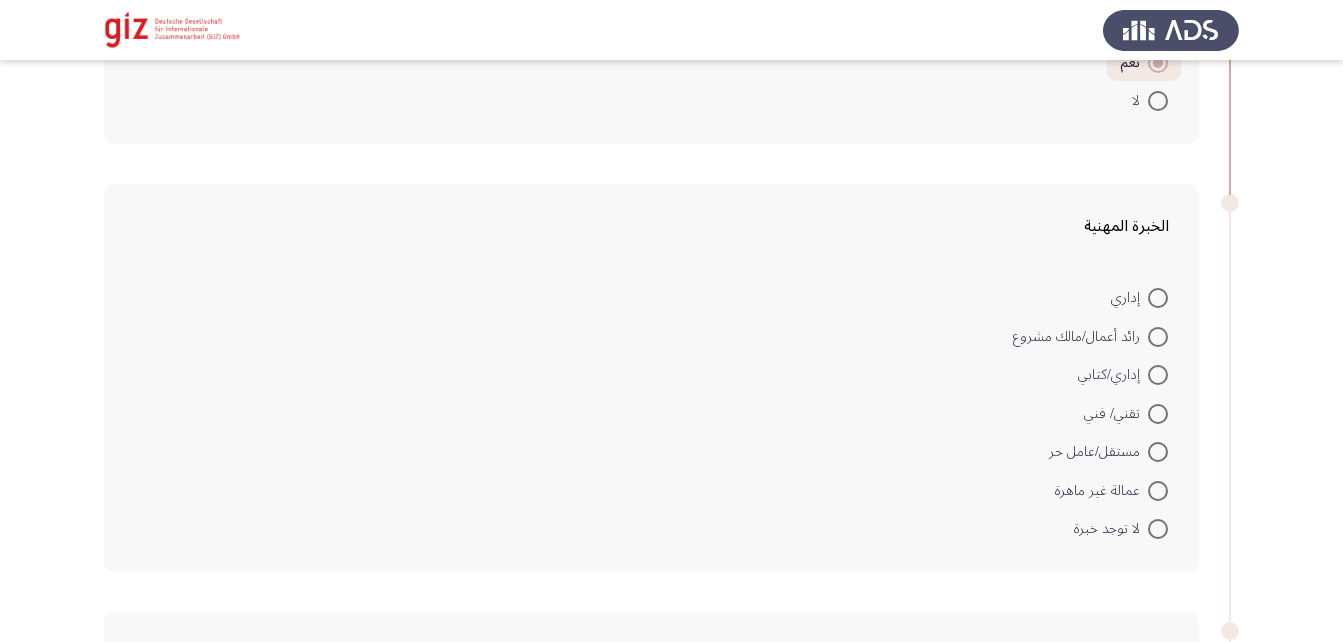 click at bounding box center (1158, 491) 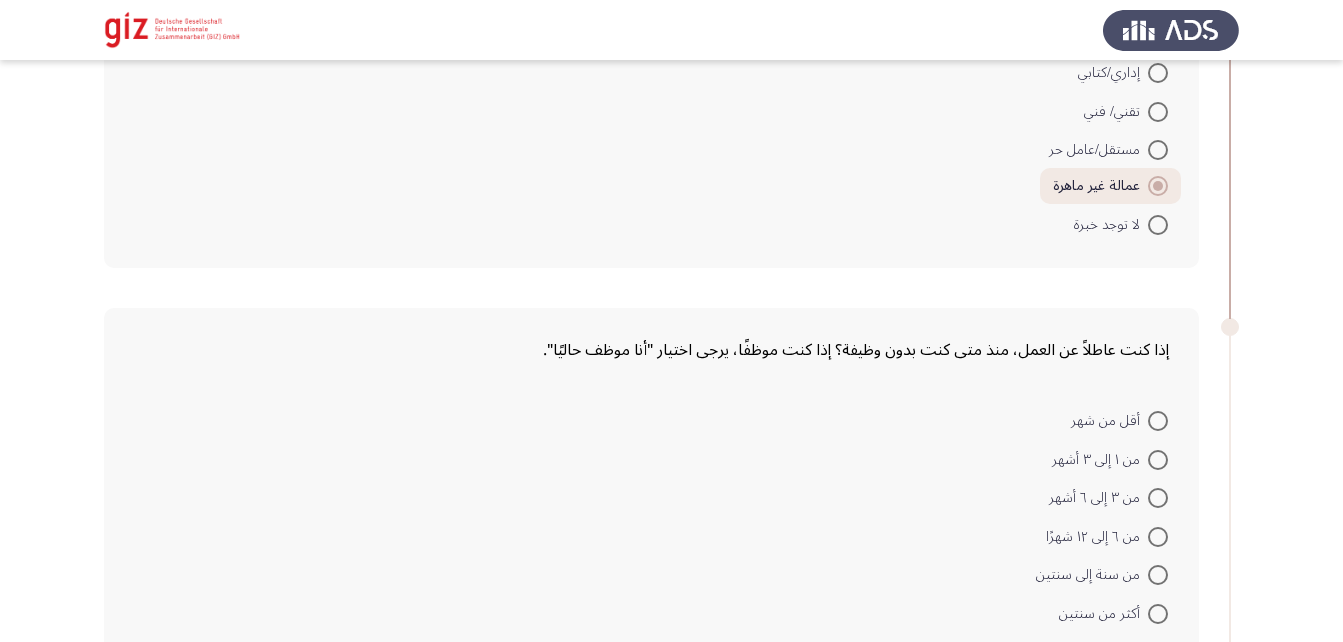 scroll, scrollTop: 1520, scrollLeft: 0, axis: vertical 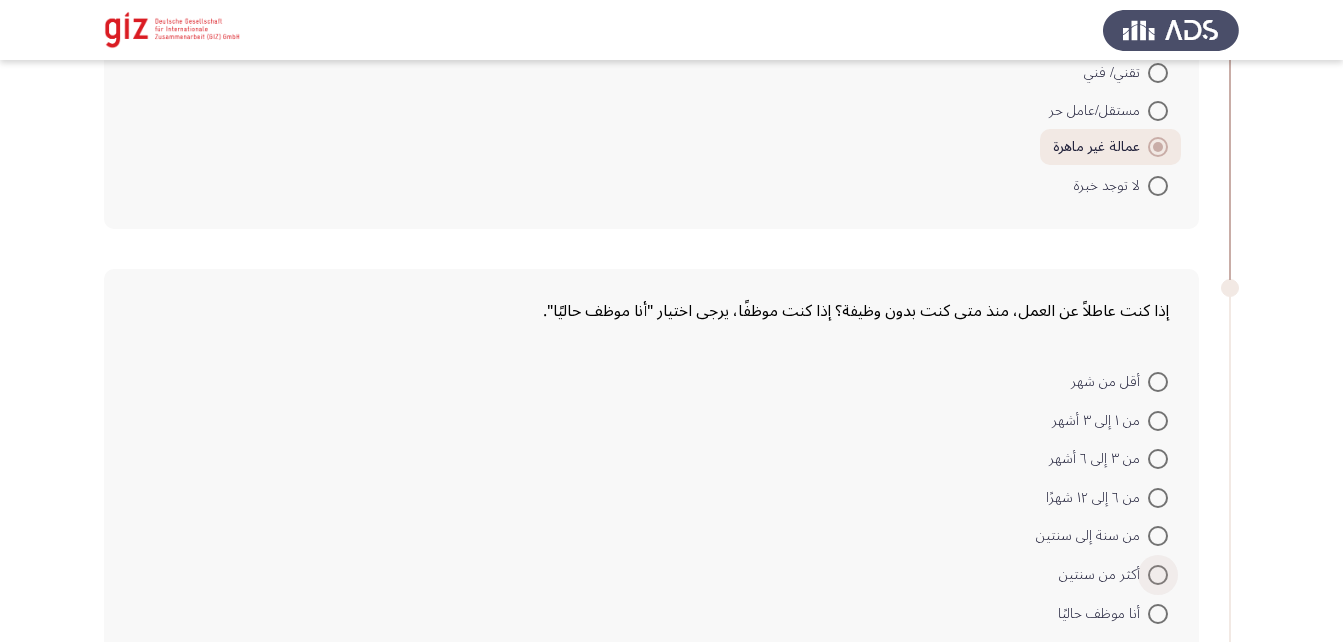 click at bounding box center (1158, 575) 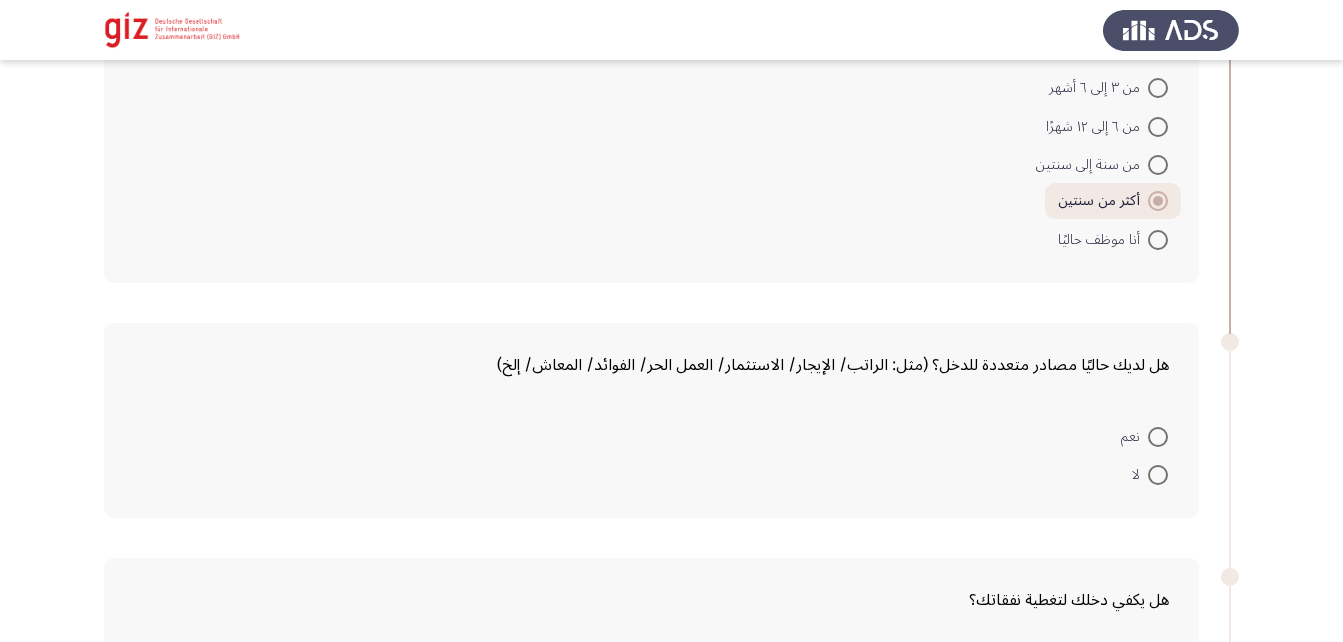 scroll, scrollTop: 1892, scrollLeft: 0, axis: vertical 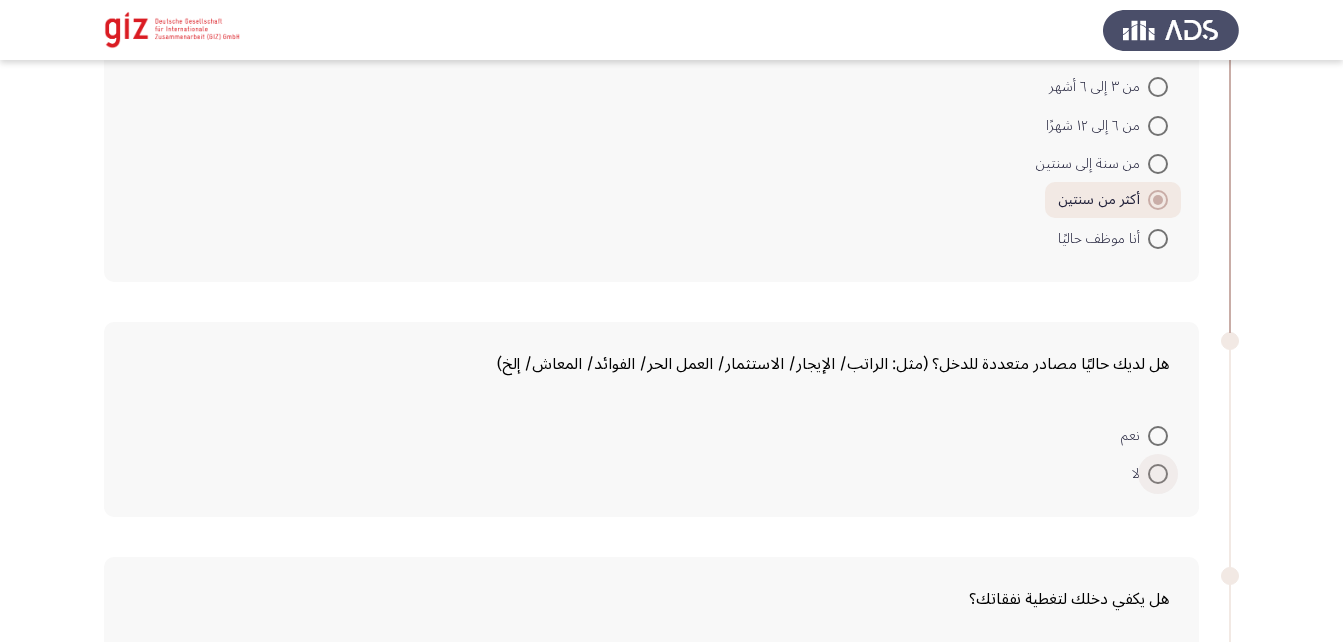 click at bounding box center (1158, 474) 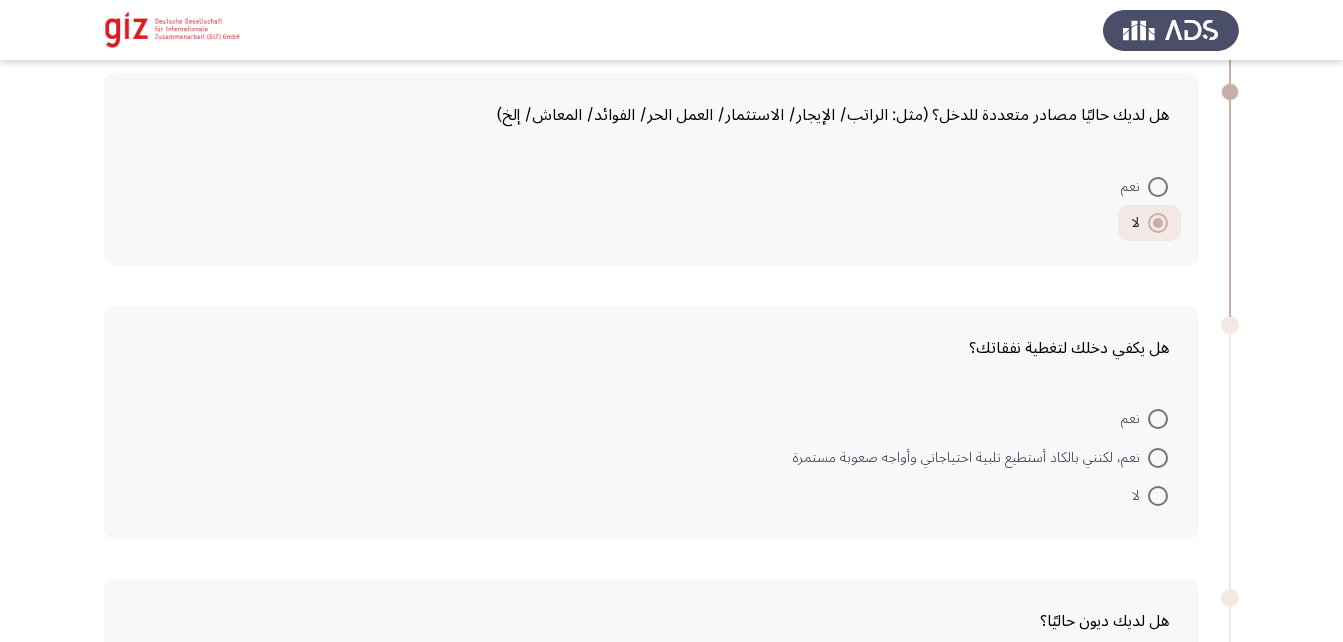 scroll, scrollTop: 2142, scrollLeft: 0, axis: vertical 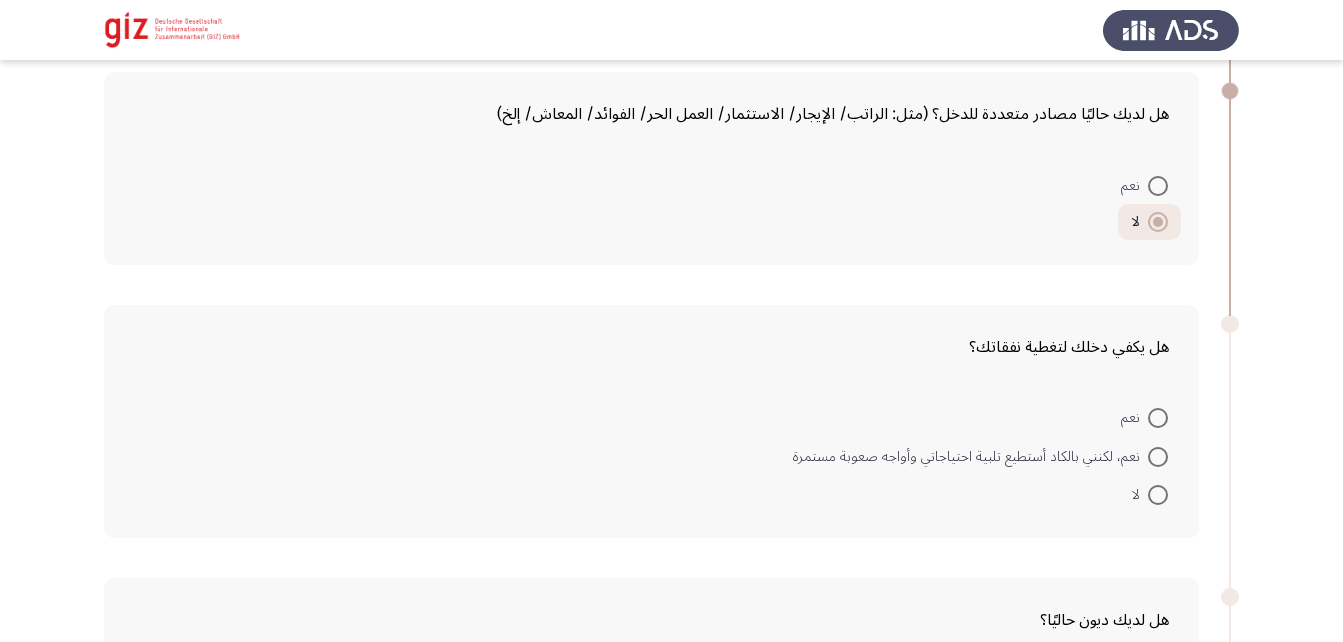 click at bounding box center [1158, 495] 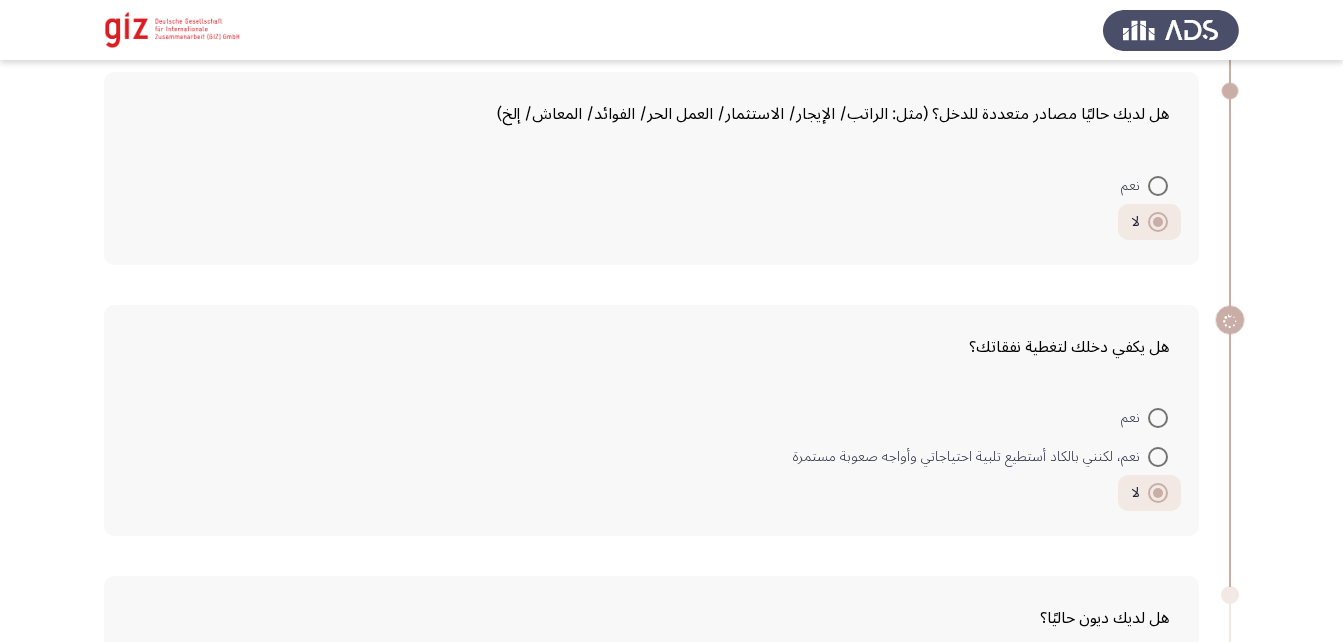 scroll, scrollTop: 2344, scrollLeft: 0, axis: vertical 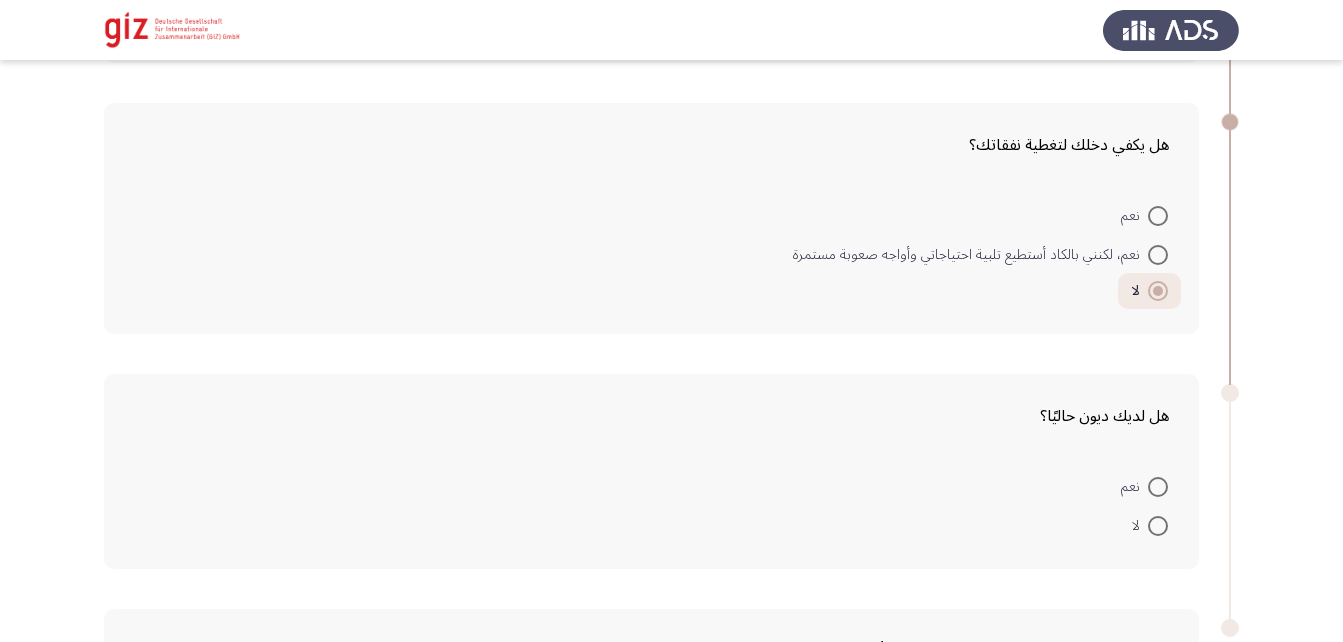 click on "لا" at bounding box center (1150, 524) 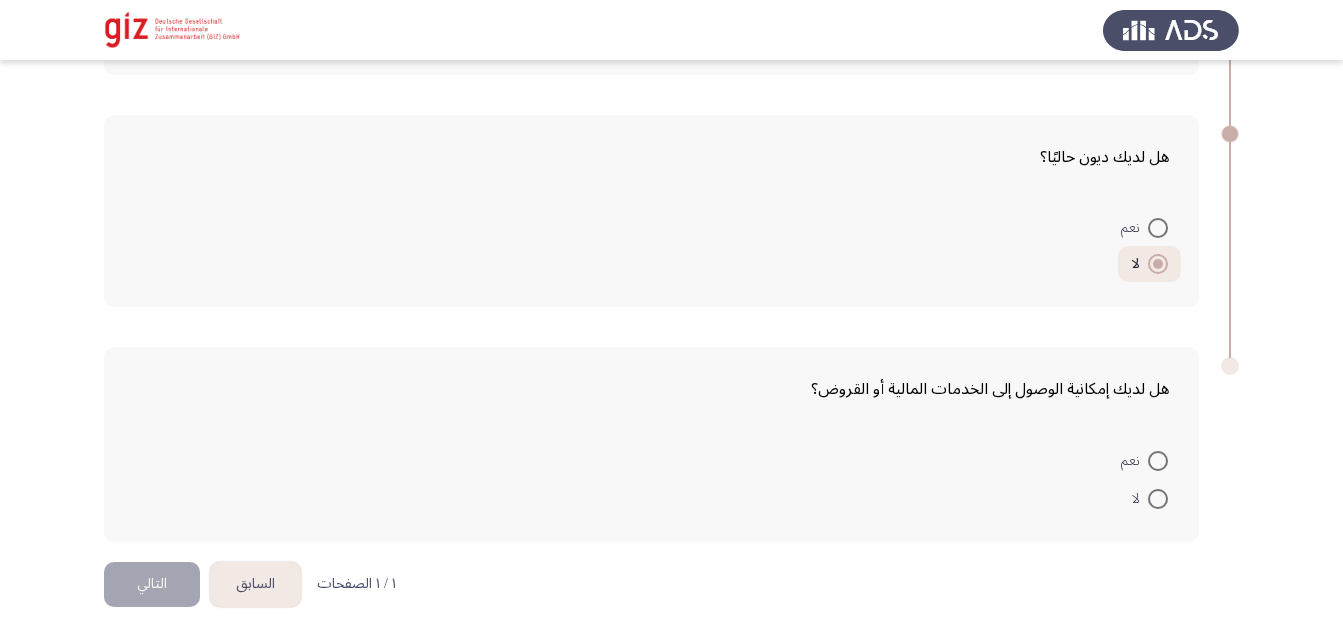 click at bounding box center (1158, 499) 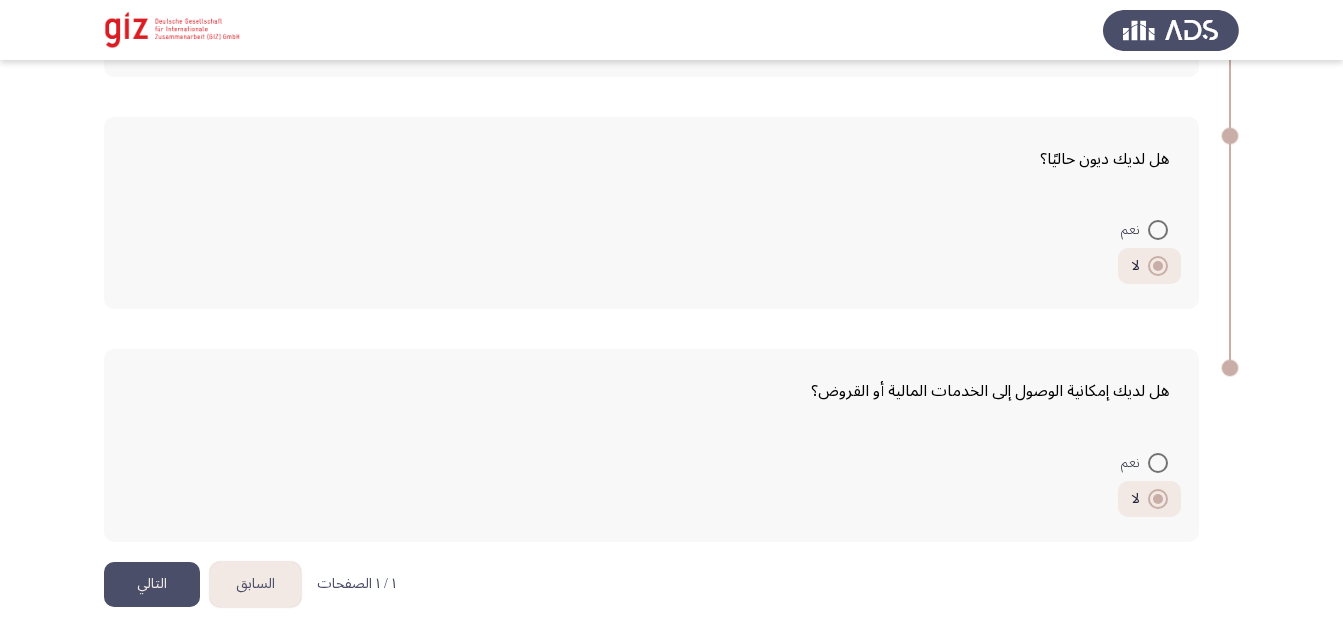 click on "التالي" 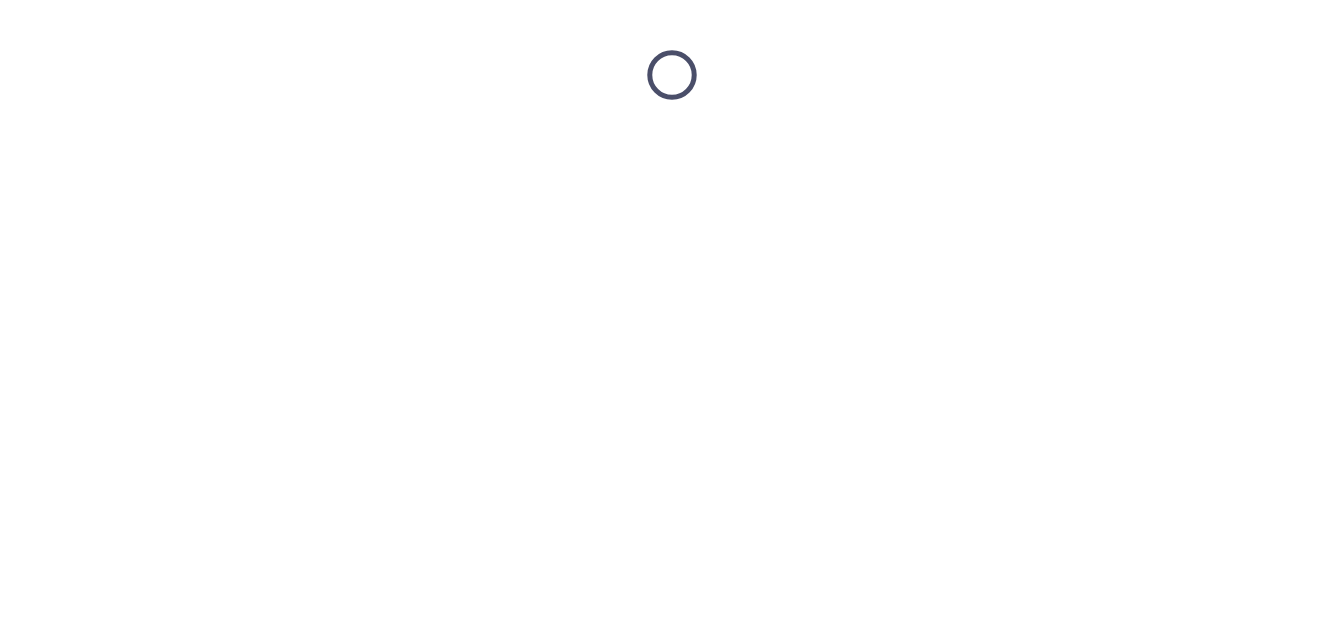 scroll, scrollTop: 0, scrollLeft: 0, axis: both 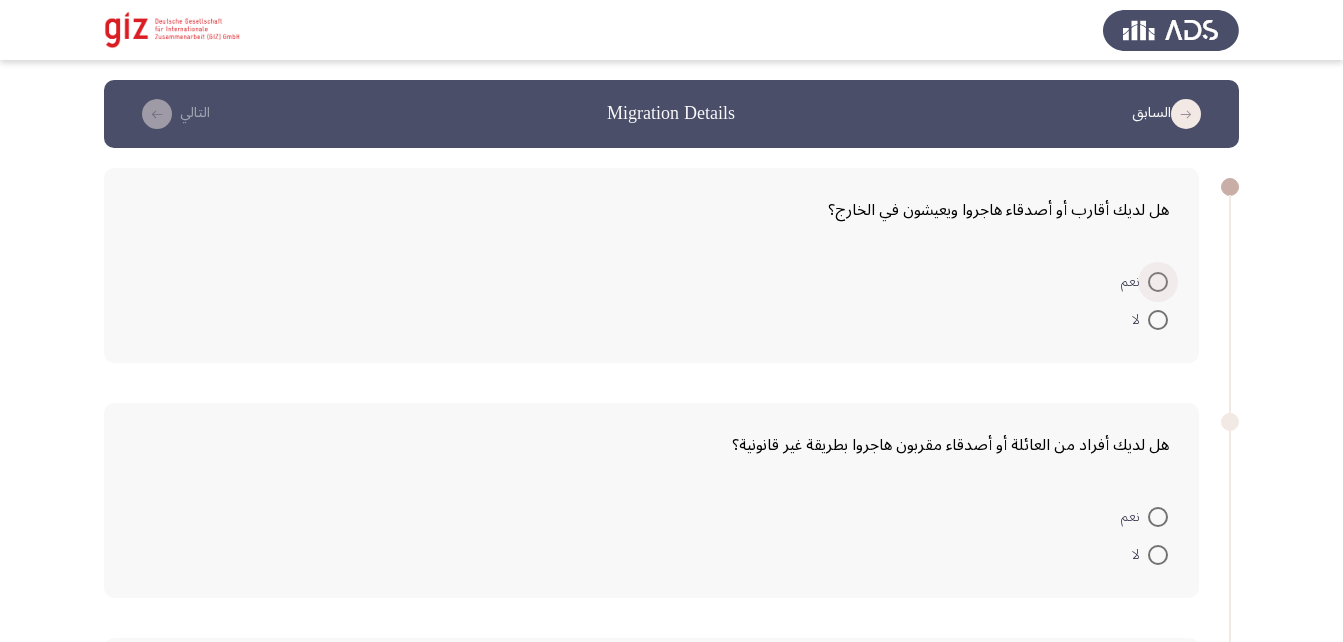 click at bounding box center [1158, 282] 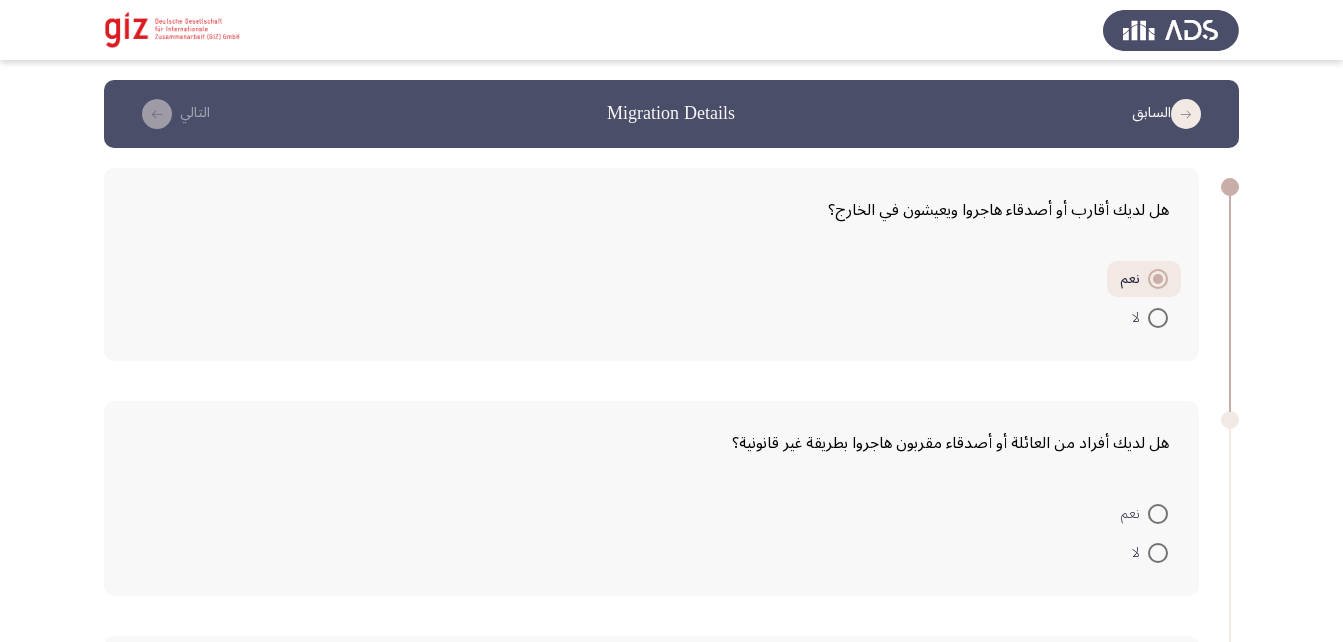 click at bounding box center [1158, 514] 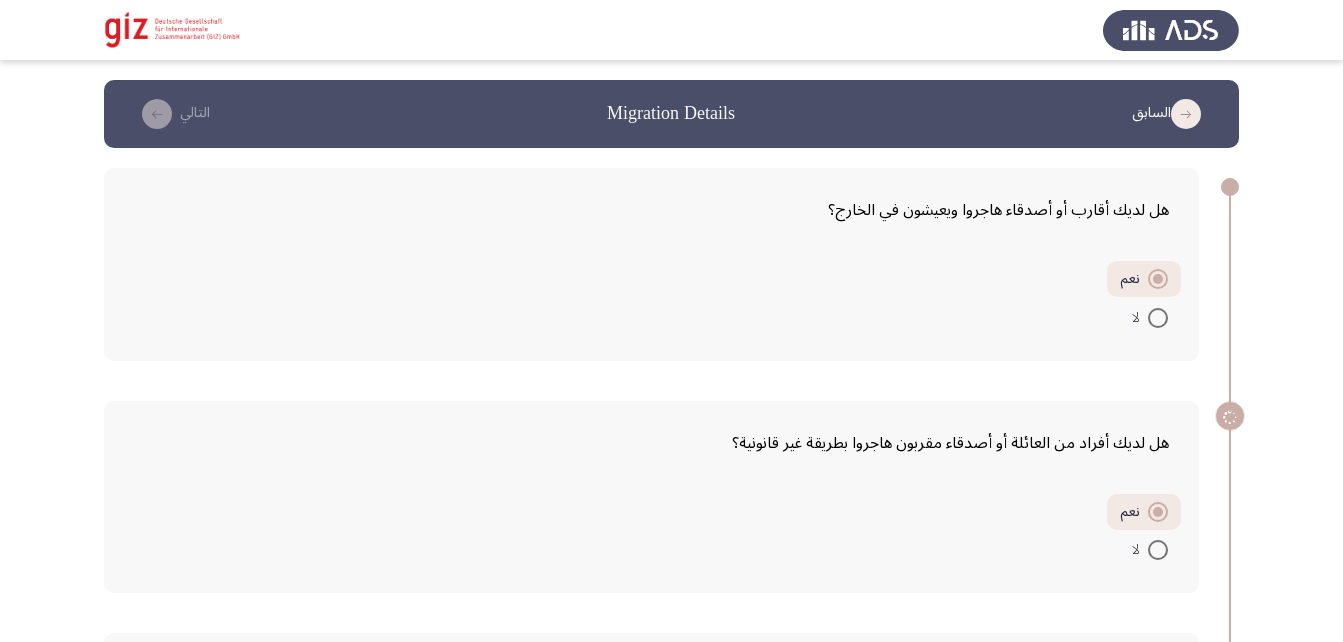 scroll, scrollTop: 274, scrollLeft: 0, axis: vertical 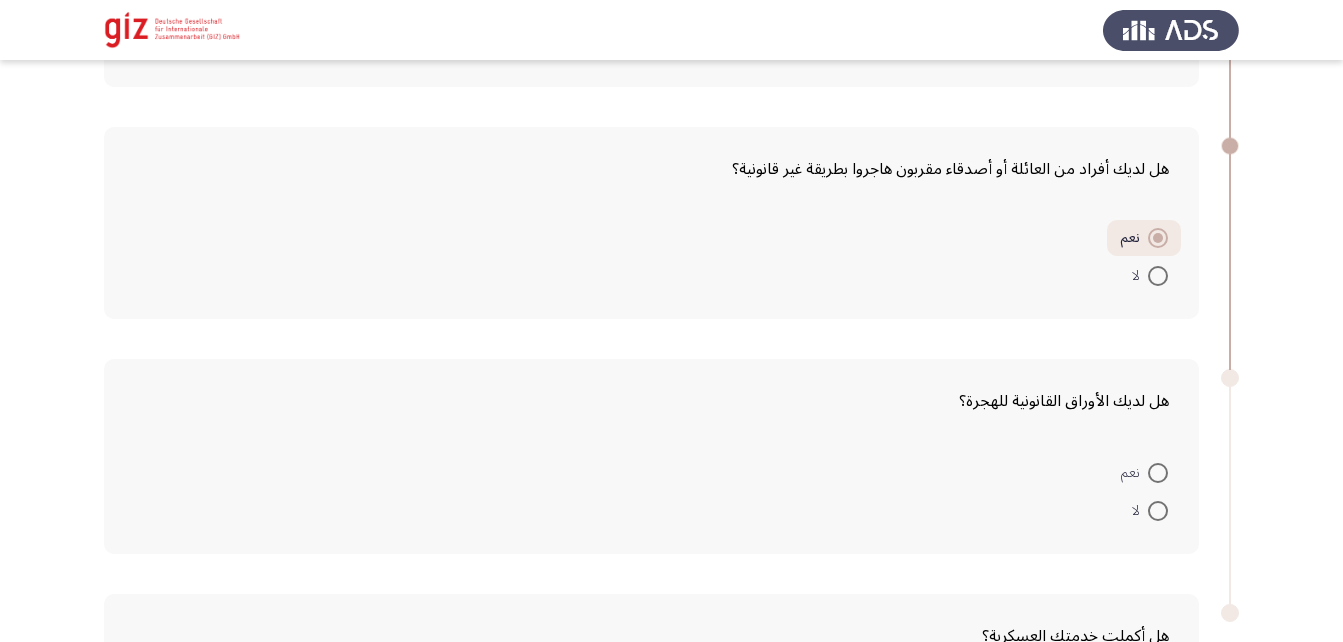 click at bounding box center (1158, 511) 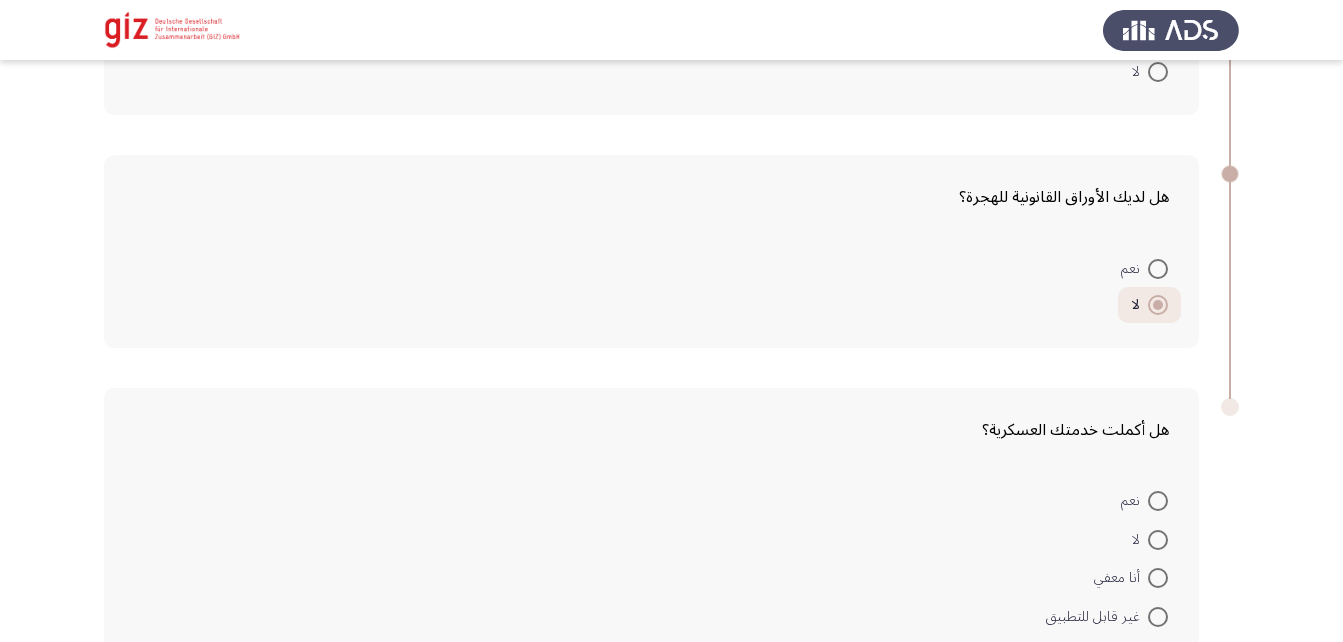 scroll, scrollTop: 479, scrollLeft: 0, axis: vertical 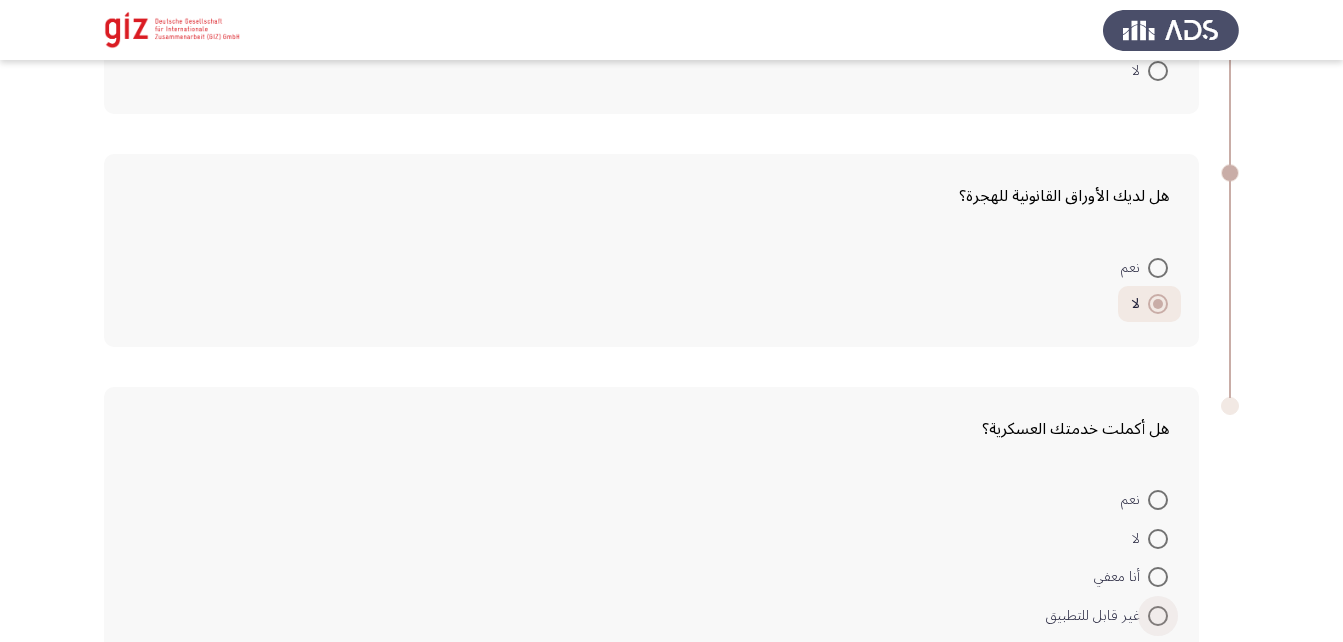 click on "غير قابل للتطبيق" at bounding box center [1107, 616] 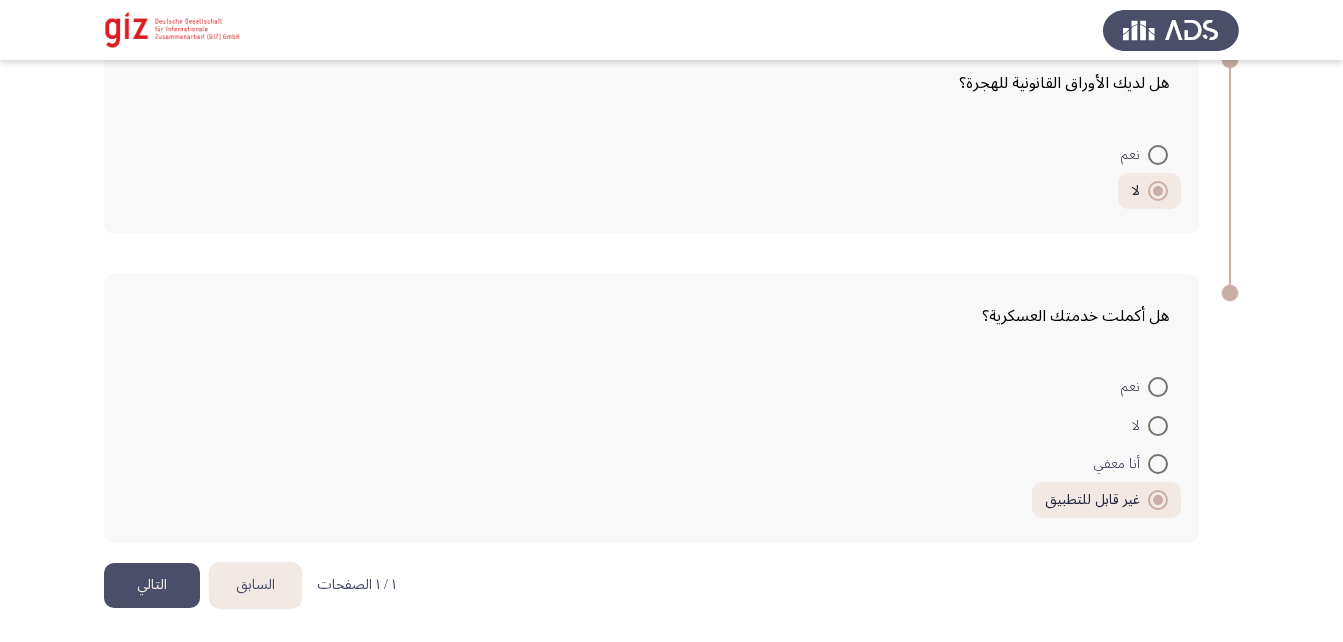 scroll, scrollTop: 593, scrollLeft: 0, axis: vertical 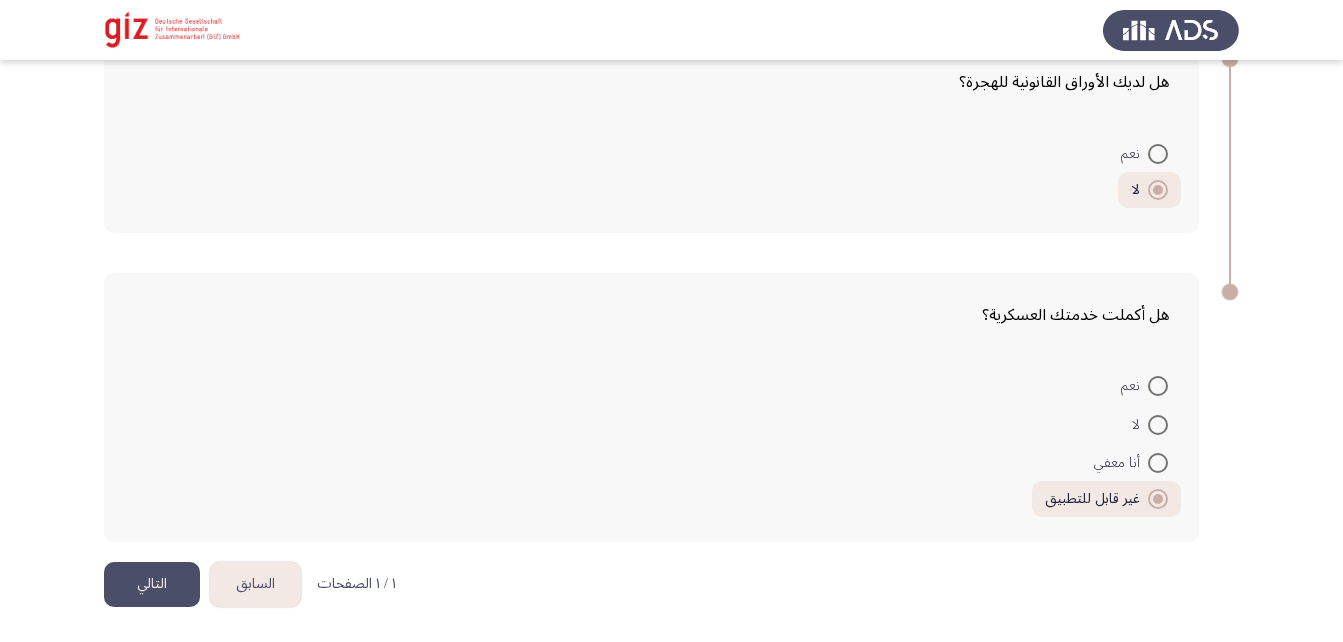 click on "التالي" 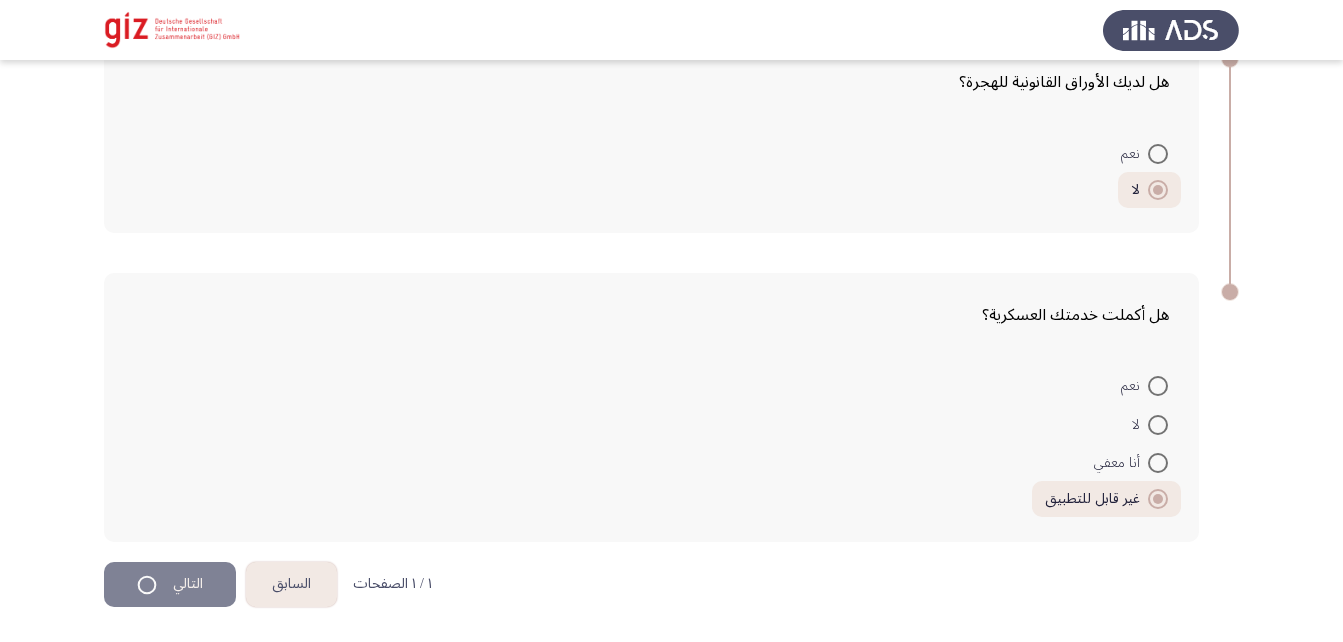 scroll, scrollTop: 0, scrollLeft: 0, axis: both 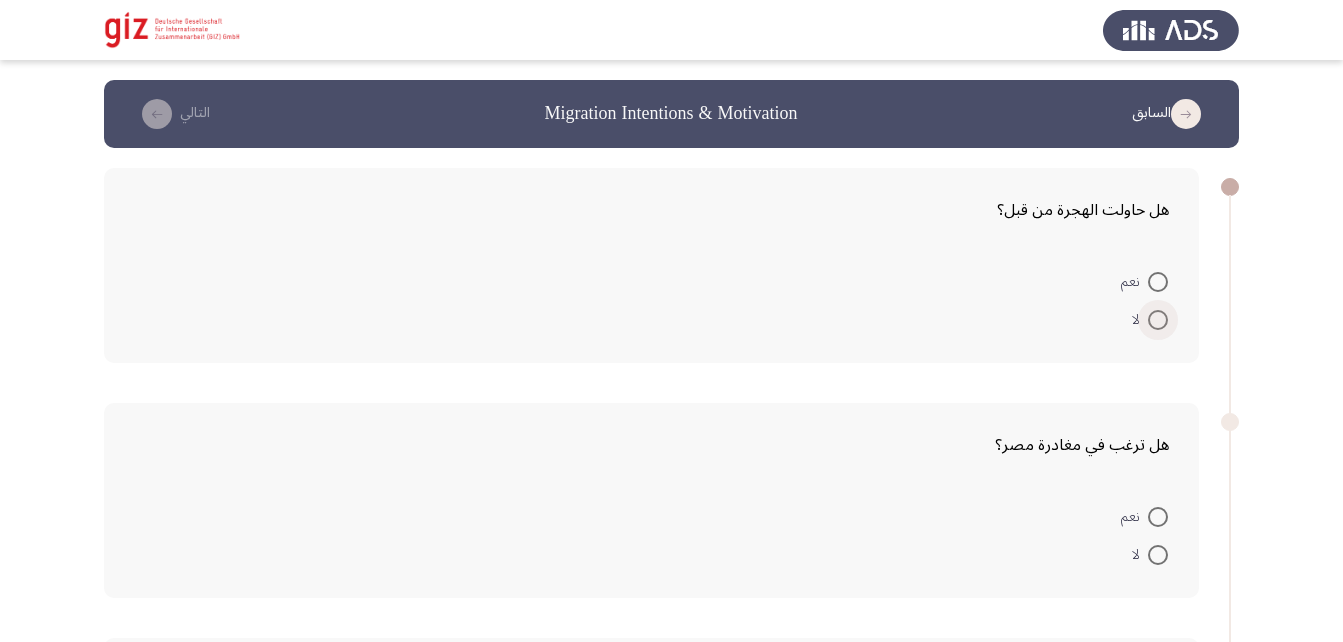 click at bounding box center [1158, 320] 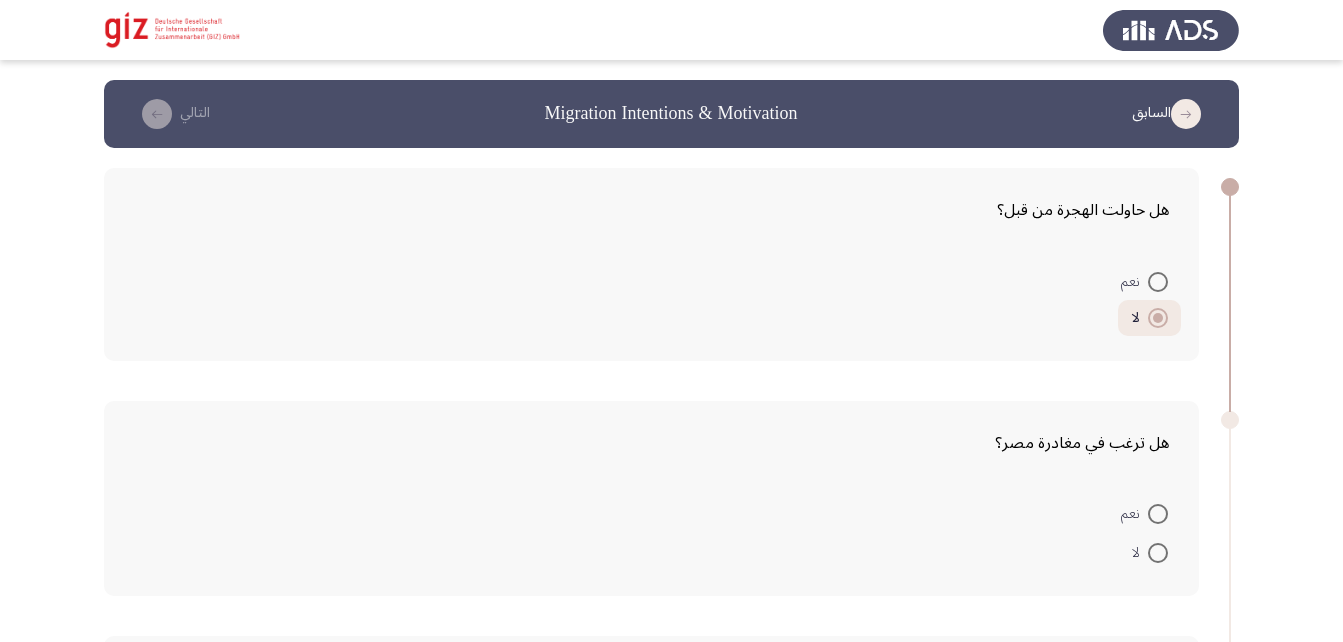 click at bounding box center (1158, 553) 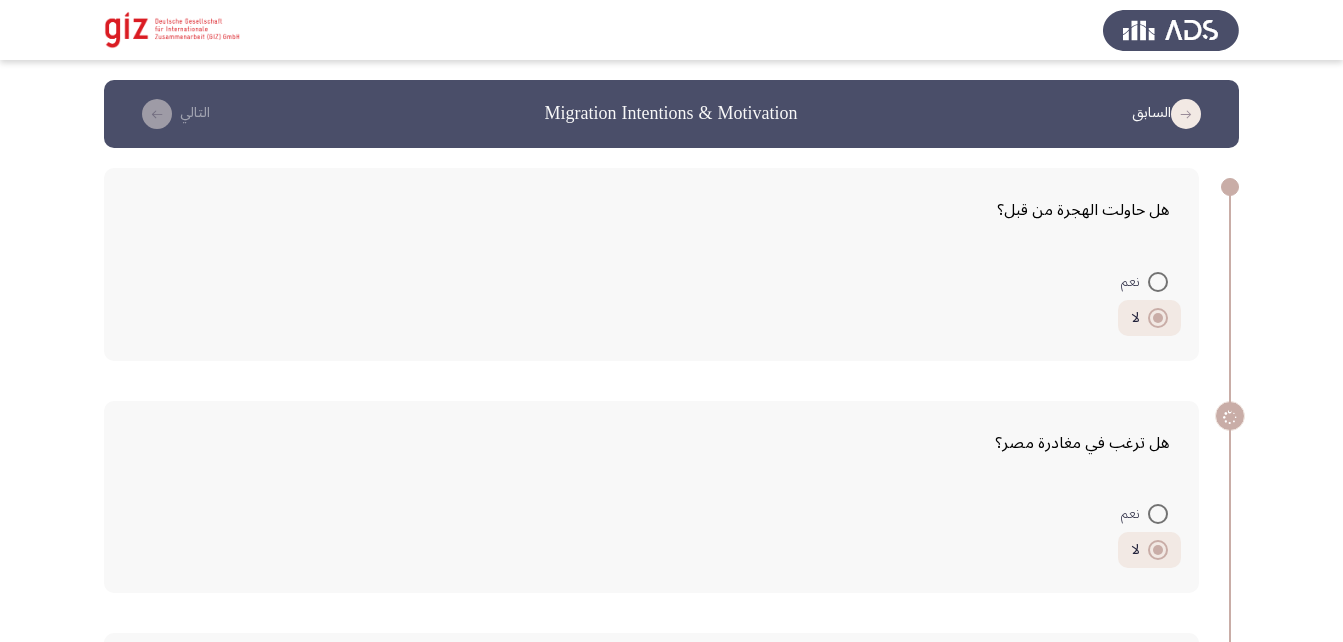 scroll, scrollTop: 324, scrollLeft: 0, axis: vertical 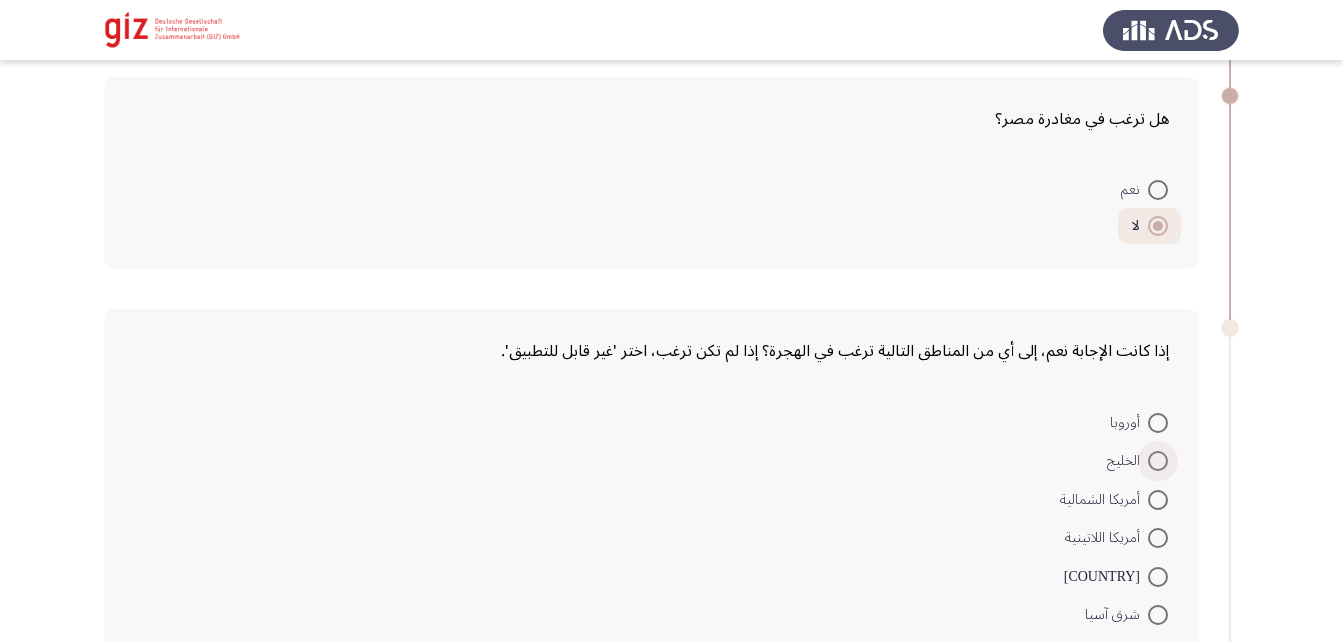 click at bounding box center (1158, 461) 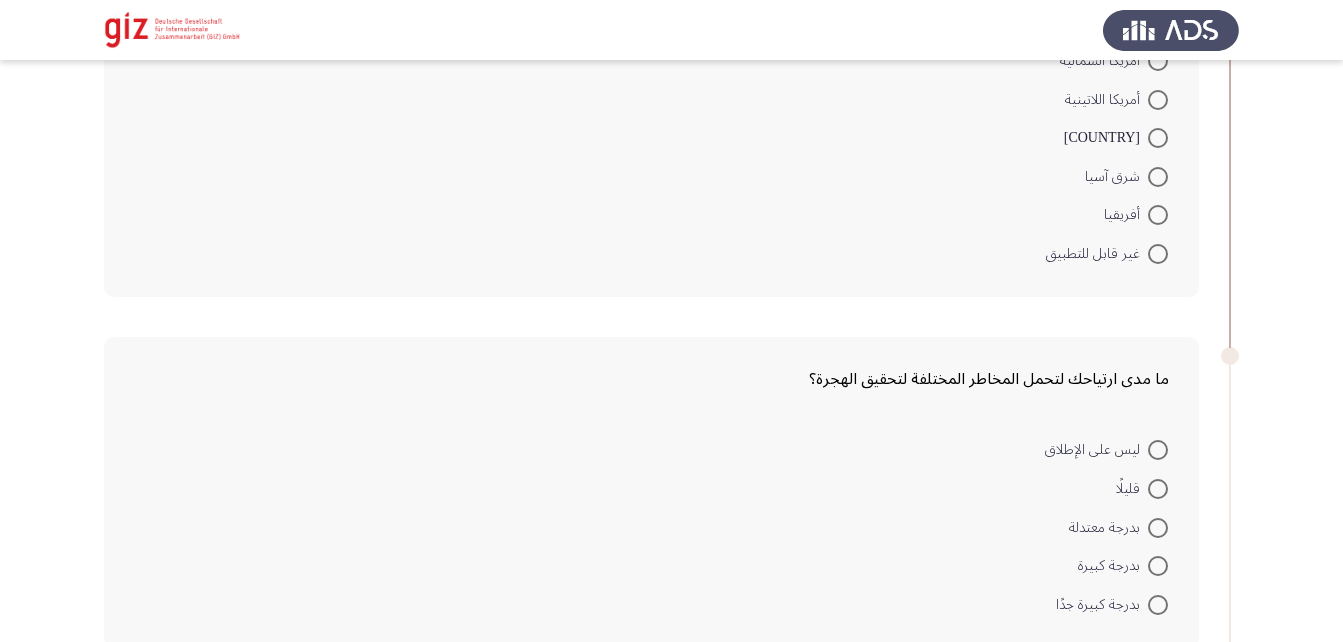 scroll, scrollTop: 823, scrollLeft: 0, axis: vertical 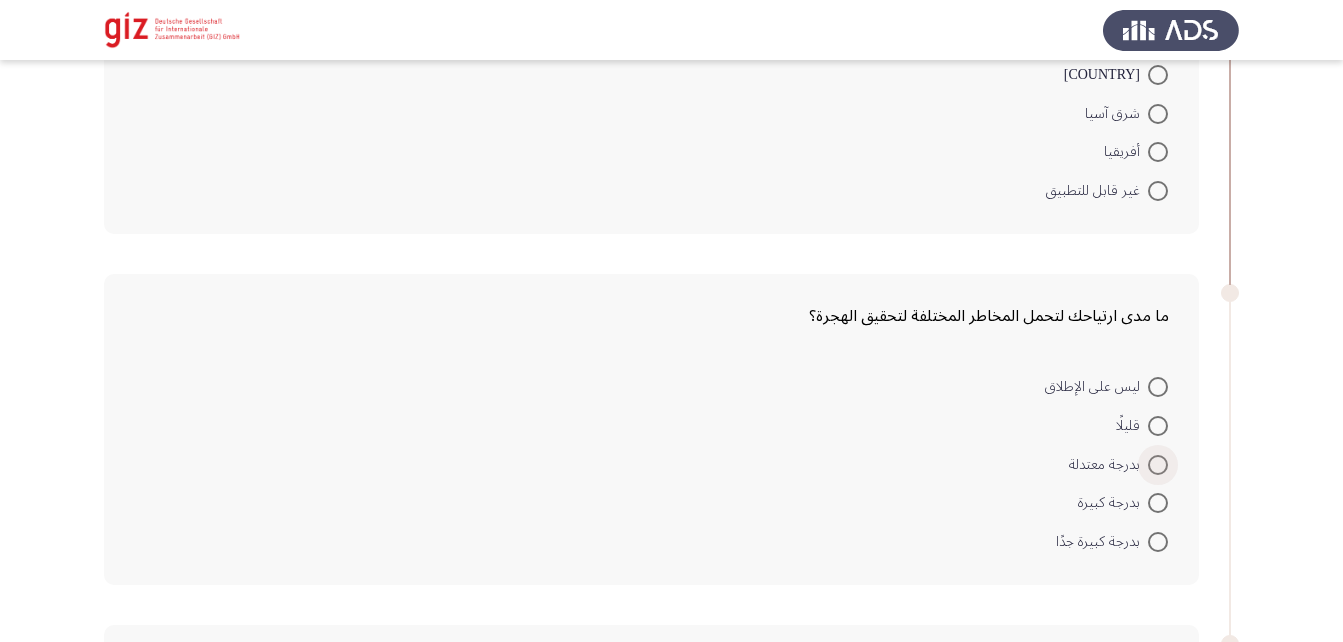 click at bounding box center (1158, 465) 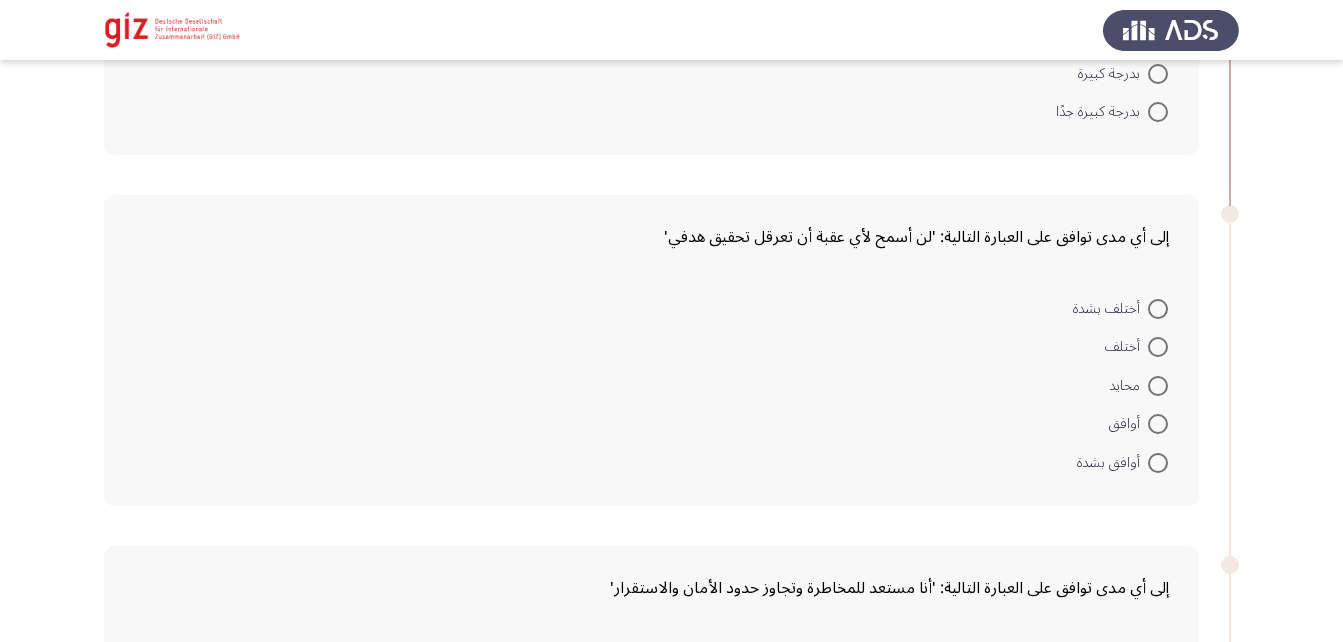 scroll, scrollTop: 1255, scrollLeft: 0, axis: vertical 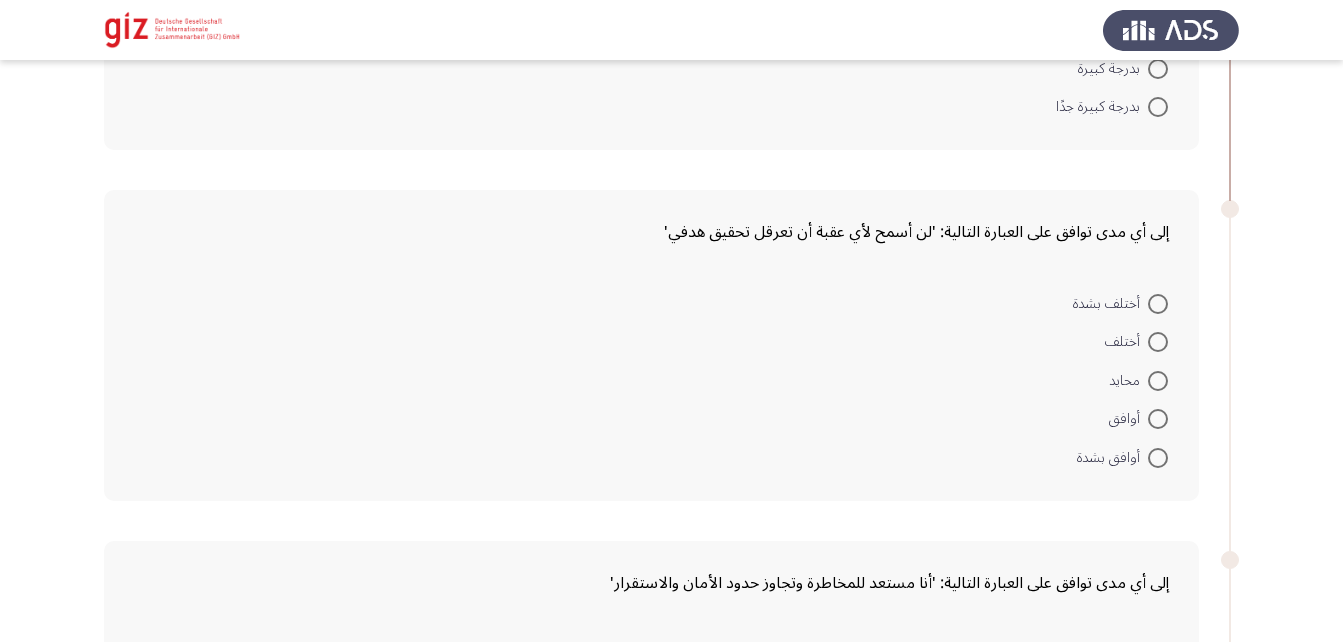 click at bounding box center [1158, 381] 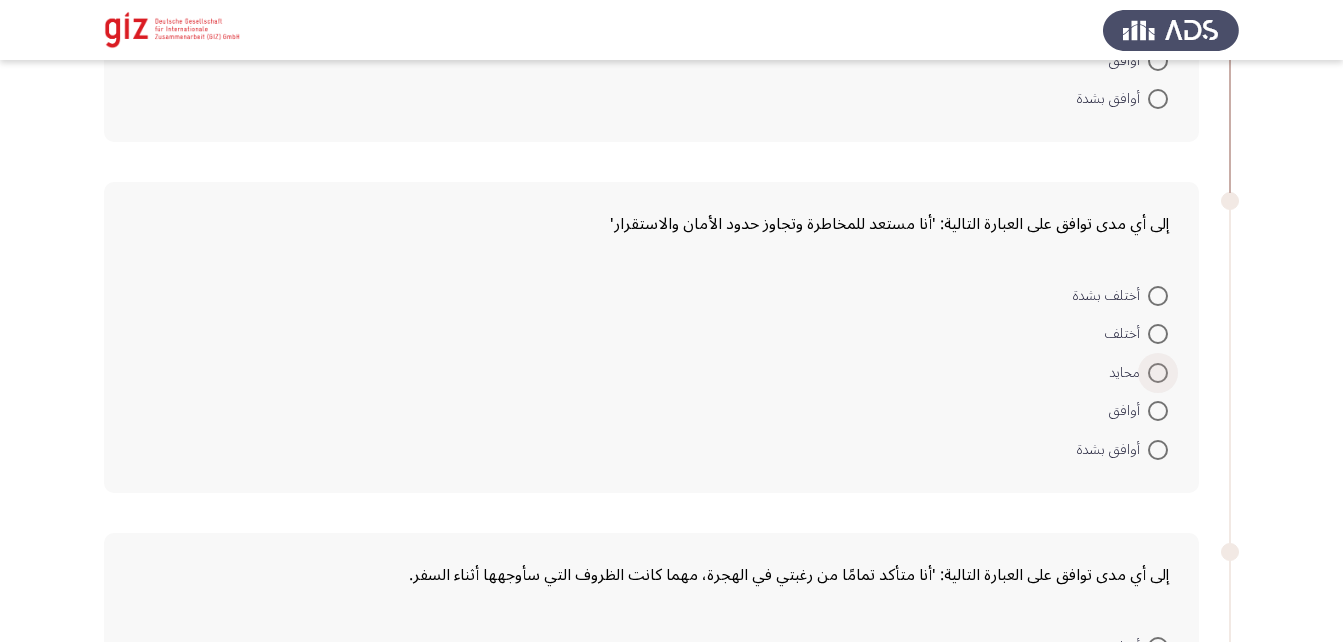 click at bounding box center (1158, 373) 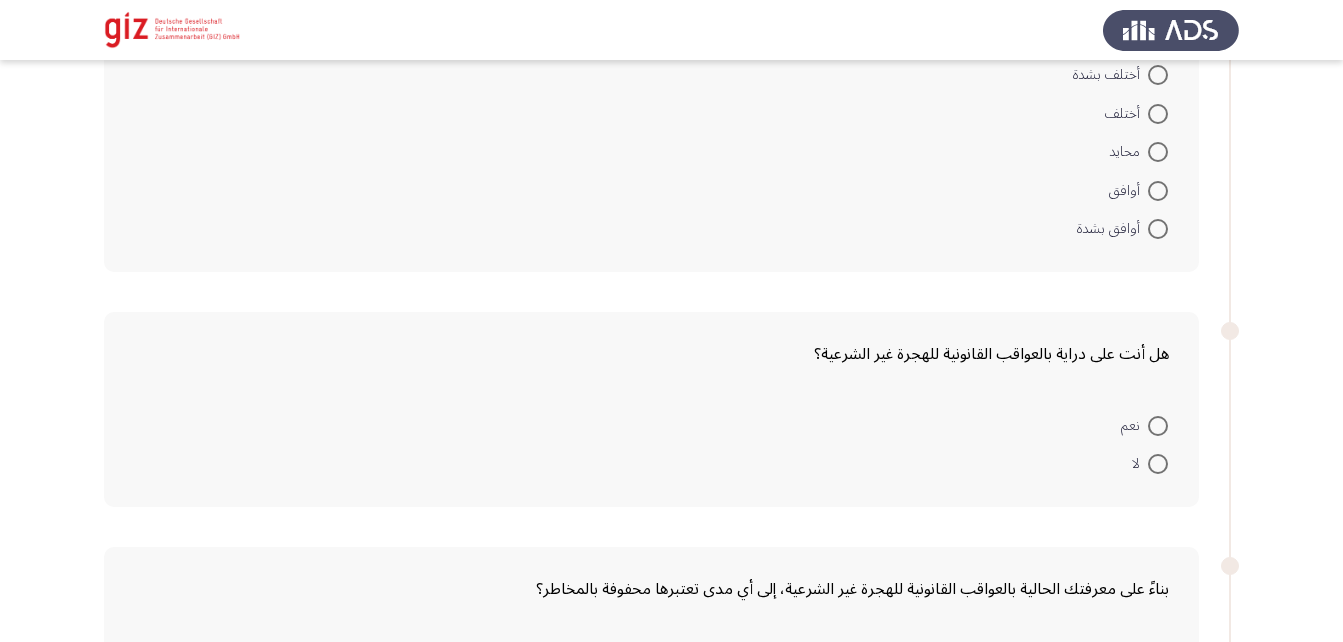 scroll, scrollTop: 2181, scrollLeft: 0, axis: vertical 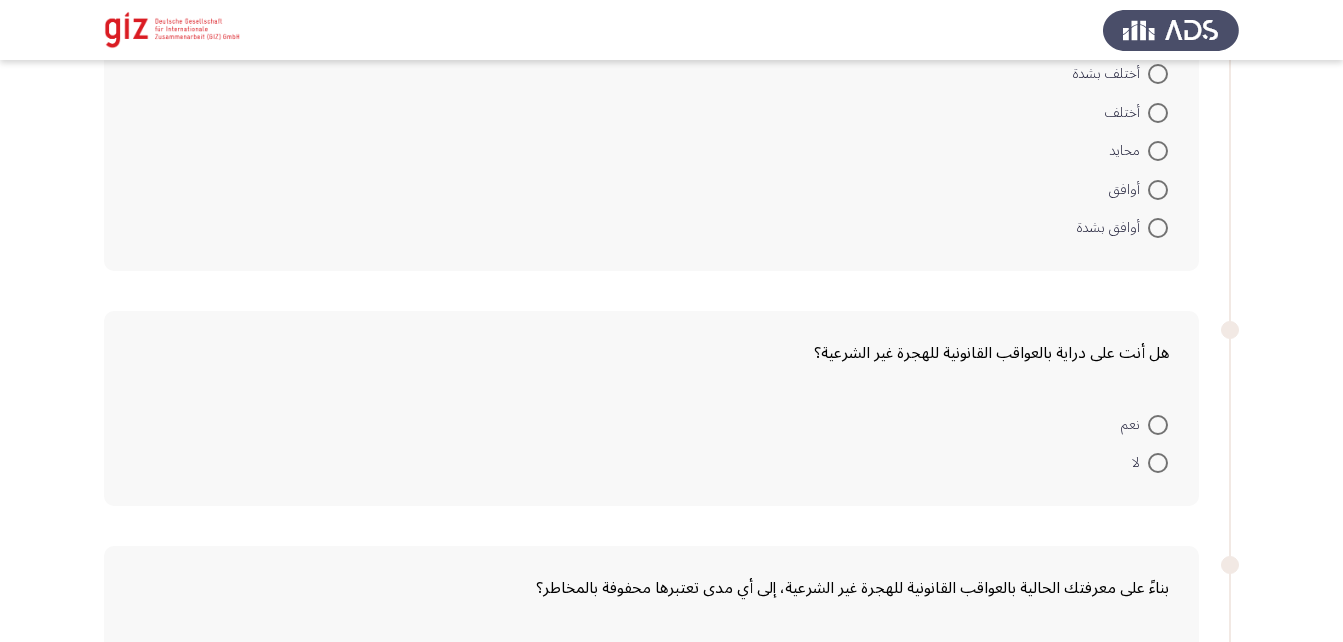 click at bounding box center (1158, 151) 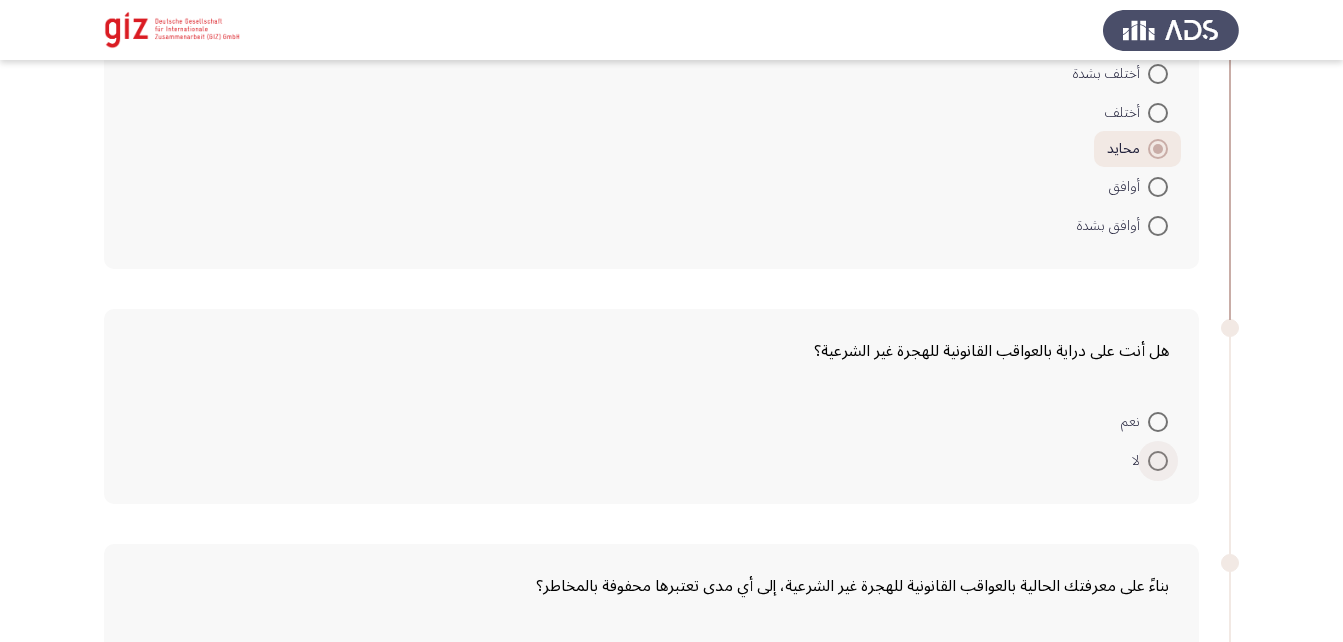click at bounding box center [1158, 461] 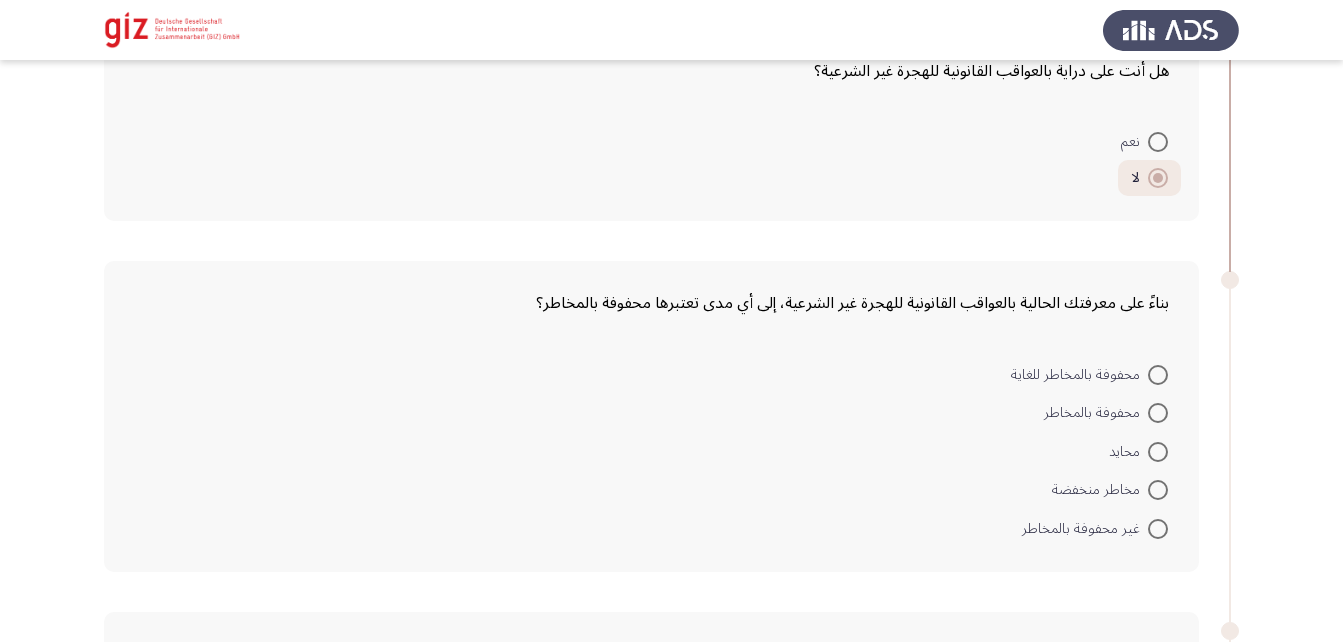 scroll, scrollTop: 2462, scrollLeft: 0, axis: vertical 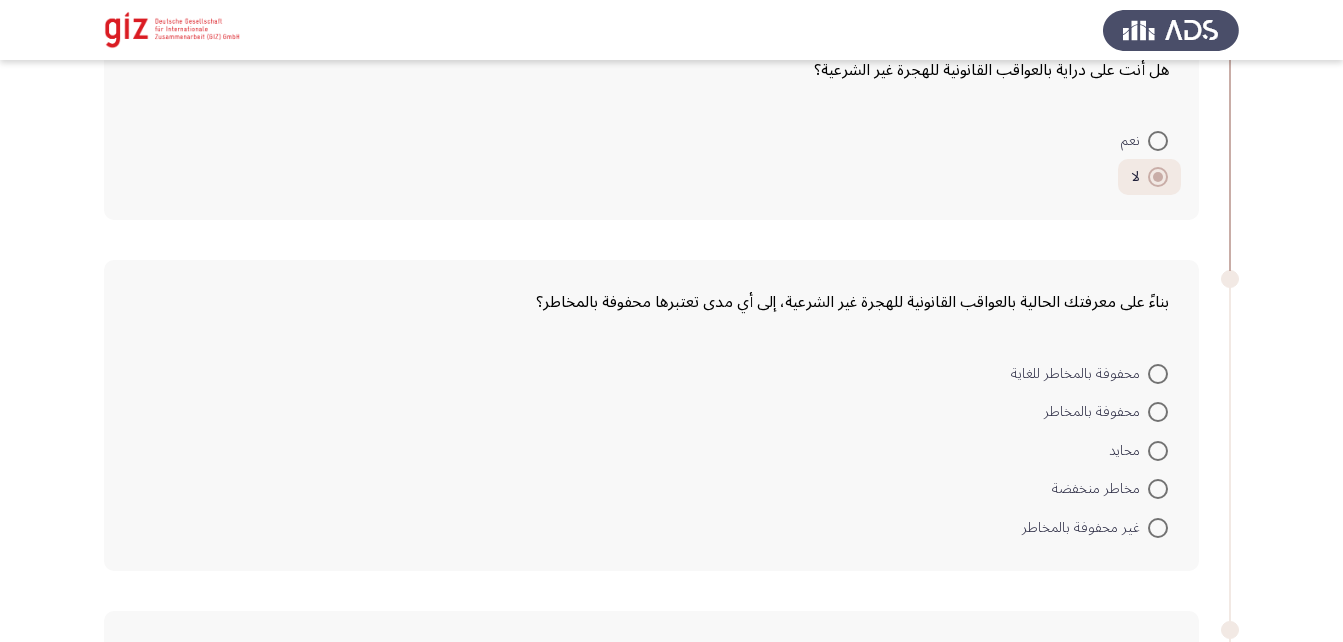 click on "محايد" at bounding box center [1138, 451] 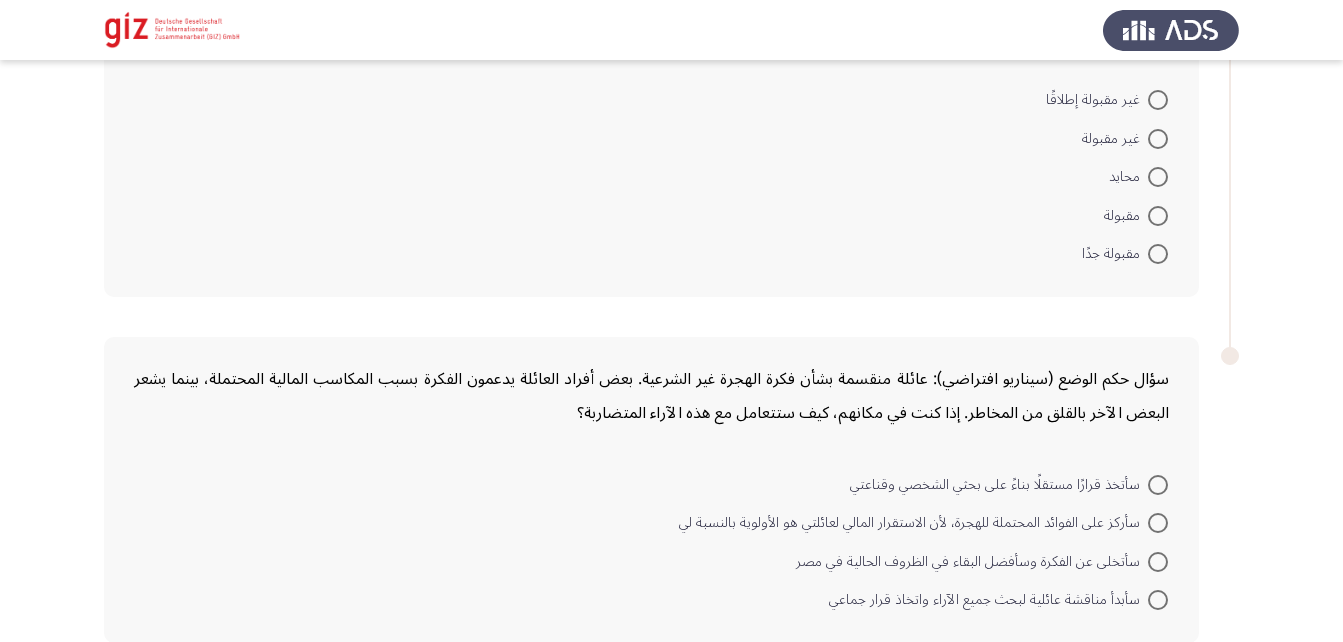 scroll, scrollTop: 3081, scrollLeft: 0, axis: vertical 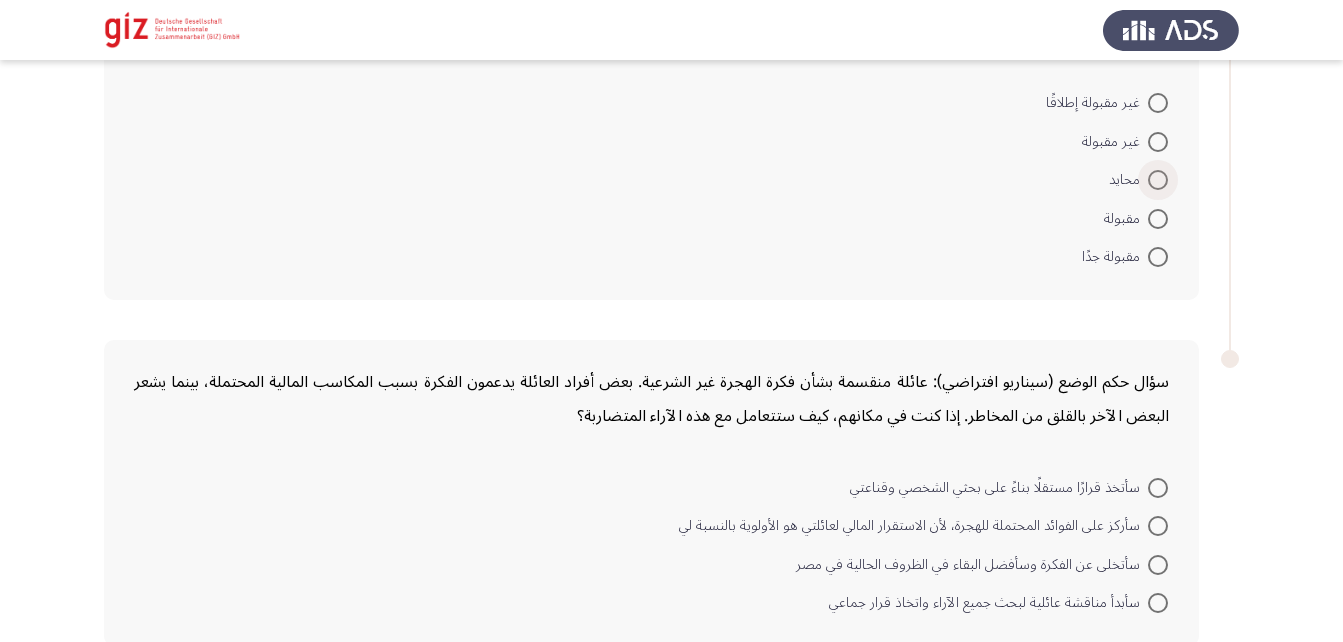 click at bounding box center [1158, 180] 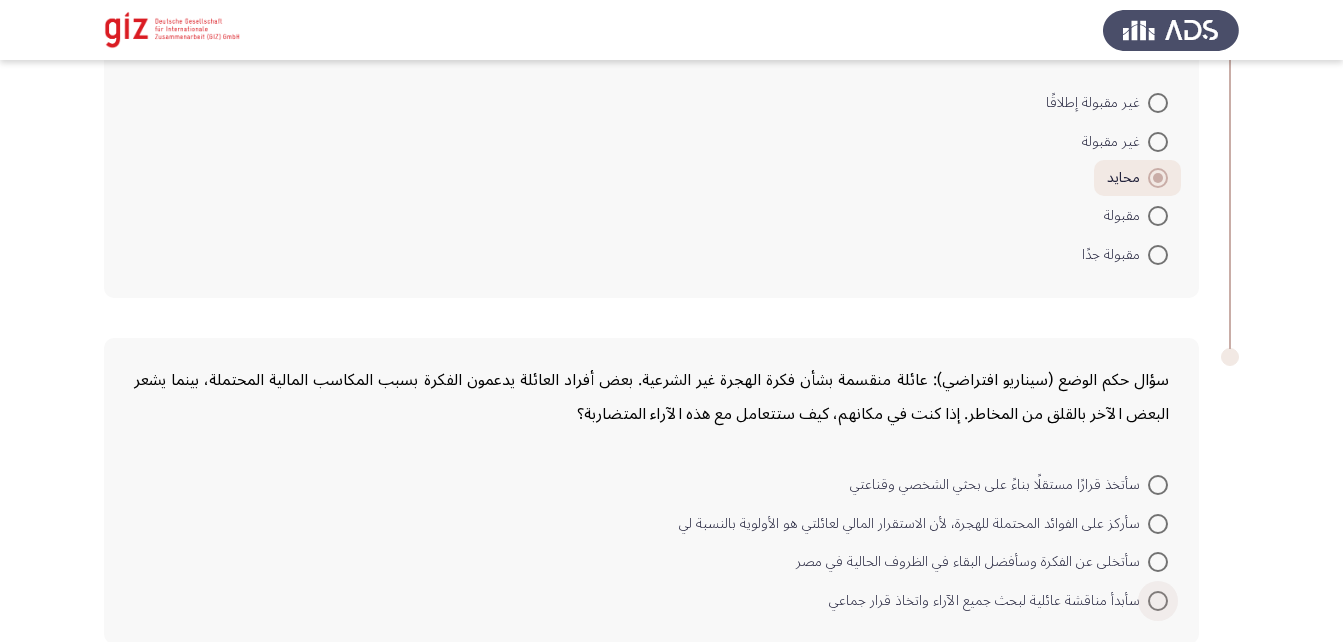 click at bounding box center [1158, 601] 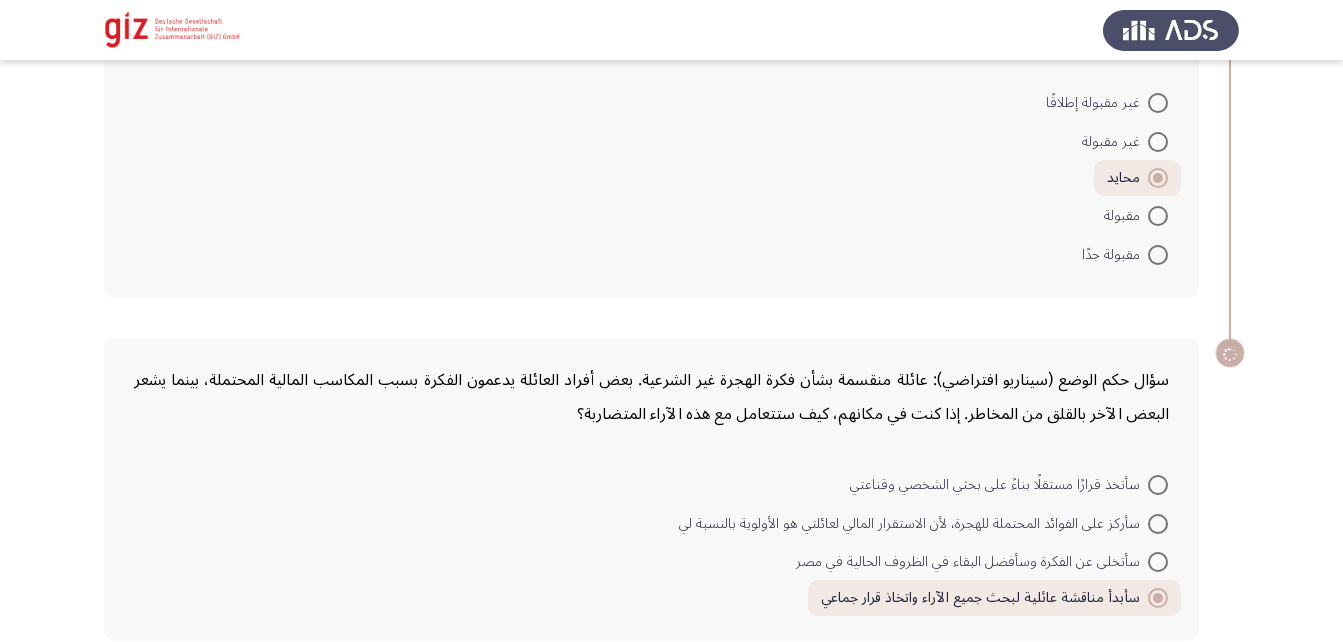 scroll, scrollTop: 3180, scrollLeft: 0, axis: vertical 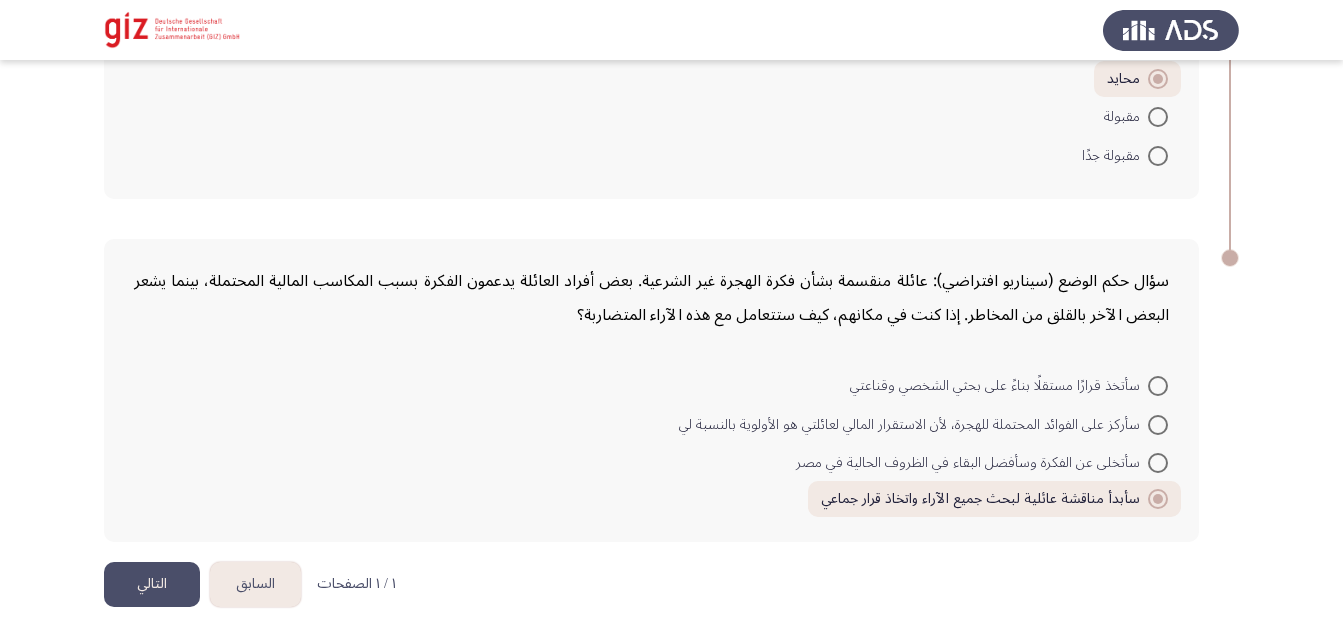 click on "التالي" 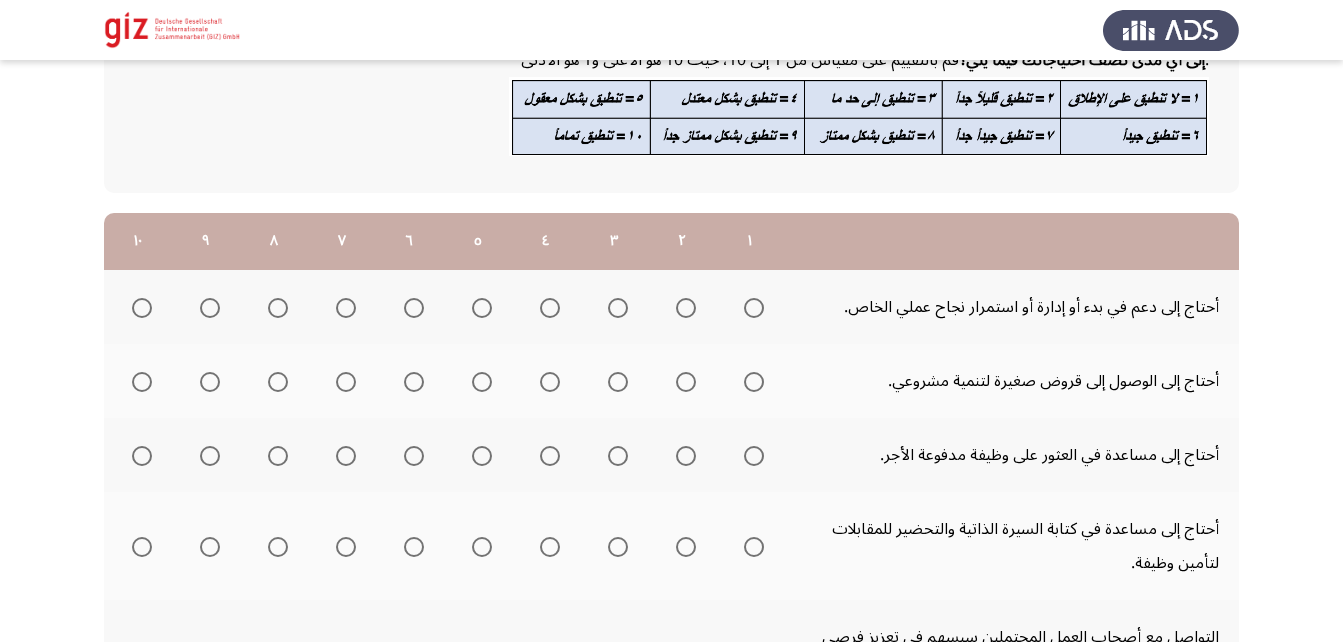 scroll, scrollTop: 153, scrollLeft: 0, axis: vertical 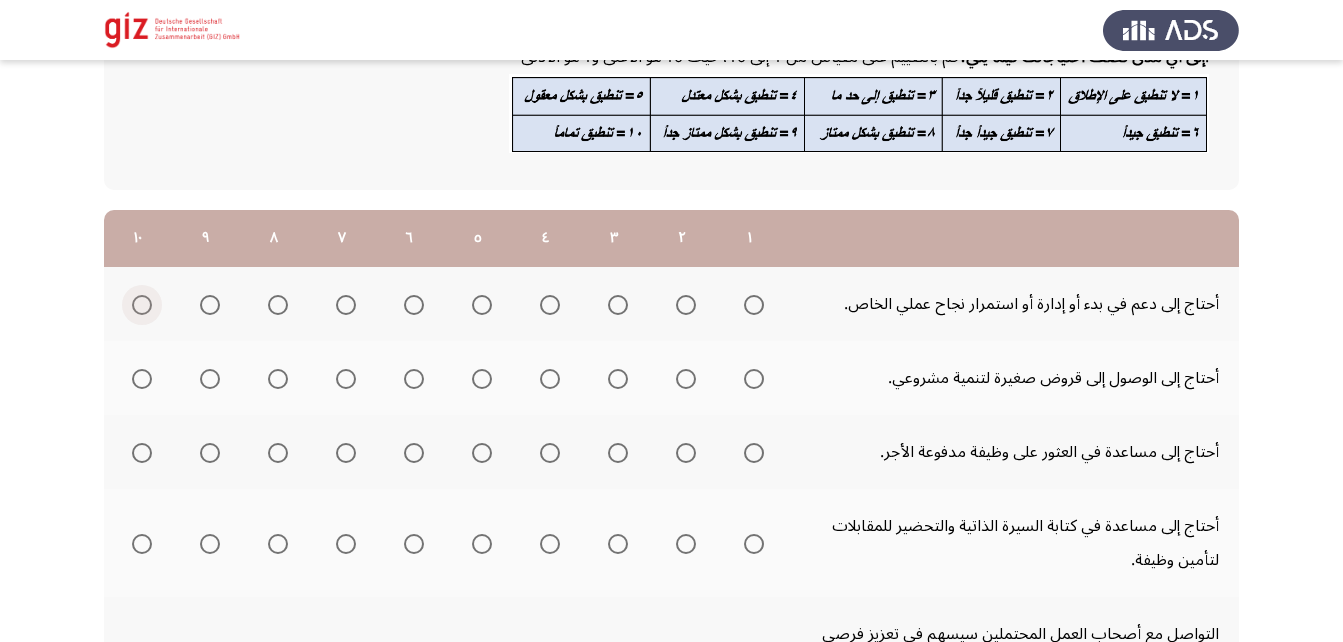 click at bounding box center (142, 305) 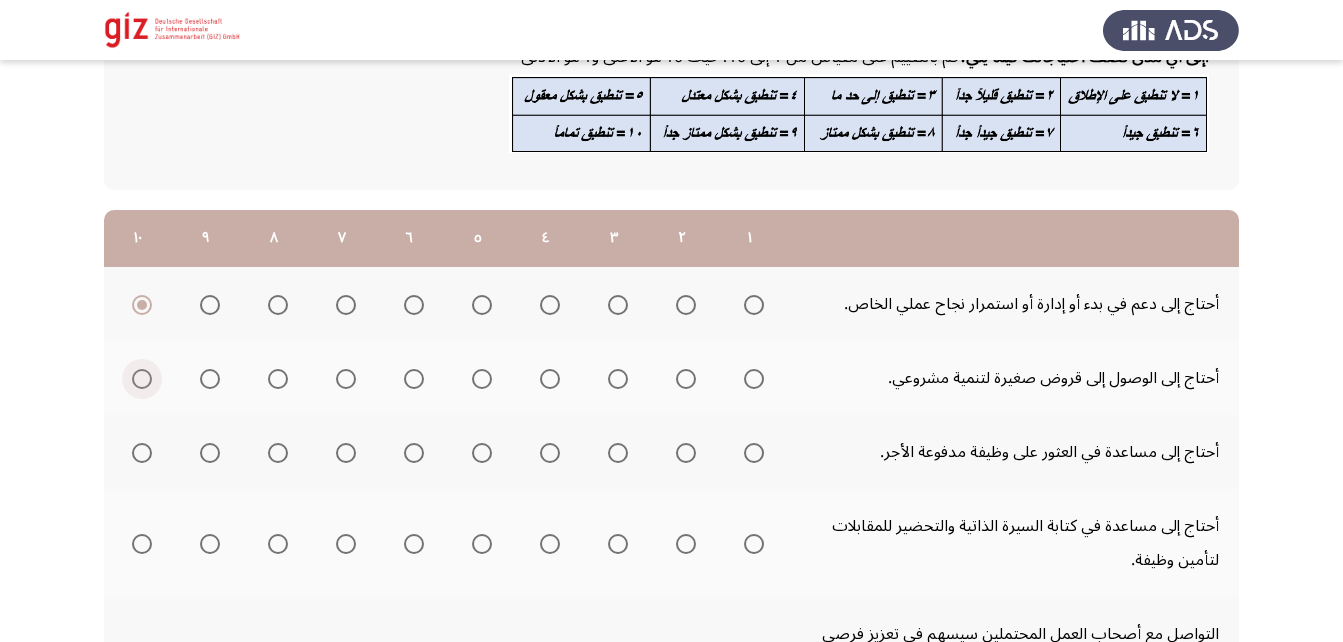 click at bounding box center [142, 379] 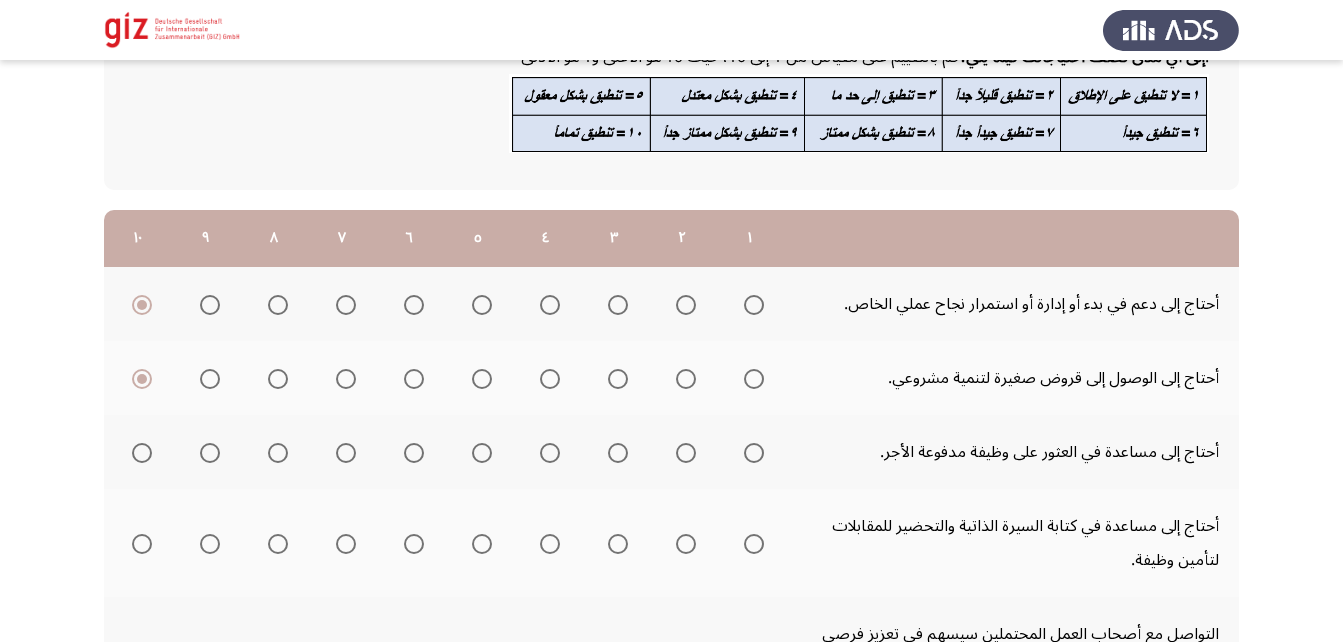 click at bounding box center [754, 453] 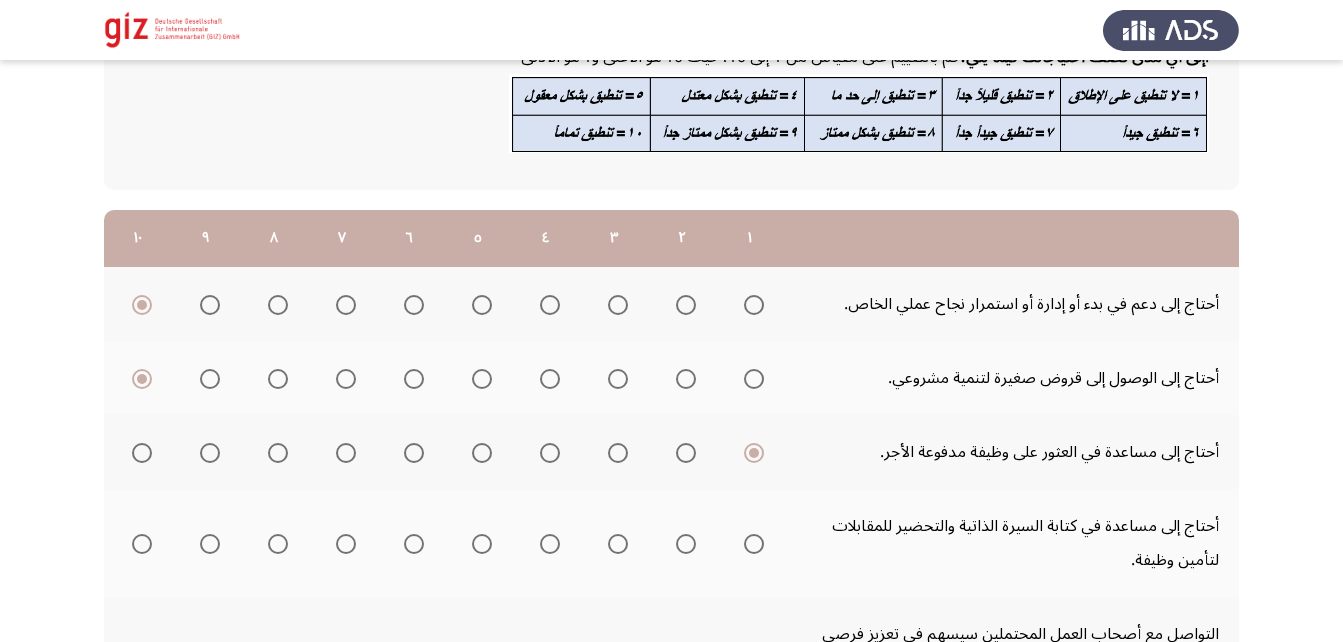 click at bounding box center (754, 544) 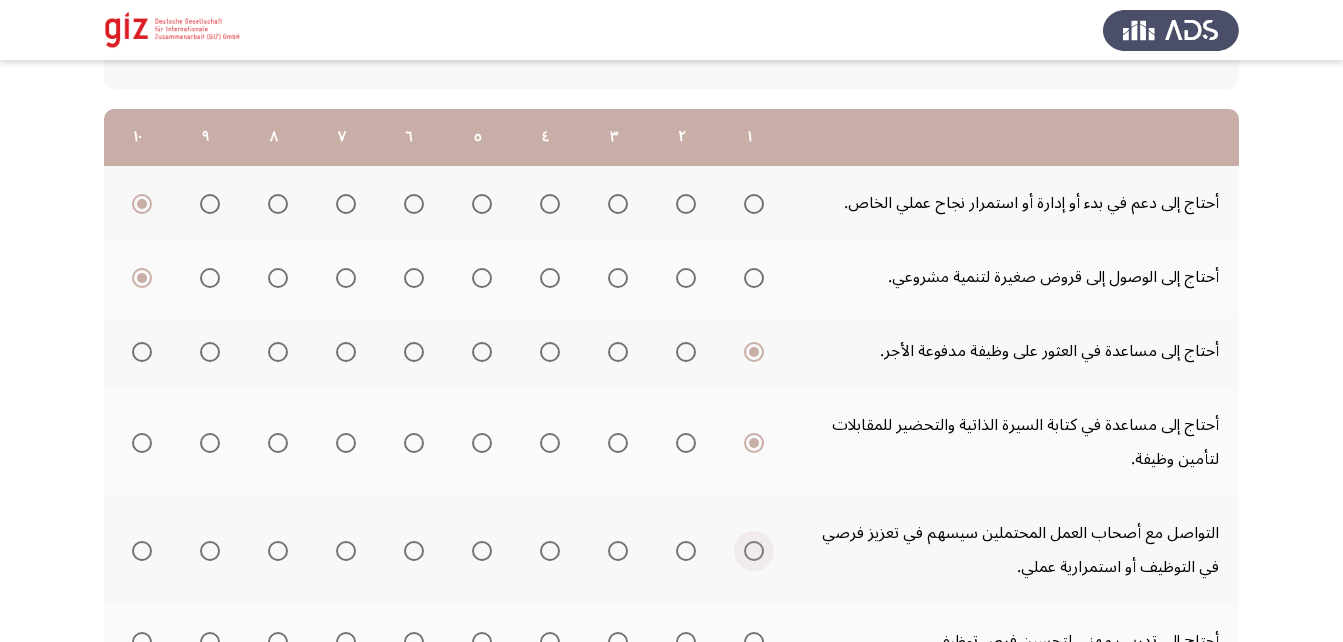click at bounding box center (754, 551) 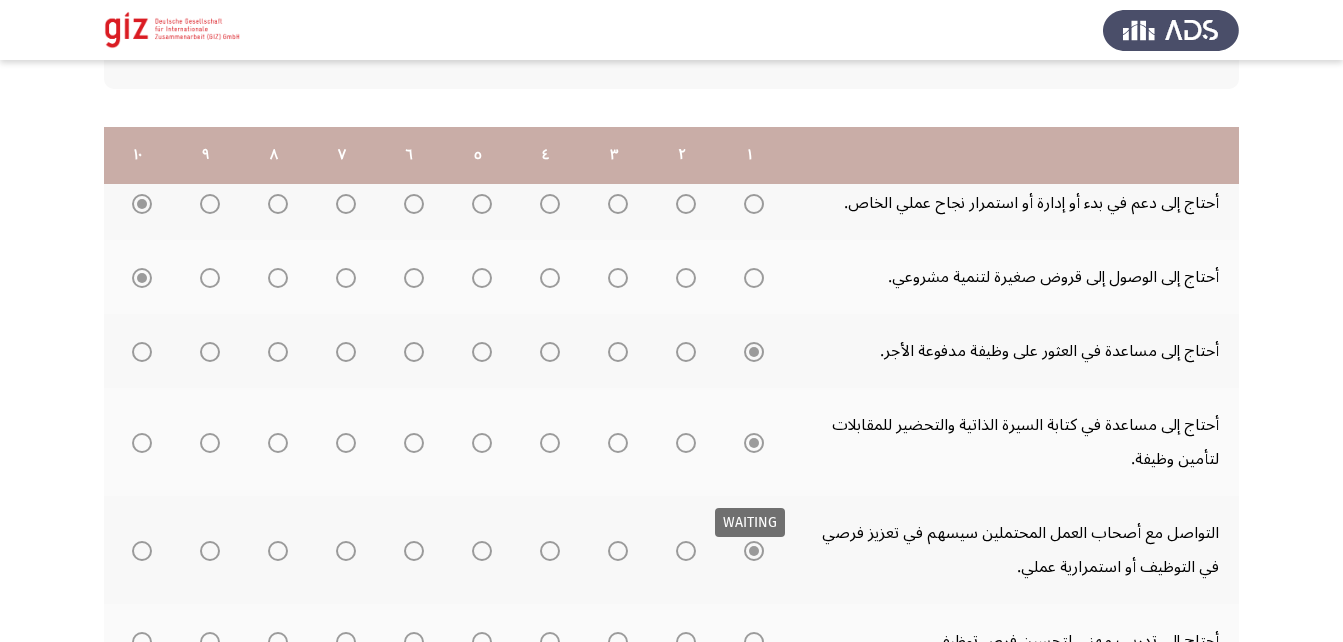 scroll, scrollTop: 449, scrollLeft: 0, axis: vertical 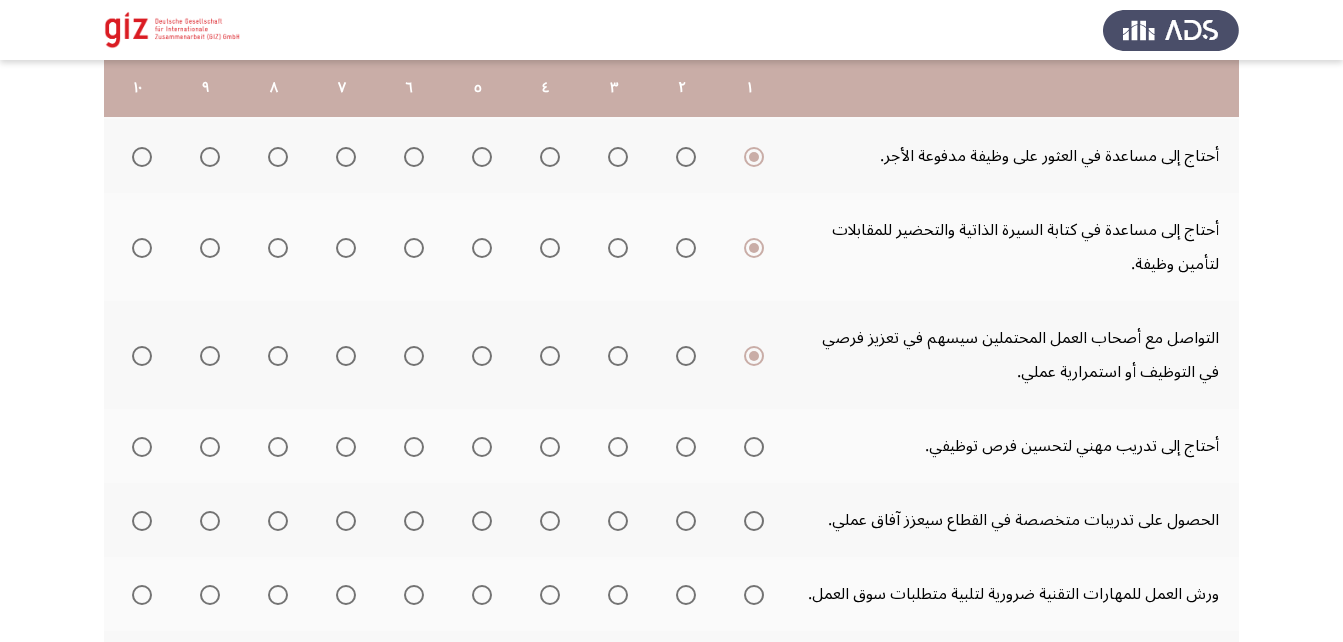 click at bounding box center [754, 447] 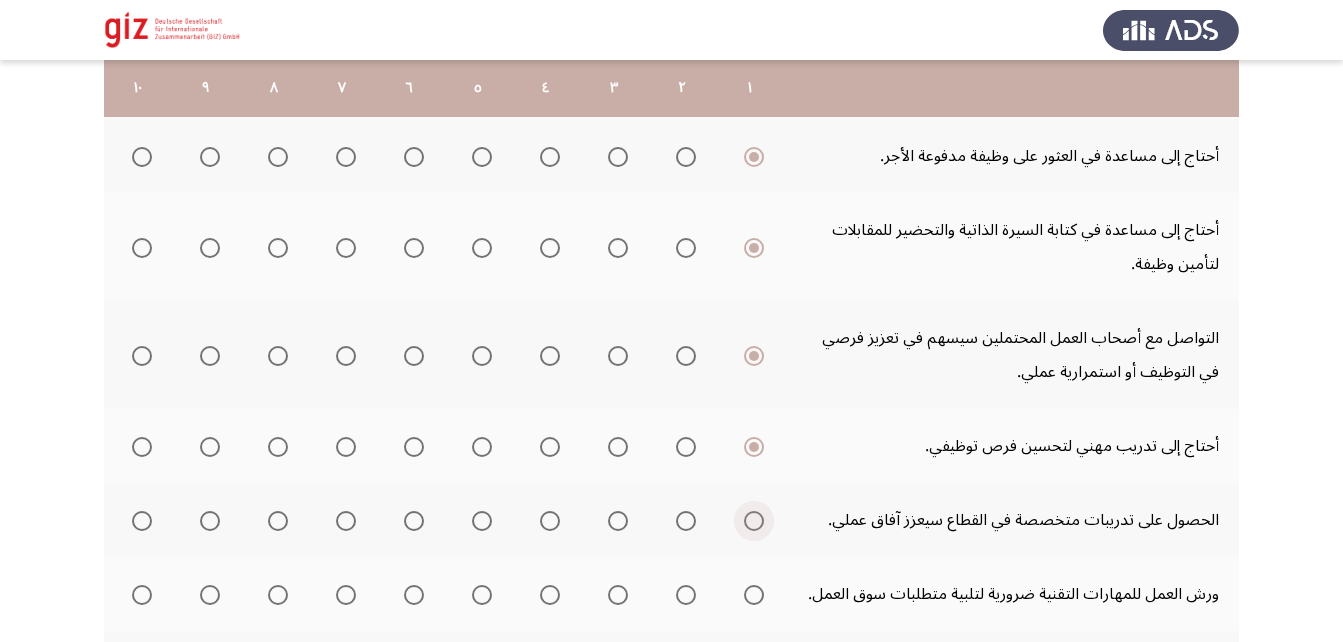 click at bounding box center (754, 521) 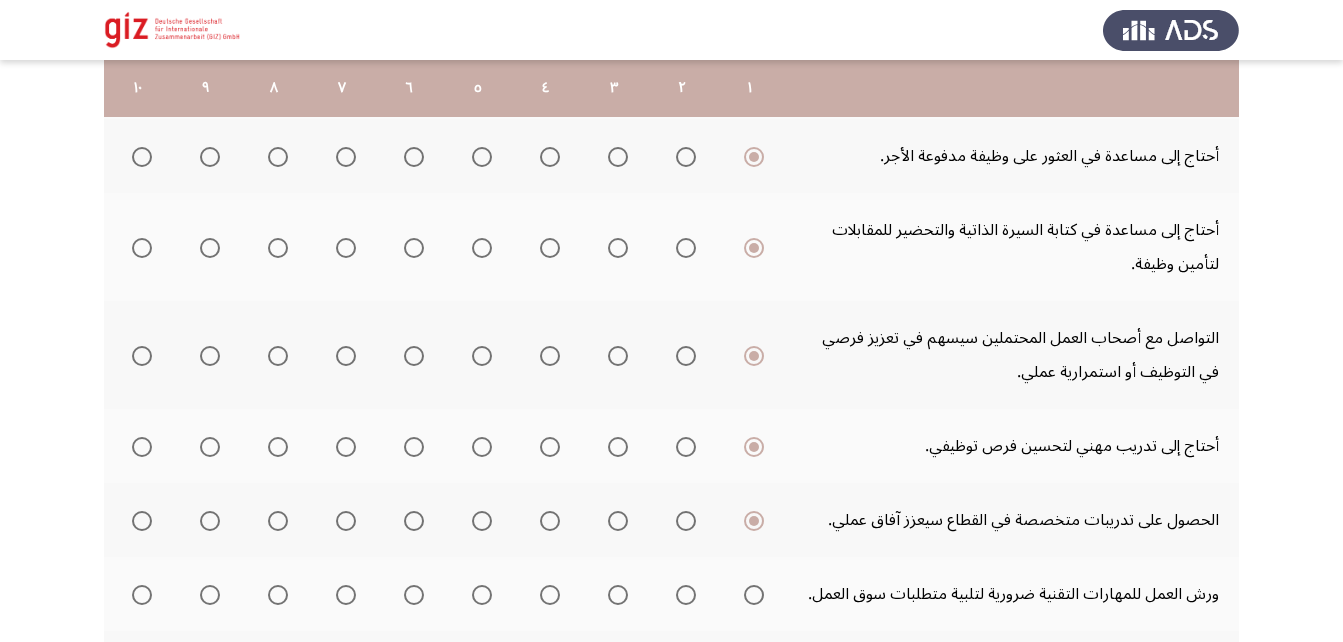 click at bounding box center (754, 595) 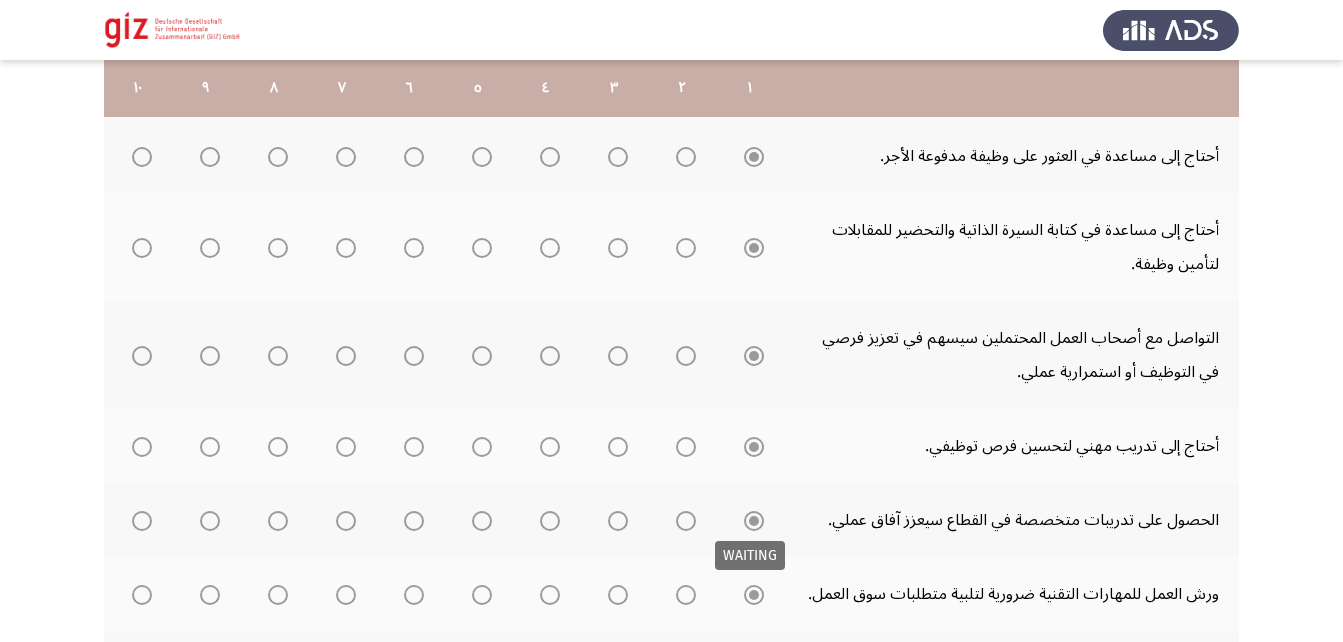 scroll, scrollTop: 596, scrollLeft: 0, axis: vertical 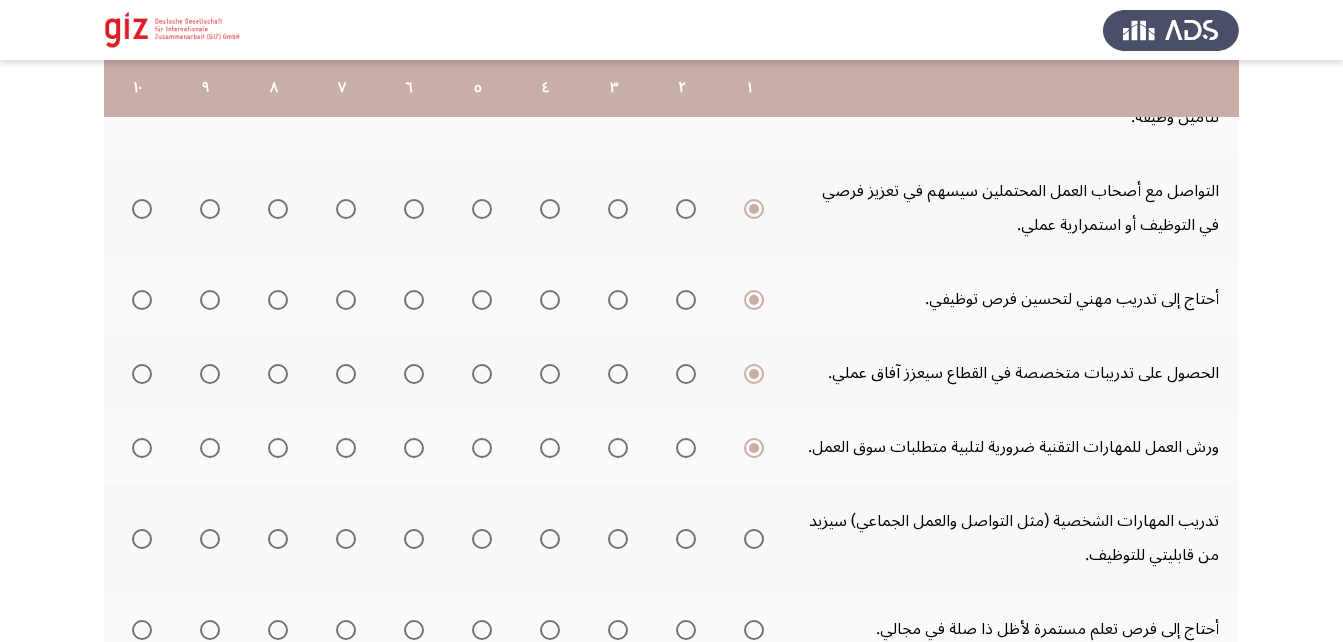 click at bounding box center (754, 539) 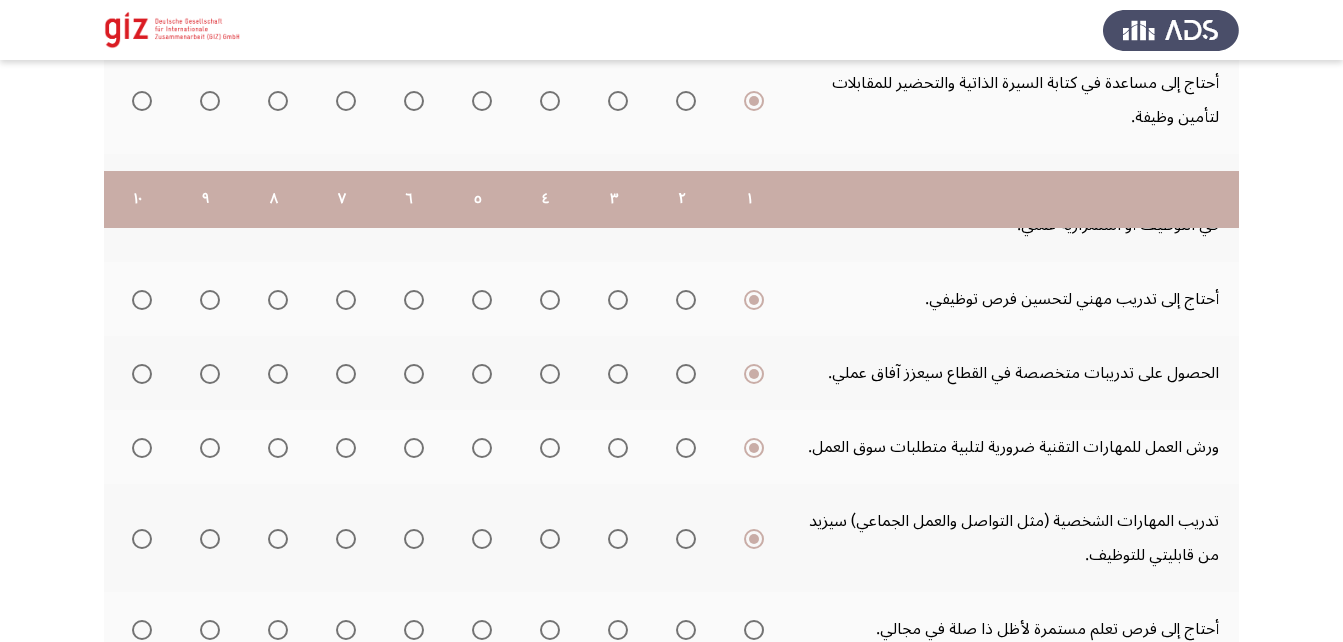 scroll, scrollTop: 747, scrollLeft: 0, axis: vertical 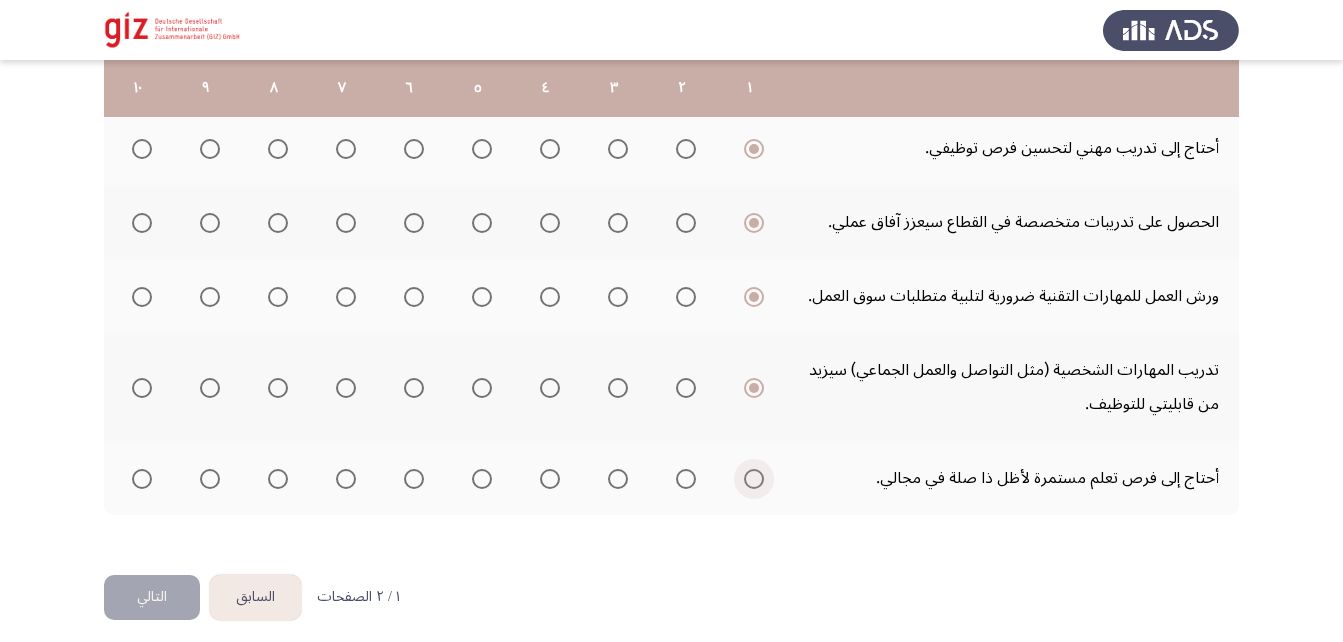 click at bounding box center [754, 479] 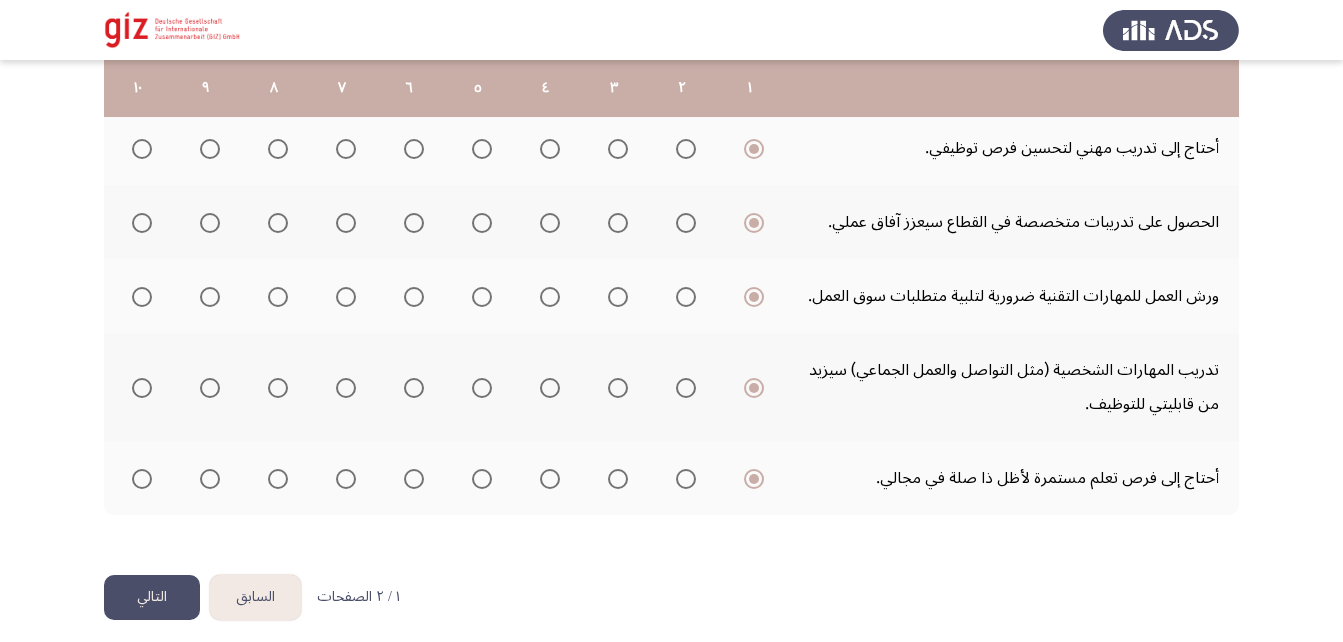 click on "التالي" 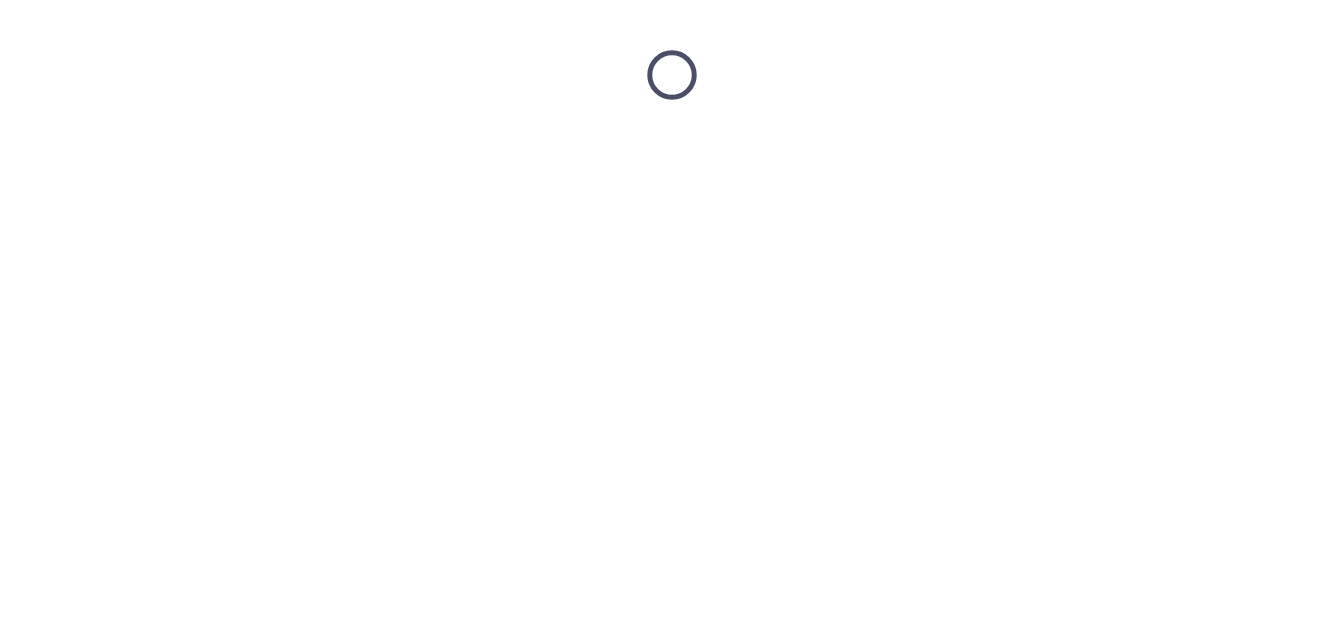 scroll, scrollTop: 0, scrollLeft: 0, axis: both 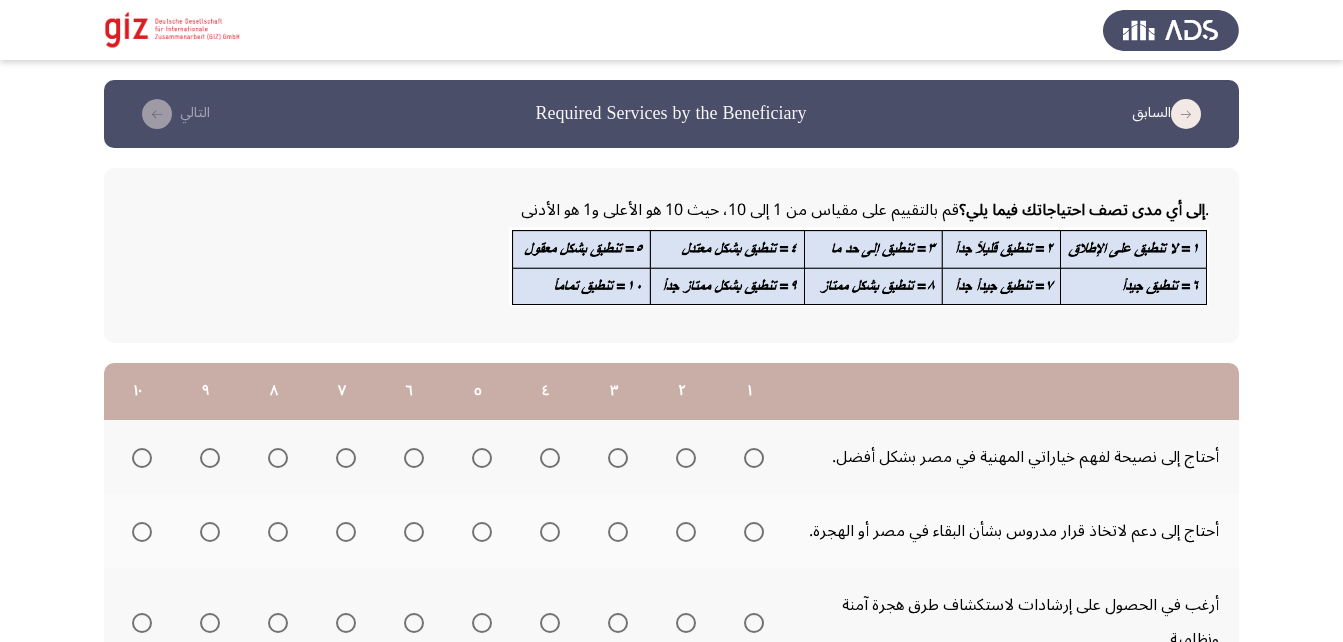 click 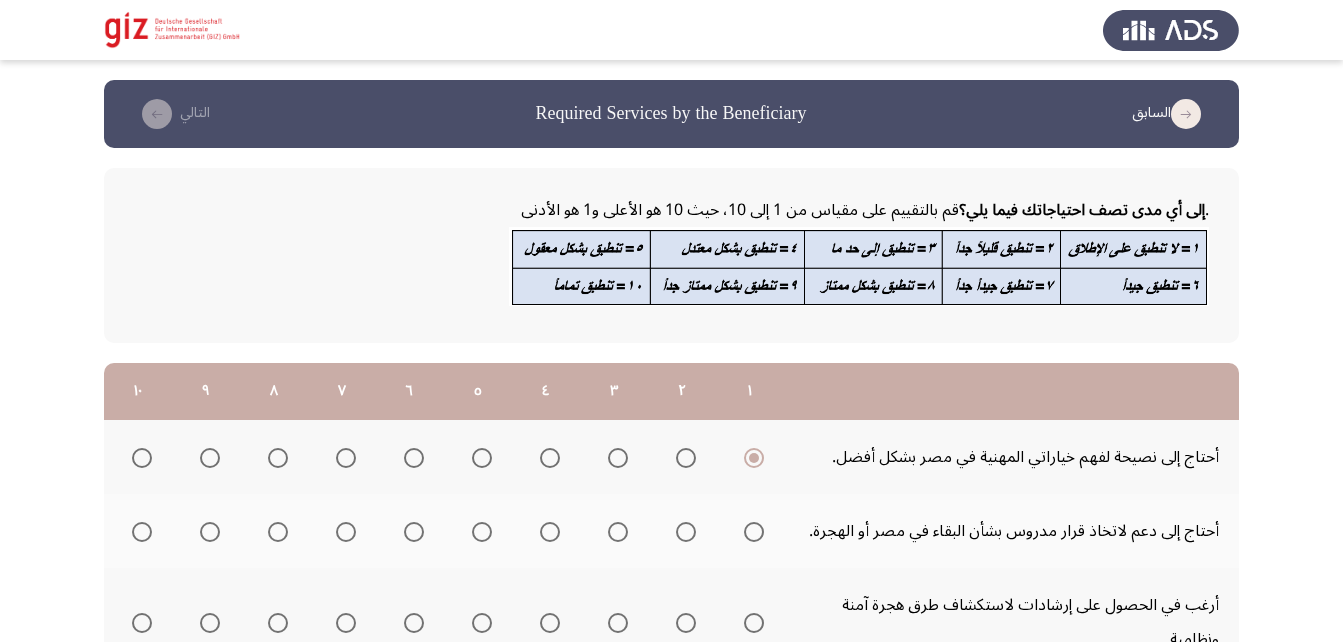 click at bounding box center [754, 532] 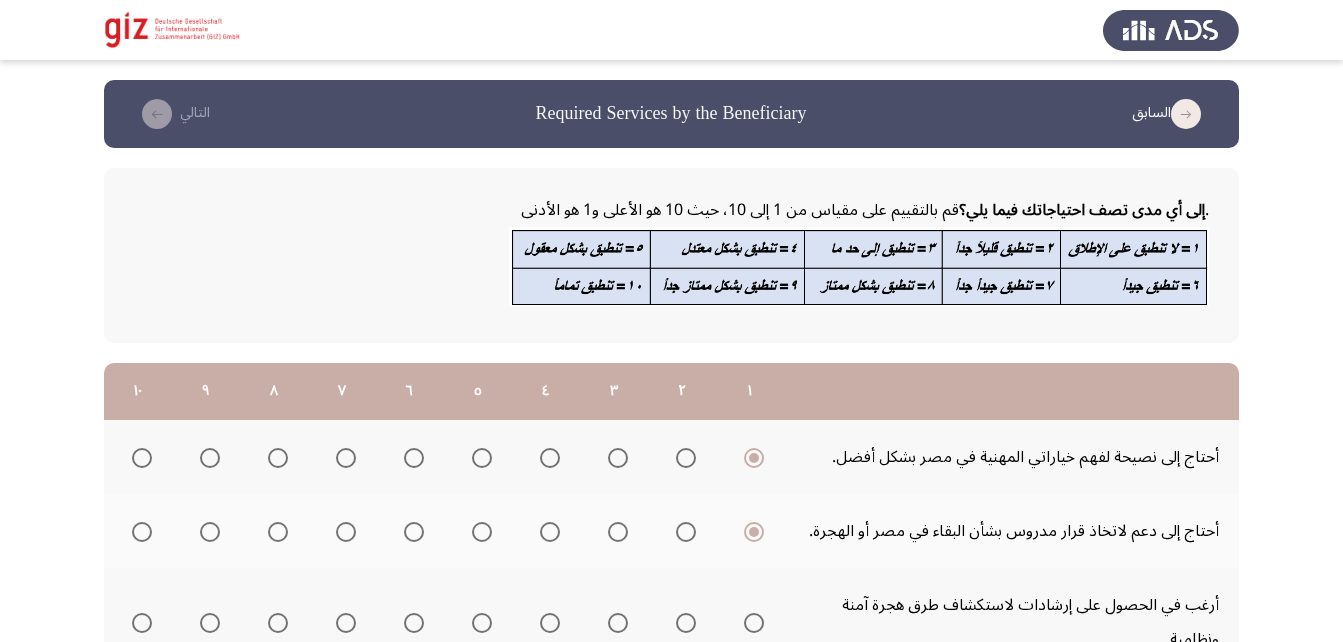 click at bounding box center [754, 623] 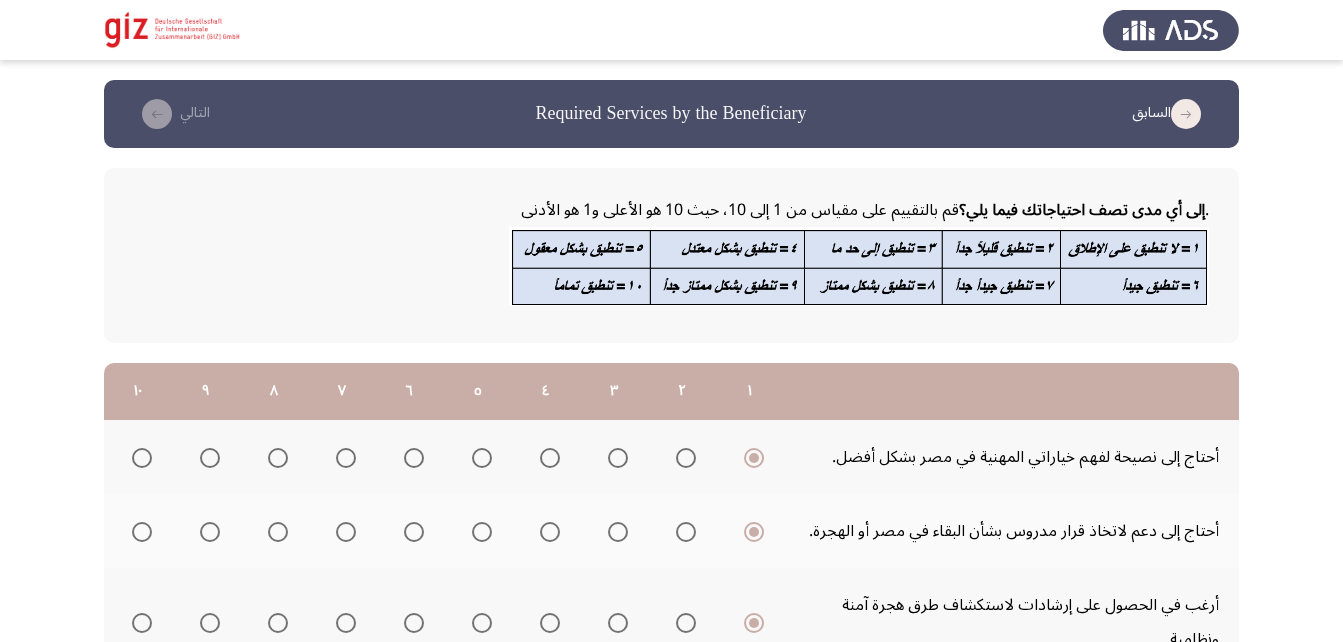 scroll, scrollTop: 208, scrollLeft: 0, axis: vertical 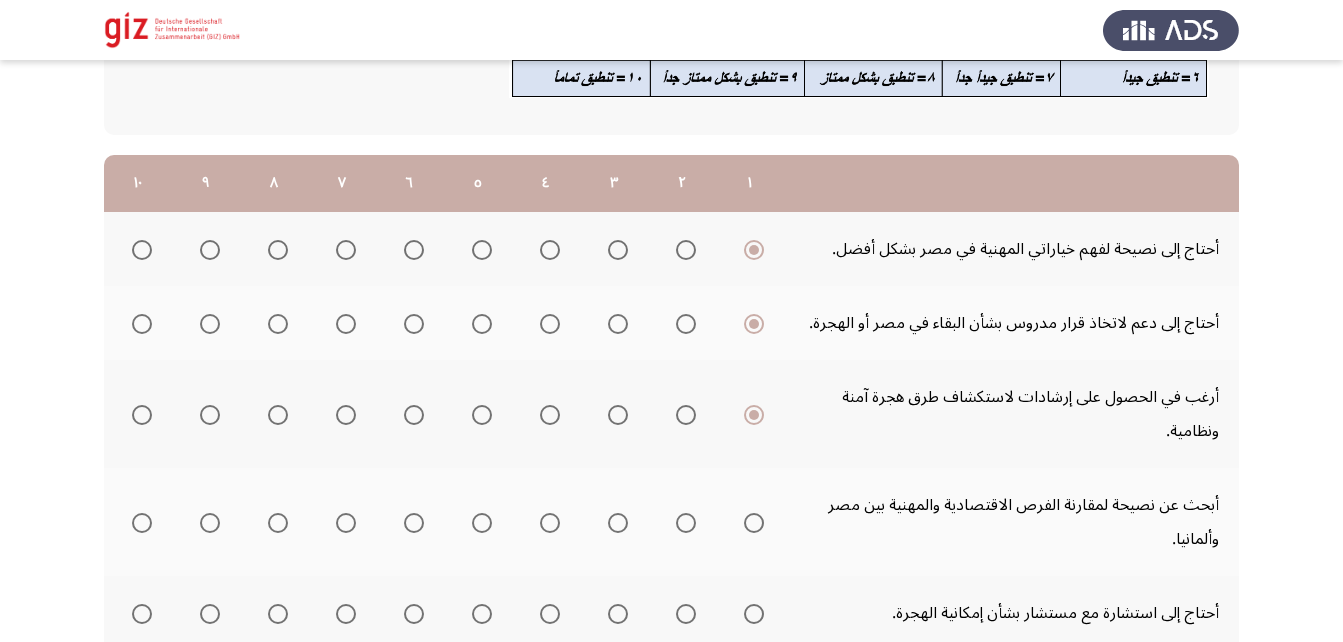 click at bounding box center [754, 523] 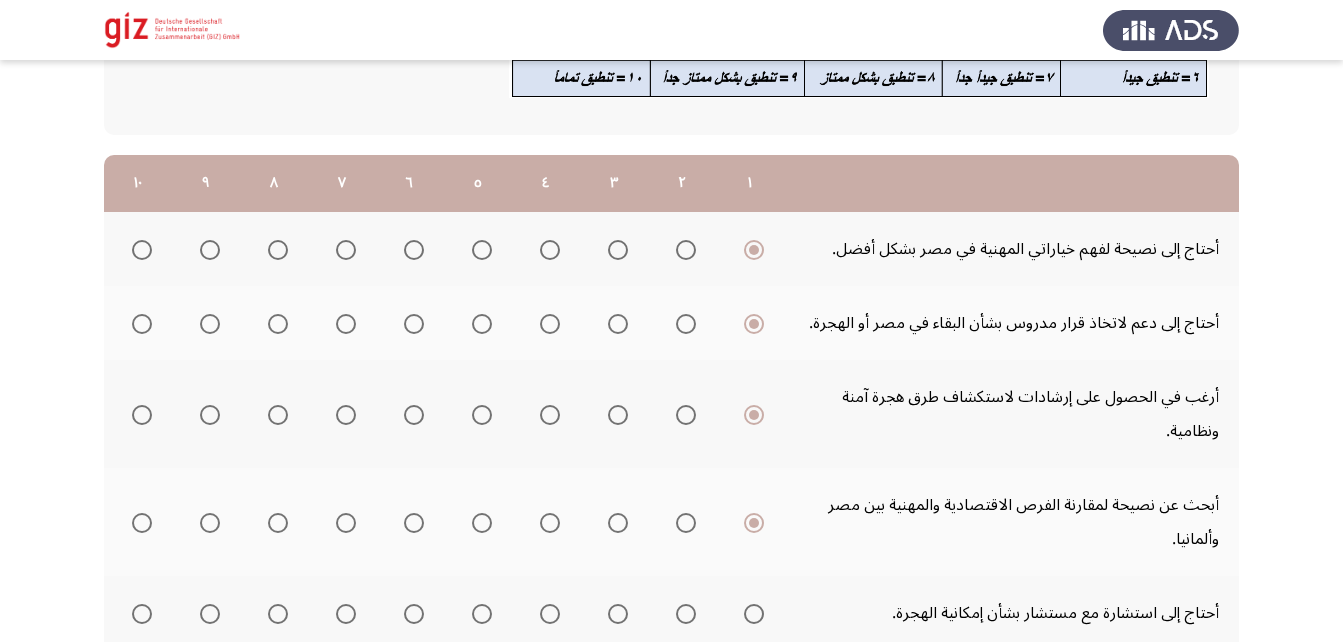 scroll, scrollTop: 308, scrollLeft: 0, axis: vertical 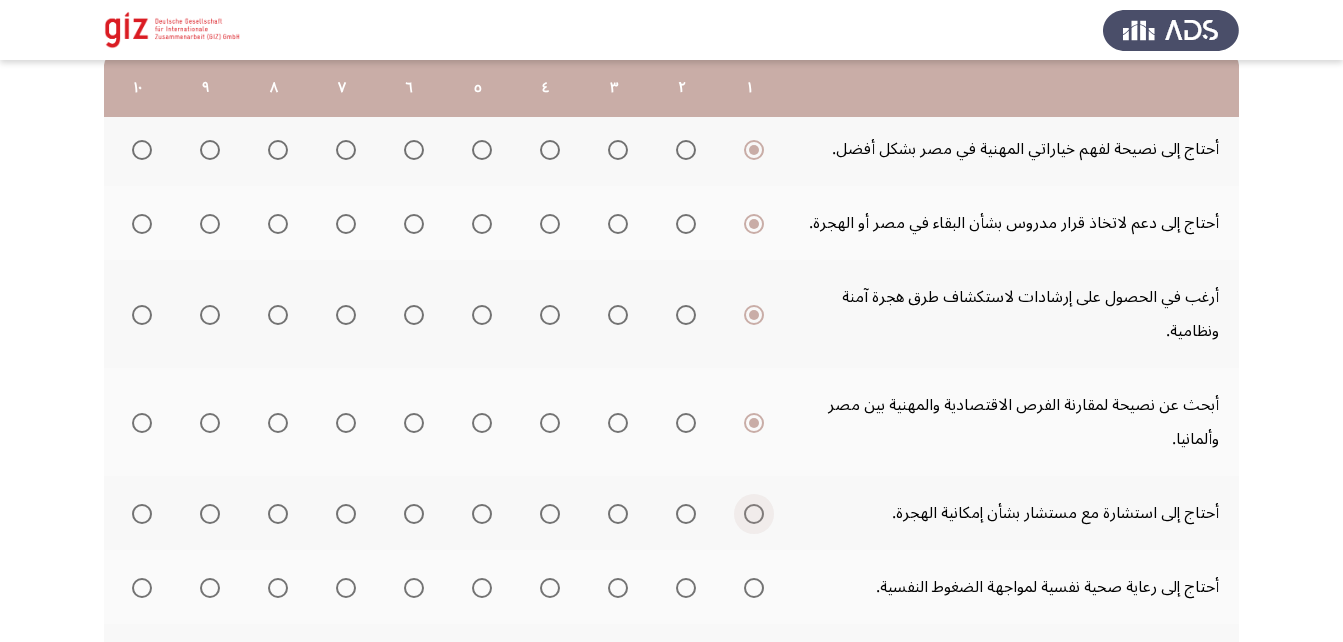 click at bounding box center (754, 514) 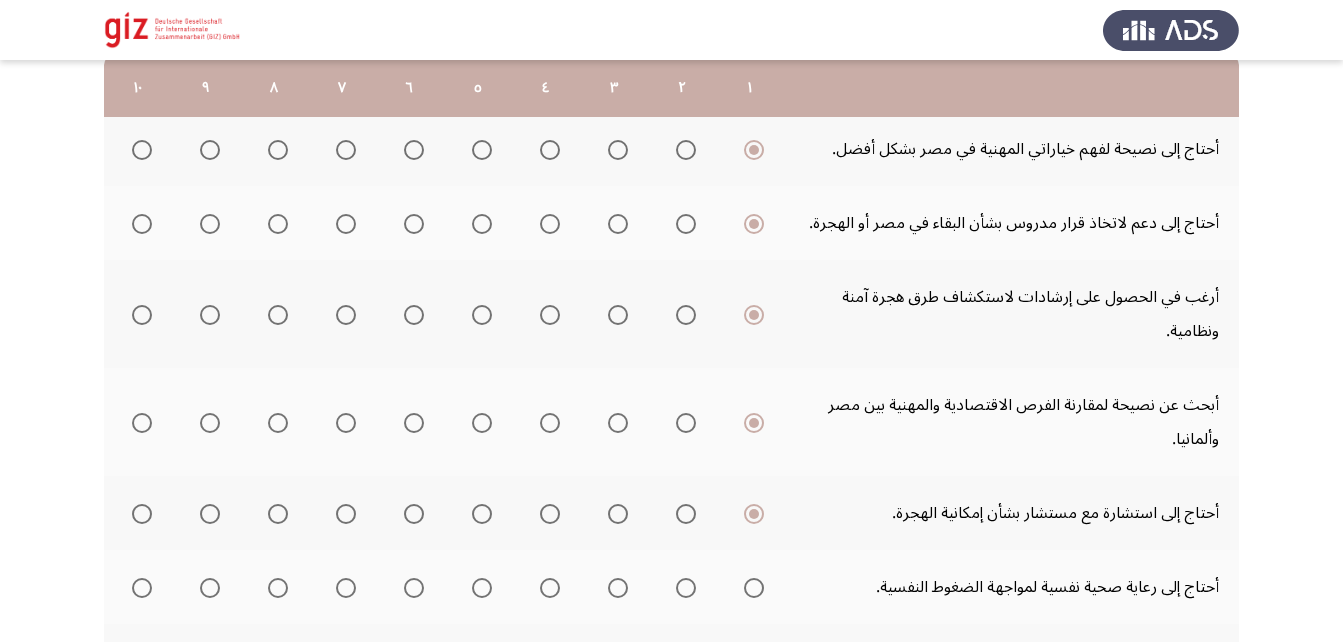scroll, scrollTop: 440, scrollLeft: 0, axis: vertical 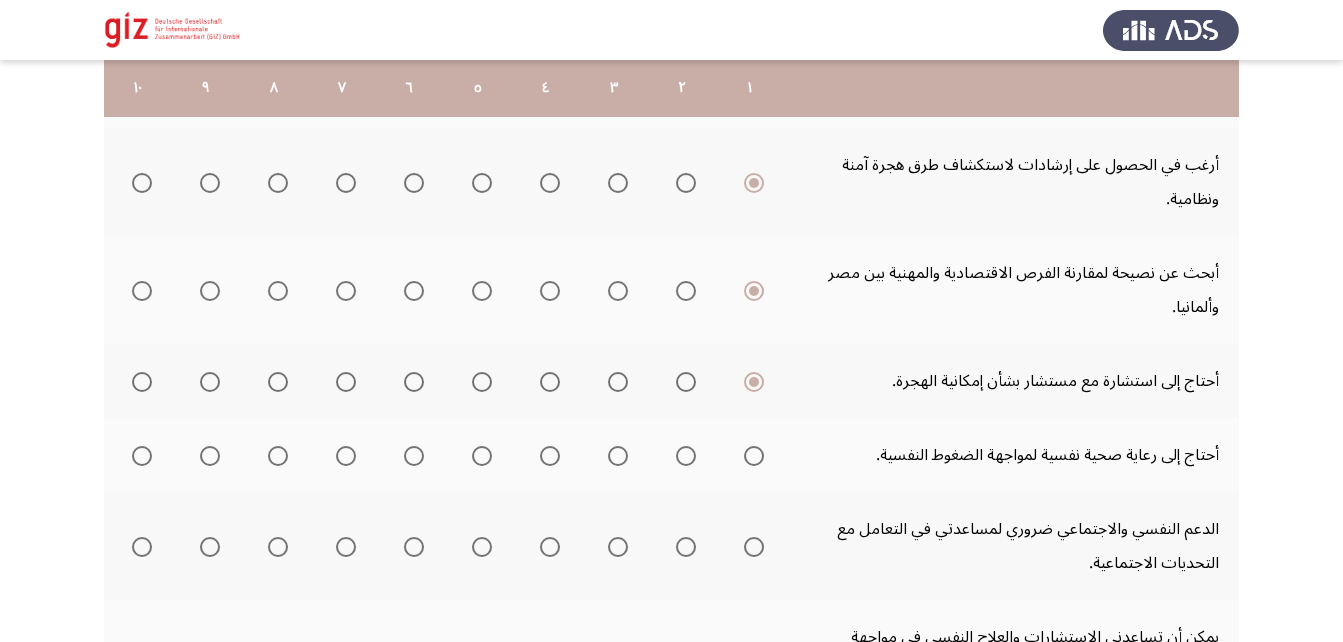 click 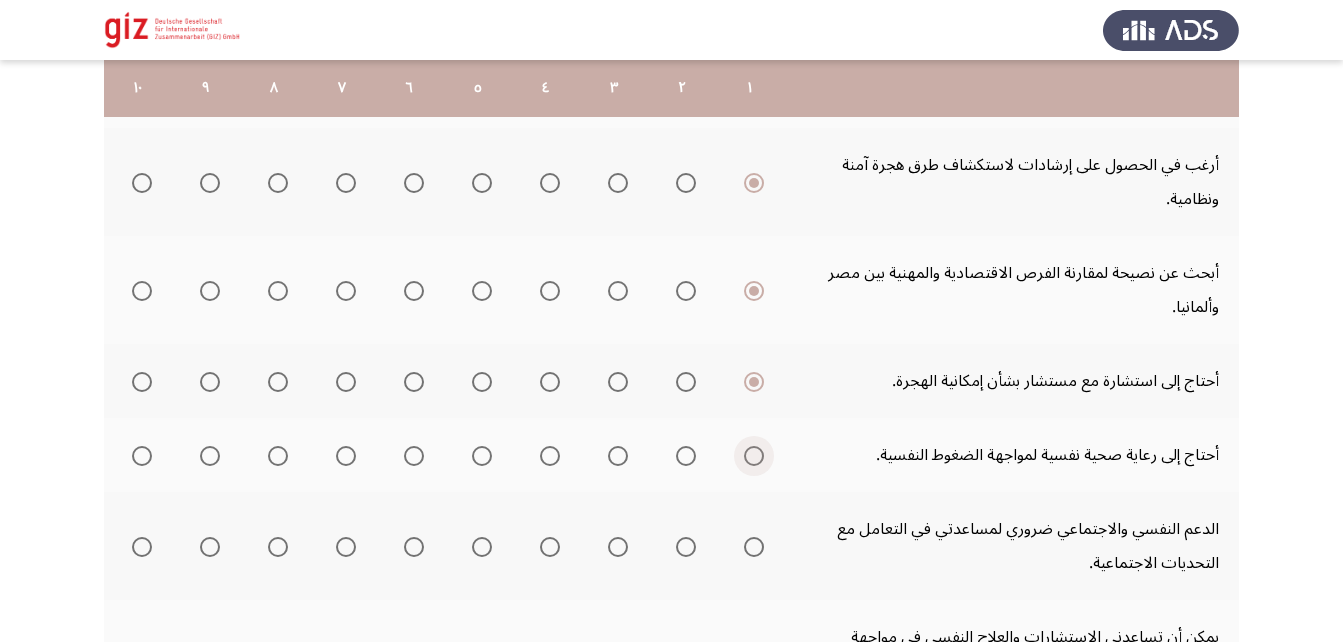 click at bounding box center (754, 456) 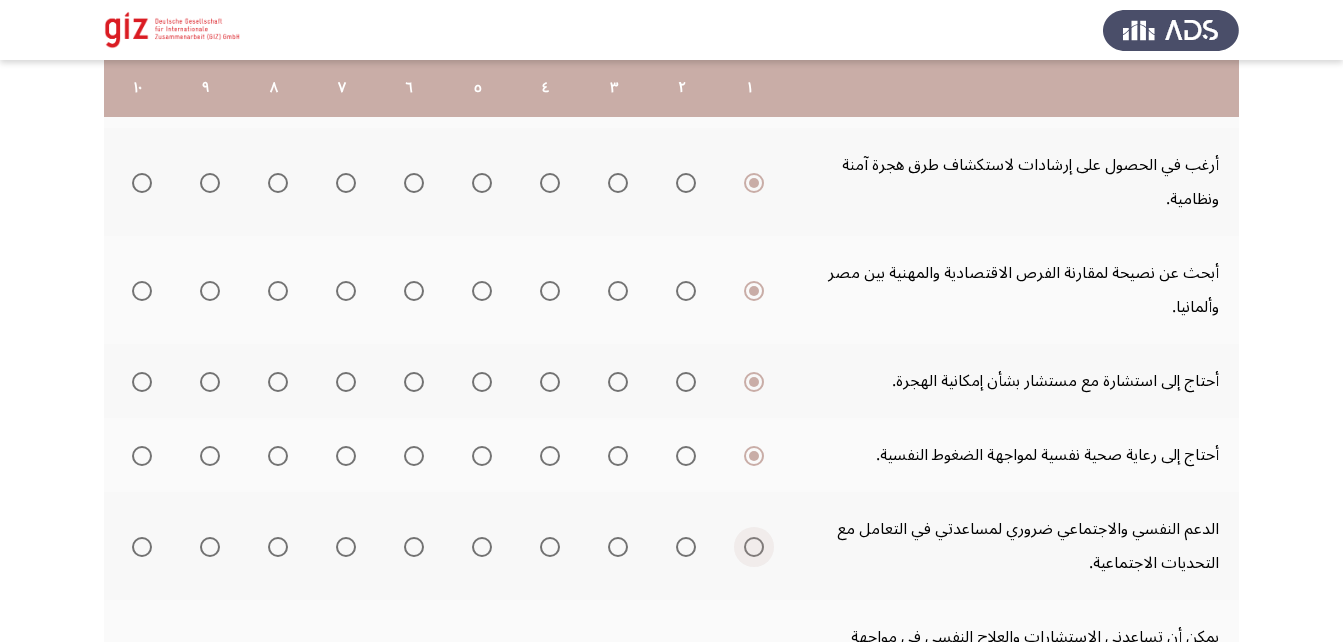 click at bounding box center (754, 547) 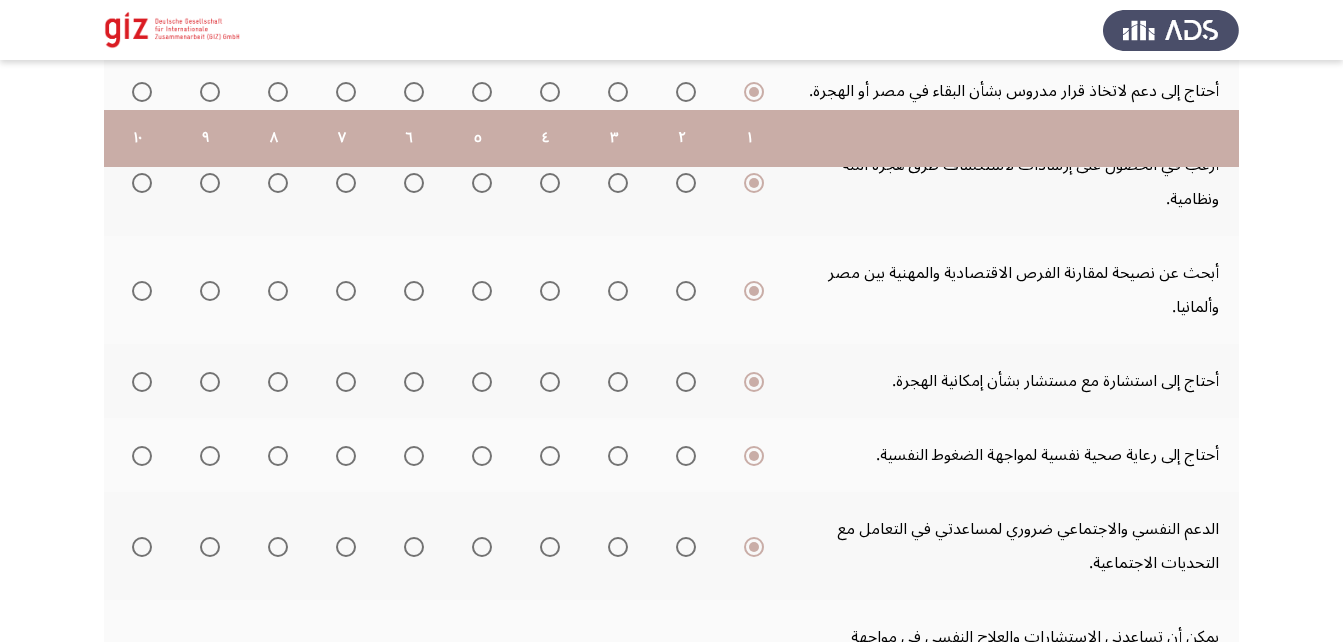 scroll, scrollTop: 621, scrollLeft: 0, axis: vertical 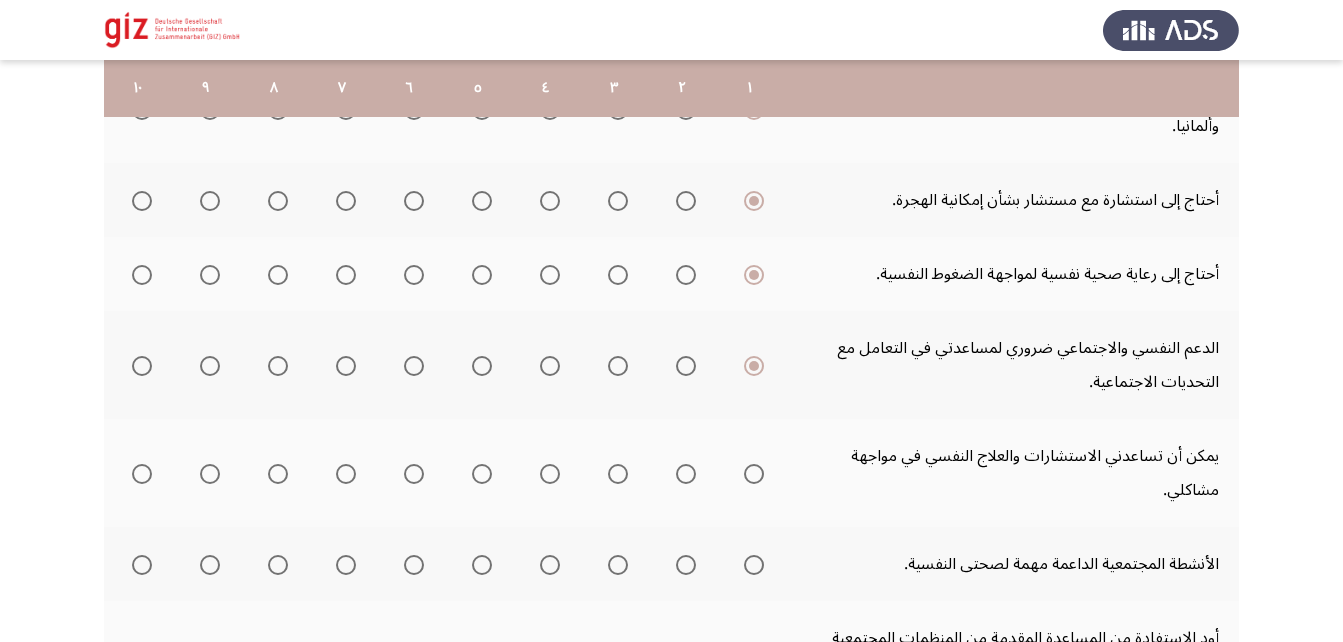 click at bounding box center (754, 474) 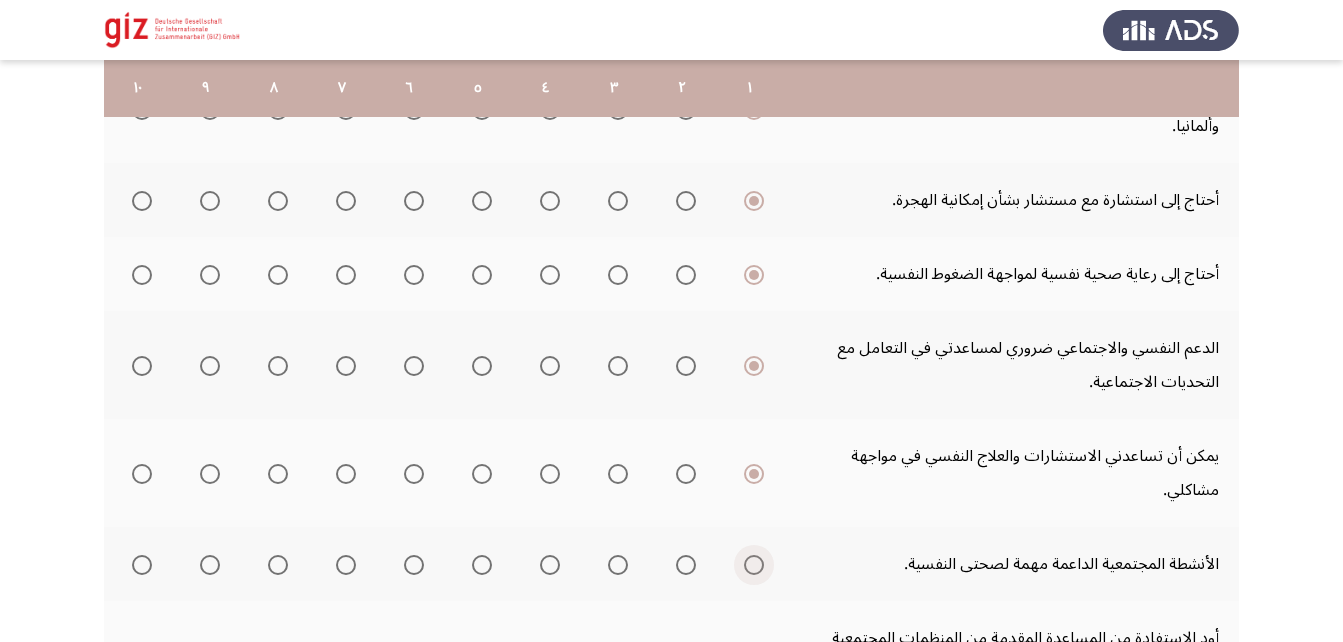 click at bounding box center (754, 565) 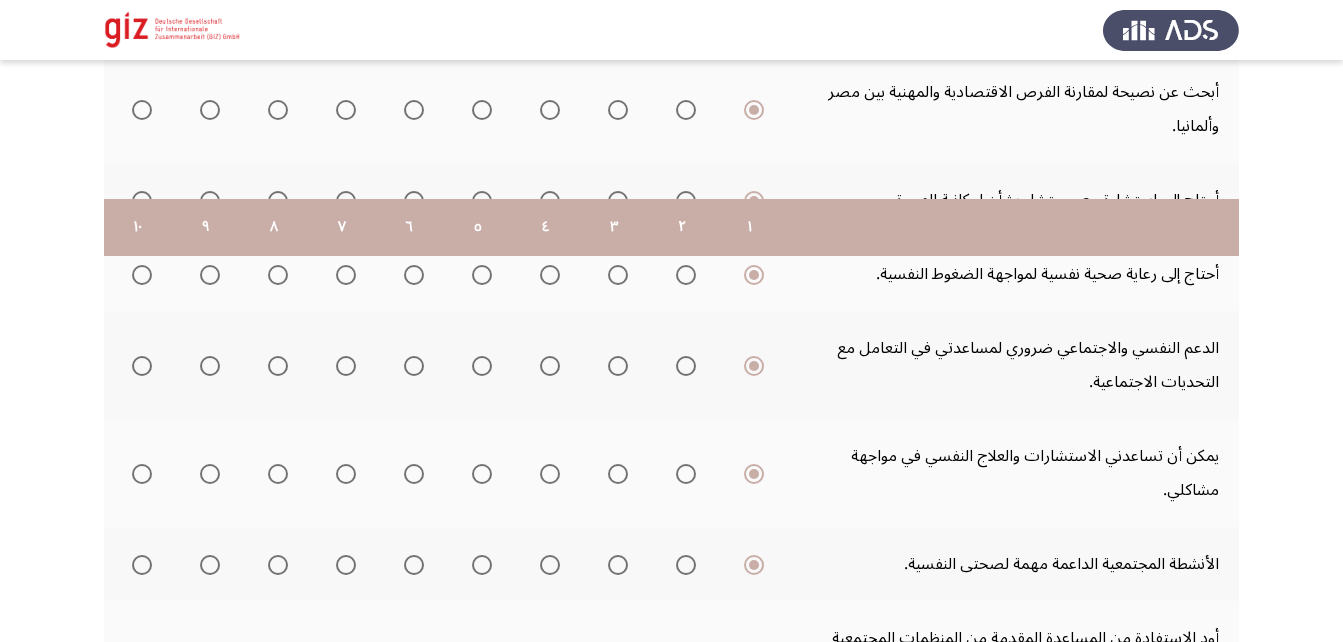 scroll, scrollTop: 788, scrollLeft: 0, axis: vertical 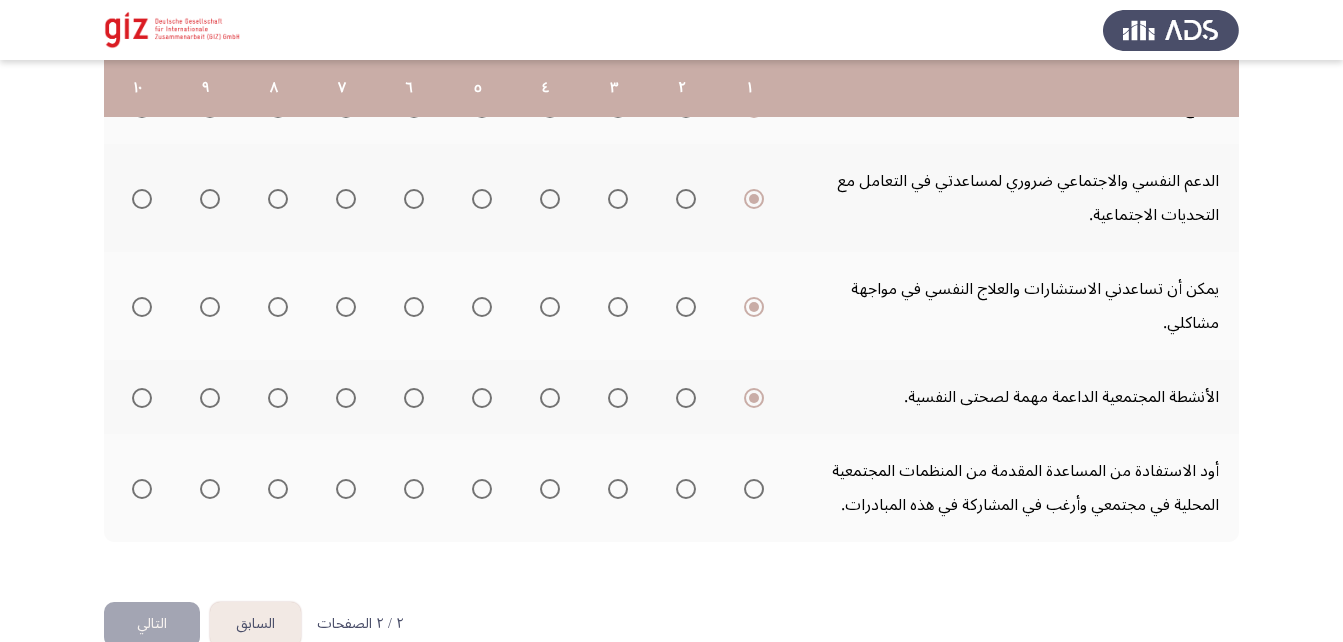 click at bounding box center (754, 489) 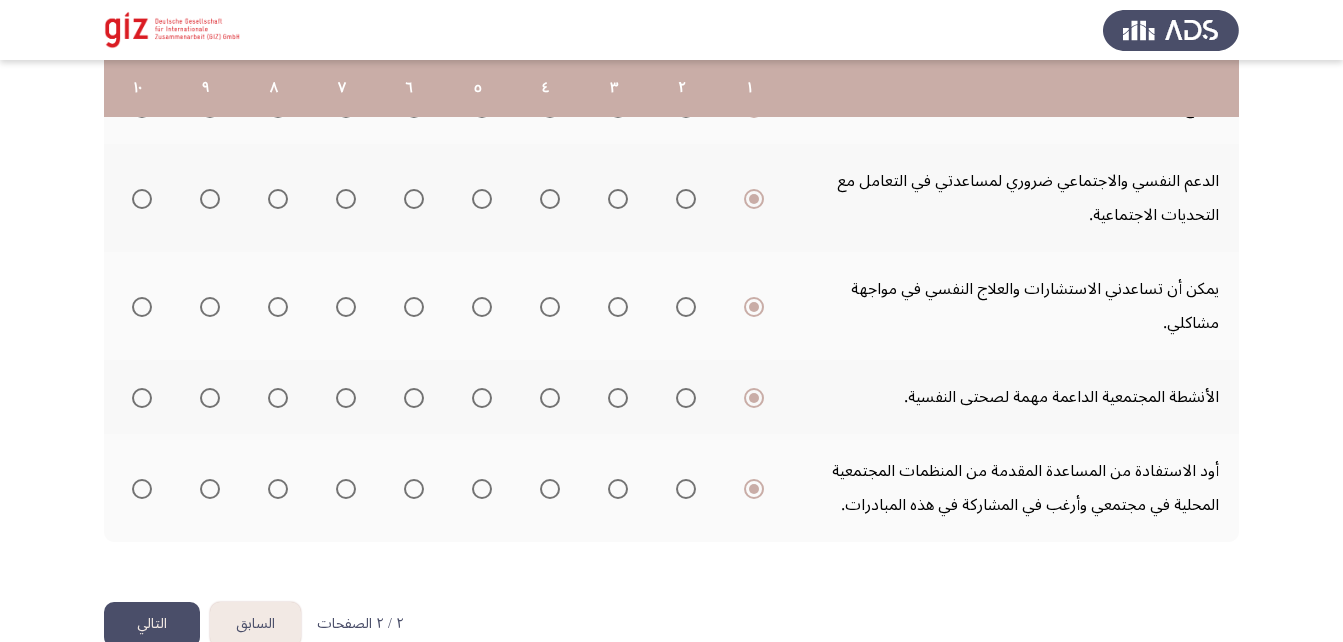 click on "التالي" 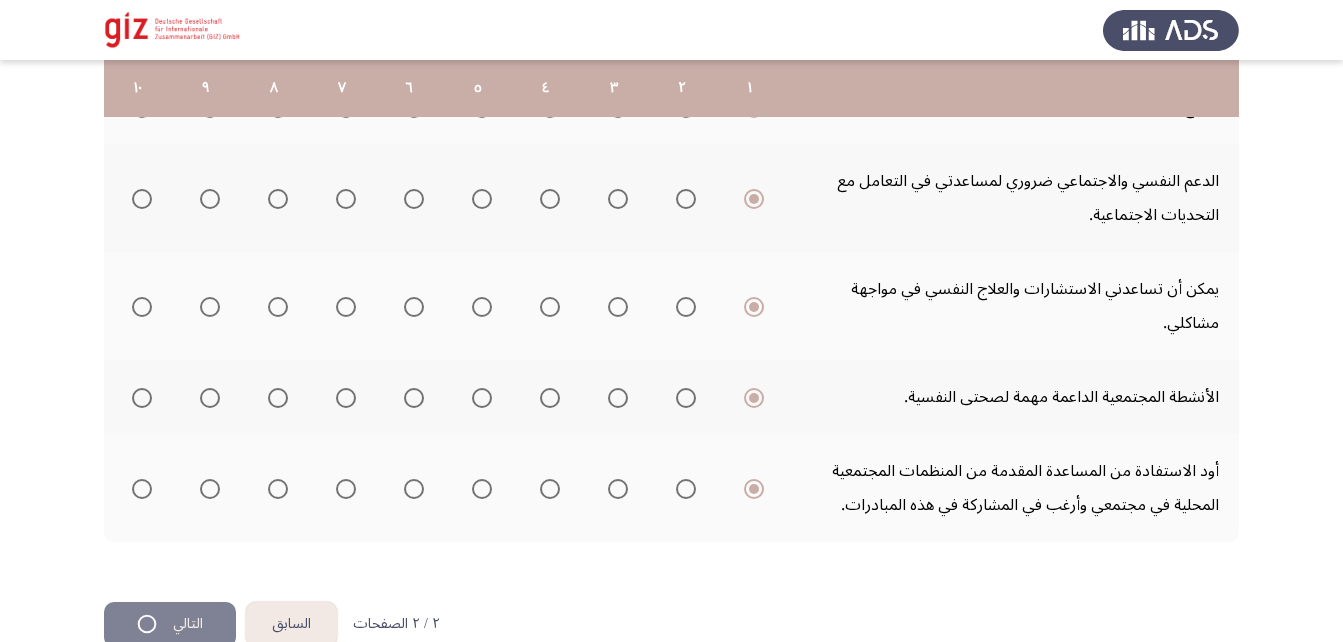 scroll, scrollTop: 0, scrollLeft: 0, axis: both 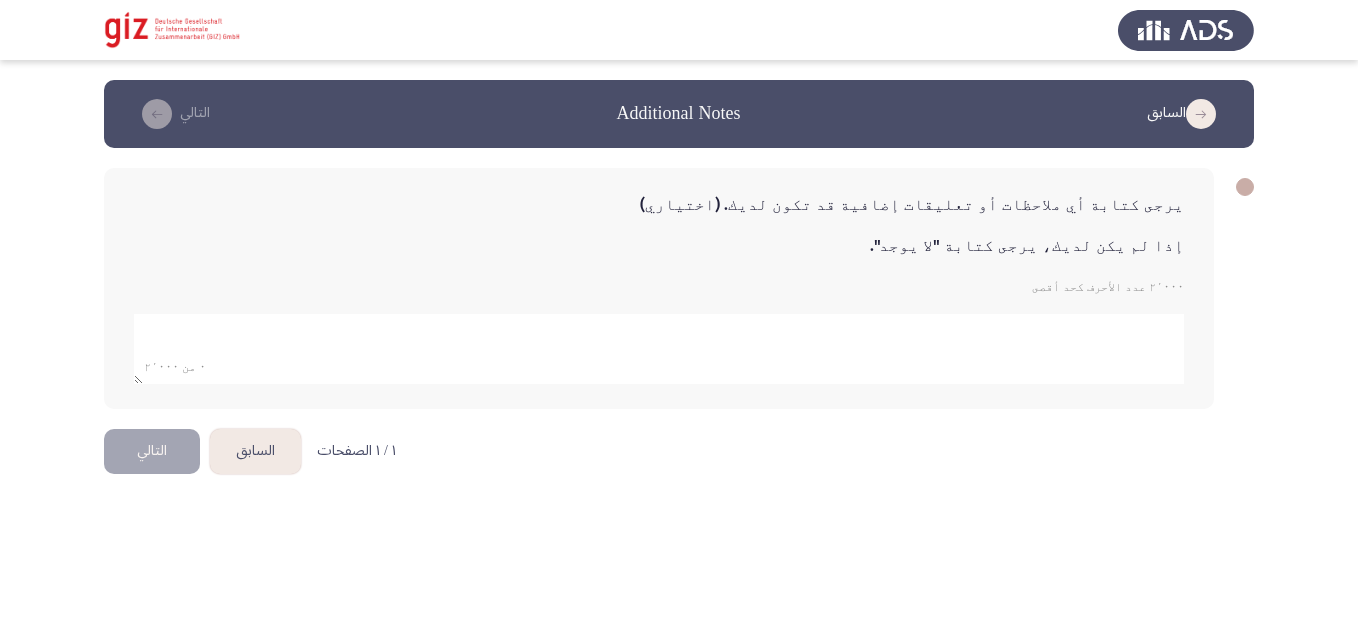 click 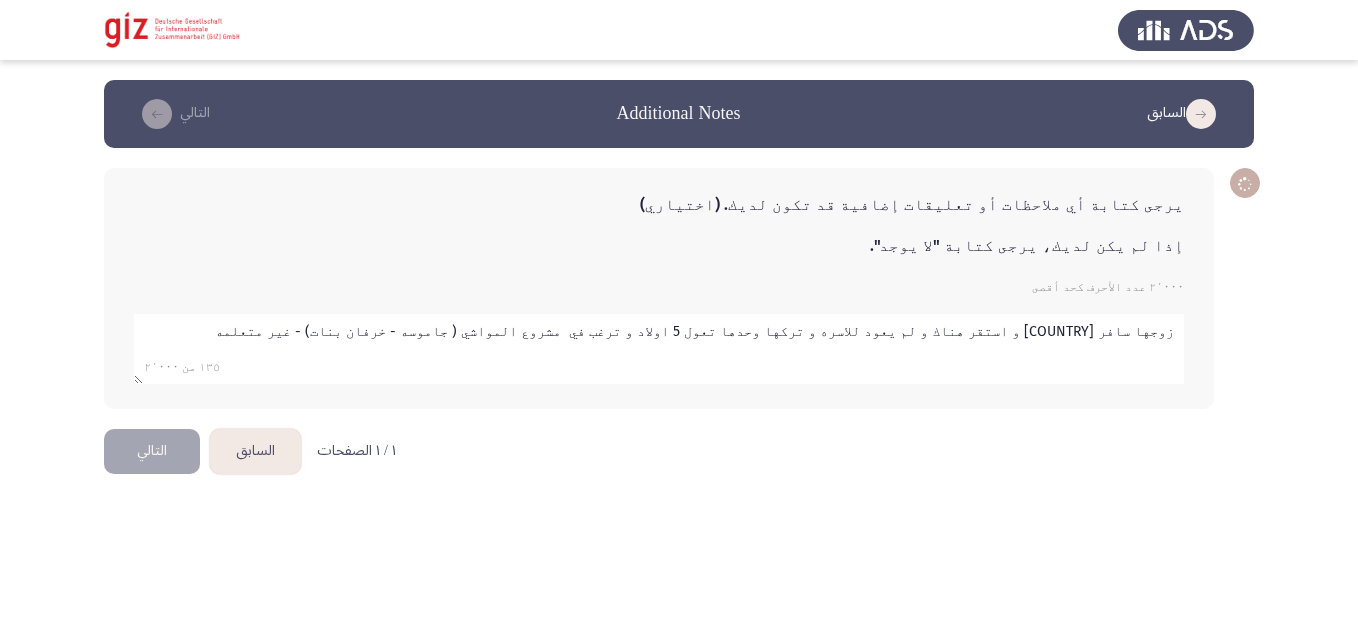 type on "زوجها سافر [COUNTRY] و استقر هناك و لم يعود للاسره و تركها وحدها تعول 5 اولاد و ترغب في  مشروع المواشي ( جاموسه - خرفان بنات) - غير متعلمه" 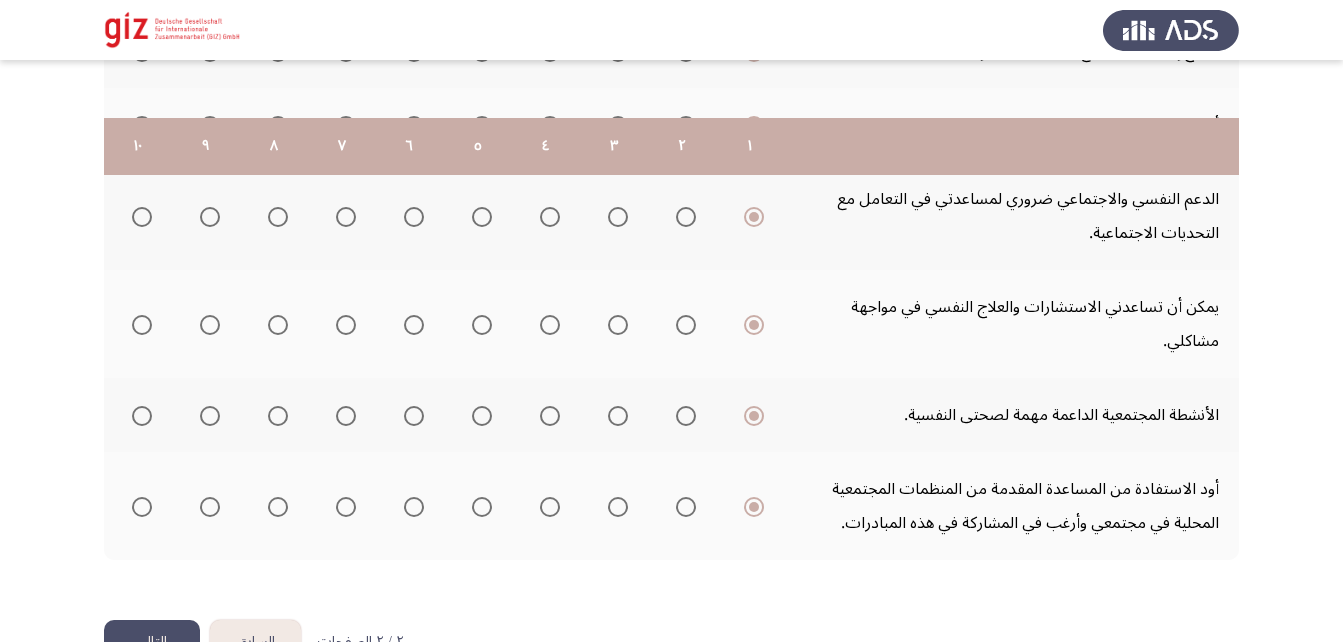 scroll, scrollTop: 828, scrollLeft: 0, axis: vertical 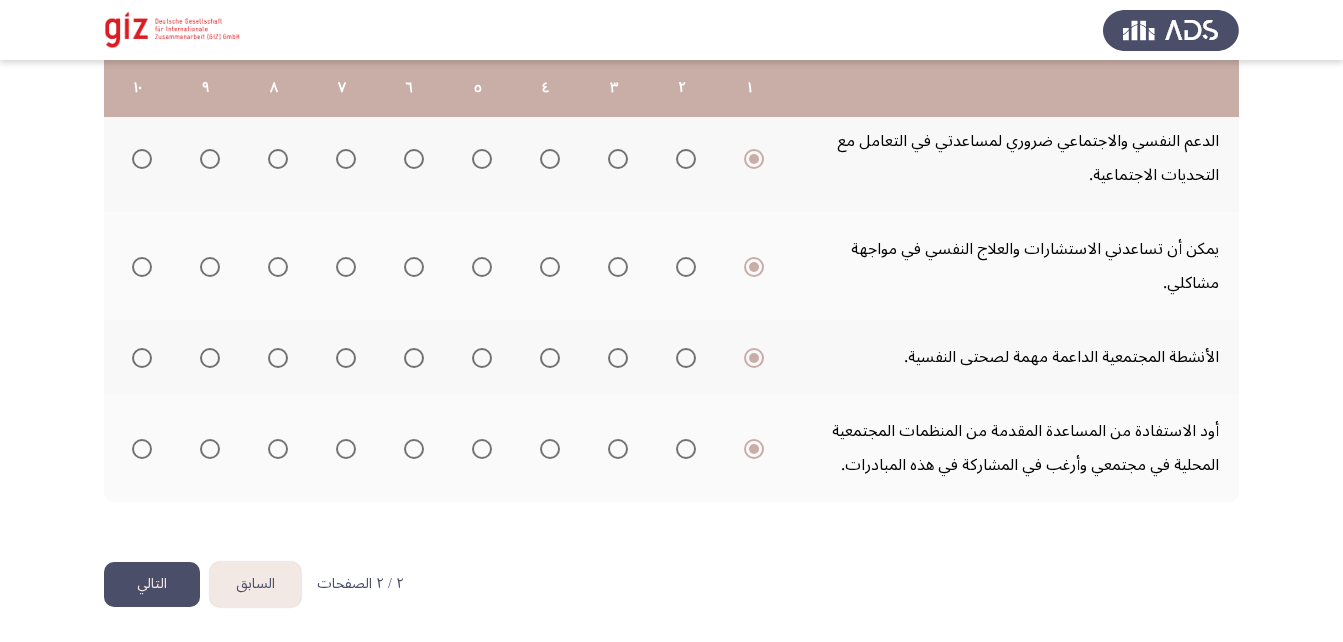 click on "السابق" 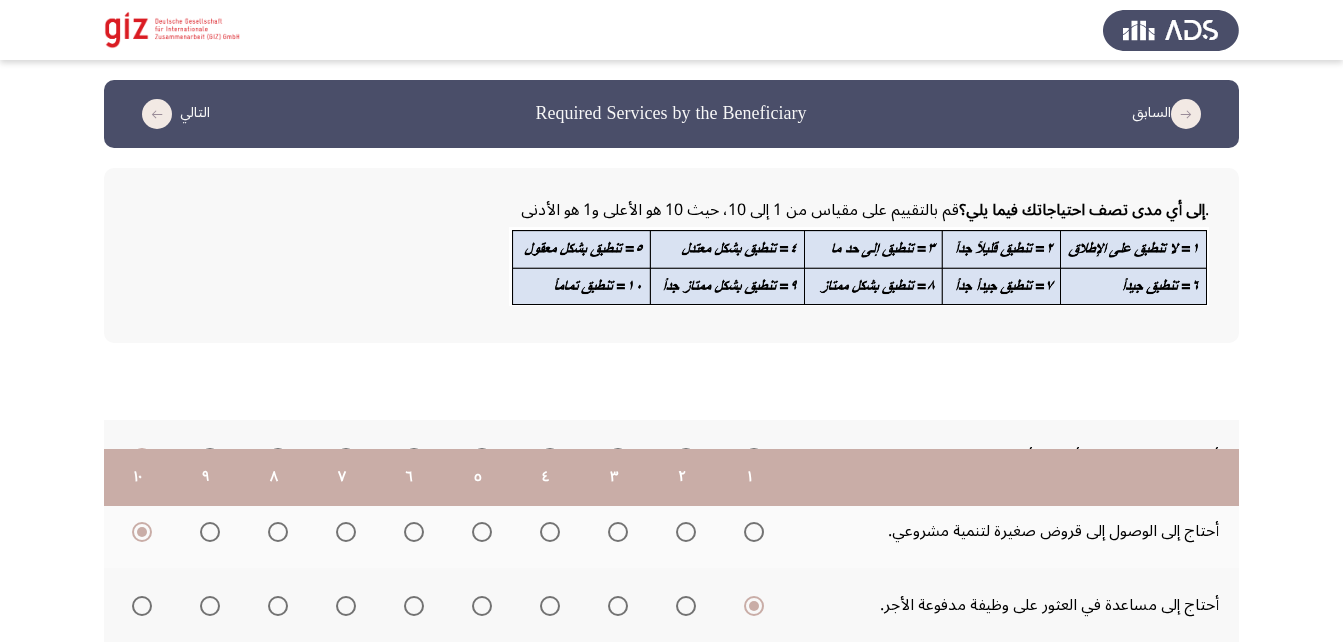 scroll, scrollTop: 760, scrollLeft: 0, axis: vertical 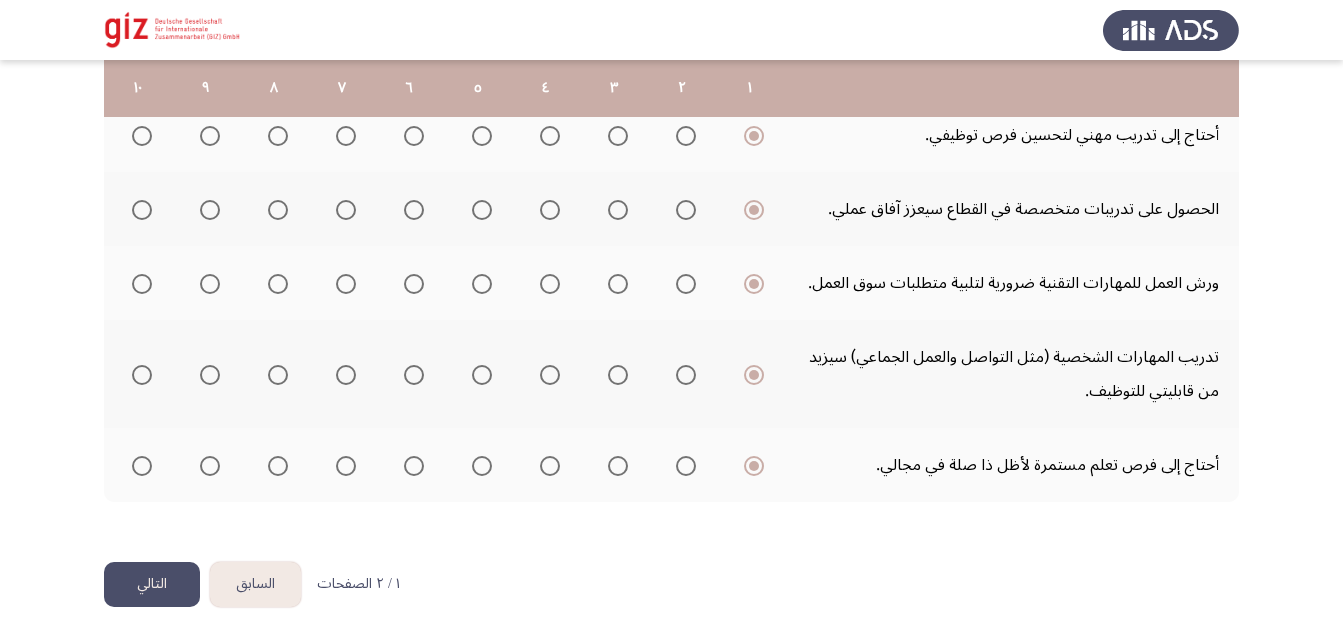 click on "السابق" 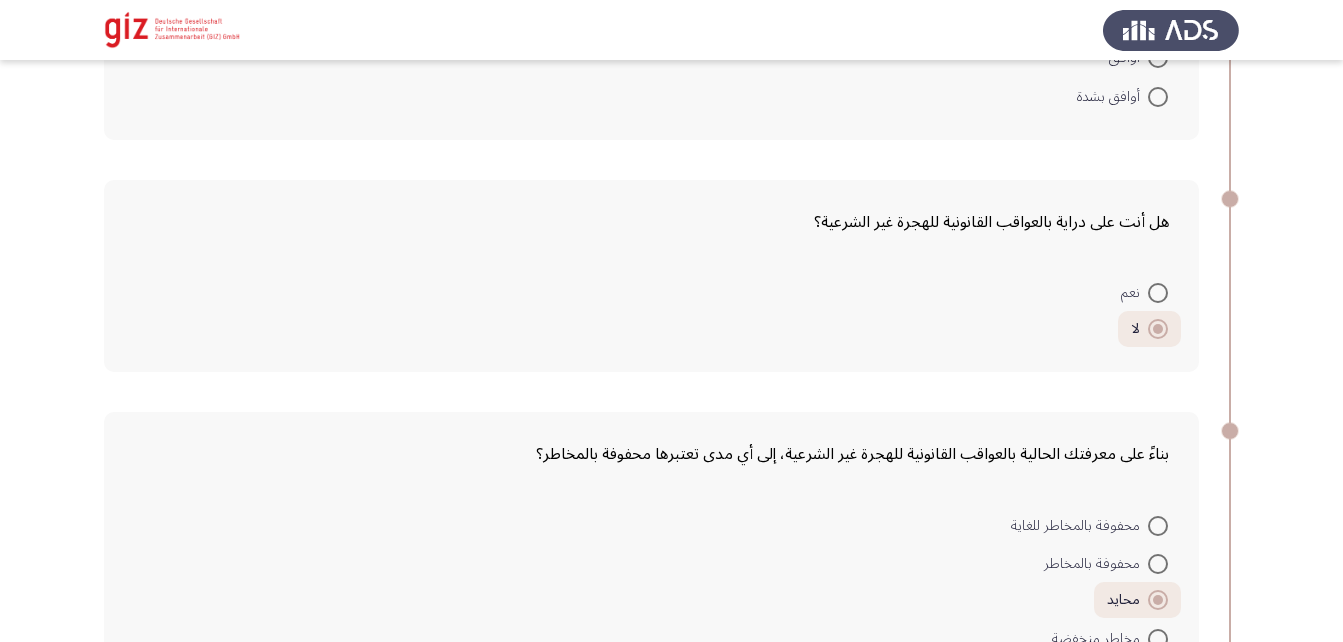 scroll, scrollTop: 3180, scrollLeft: 0, axis: vertical 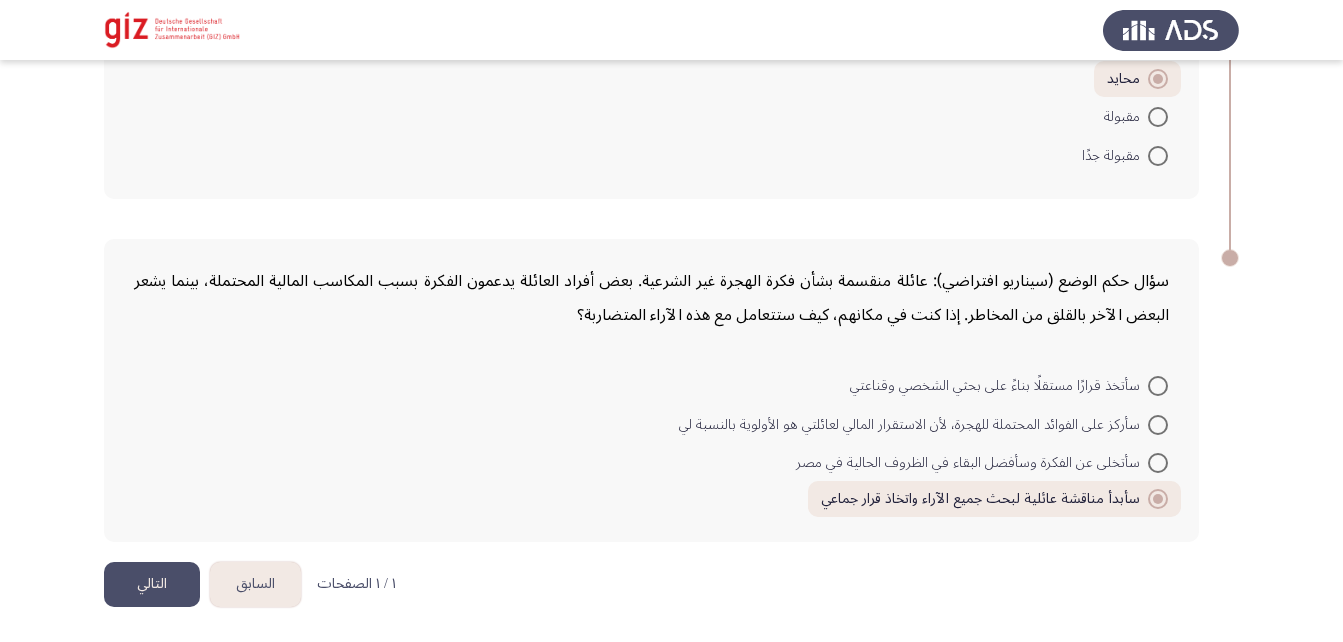 click on "السابق" 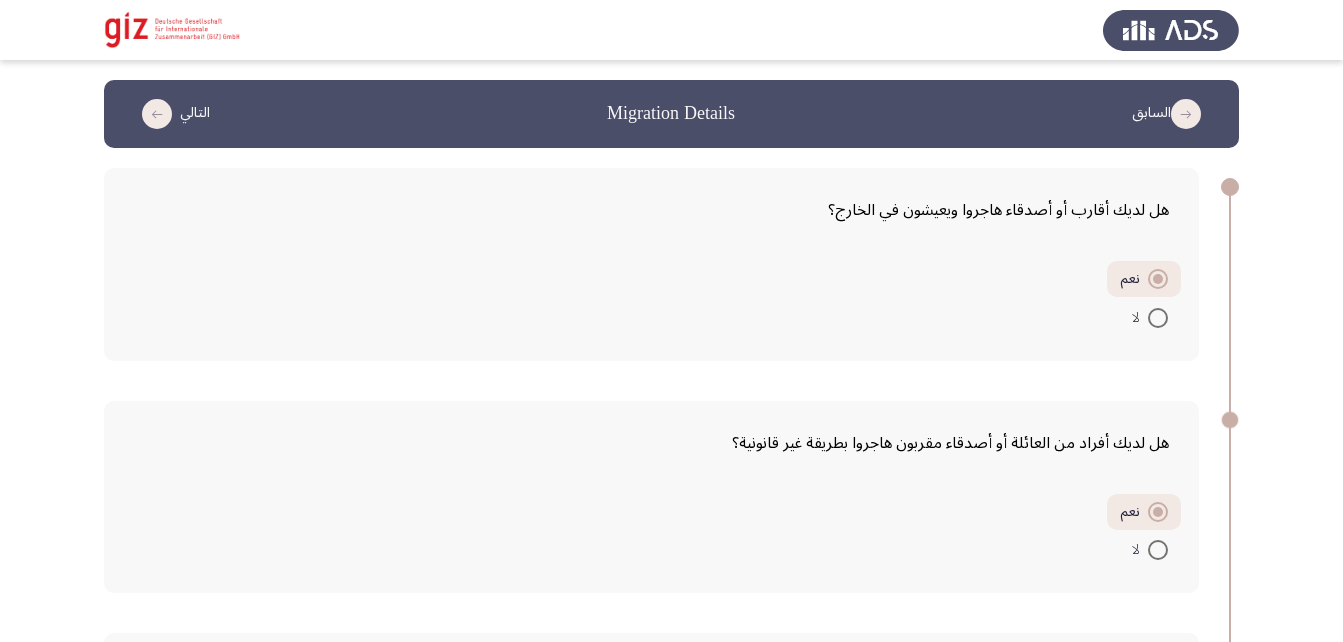 scroll, scrollTop: 593, scrollLeft: 0, axis: vertical 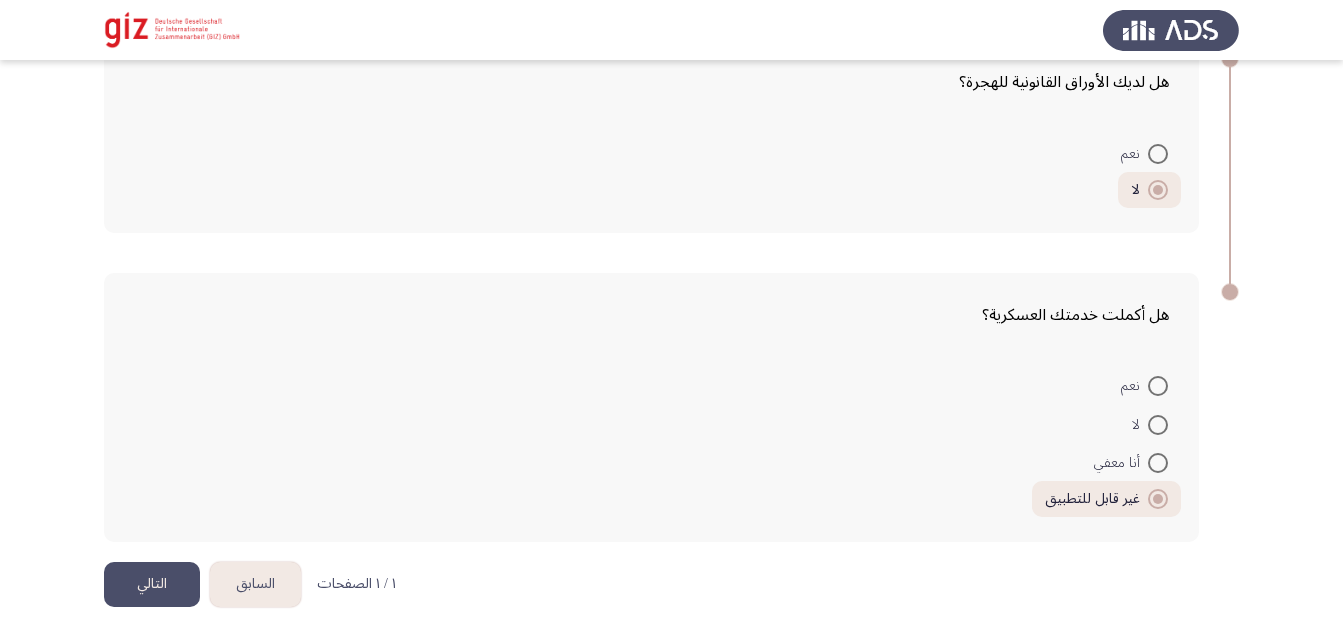click on "السابق" 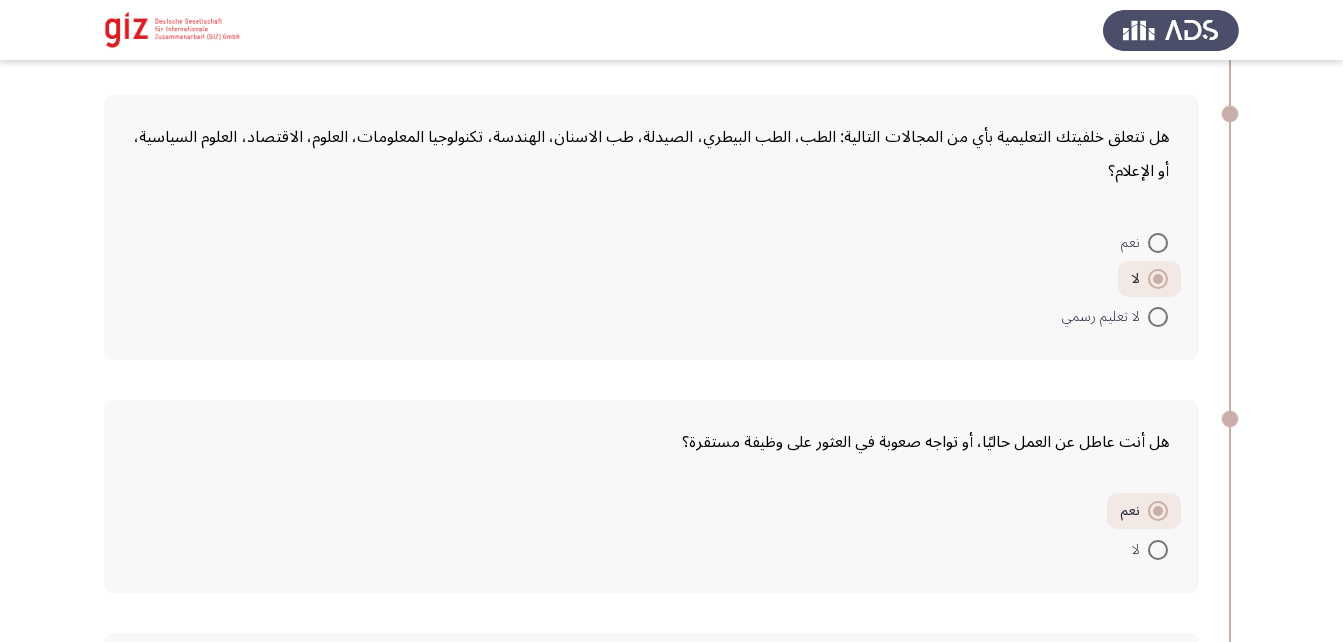 scroll, scrollTop: 494, scrollLeft: 0, axis: vertical 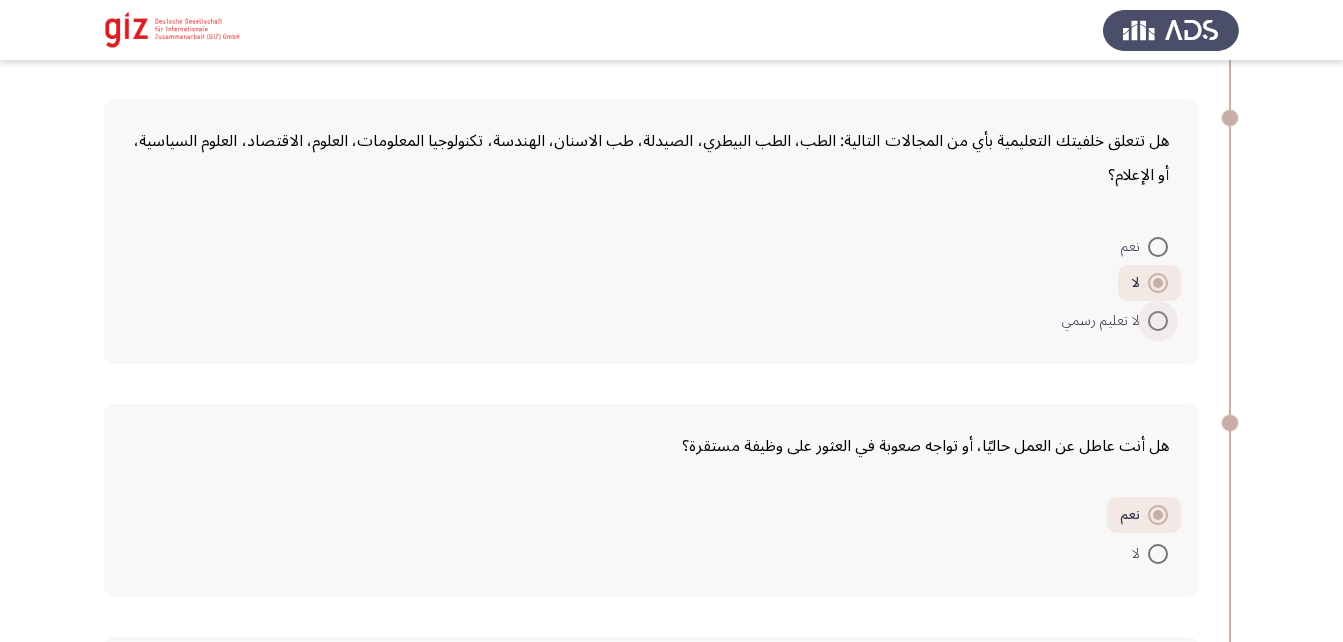click at bounding box center (1158, 321) 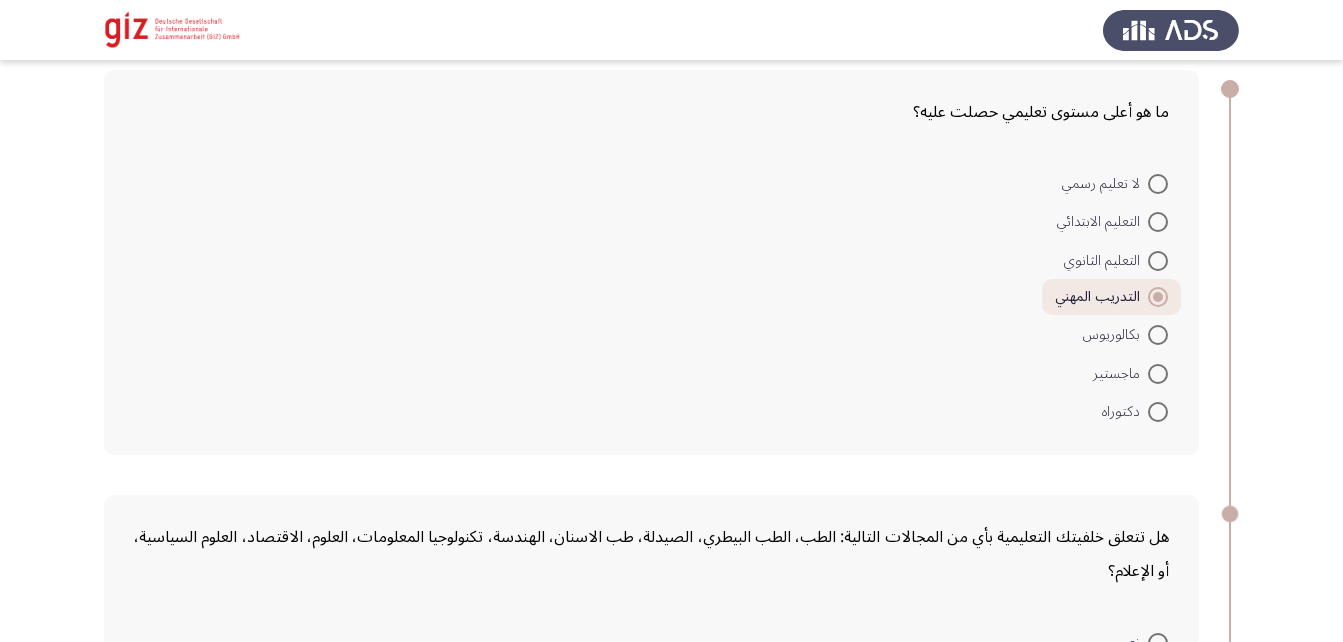 scroll, scrollTop: 91, scrollLeft: 0, axis: vertical 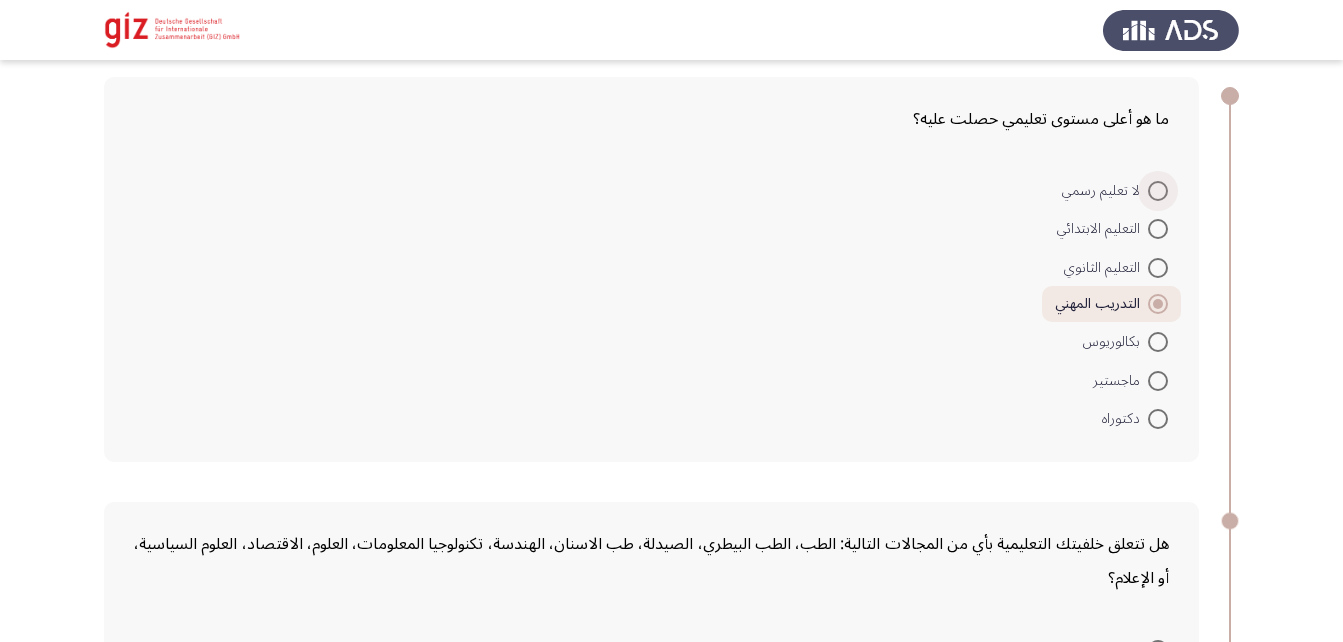 click at bounding box center (1158, 191) 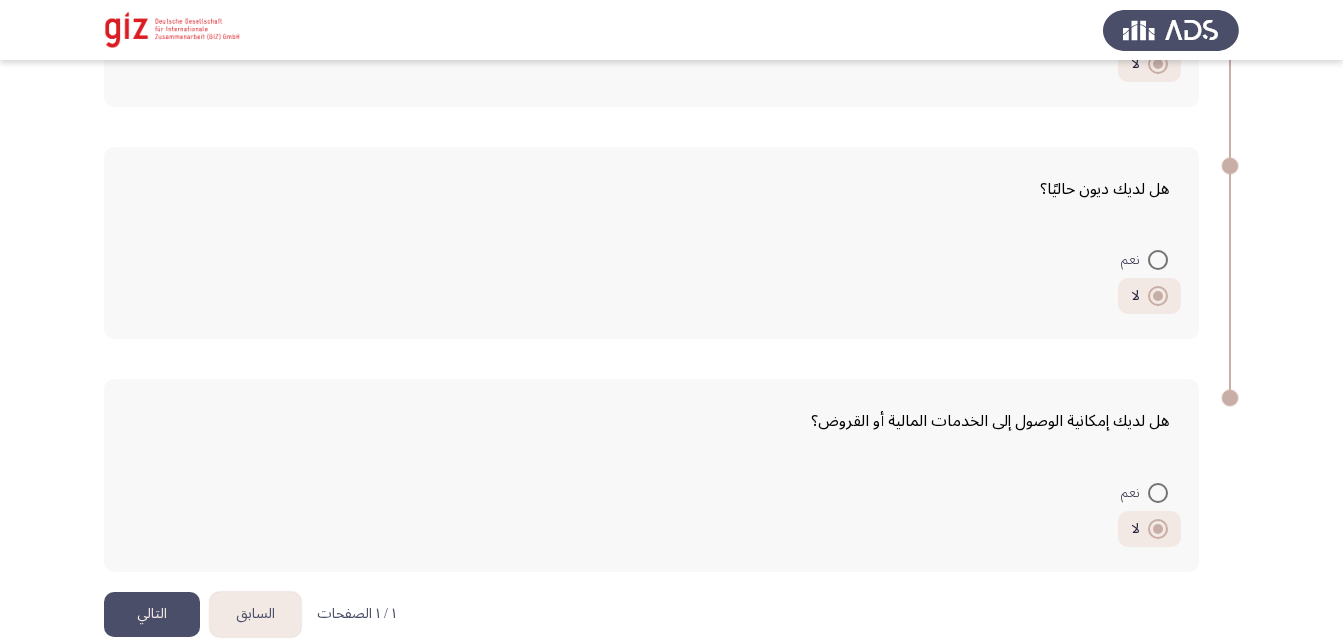 scroll, scrollTop: 2601, scrollLeft: 0, axis: vertical 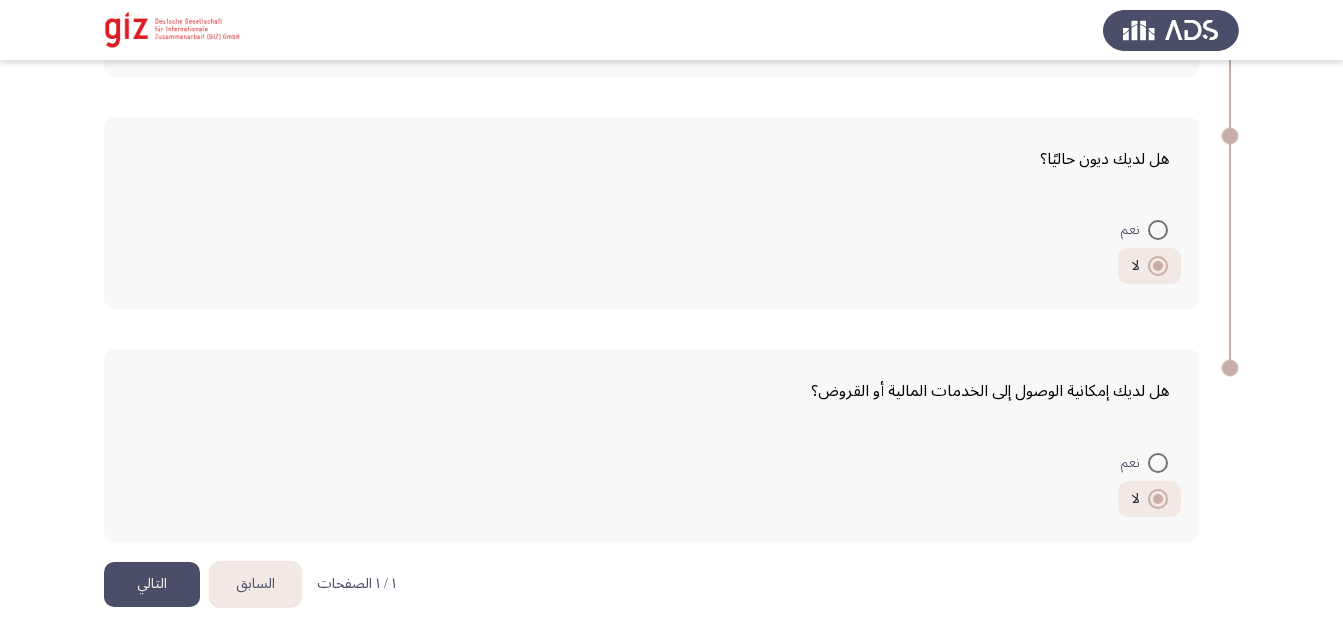 click on "التالي" 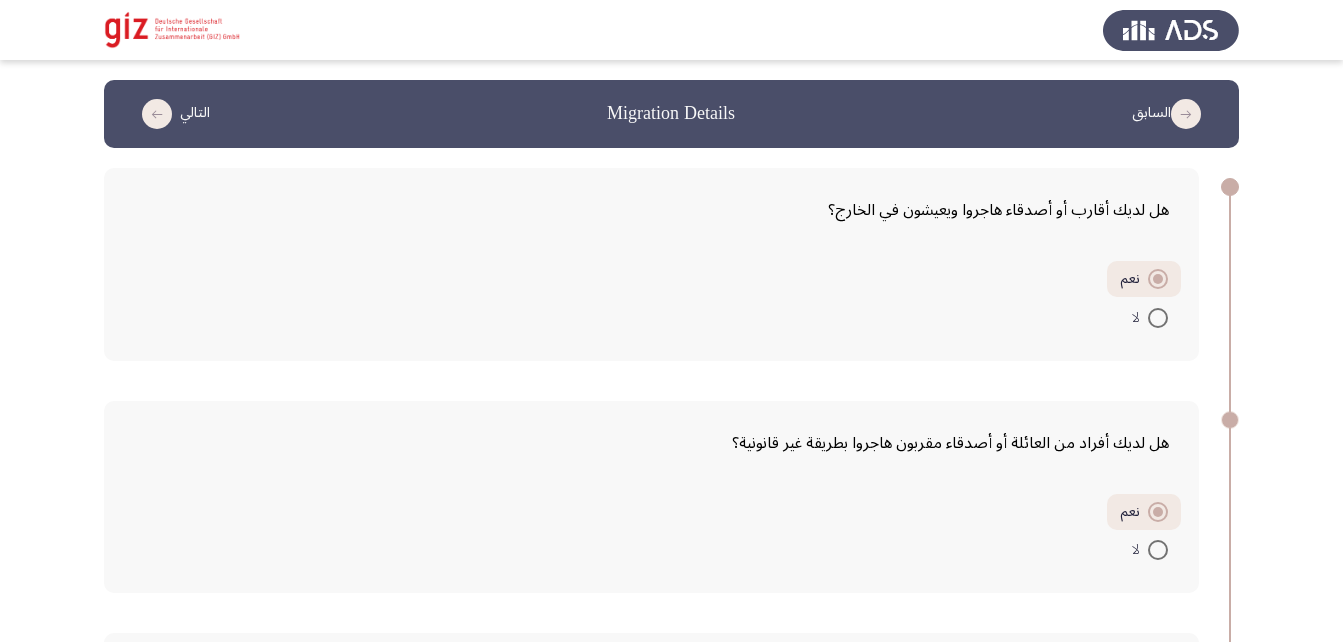 scroll, scrollTop: 593, scrollLeft: 0, axis: vertical 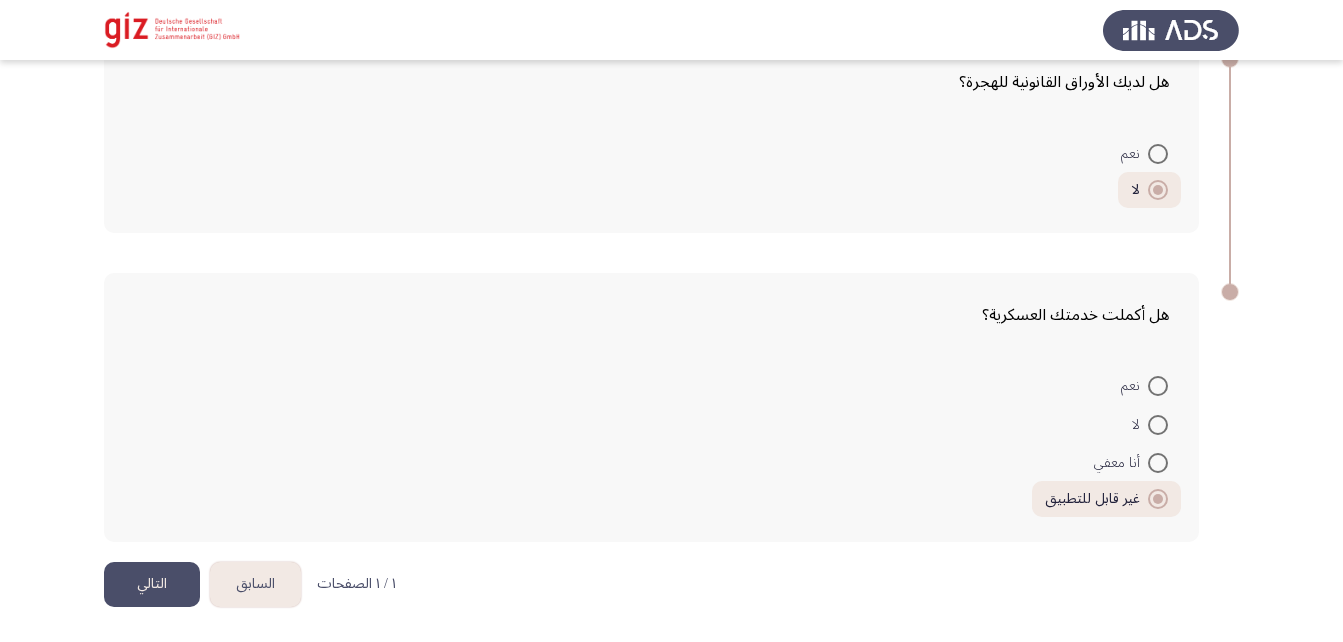 click on "التالي" 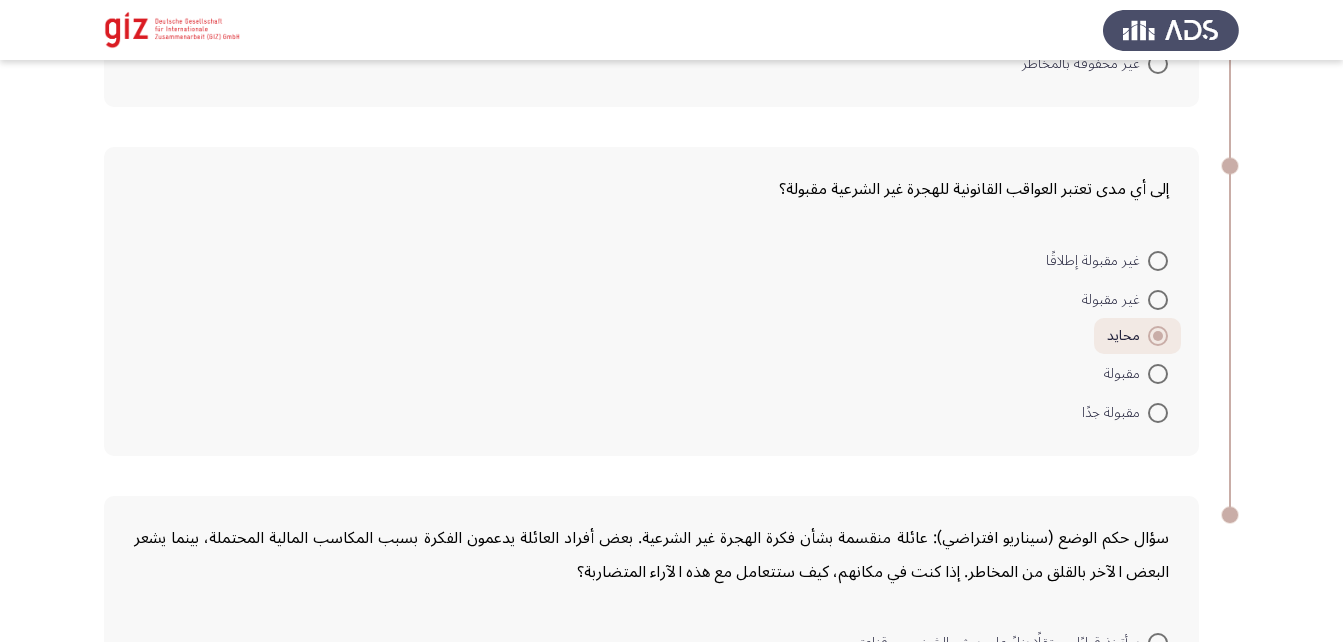 scroll, scrollTop: 3180, scrollLeft: 0, axis: vertical 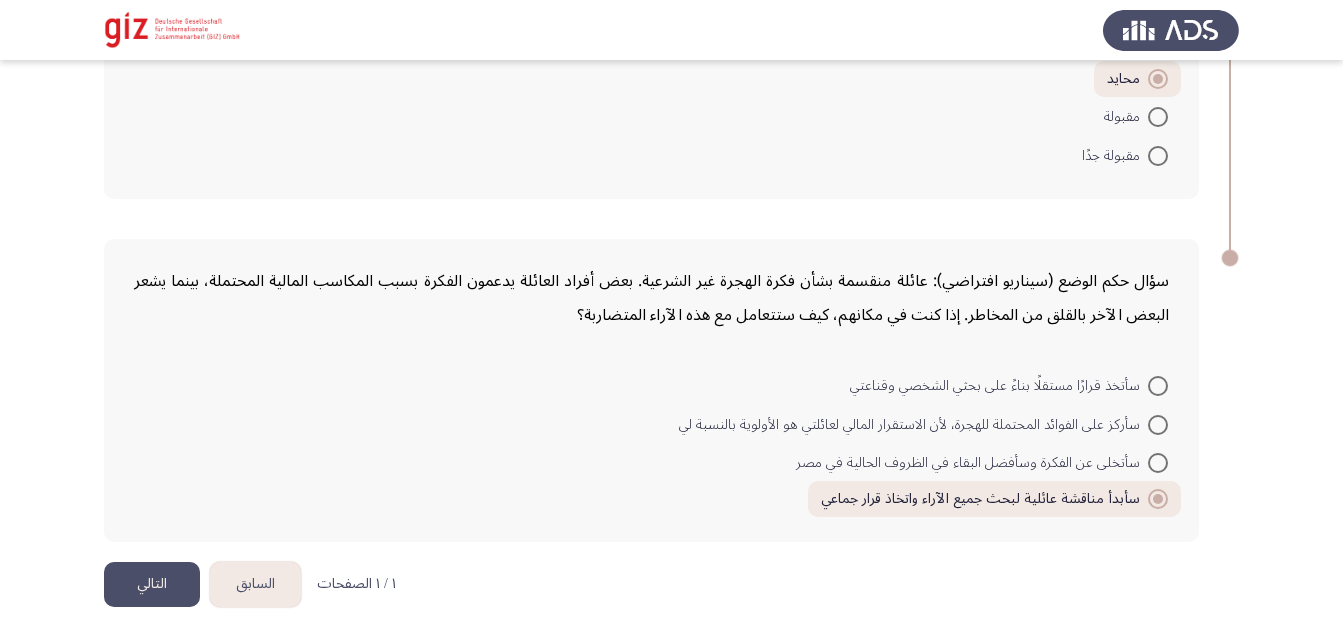 click on "التالي" 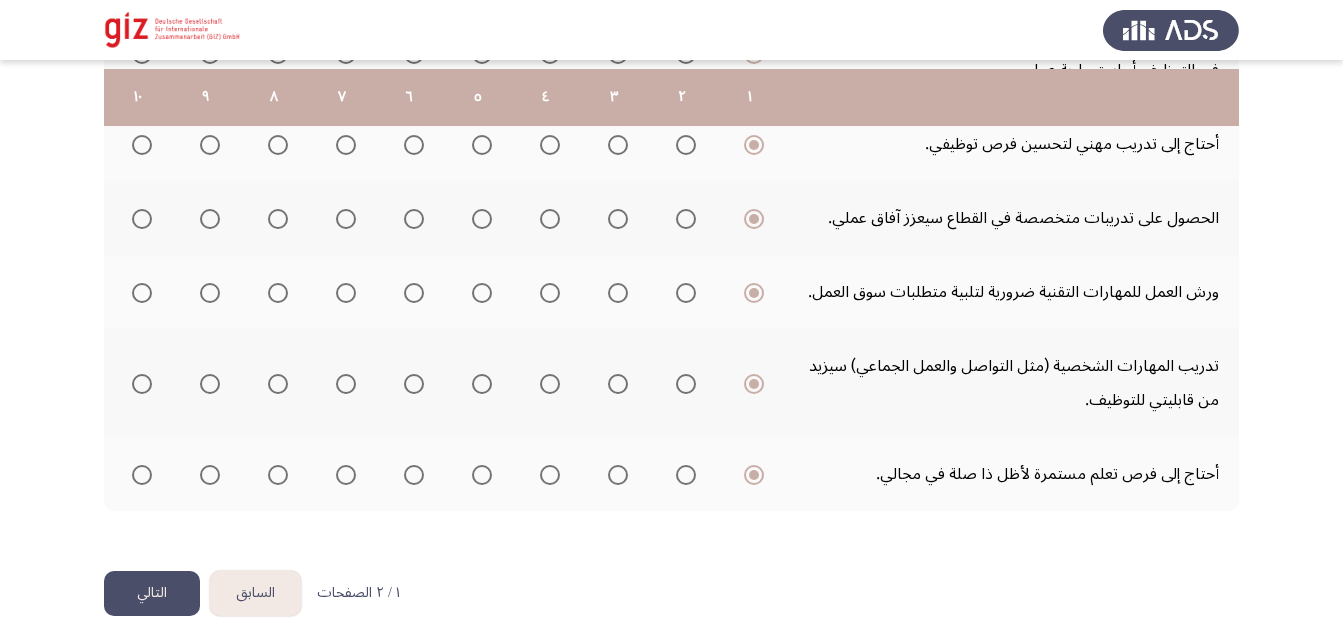 scroll, scrollTop: 760, scrollLeft: 0, axis: vertical 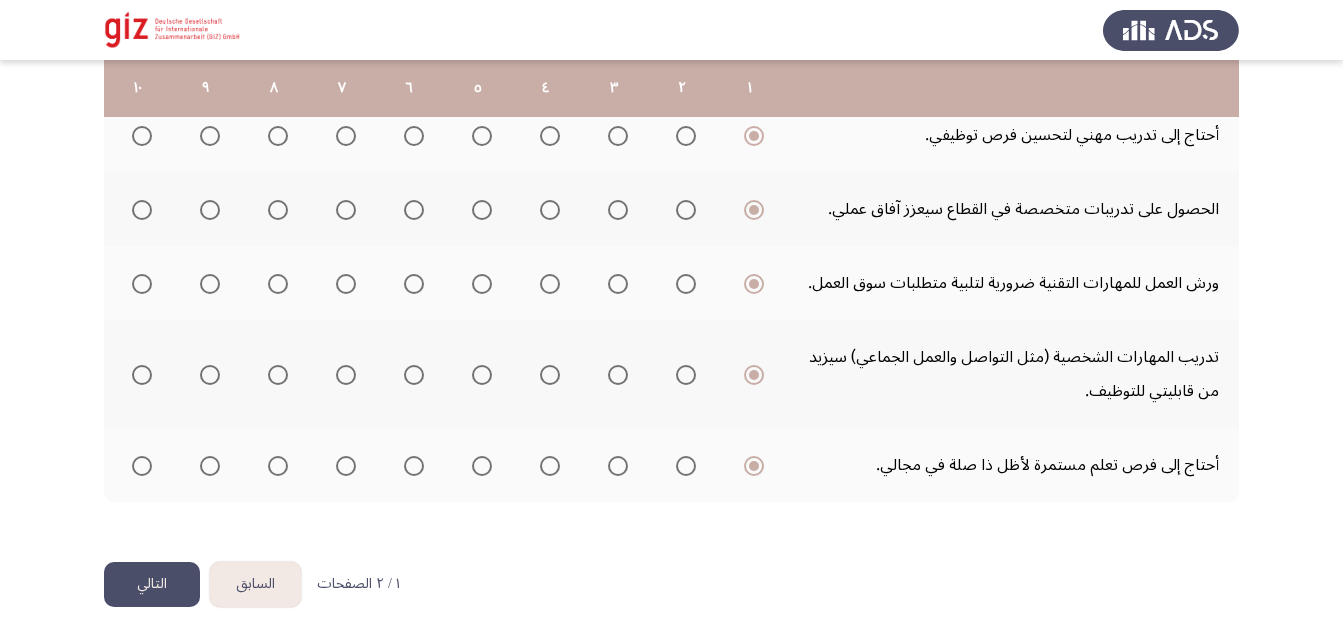click on "التالي" 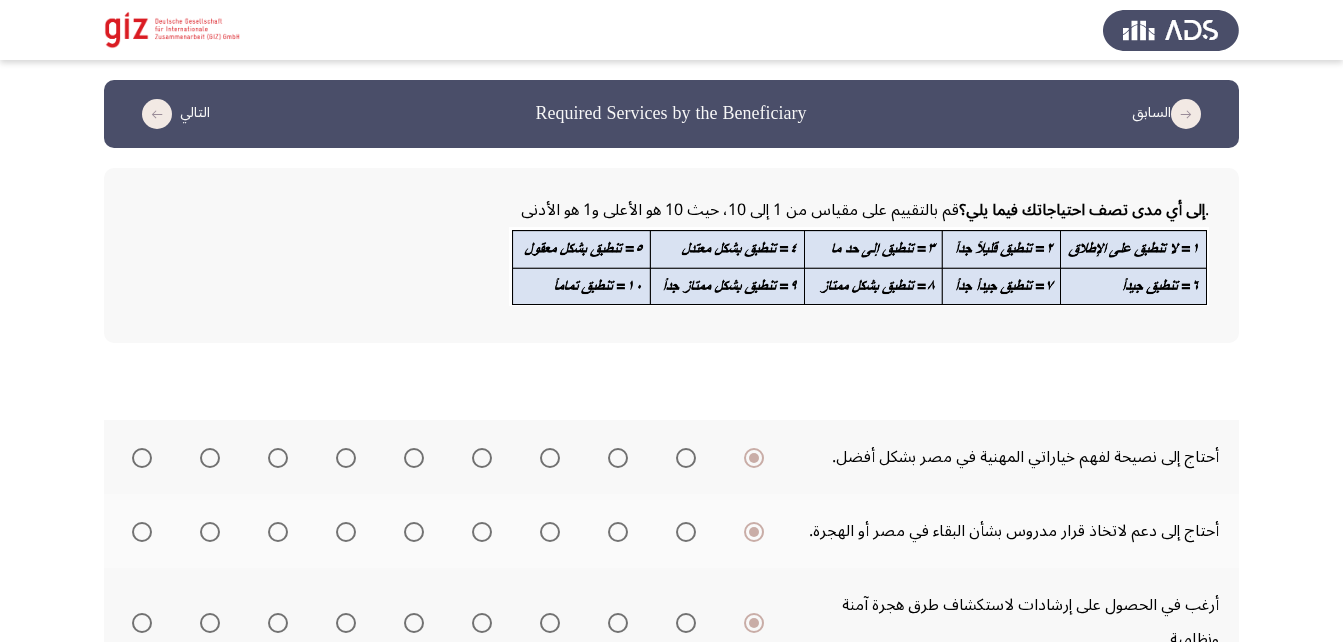 scroll, scrollTop: 828, scrollLeft: 0, axis: vertical 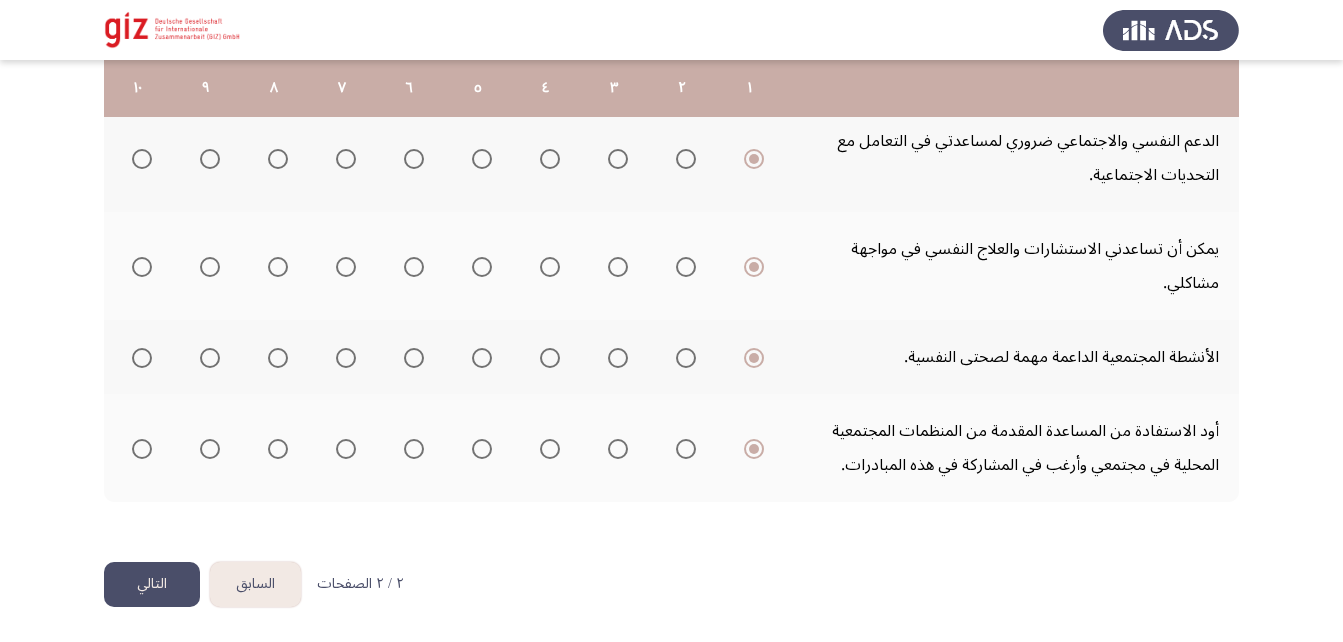 click on "التالي" 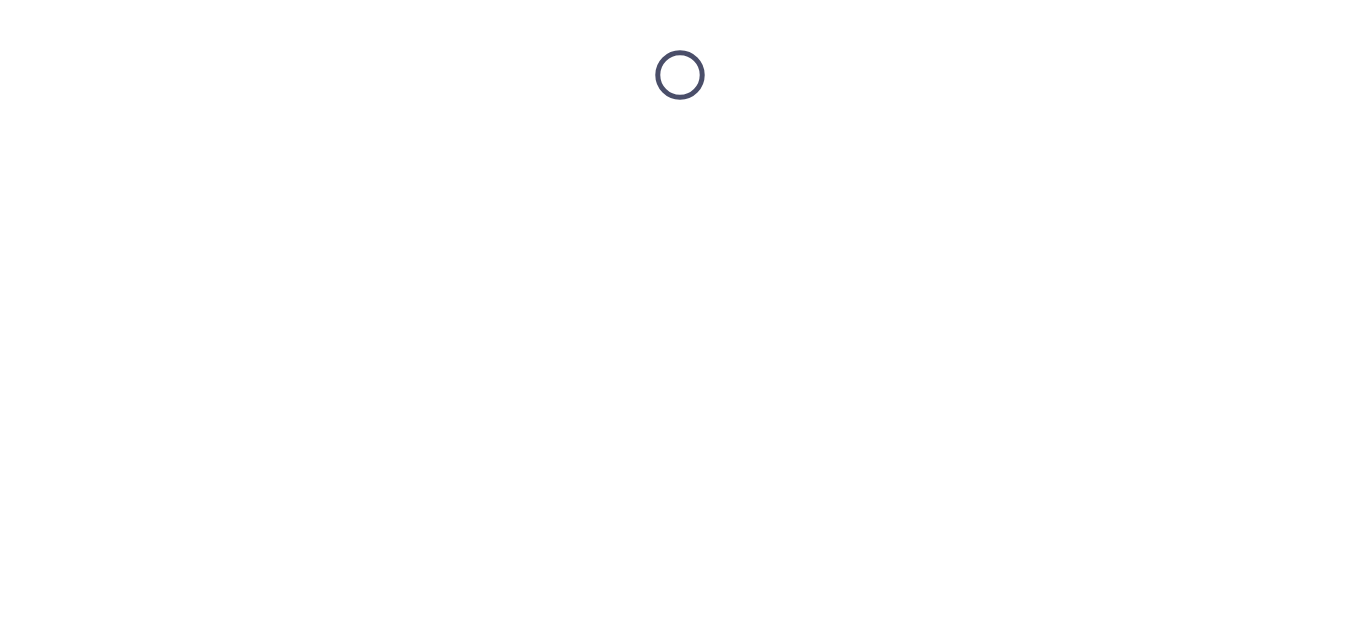 scroll, scrollTop: 0, scrollLeft: 0, axis: both 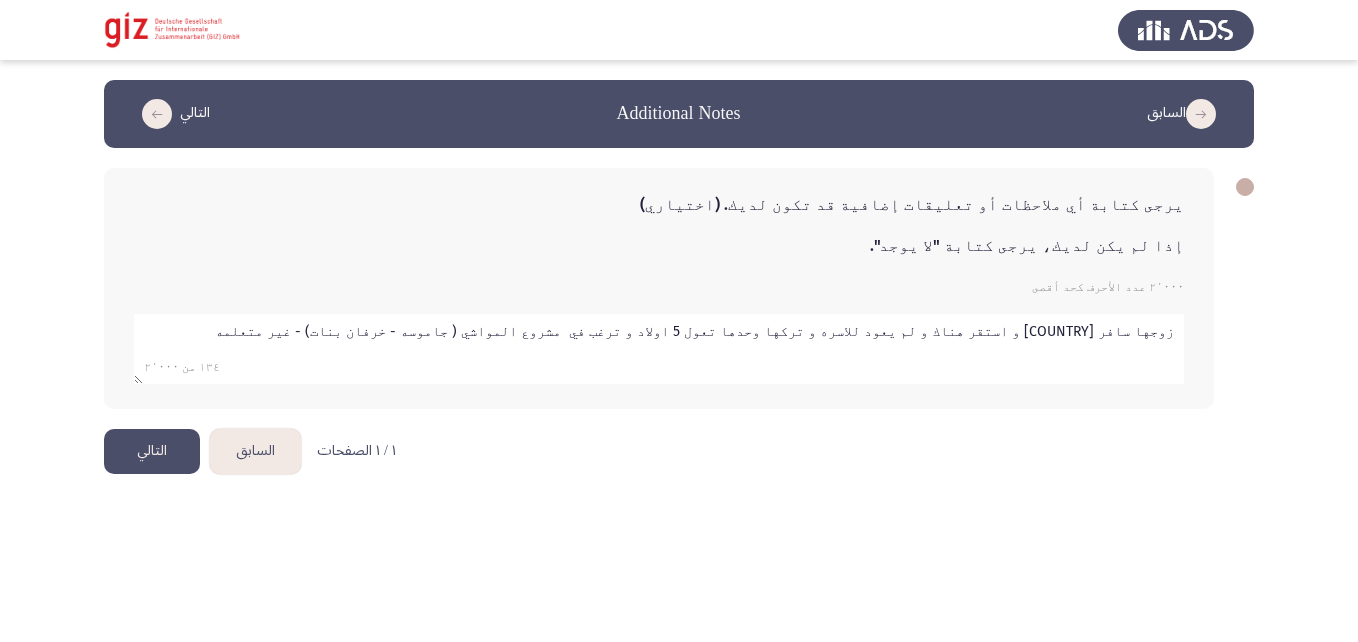 click on "التالي" 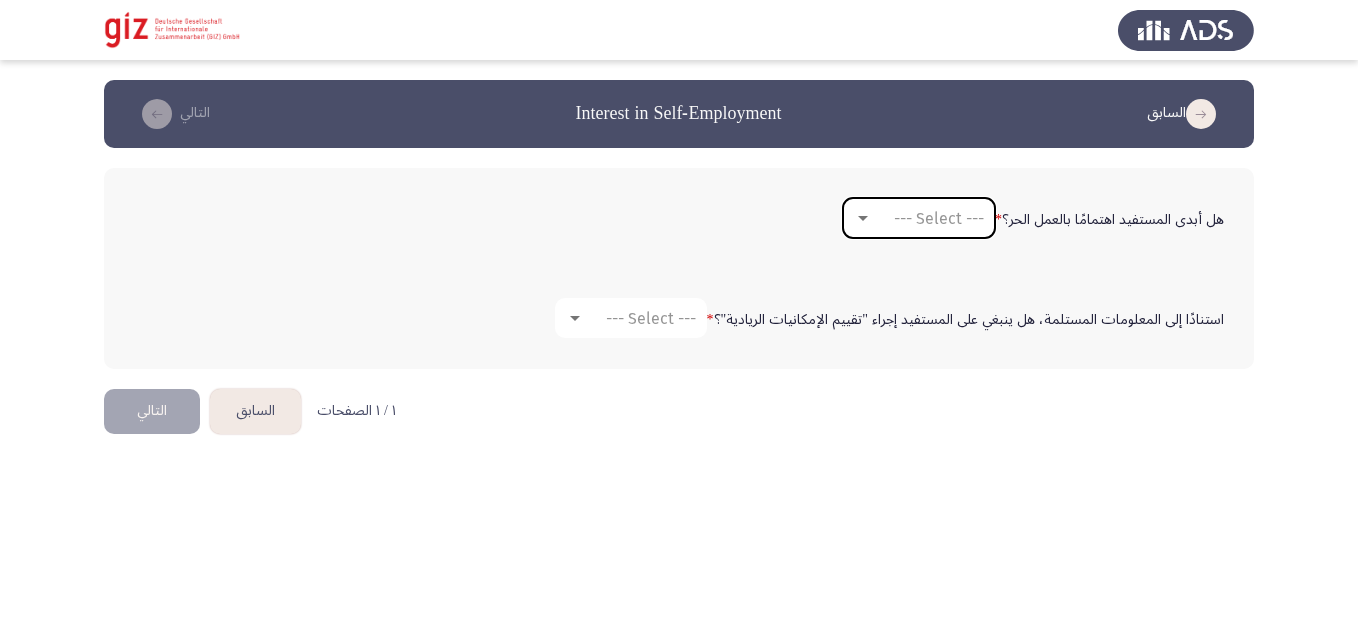click on "--- Select ---" at bounding box center (928, 218) 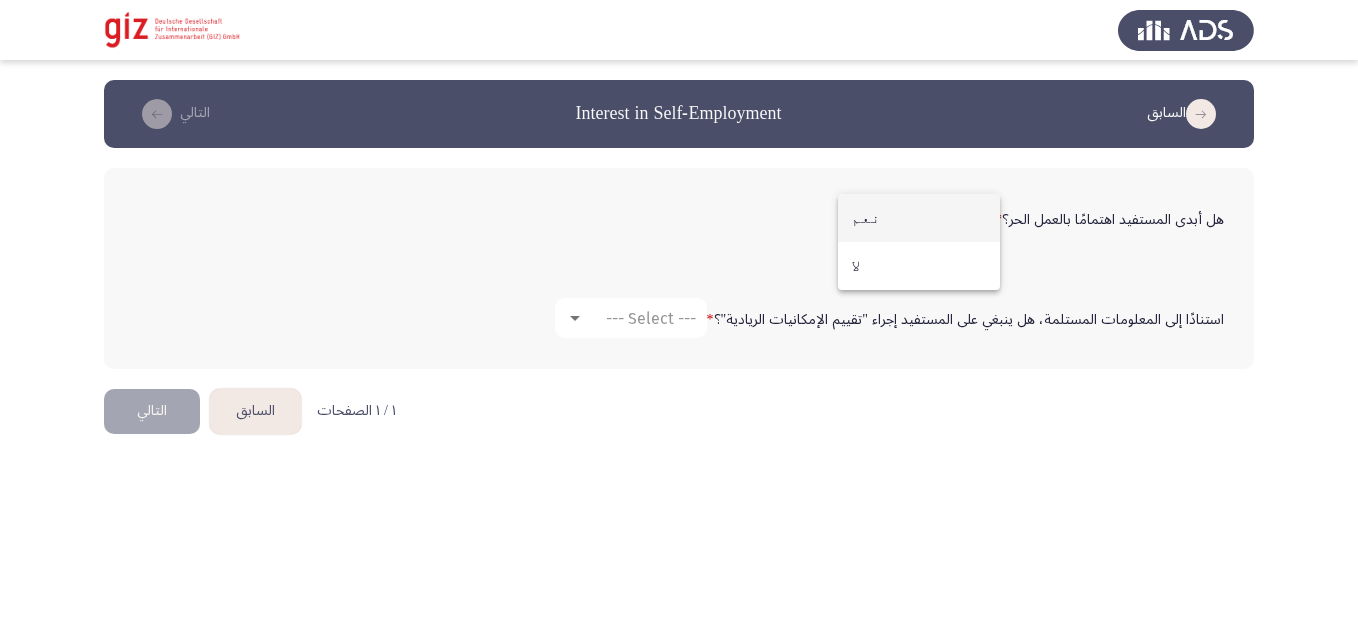 click on "نعم" at bounding box center (919, 218) 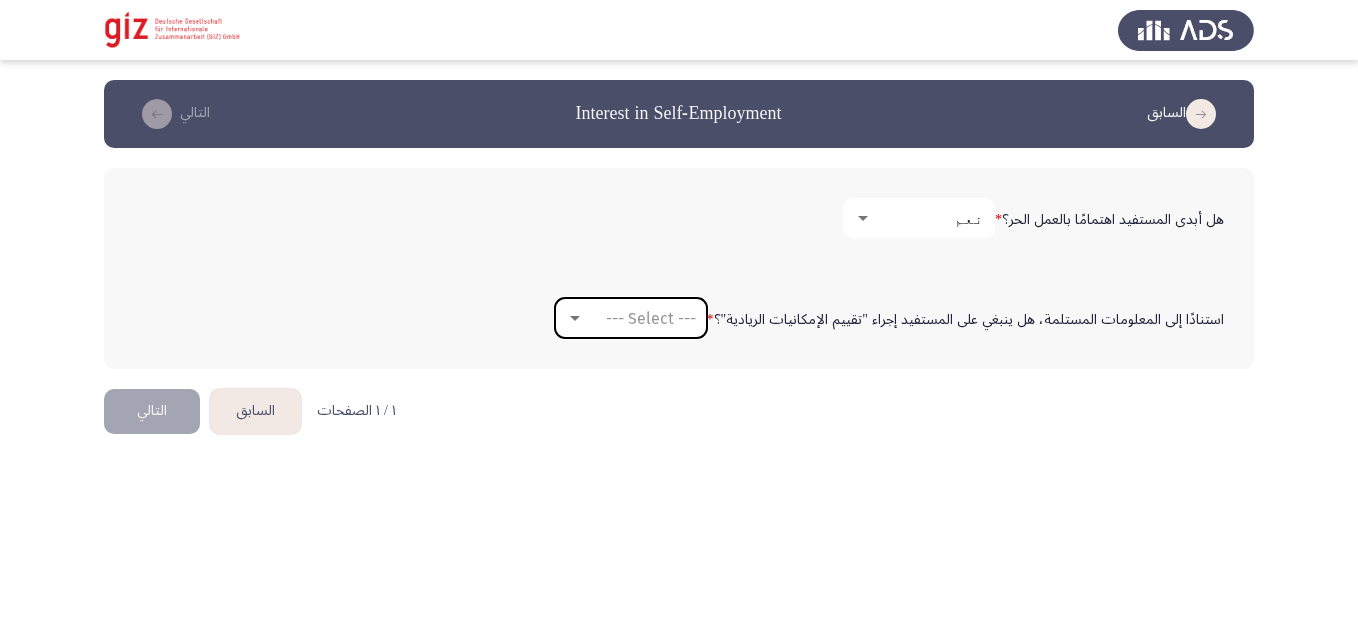 click on "--- Select ---" at bounding box center (651, 318) 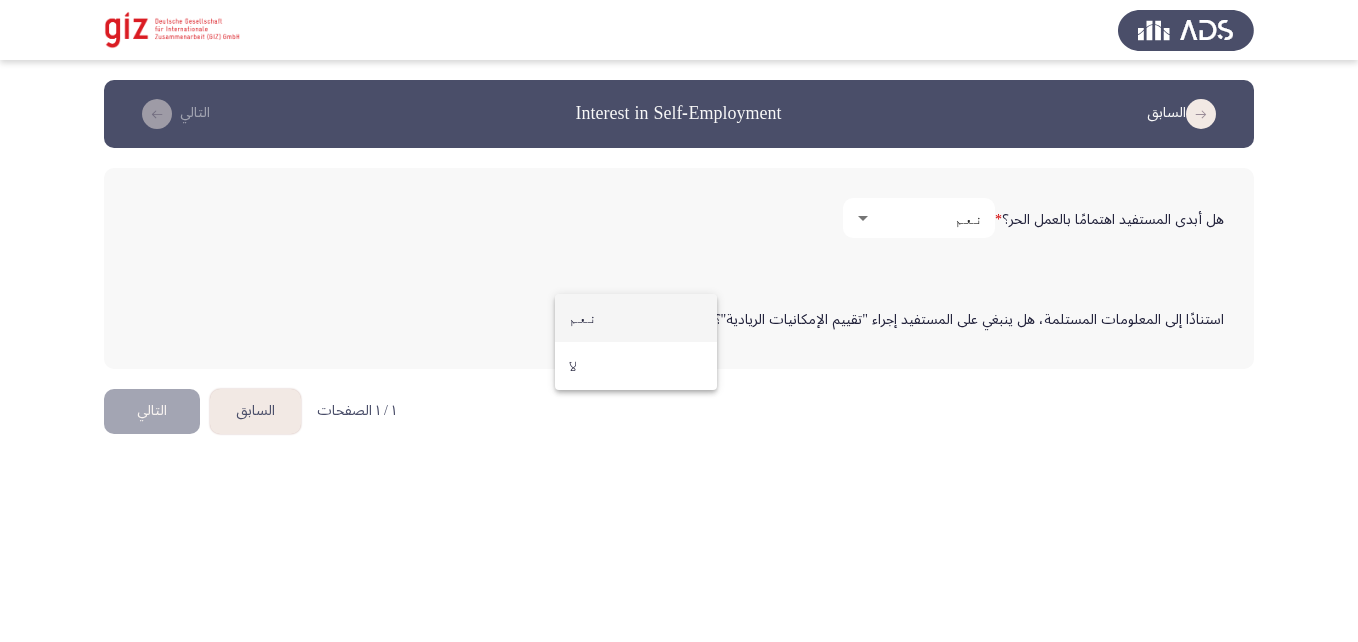 click on "نعم" at bounding box center [636, 318] 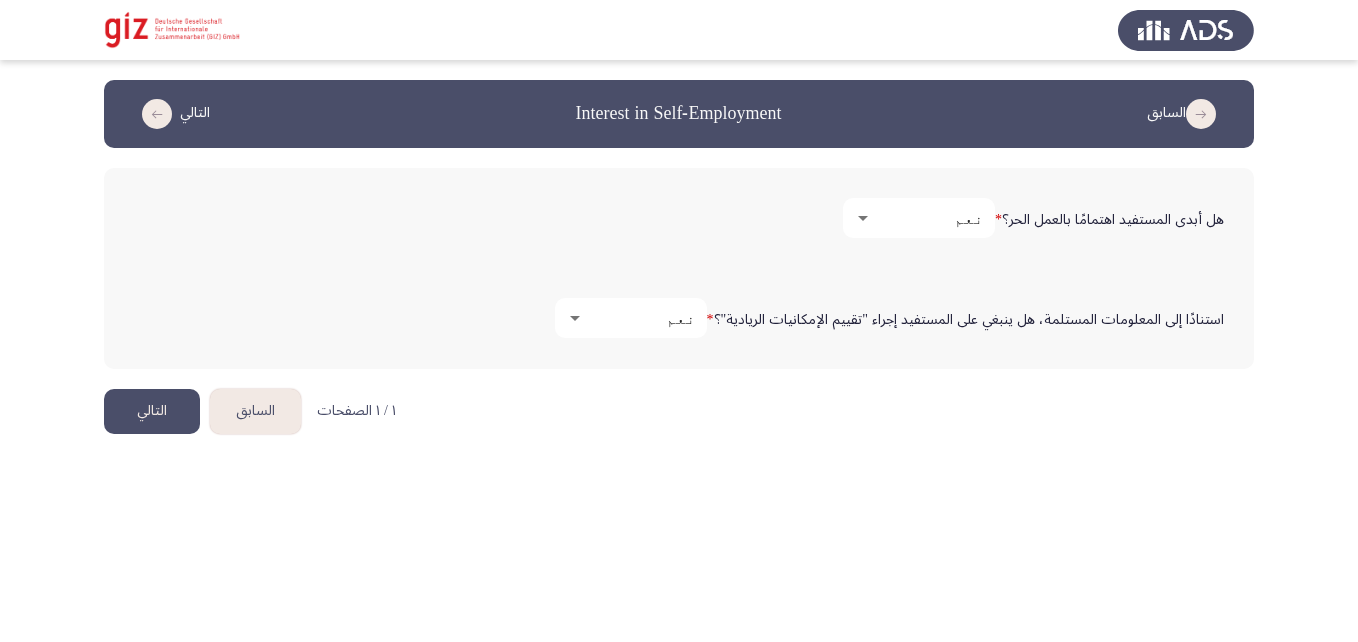 click on "التالي" 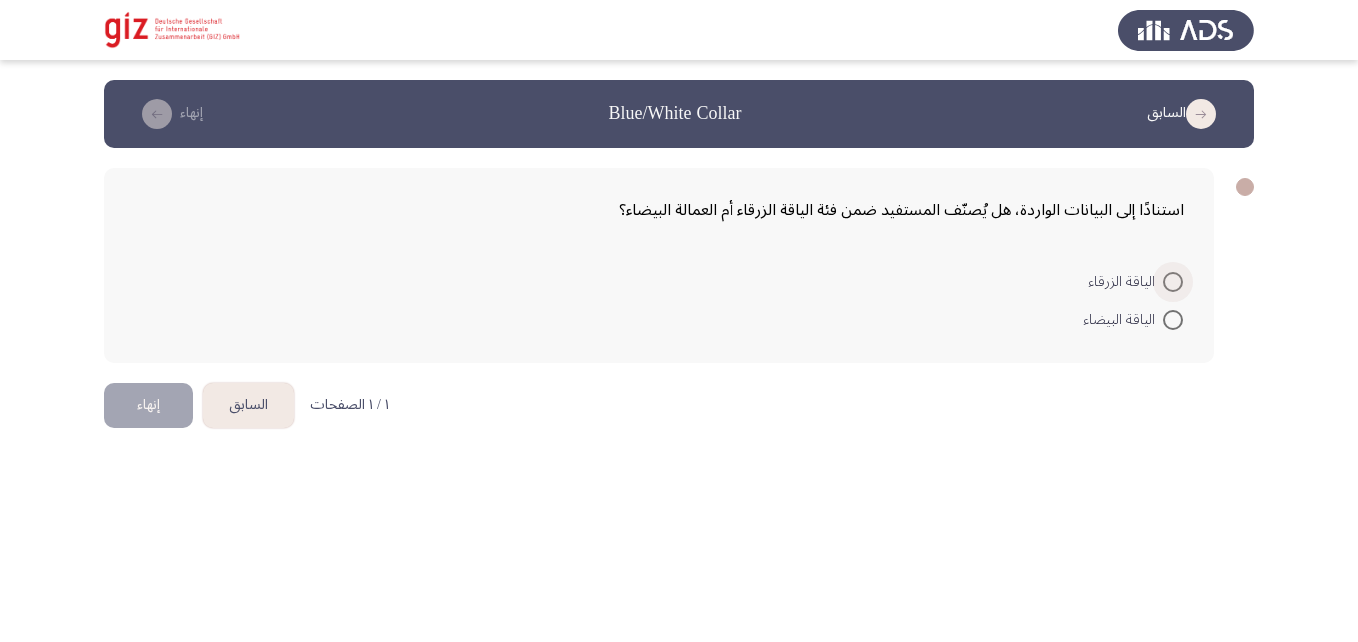 click at bounding box center (1173, 282) 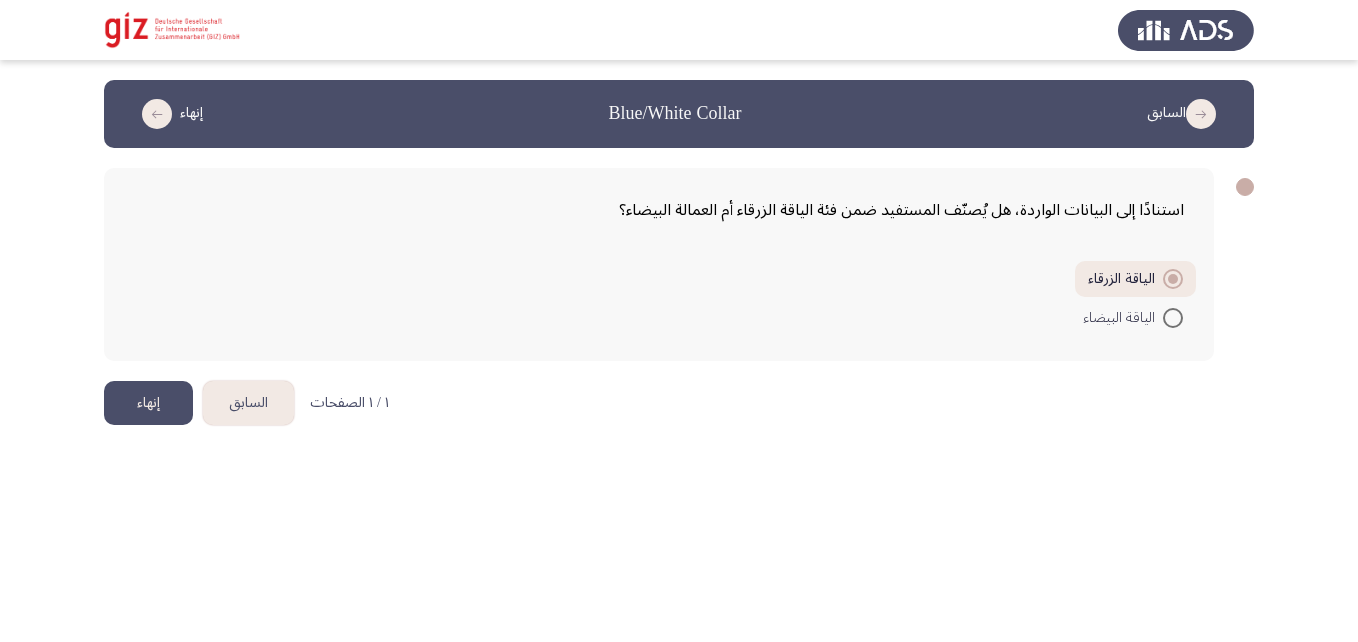 click on "إنهاء" 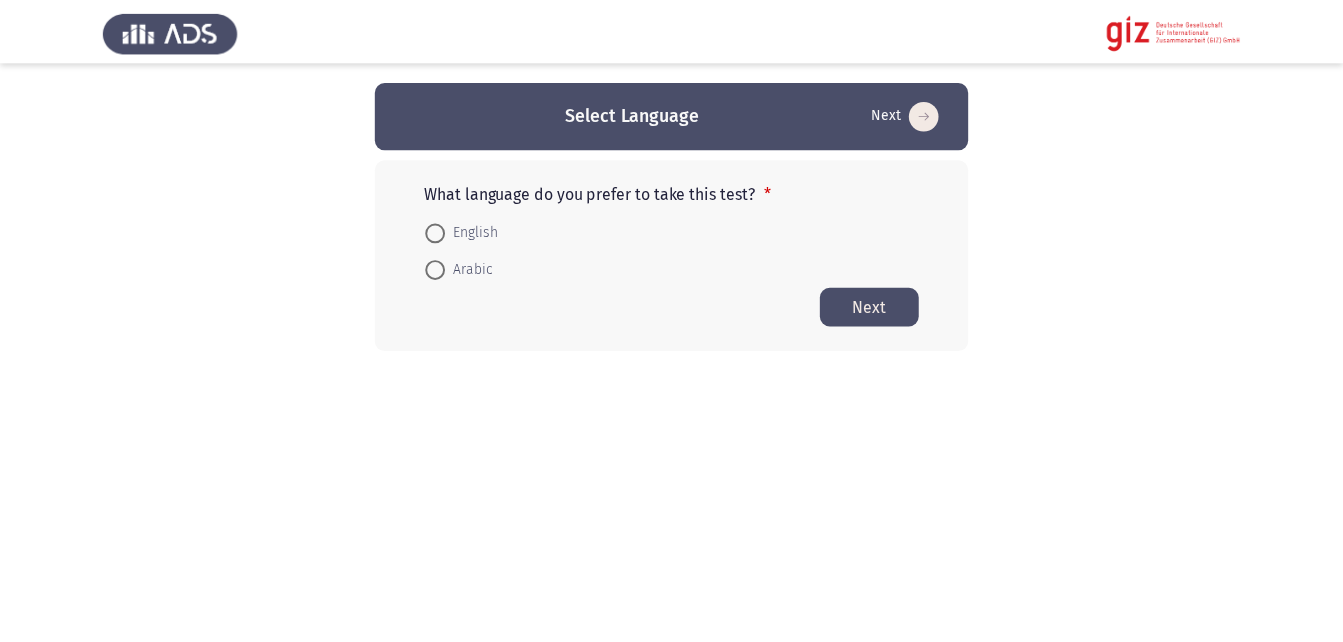 scroll, scrollTop: 0, scrollLeft: 0, axis: both 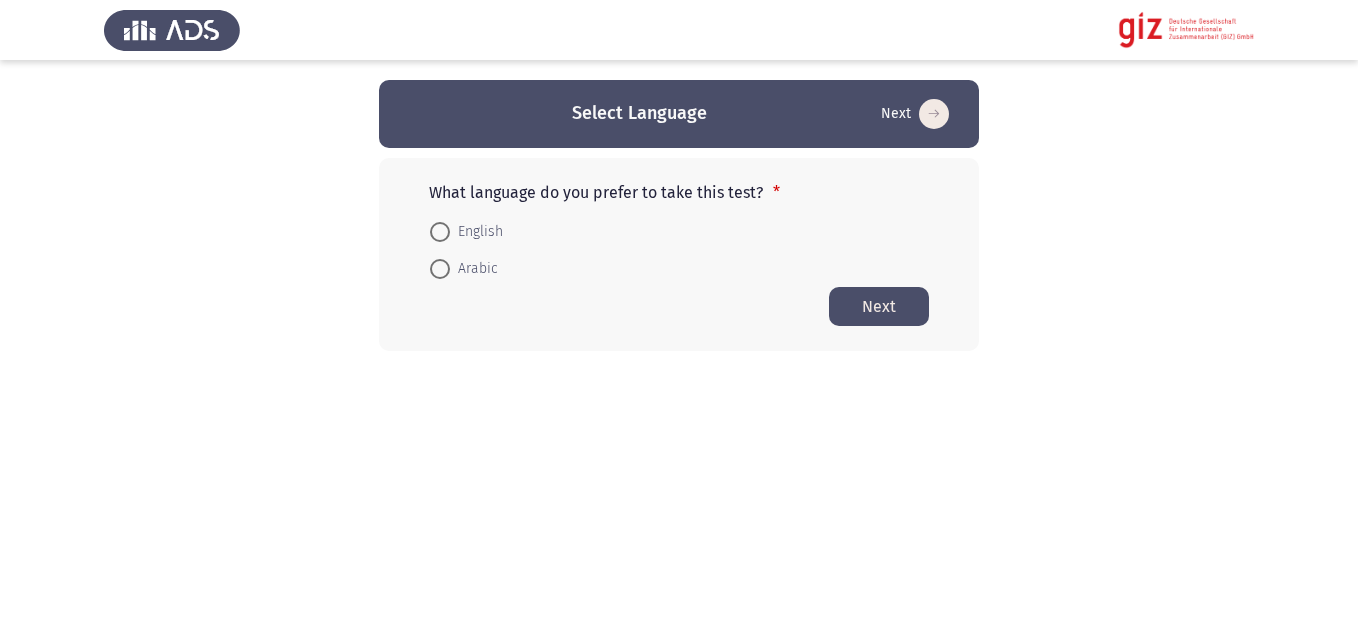 click at bounding box center [440, 269] 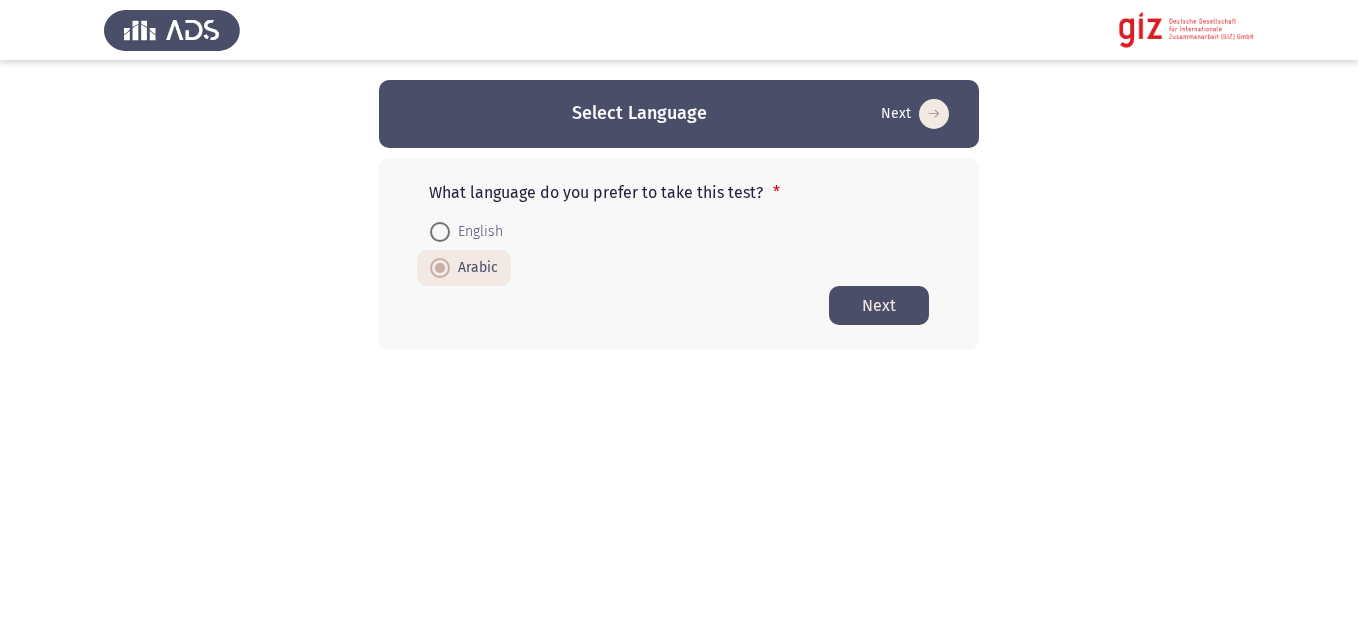 click on "Next" 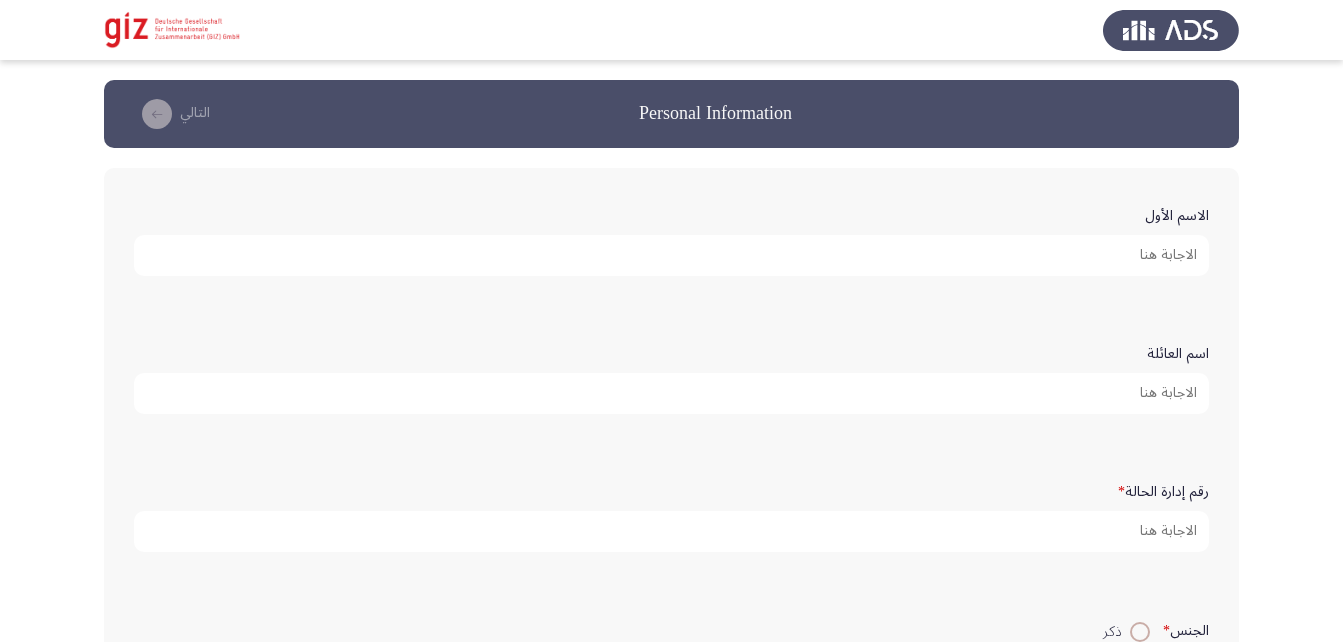click on "الاسم الأول" at bounding box center [671, 255] 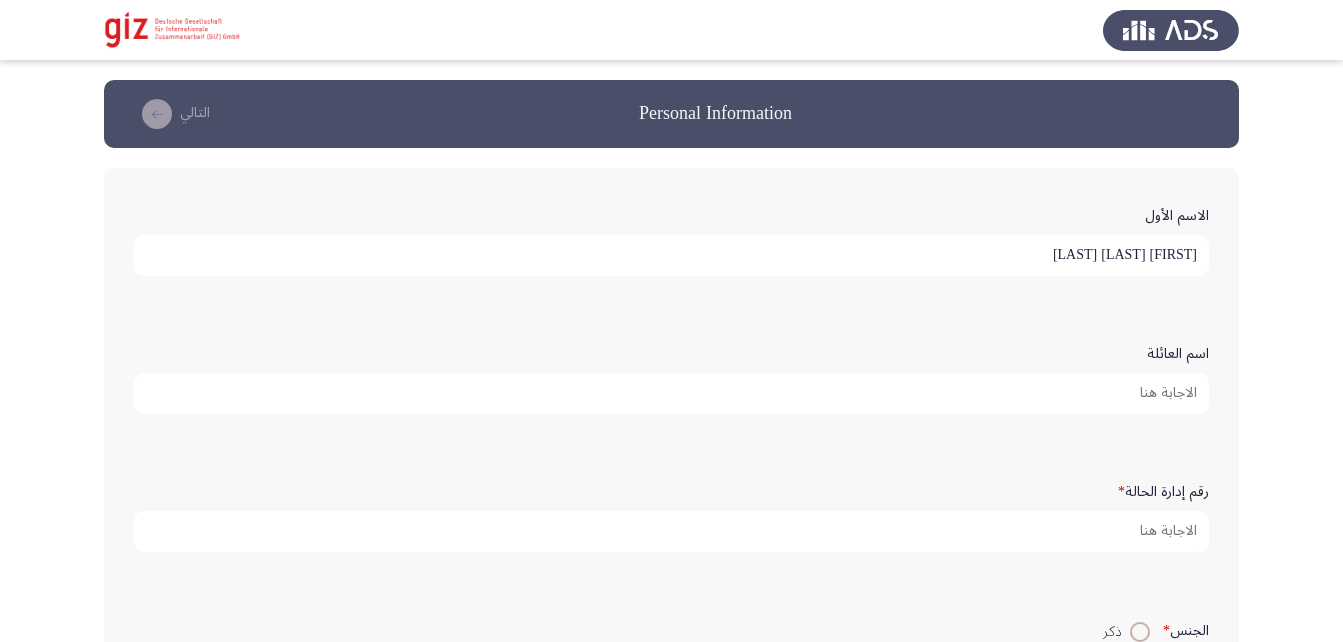 type on "هاله ثروت عبد الرحمن" 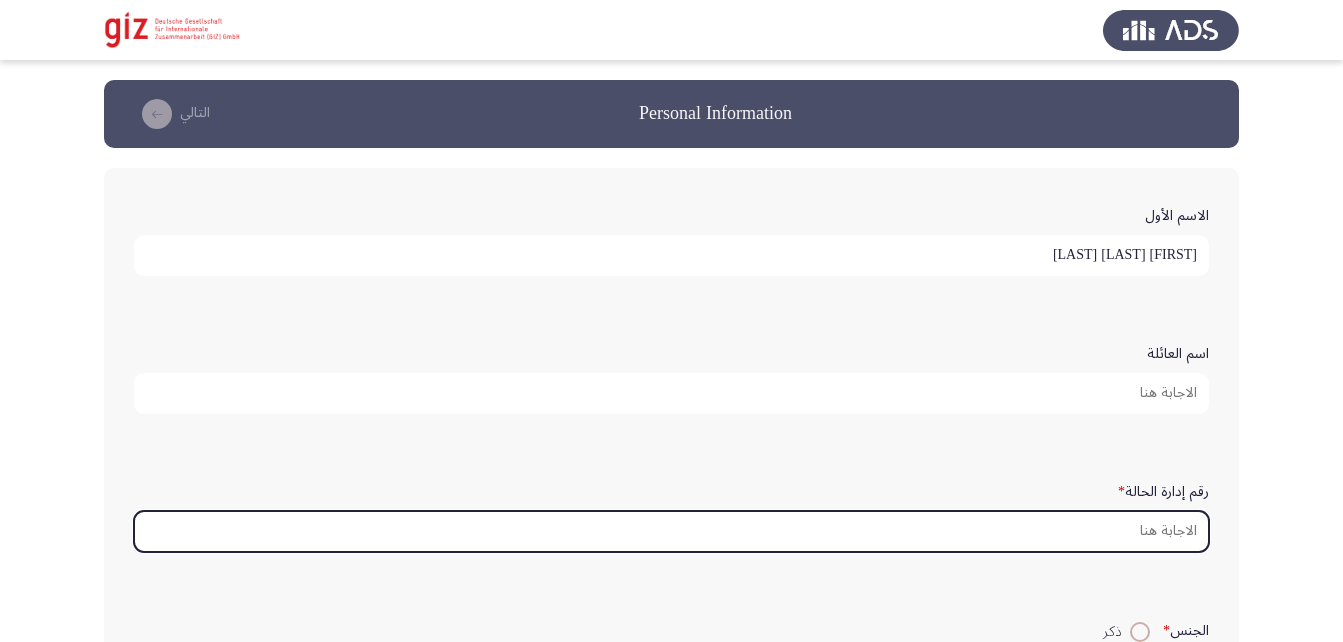 click on "رقم إدارة الحالة   *" at bounding box center (671, 531) 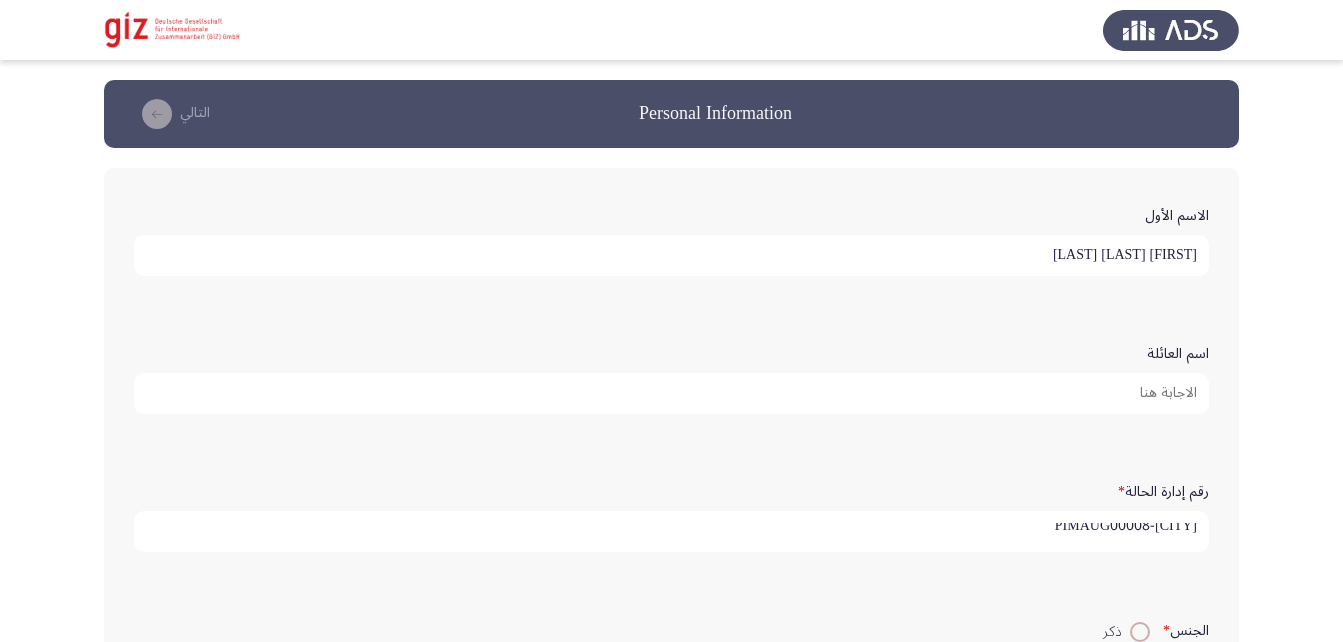 scroll, scrollTop: 5, scrollLeft: 0, axis: vertical 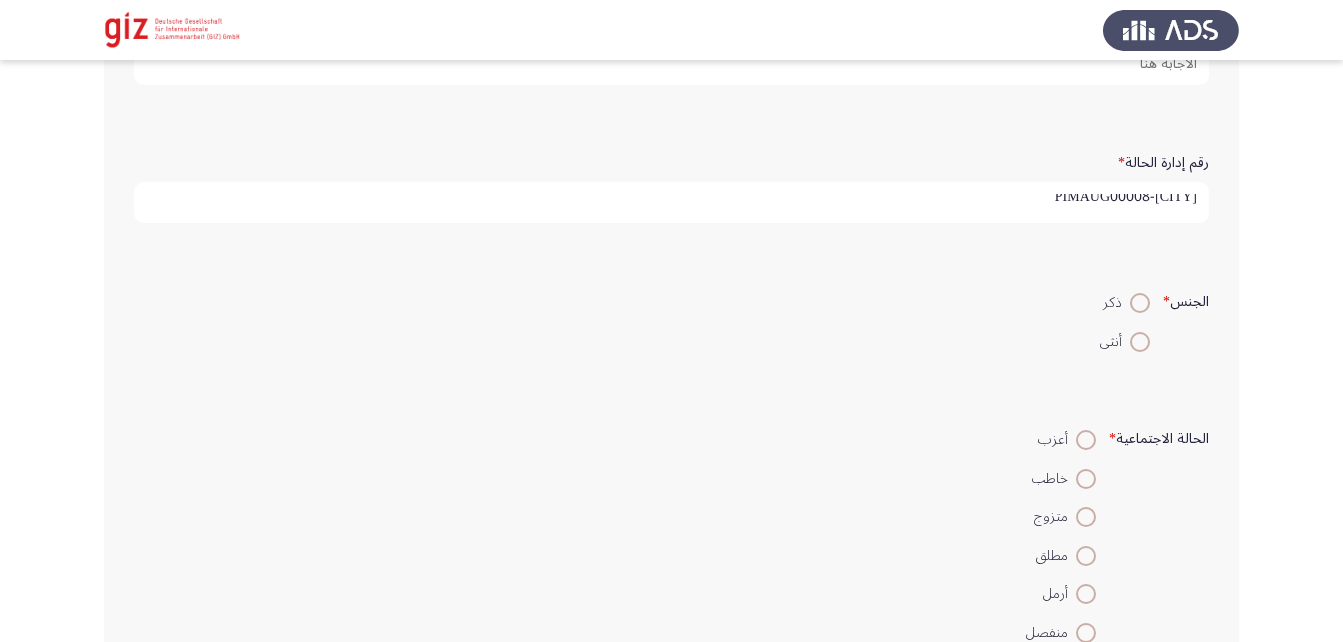 type on "PIMAUG00008-SOHAG" 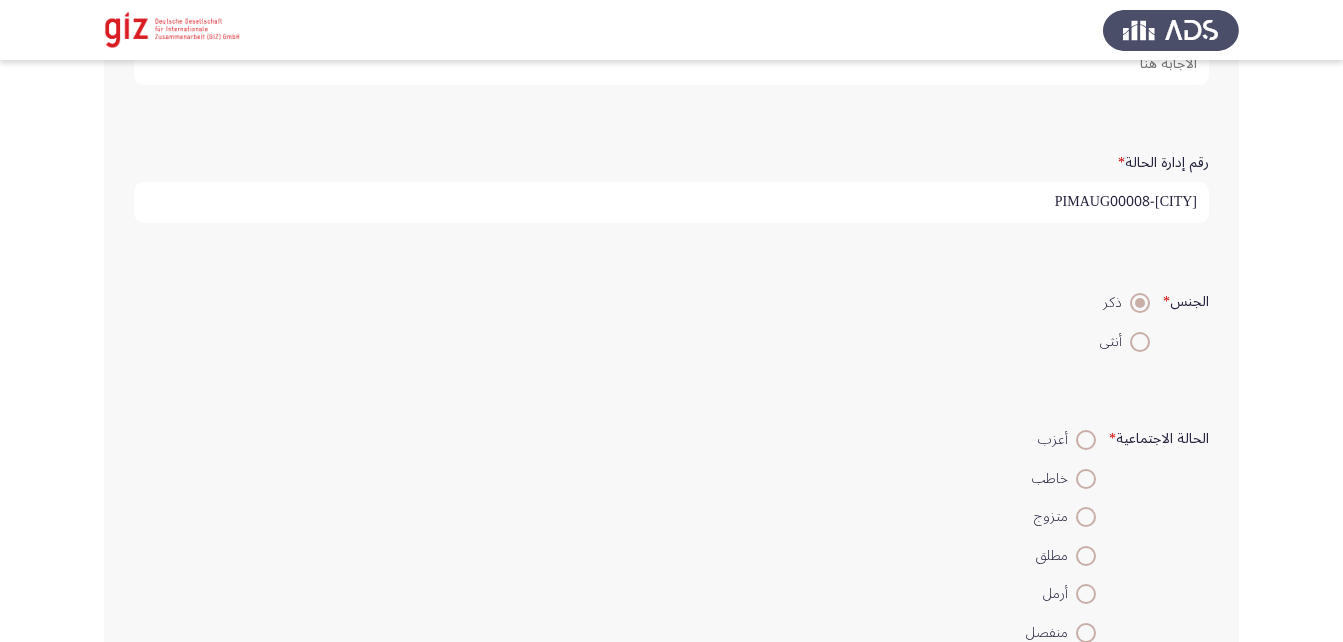 click at bounding box center [1140, 342] 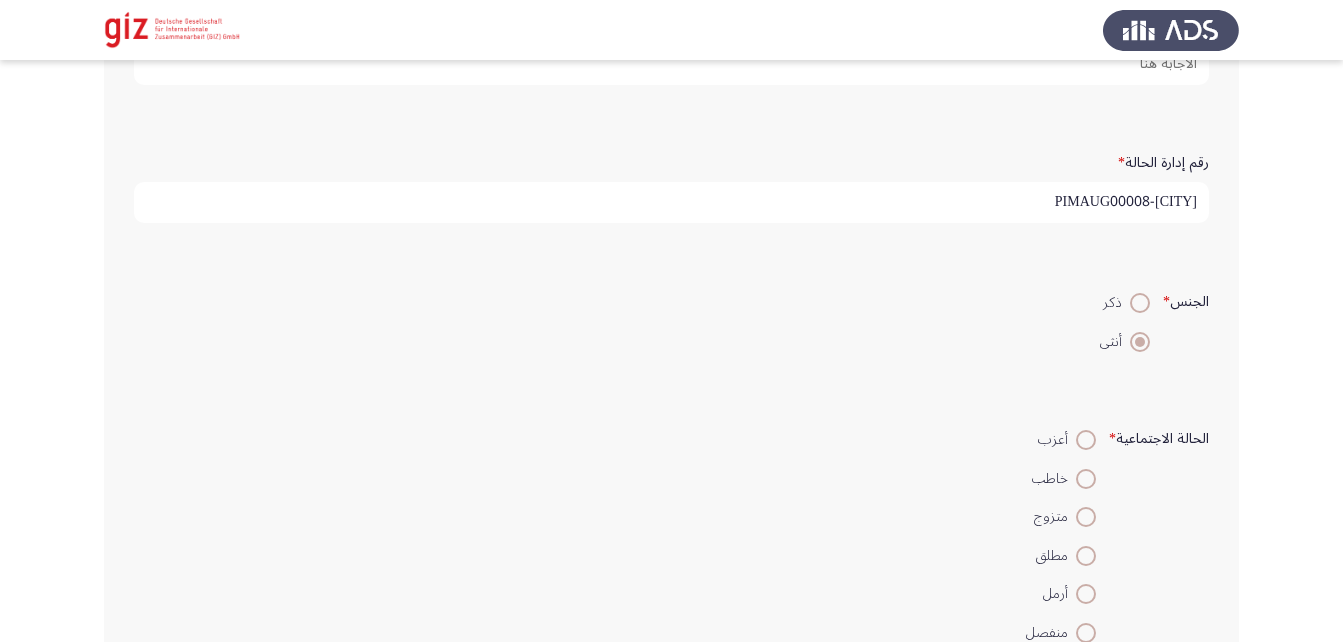 scroll, scrollTop: 572, scrollLeft: 0, axis: vertical 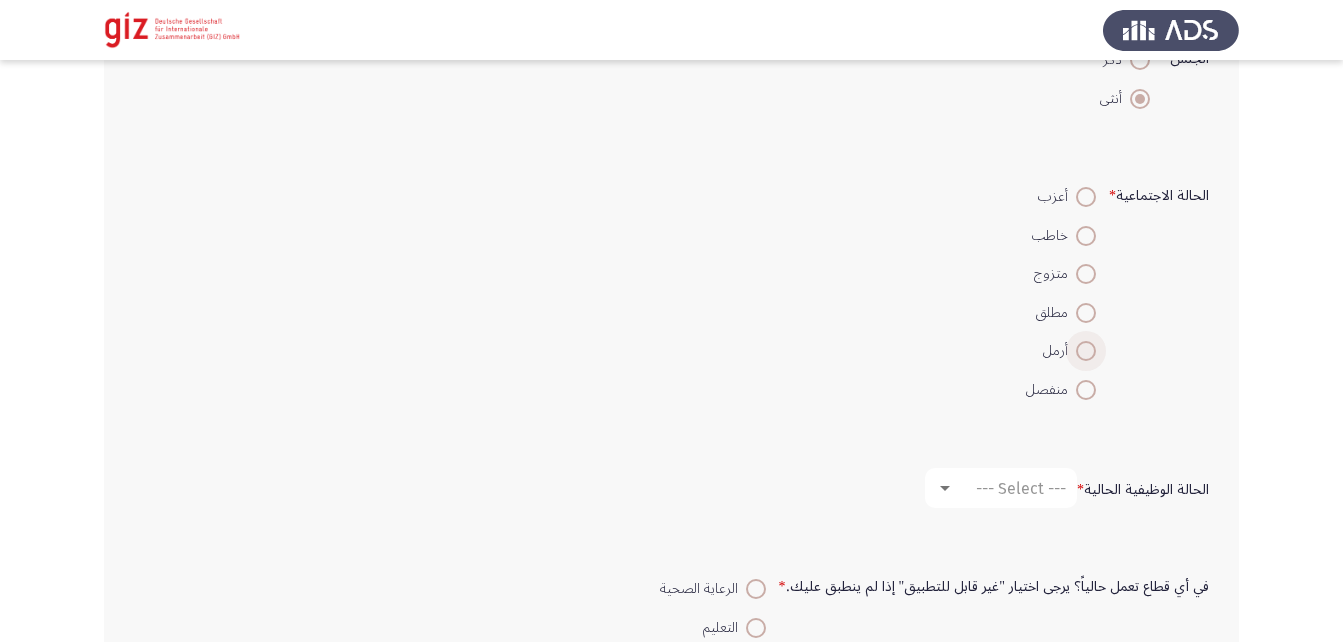 click at bounding box center (1086, 351) 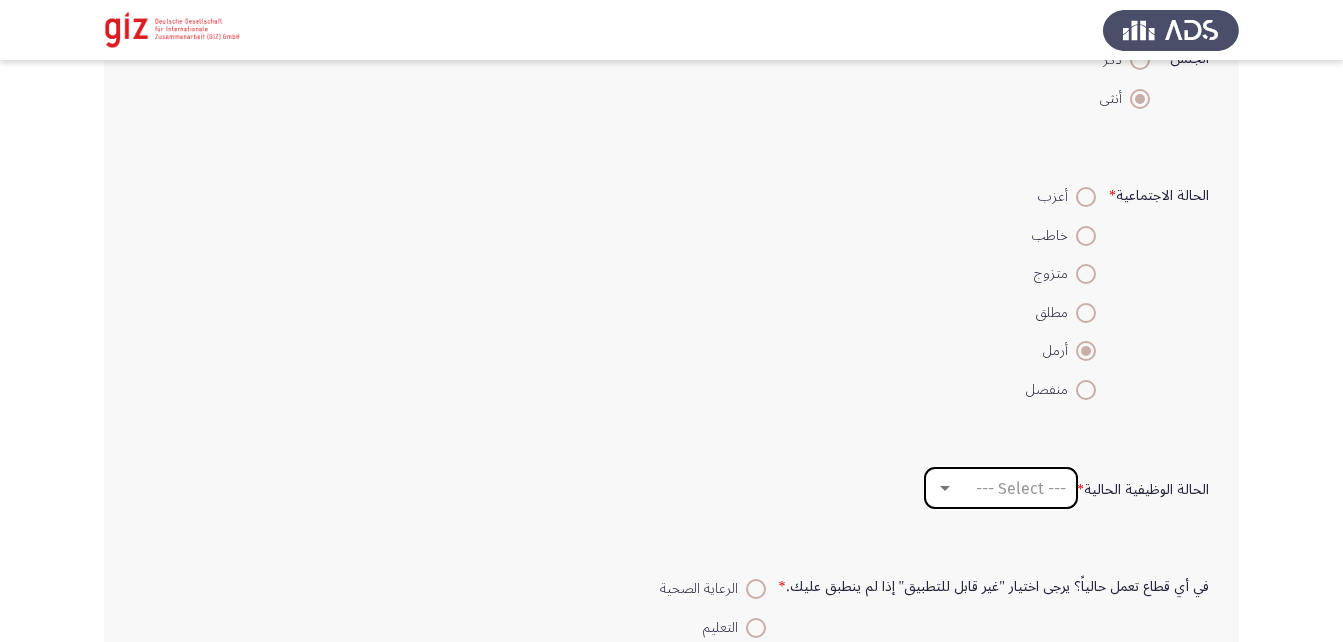 click on "--- Select ---" at bounding box center [1021, 488] 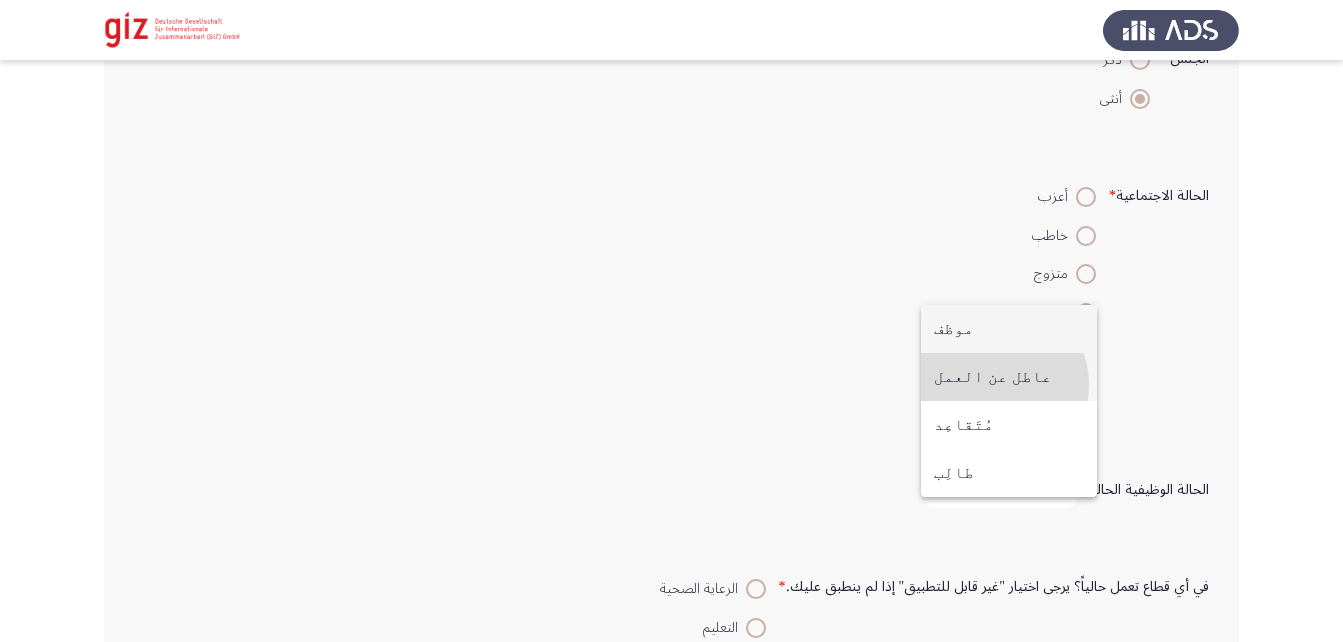 click on "عاطل عن العمل" at bounding box center (1009, 377) 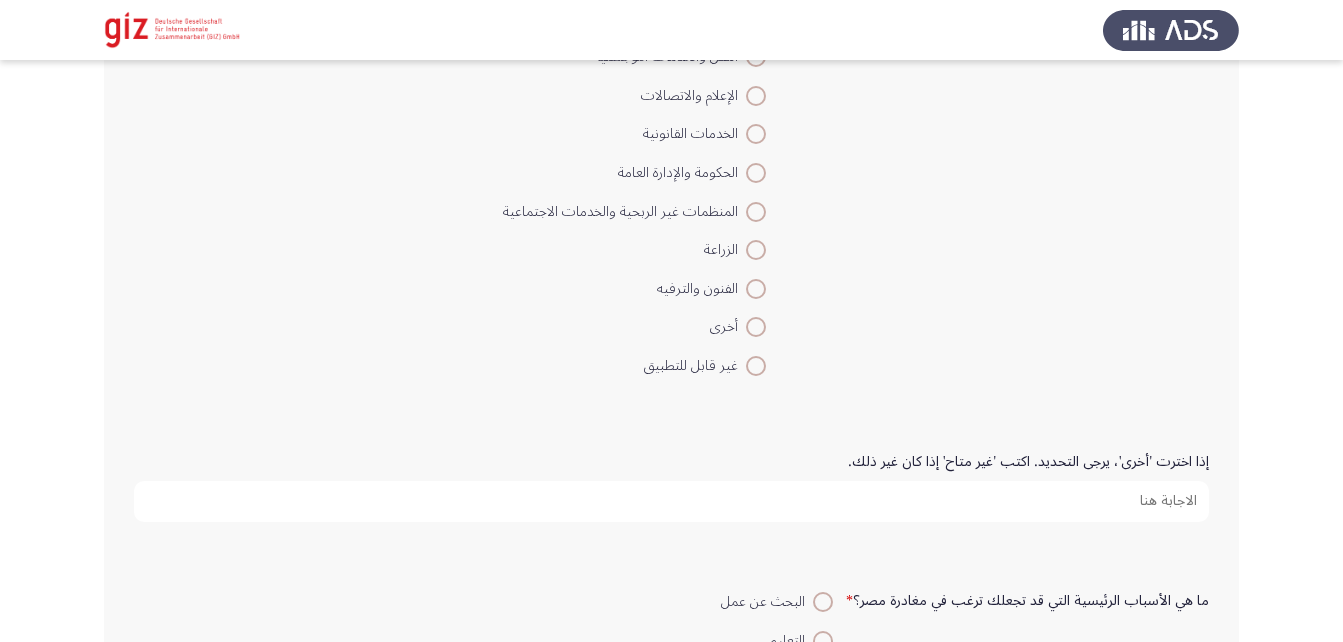 scroll, scrollTop: 1462, scrollLeft: 0, axis: vertical 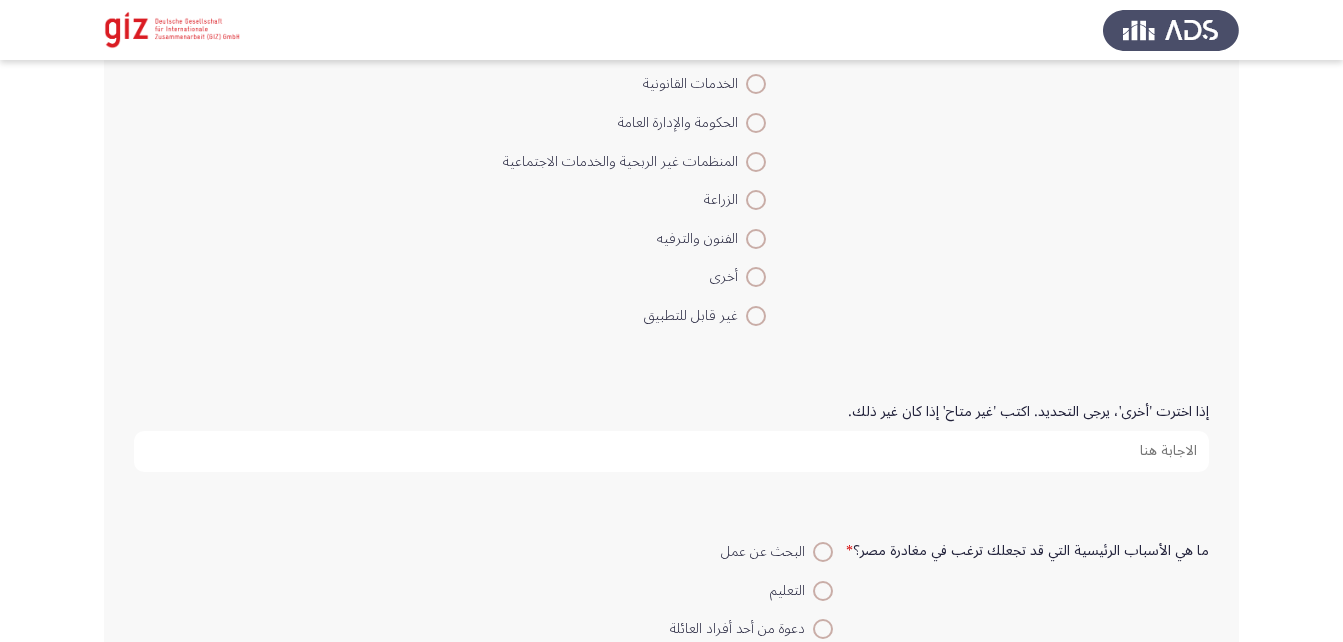click at bounding box center [756, 316] 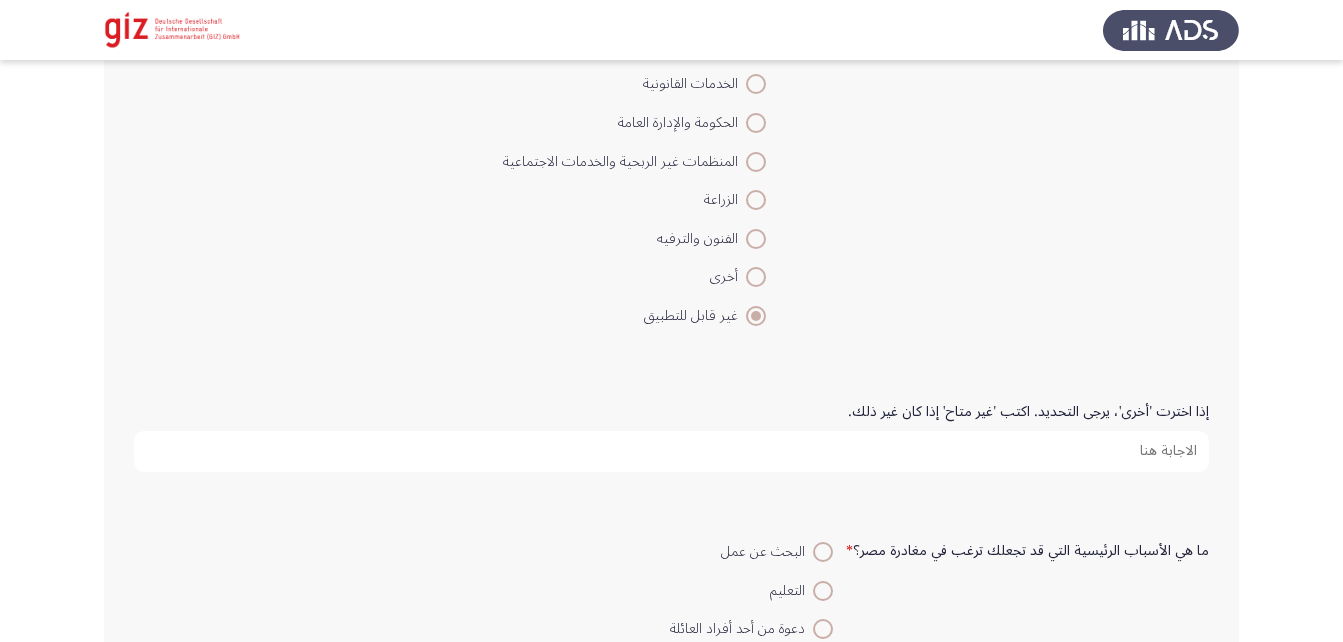 click on "إذا اخترت 'أخرى'، يرجى التحديد. اكتب 'غير متاح' إذا كان غير ذلك." at bounding box center (671, 451) 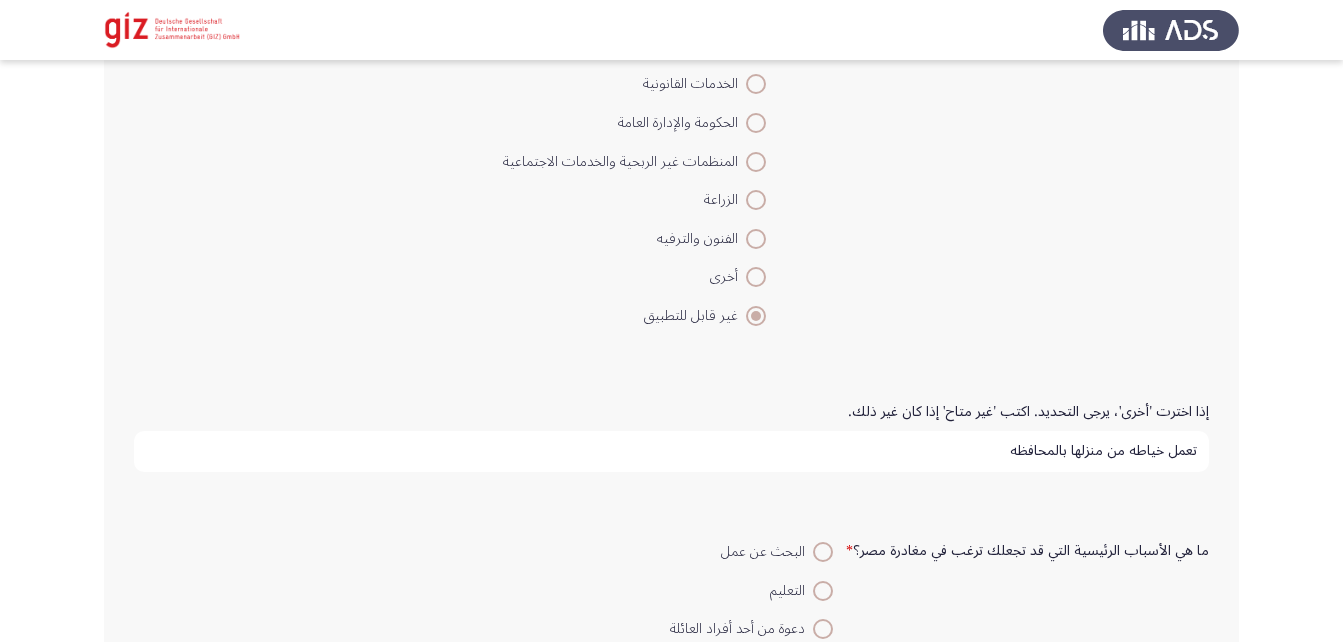 scroll, scrollTop: 1700, scrollLeft: 0, axis: vertical 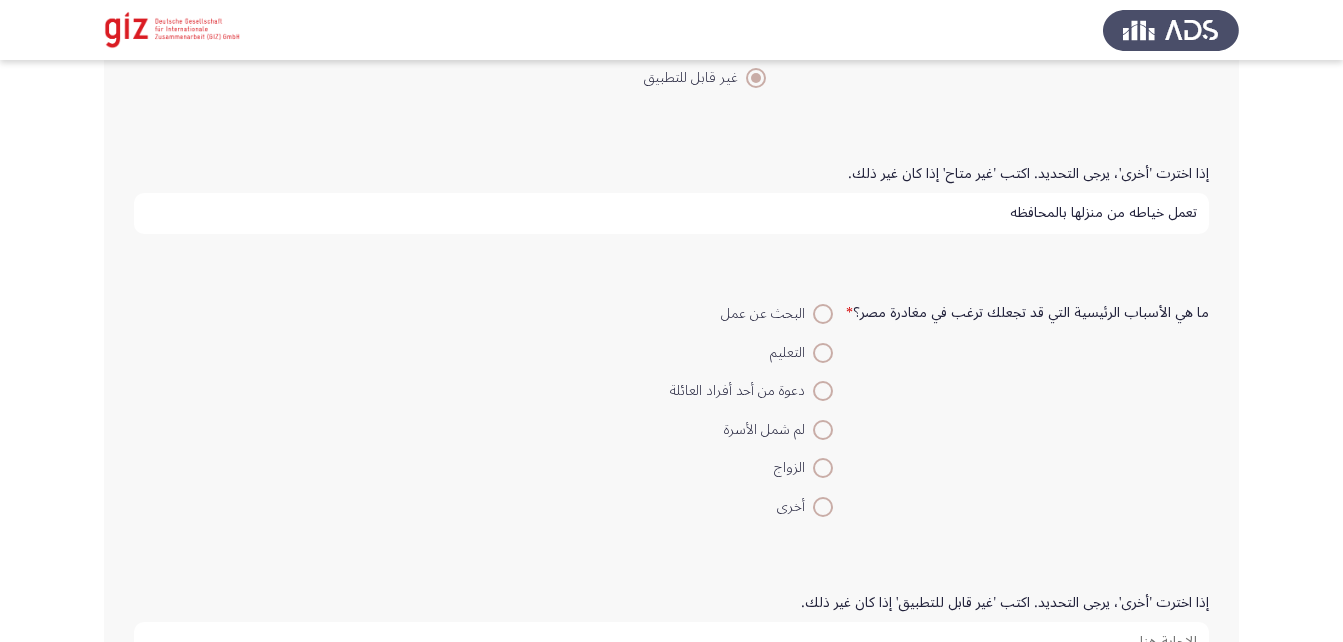 type on "تعمل خياطه من منزلها بالمحافظه" 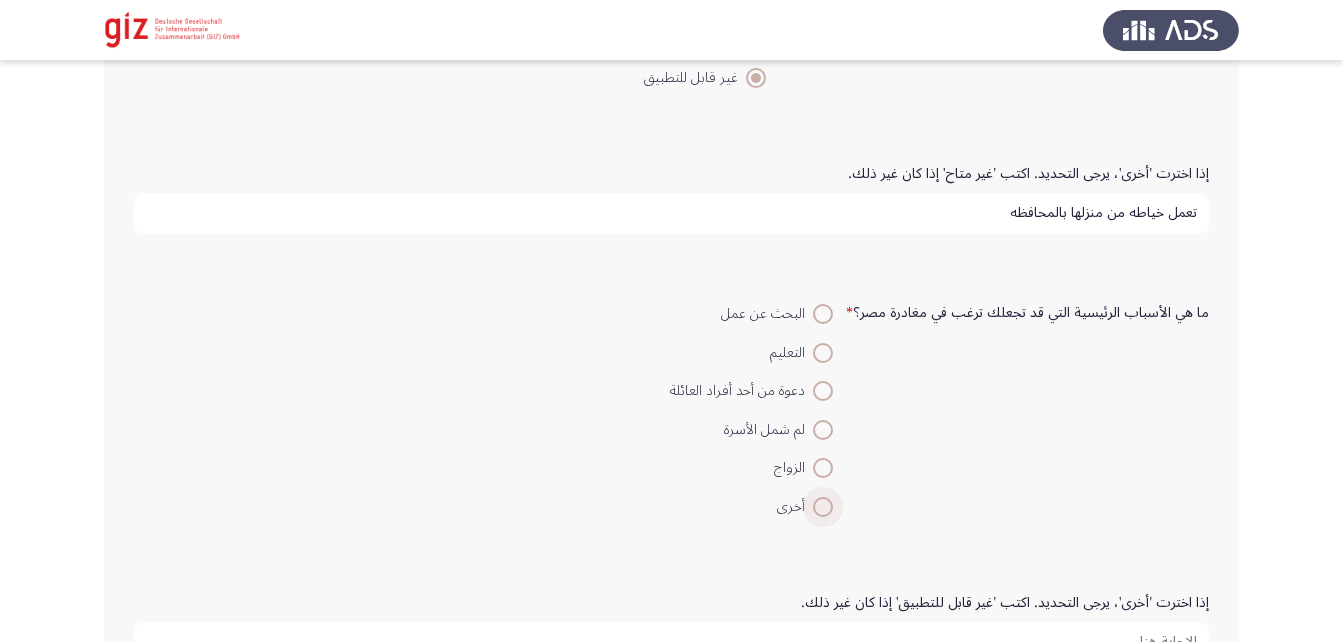 click at bounding box center [823, 507] 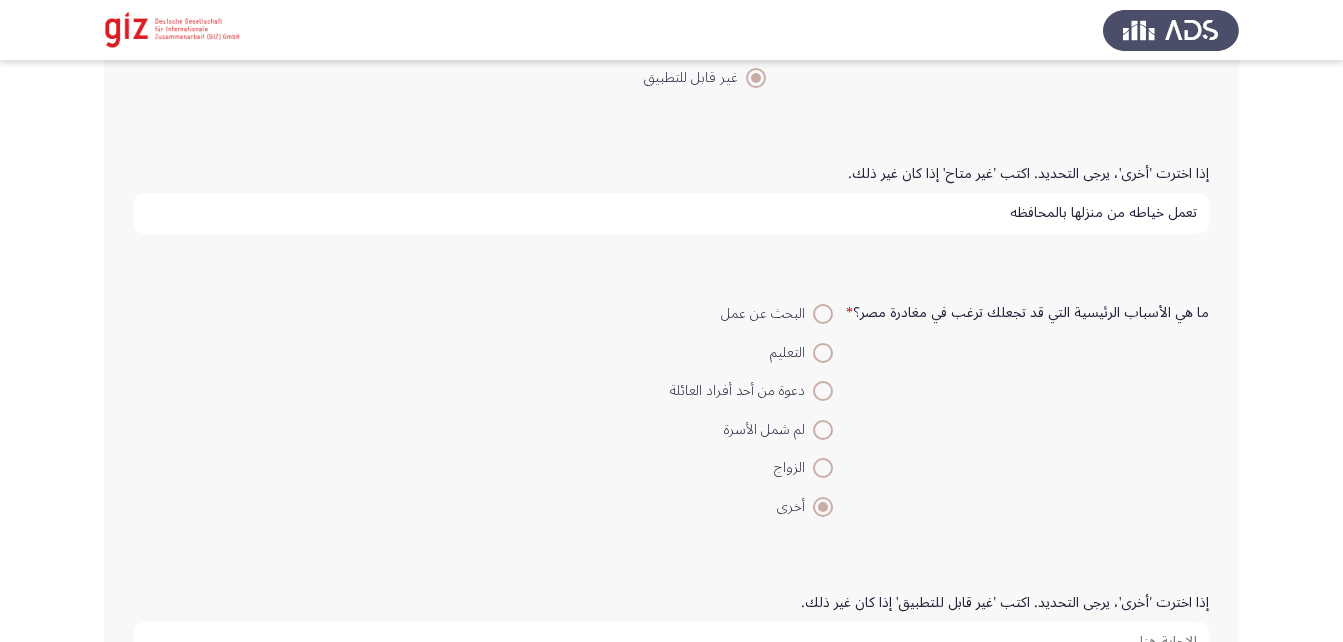 scroll, scrollTop: 1922, scrollLeft: 0, axis: vertical 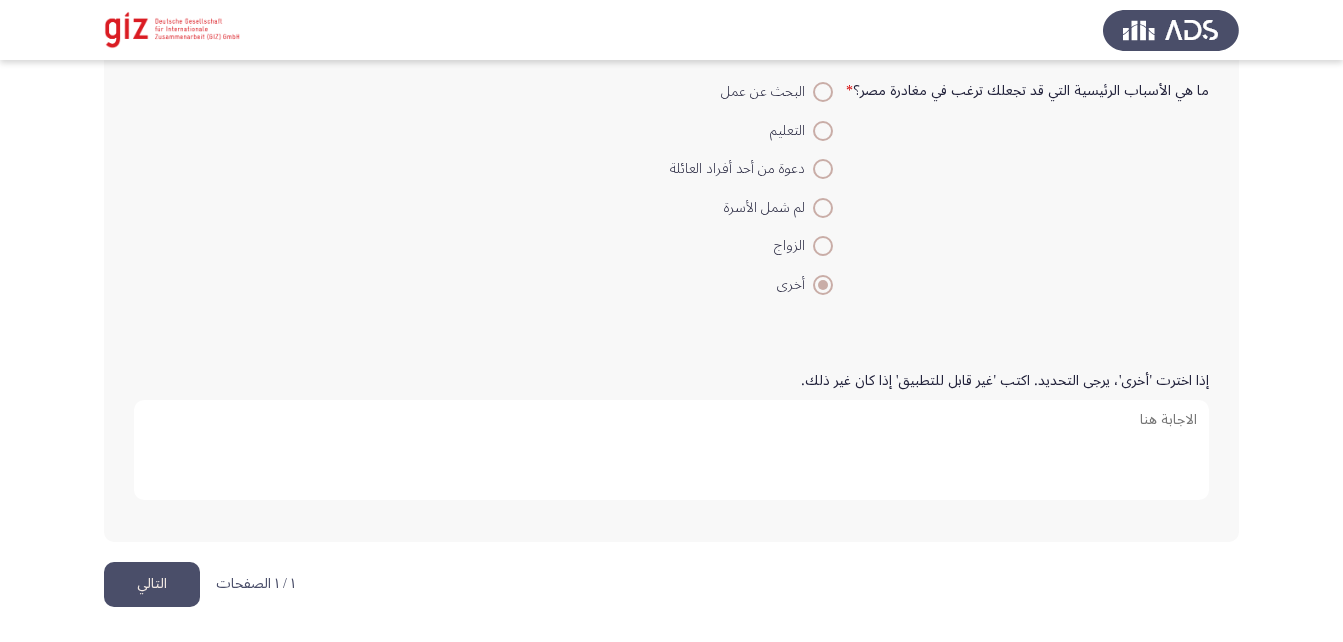 click on "إذا اخترت 'أخرى'، يرجى التحديد. اكتب 'غير قابل للتطبيق' إذا كان غير ذلك." at bounding box center [671, 450] 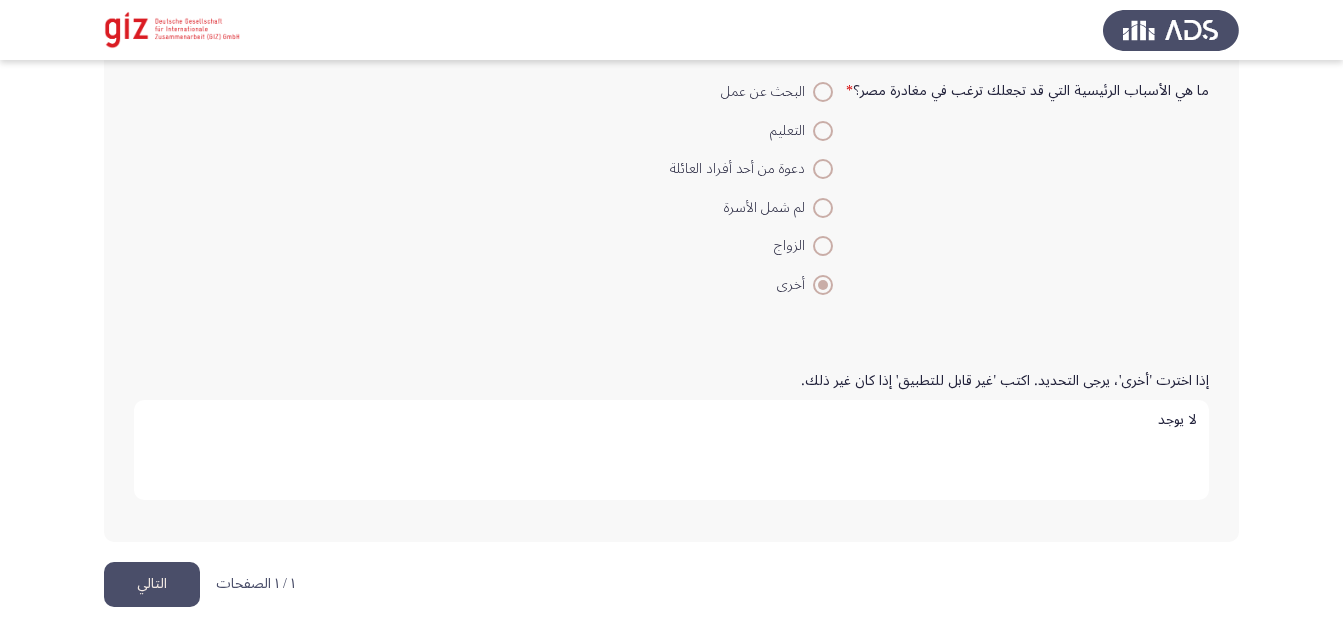 type on "لا يوجد" 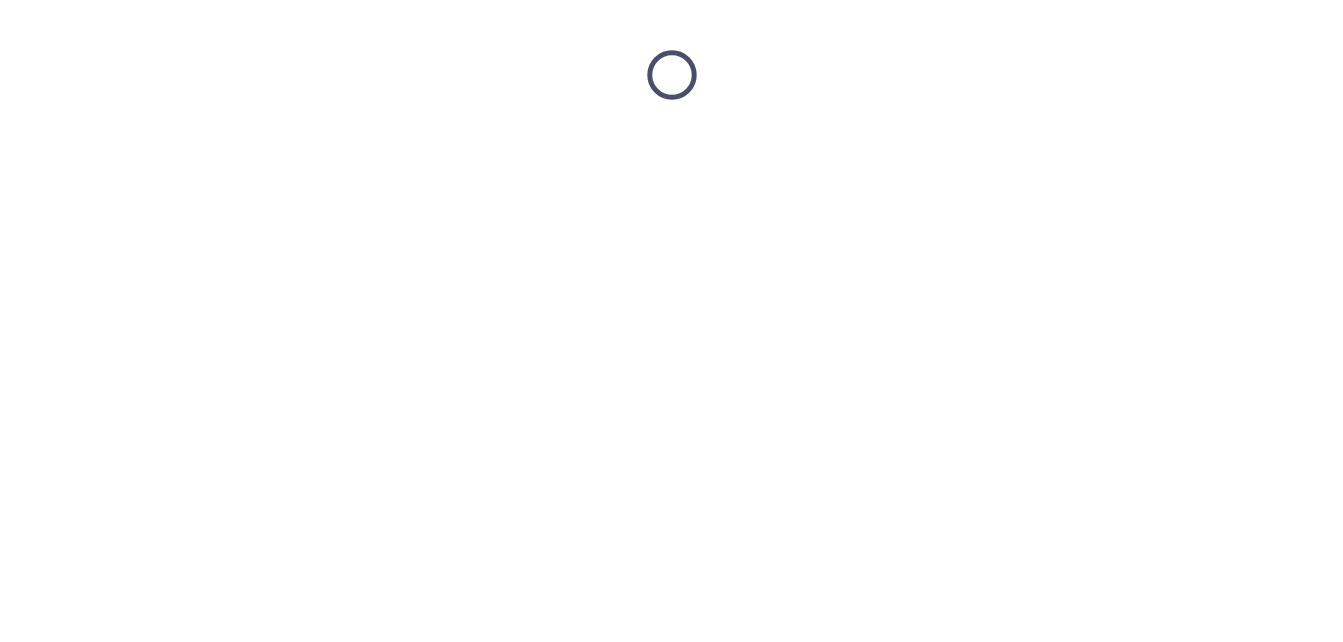 scroll, scrollTop: 0, scrollLeft: 0, axis: both 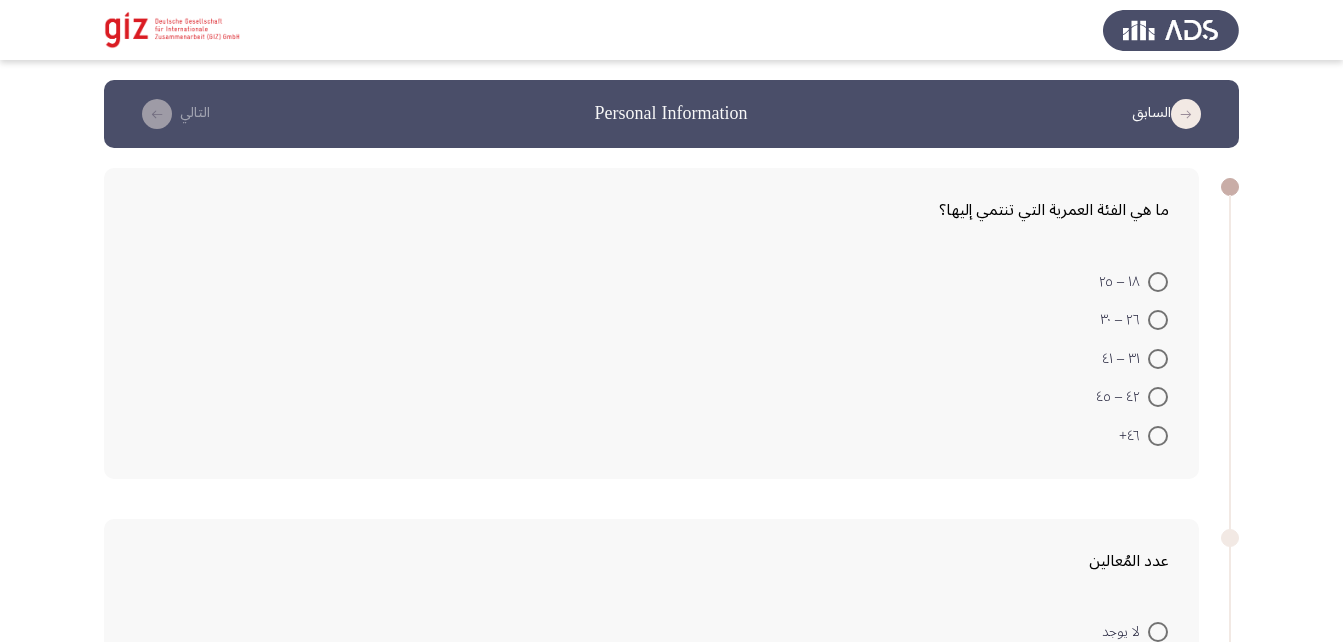 click on "٤٢ – ٤٥" at bounding box center [1132, 396] 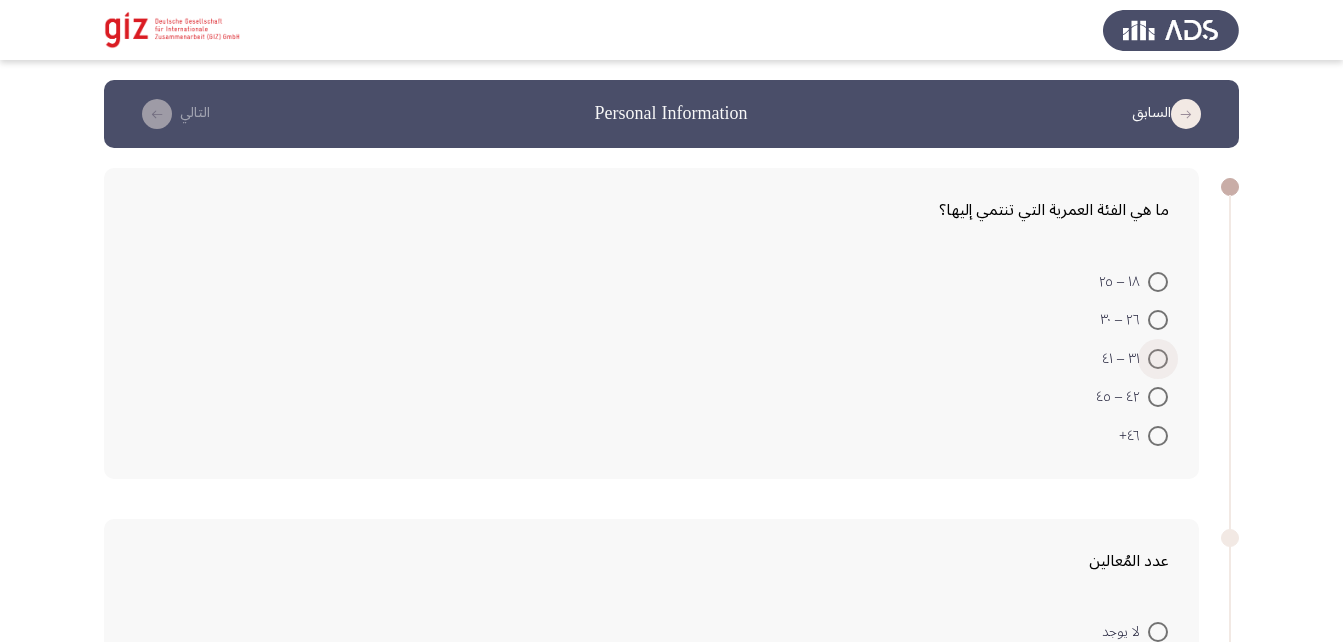 click at bounding box center (1158, 359) 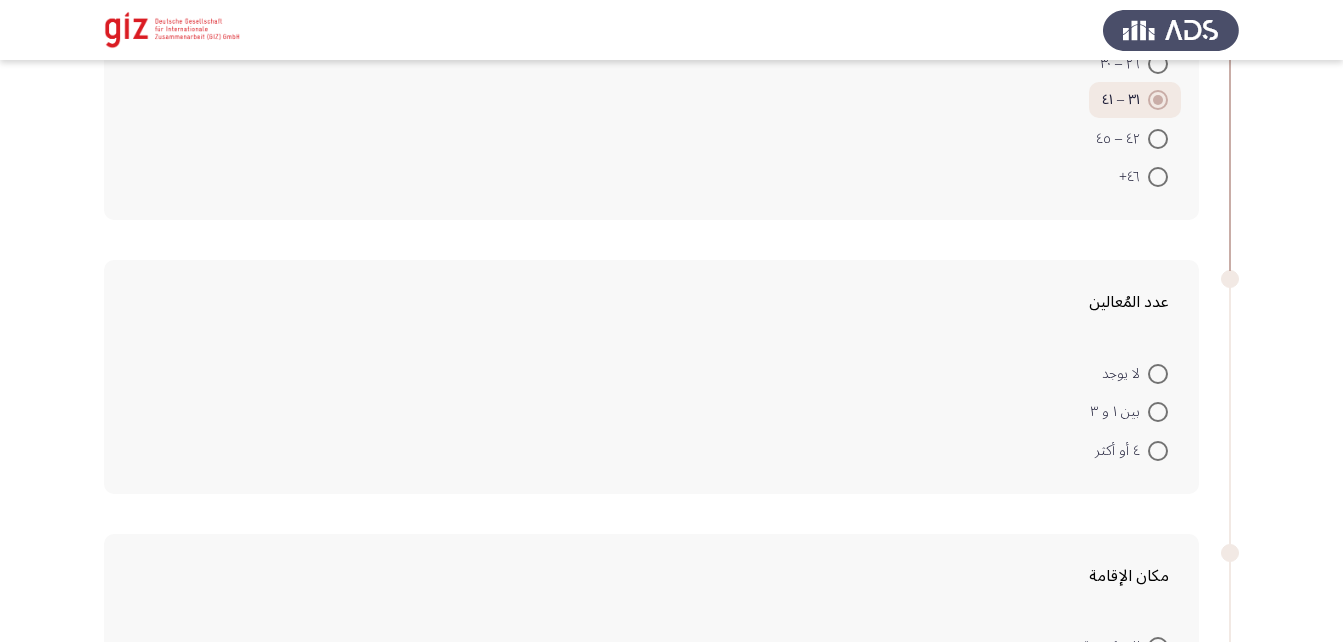 scroll, scrollTop: 258, scrollLeft: 0, axis: vertical 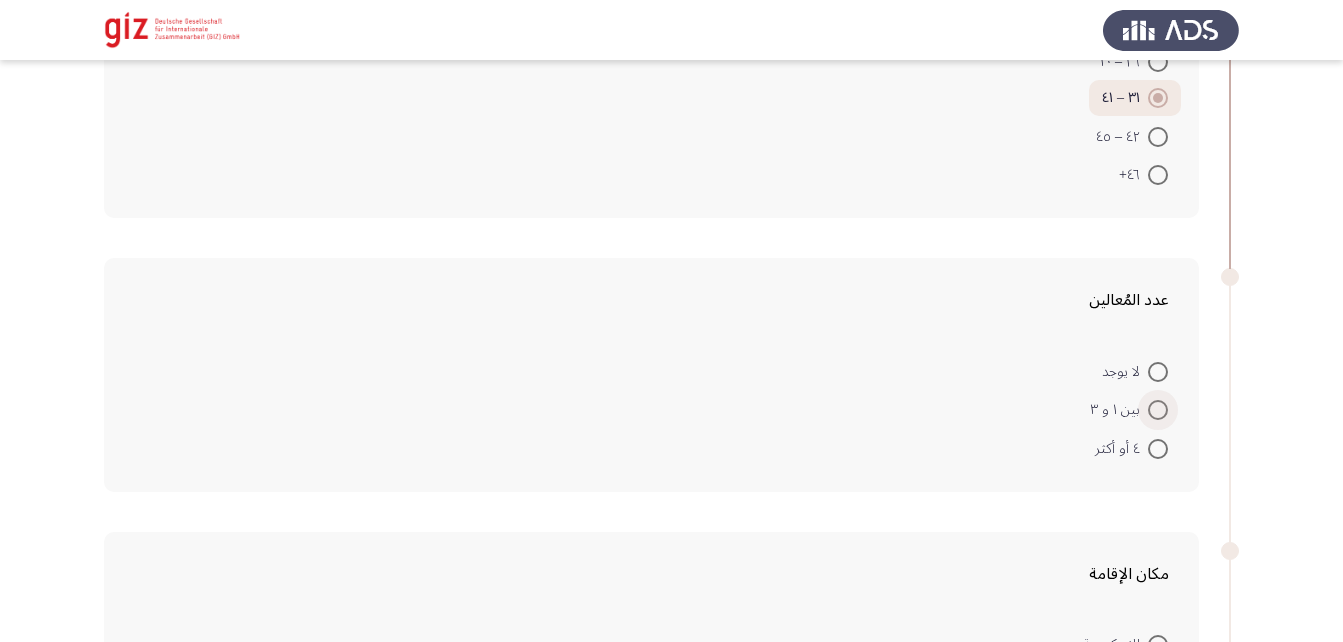 click at bounding box center [1158, 410] 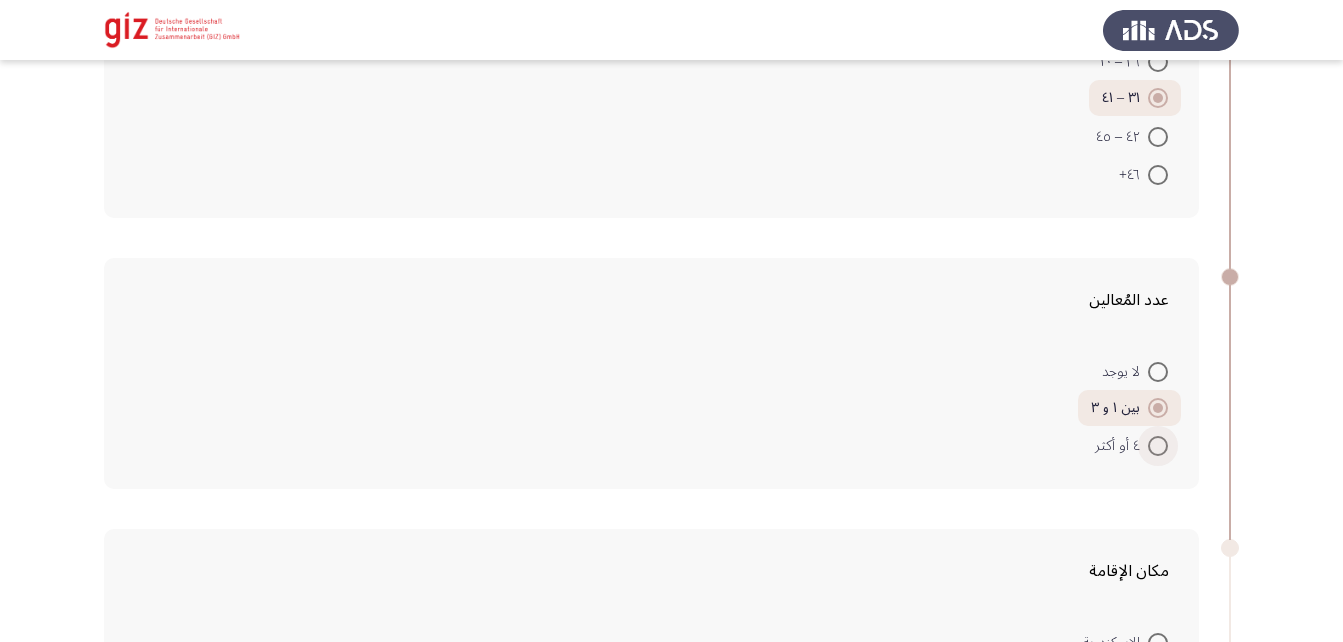 click at bounding box center [1158, 446] 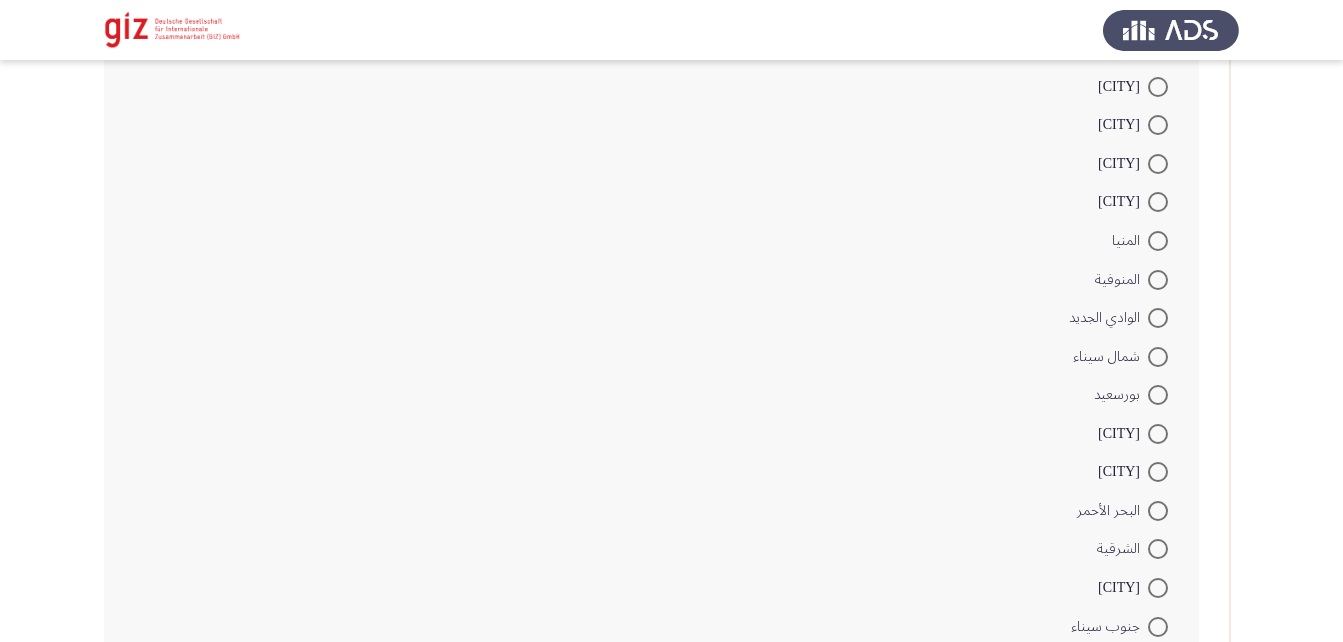 scroll, scrollTop: 1263, scrollLeft: 0, axis: vertical 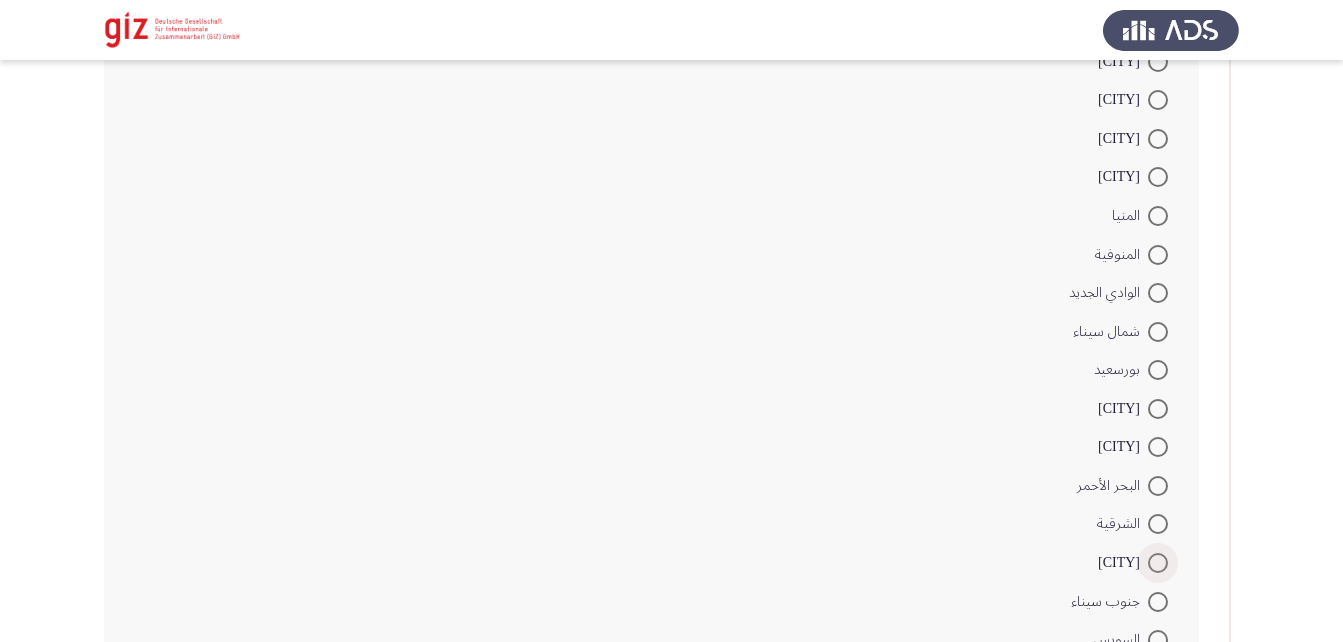 click at bounding box center [1158, 563] 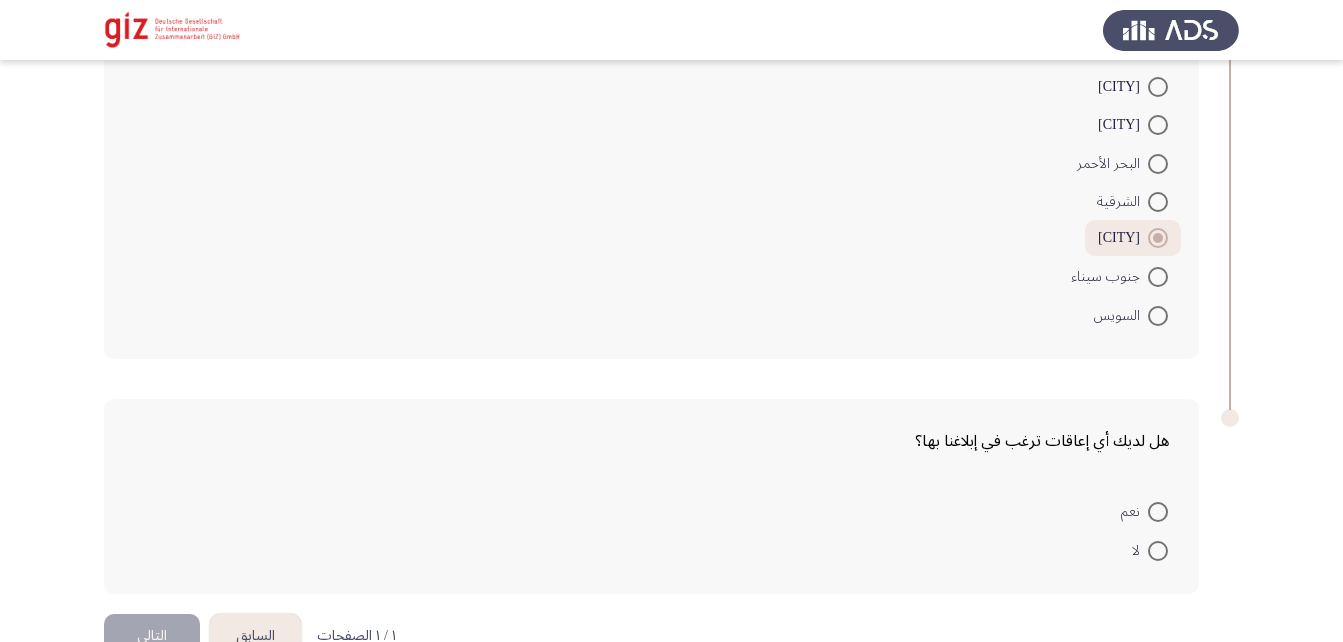 scroll, scrollTop: 1637, scrollLeft: 0, axis: vertical 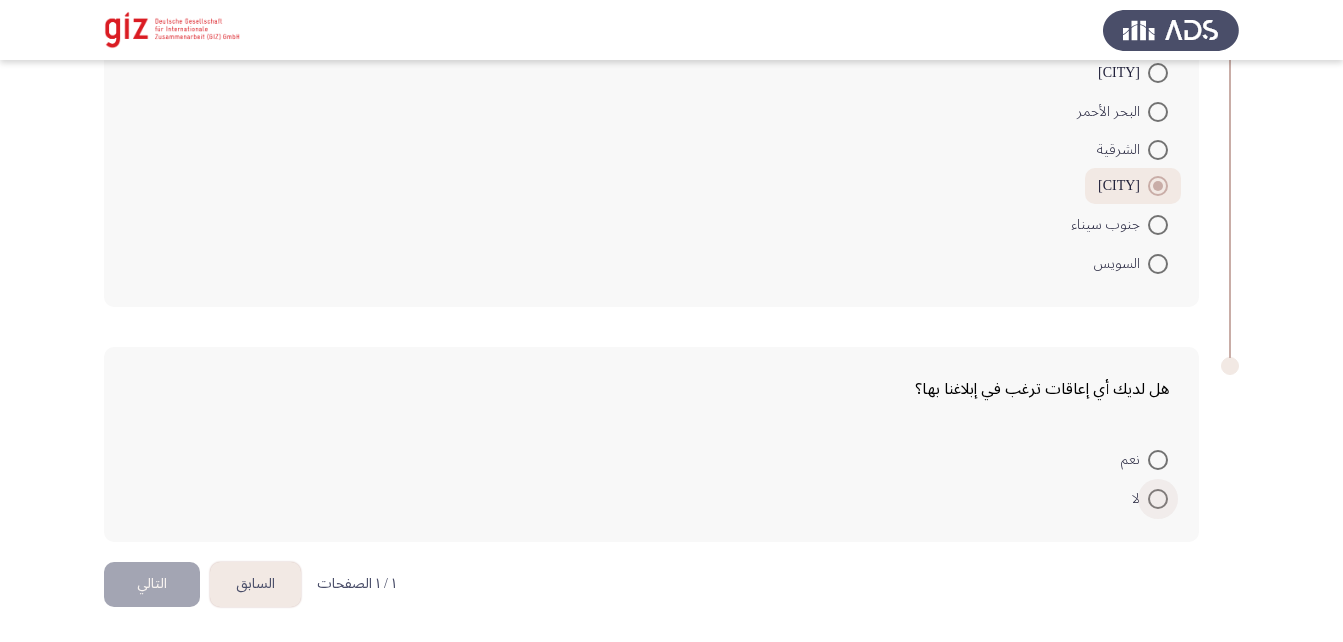 click at bounding box center [1158, 499] 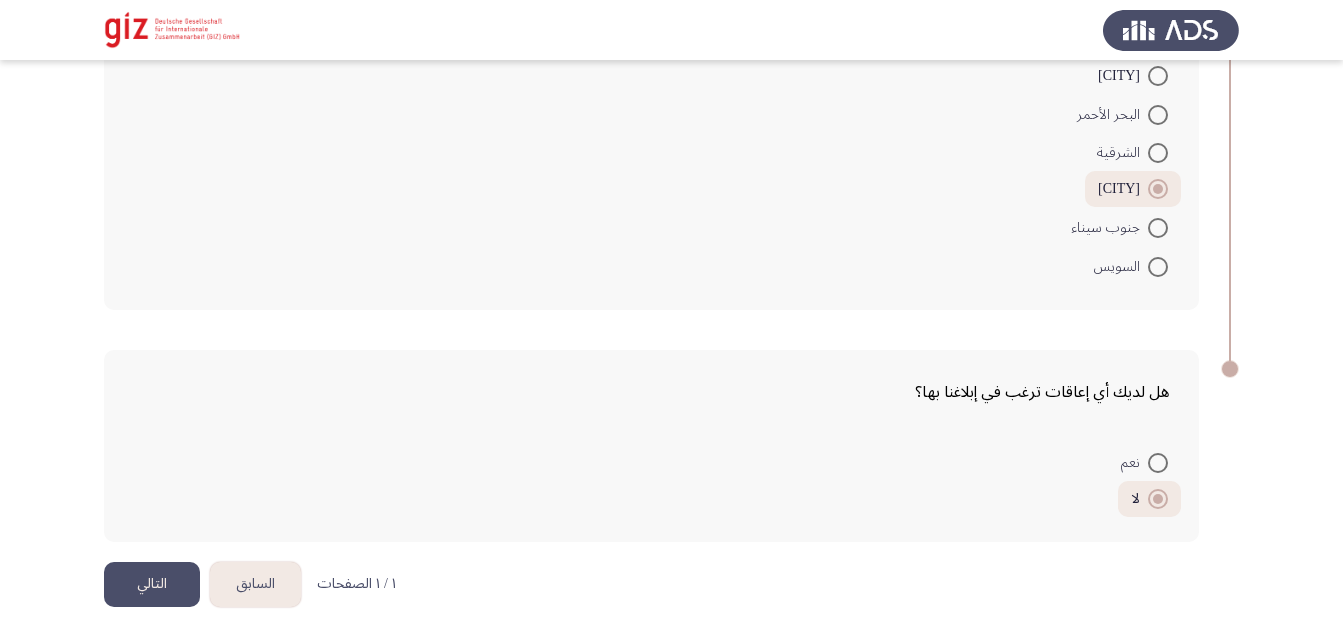 click on "التالي" 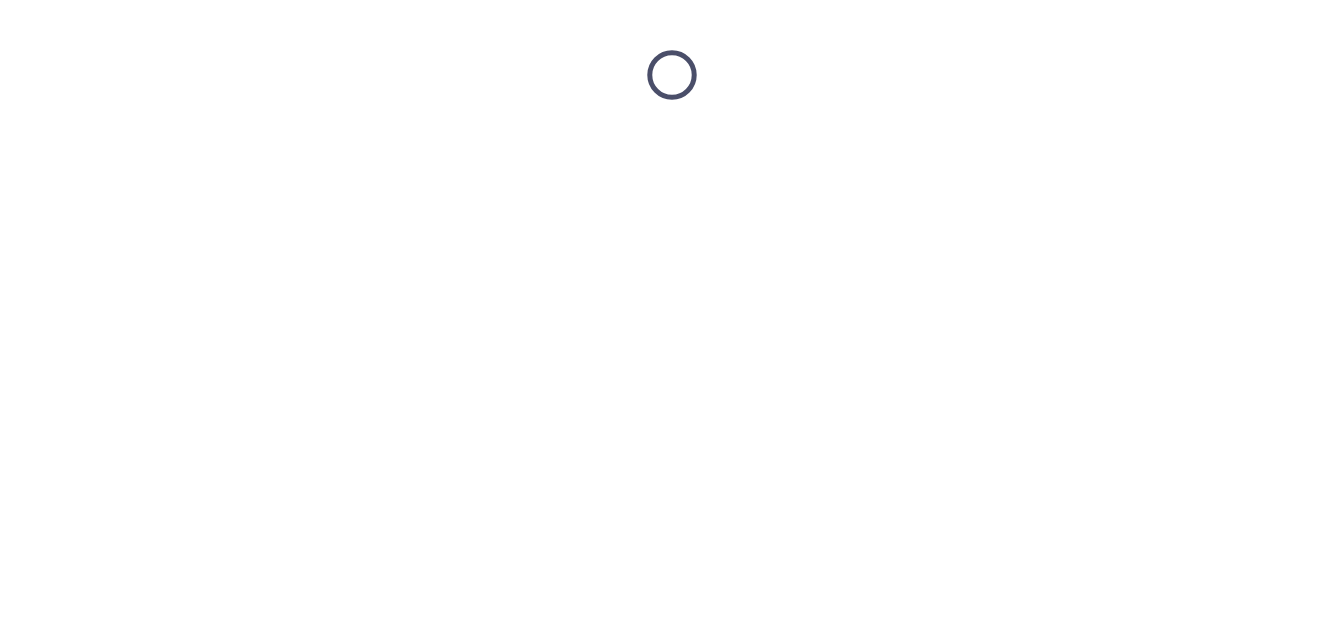 scroll, scrollTop: 0, scrollLeft: 0, axis: both 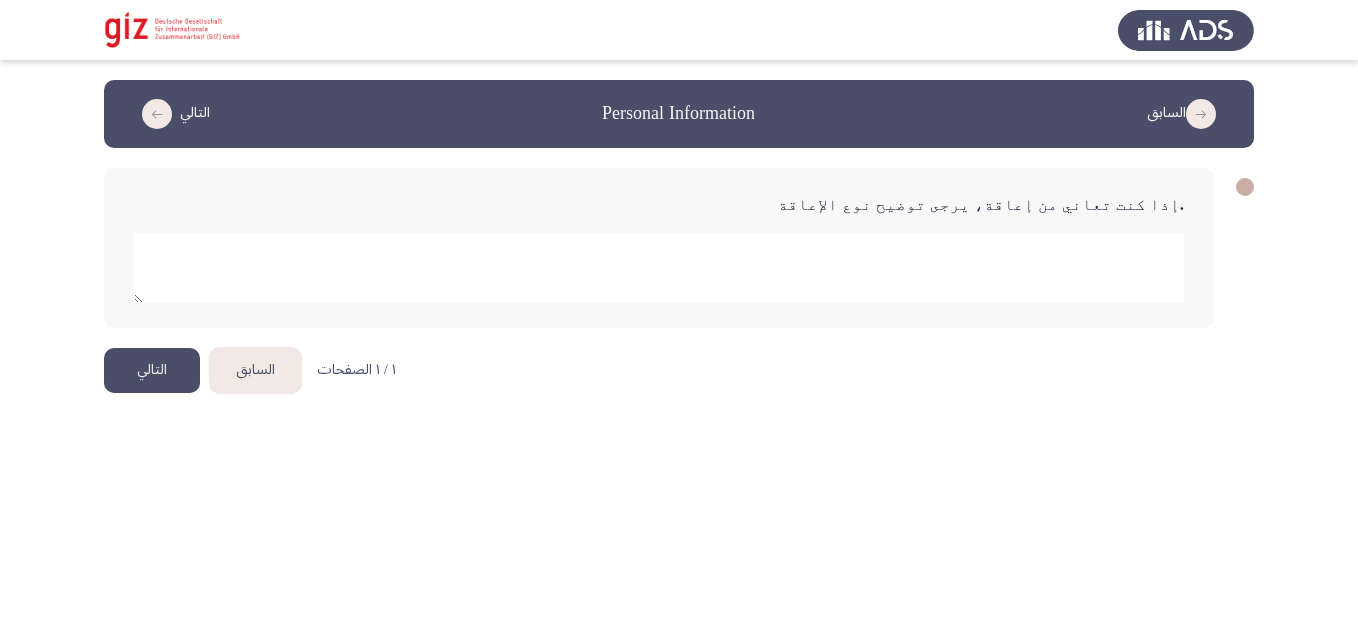 click 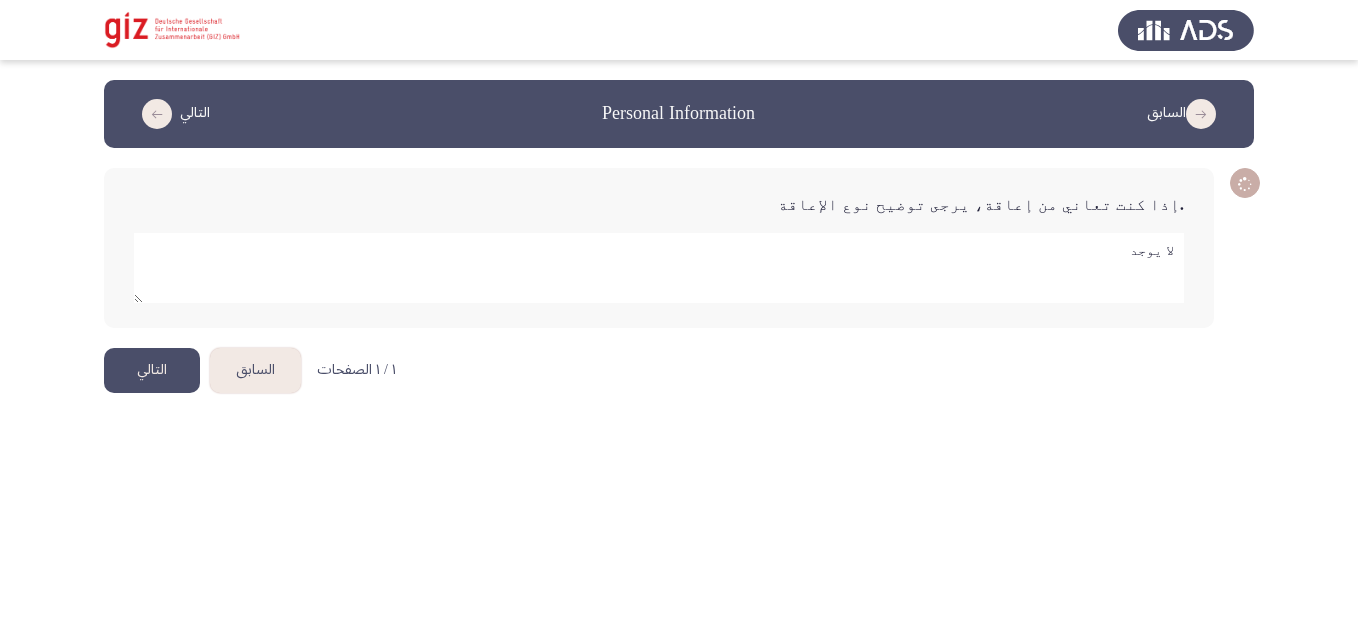 type on "لا يوجد" 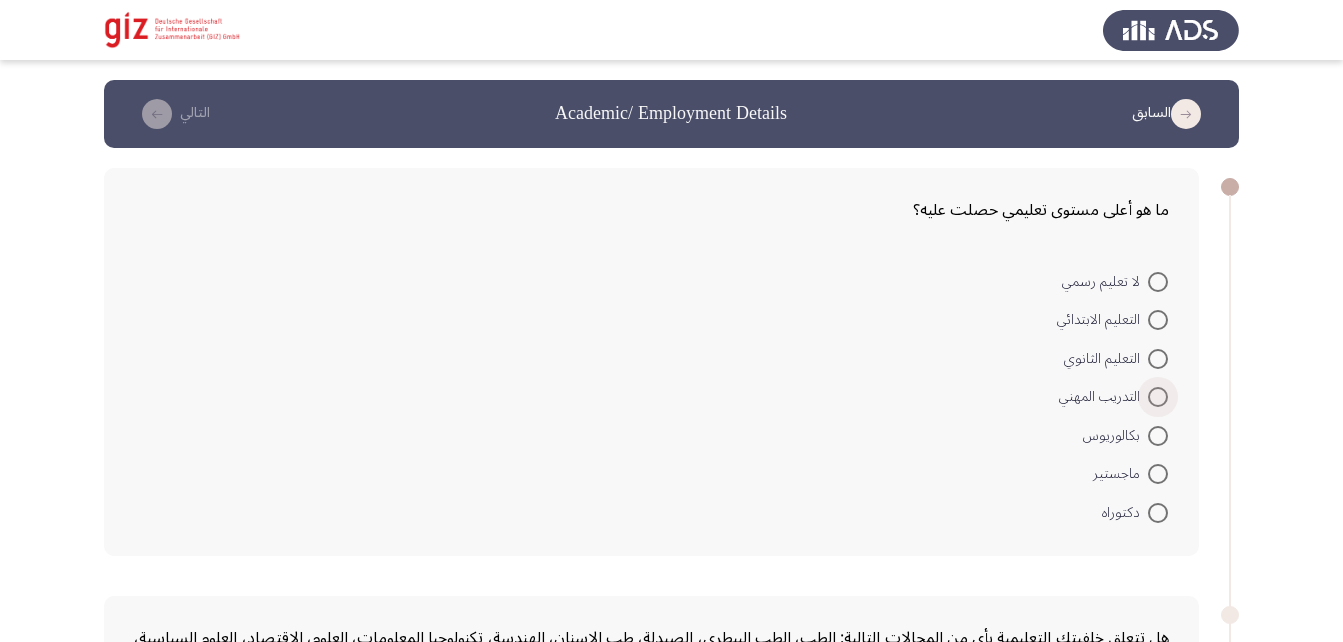 click at bounding box center [1158, 397] 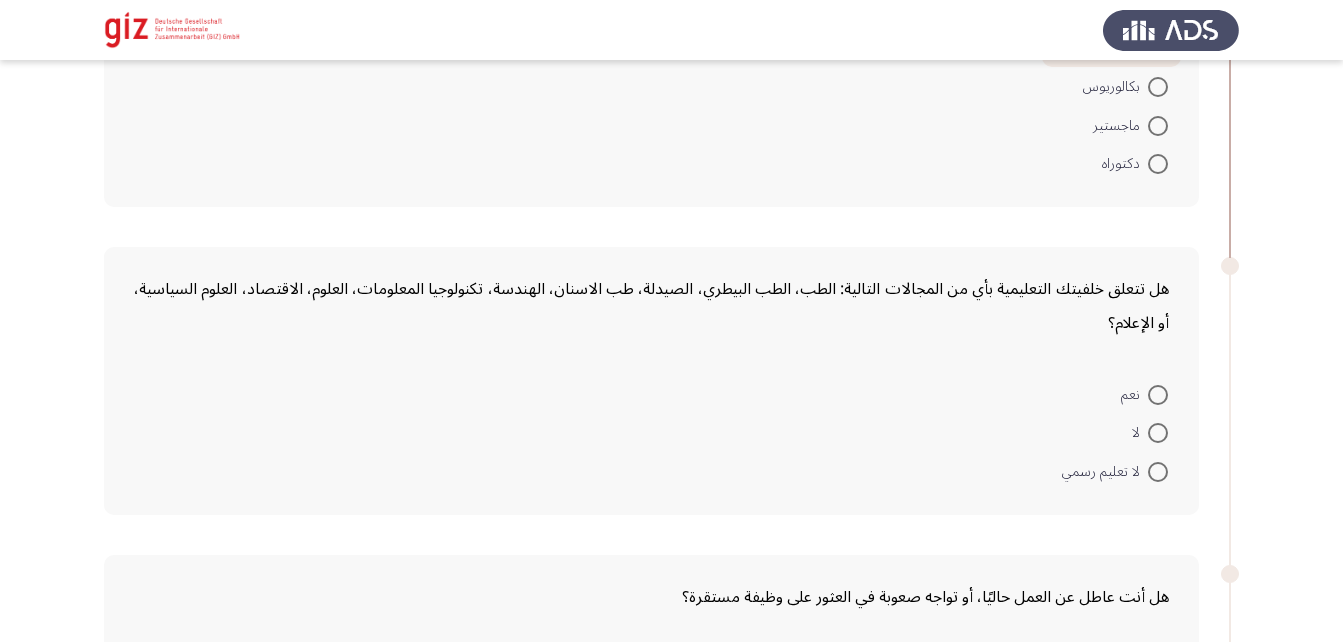 scroll, scrollTop: 347, scrollLeft: 0, axis: vertical 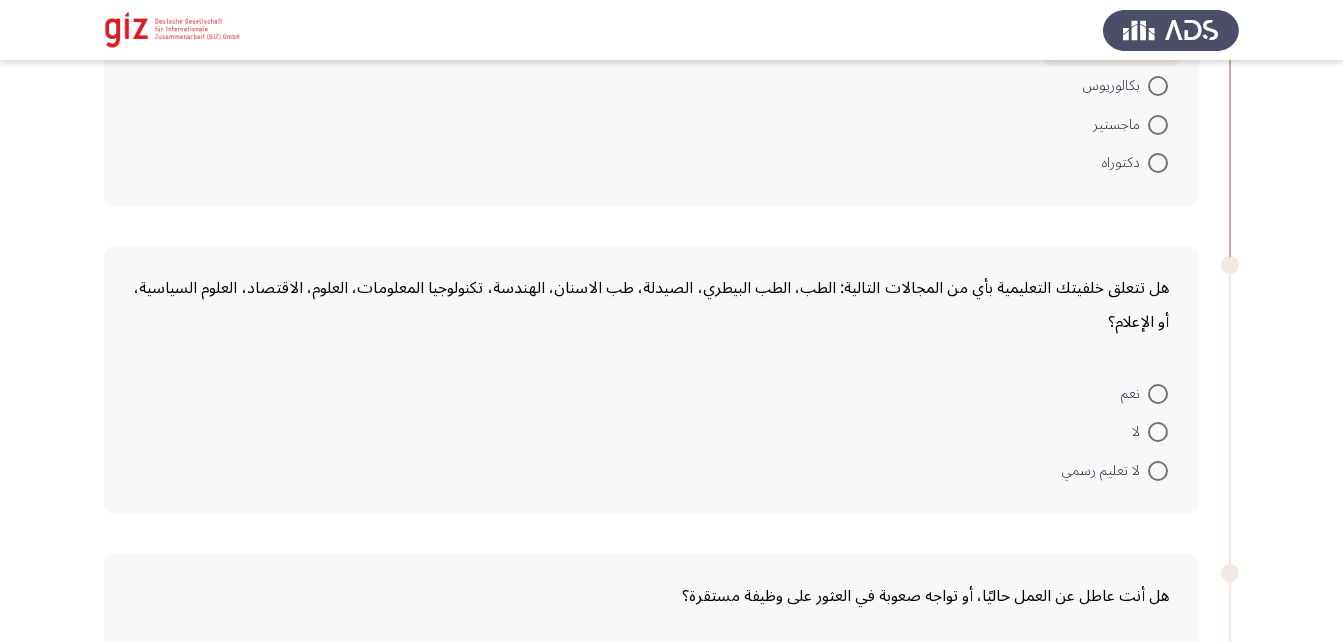 click at bounding box center (1158, 432) 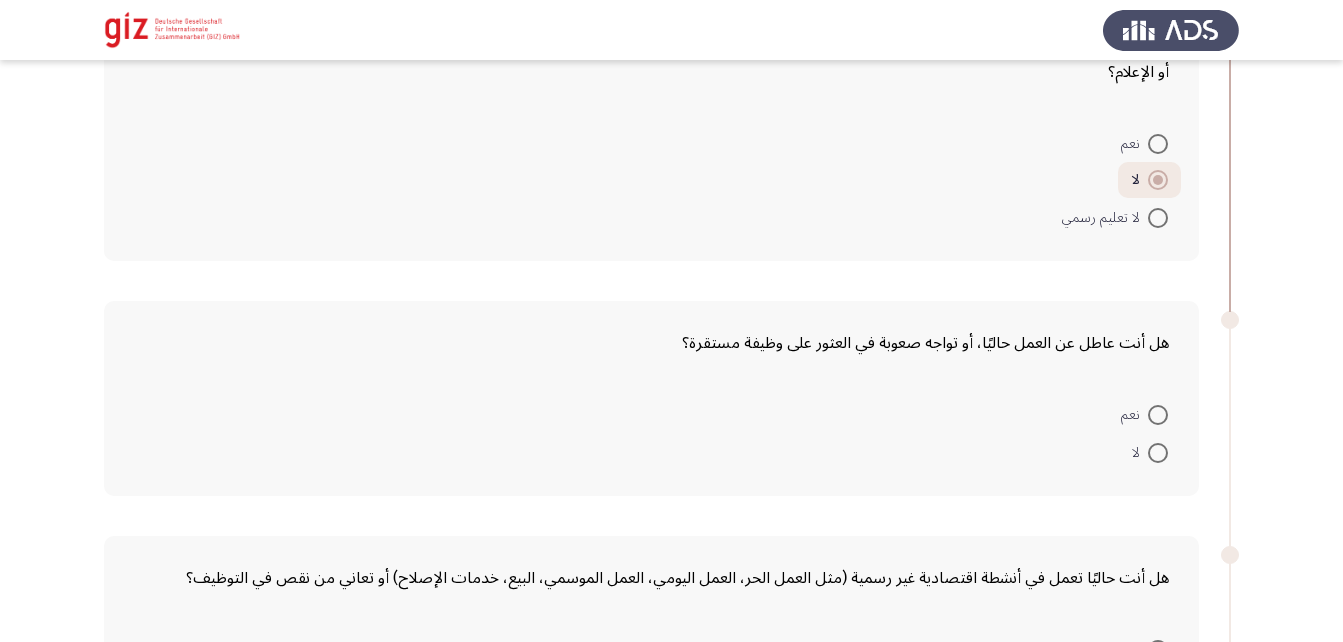 scroll, scrollTop: 598, scrollLeft: 0, axis: vertical 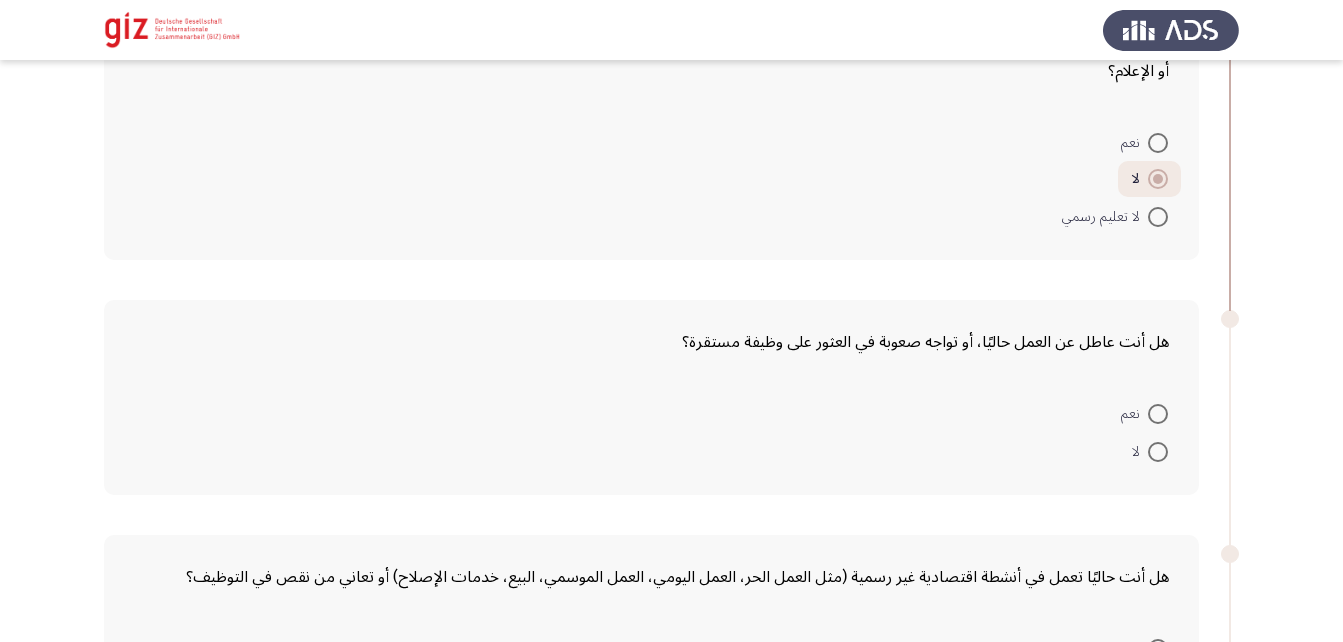 click at bounding box center [1158, 452] 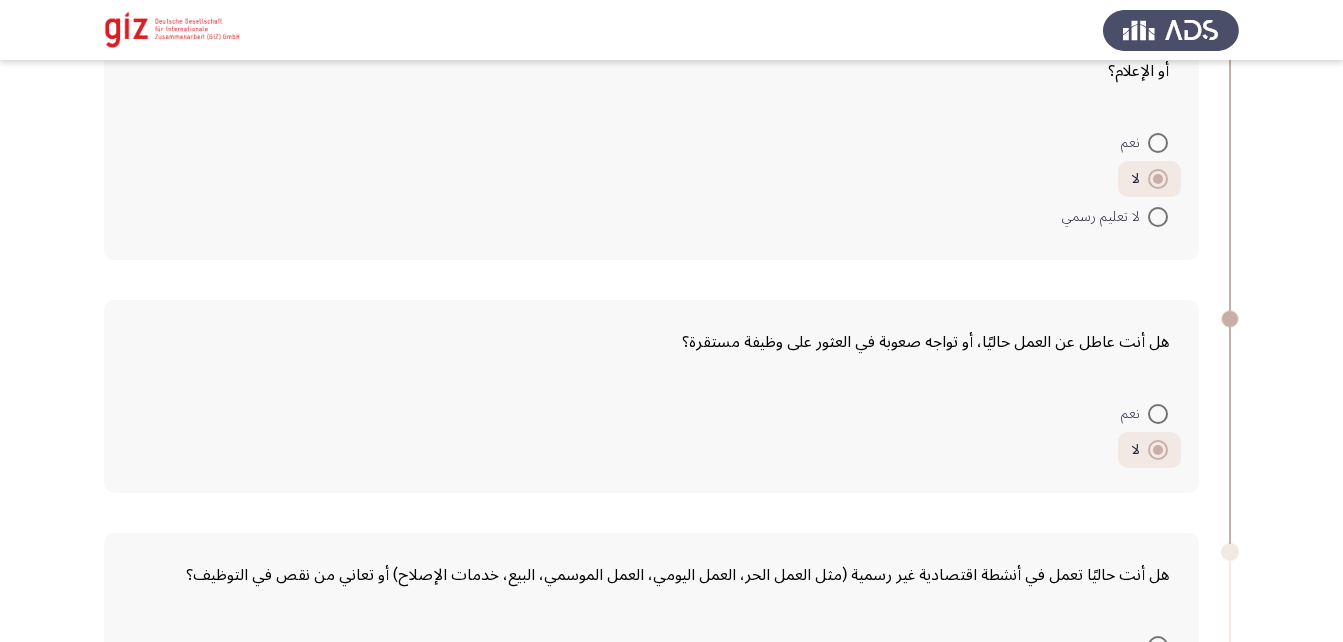 click at bounding box center (1158, 414) 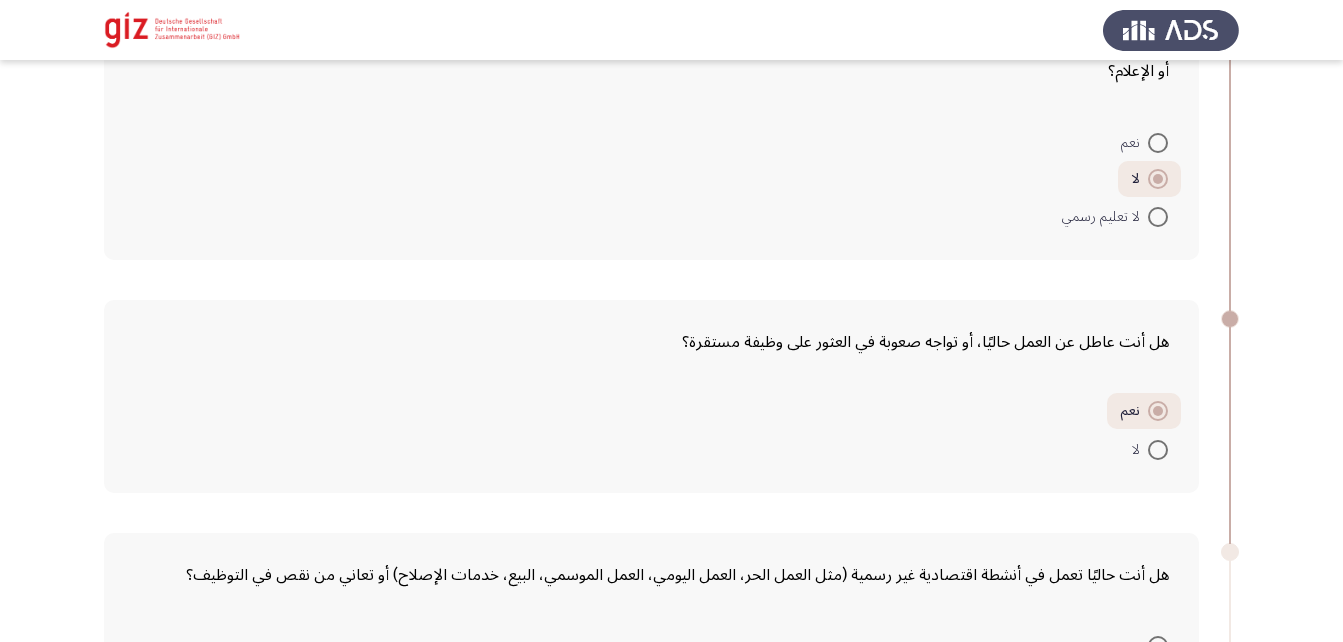 scroll, scrollTop: 853, scrollLeft: 0, axis: vertical 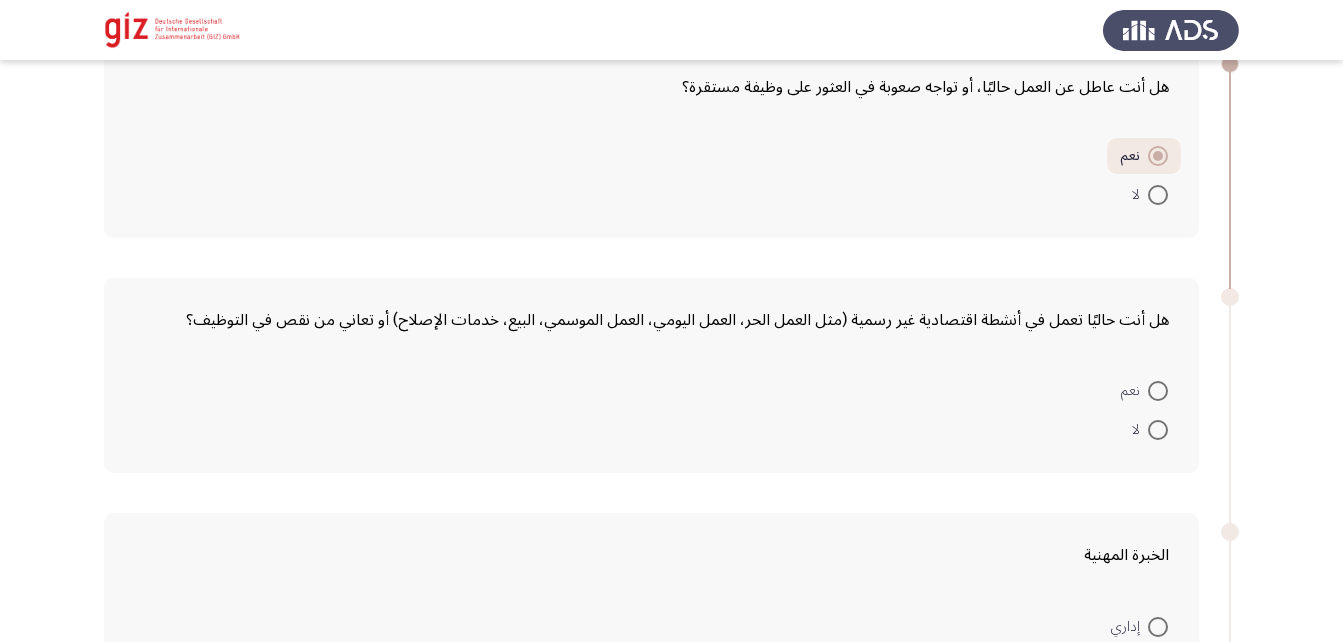 click at bounding box center [1158, 391] 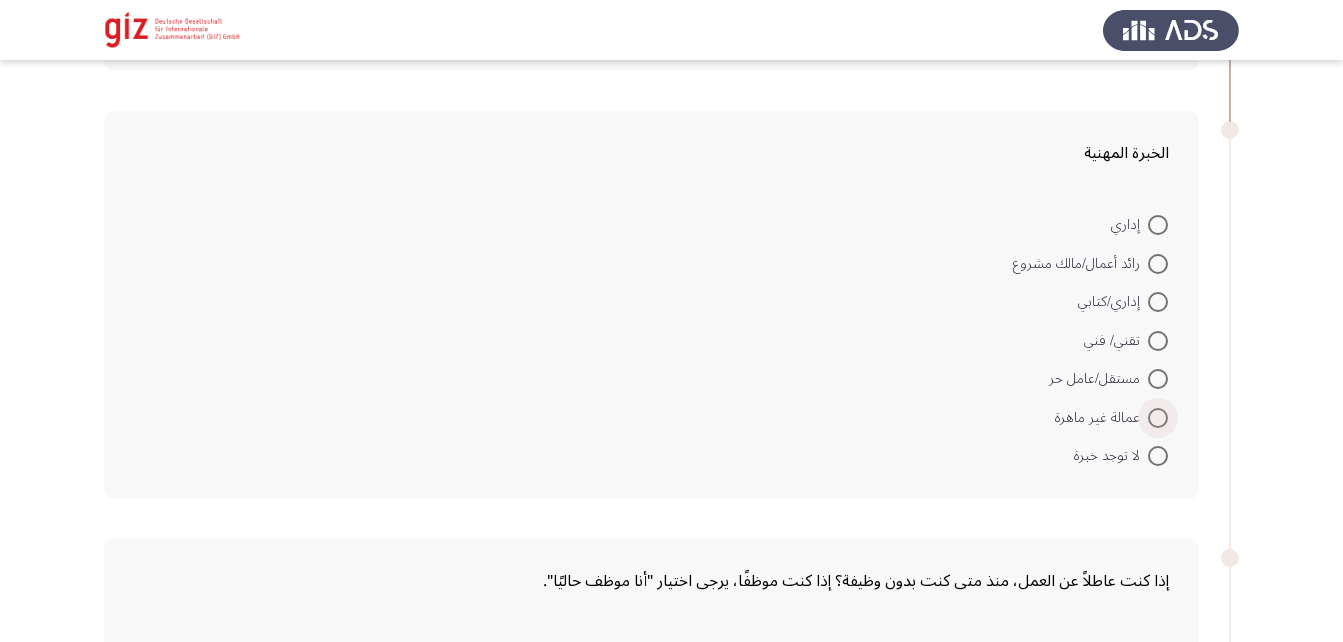click at bounding box center [1158, 418] 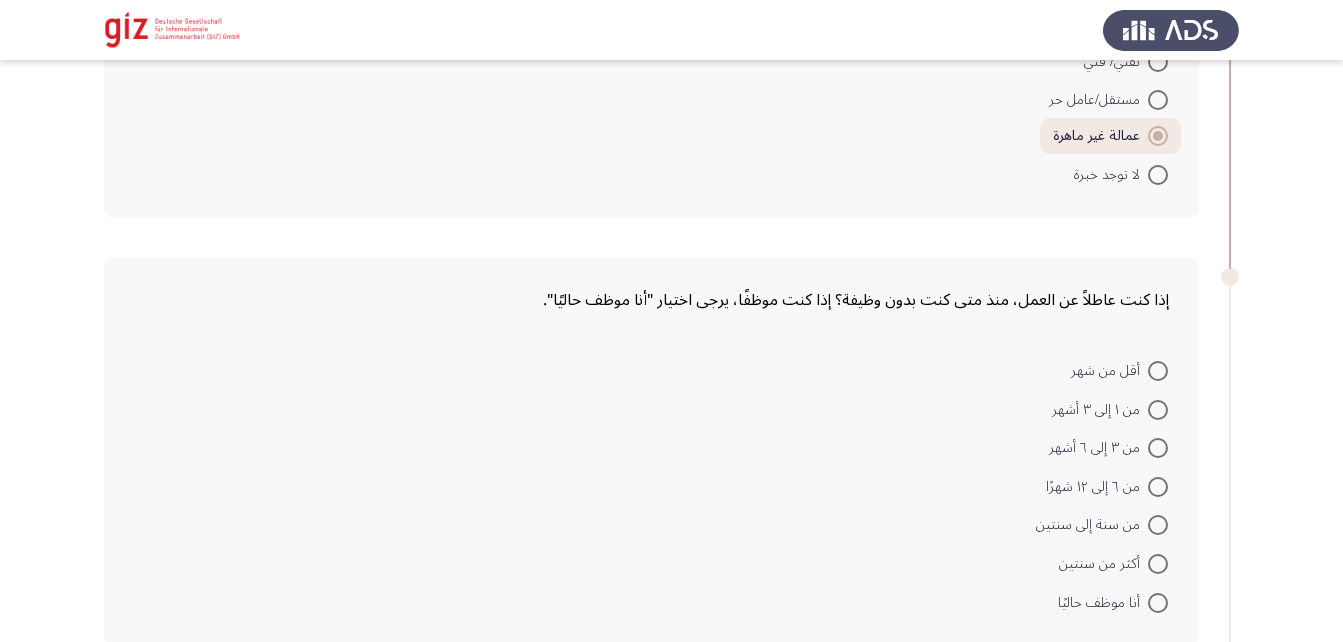 scroll, scrollTop: 1532, scrollLeft: 0, axis: vertical 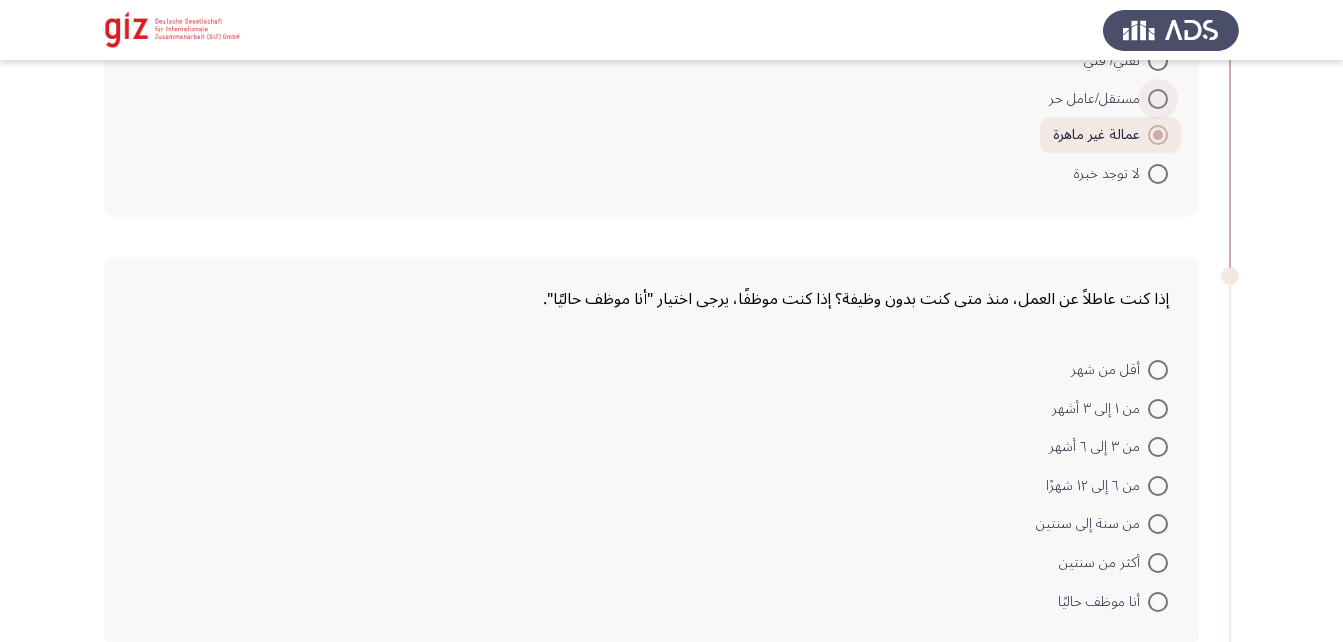 click at bounding box center (1158, 99) 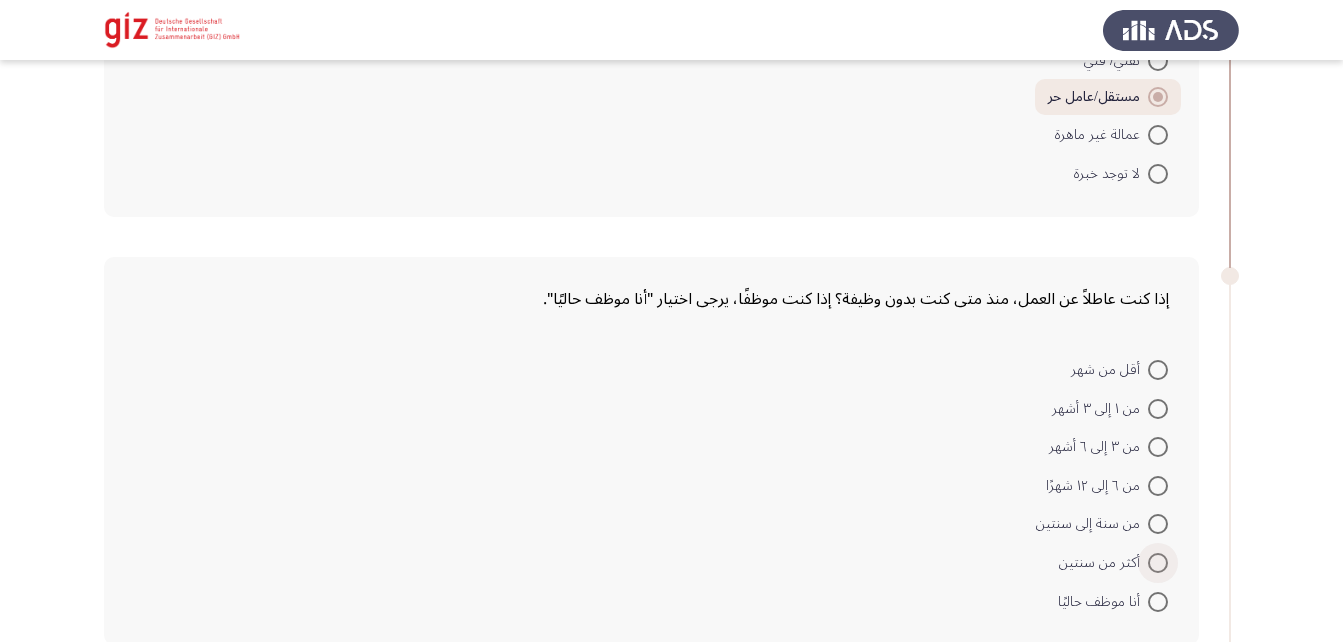 click at bounding box center [1158, 563] 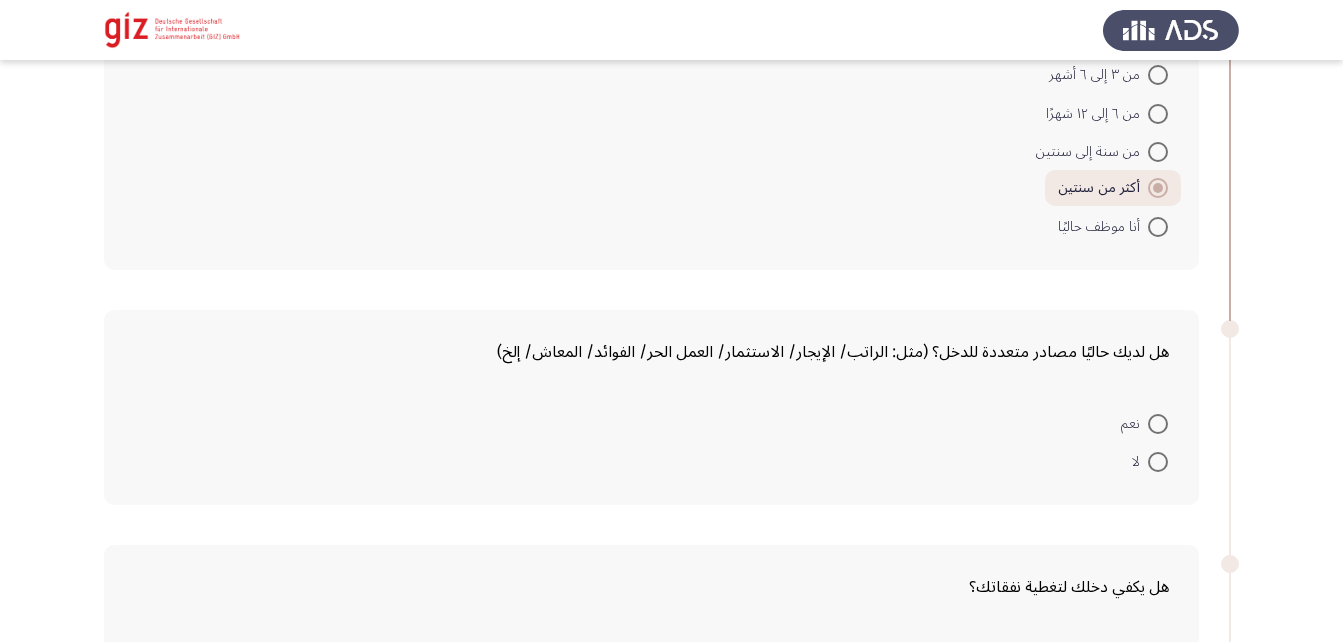 scroll, scrollTop: 1961, scrollLeft: 0, axis: vertical 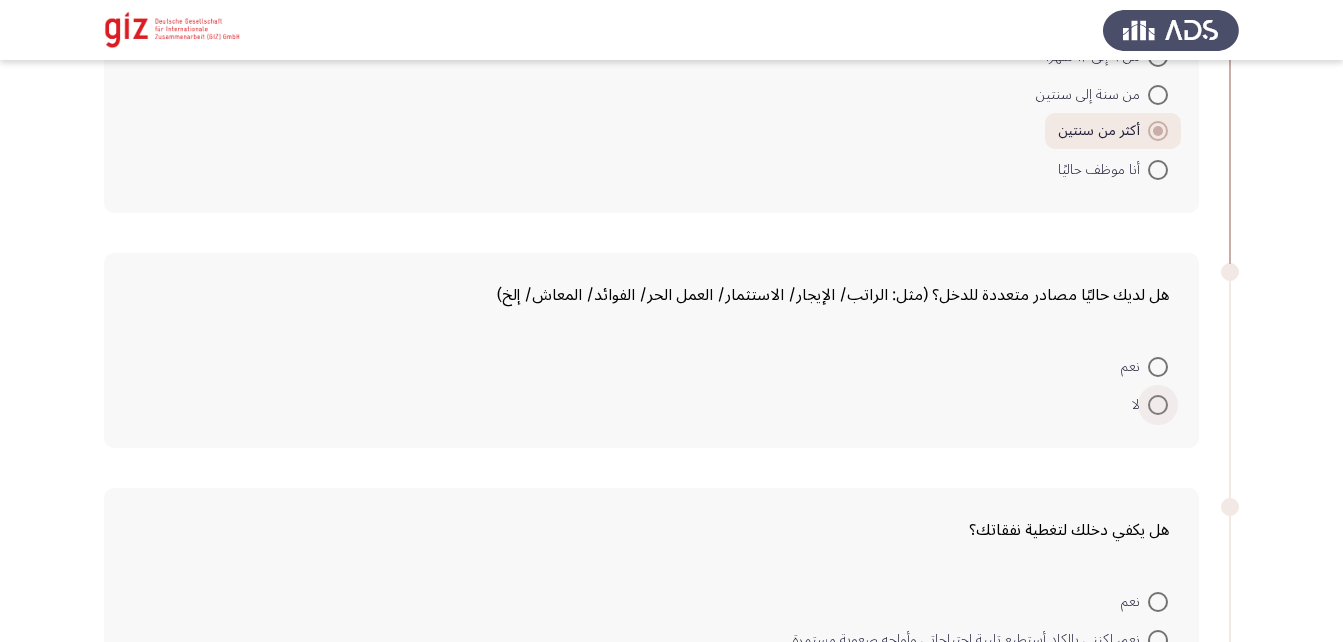 click at bounding box center [1158, 405] 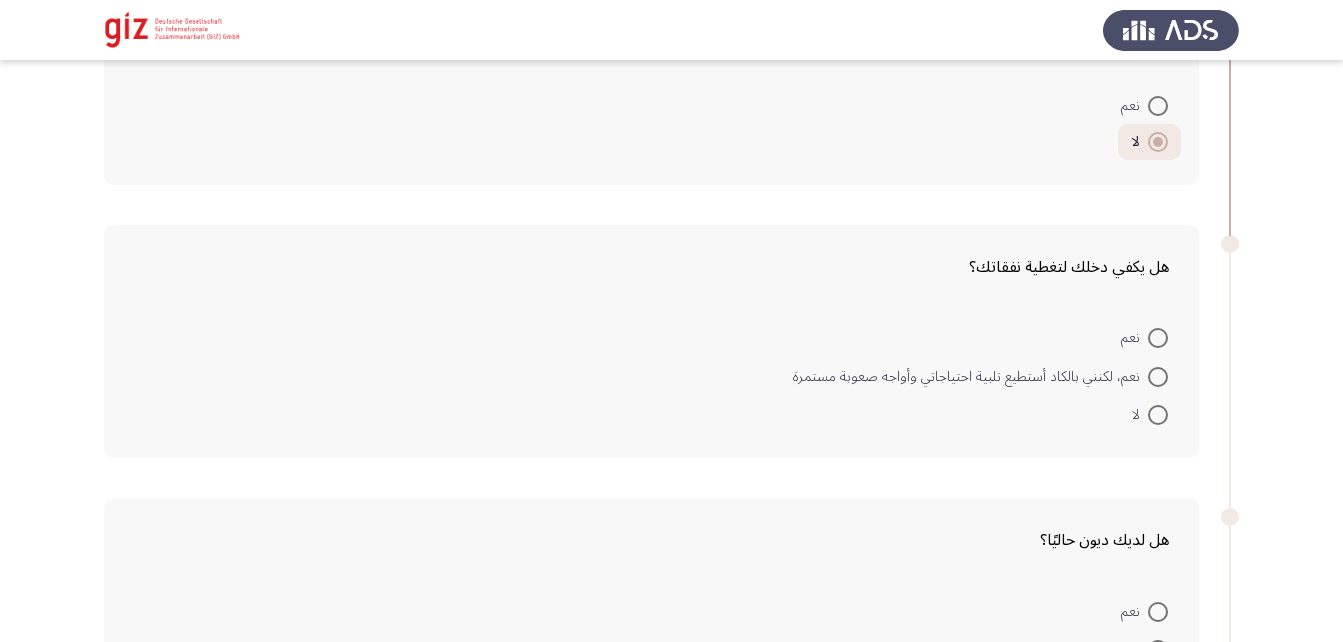 scroll, scrollTop: 2223, scrollLeft: 0, axis: vertical 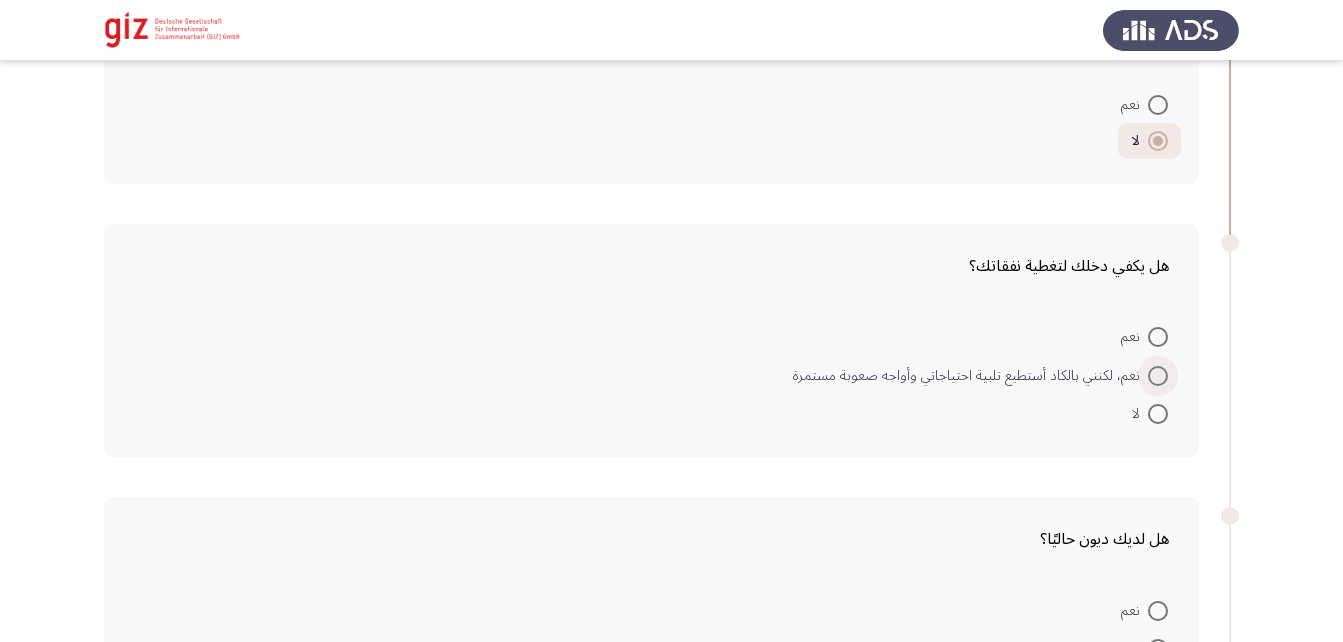 click at bounding box center (1158, 376) 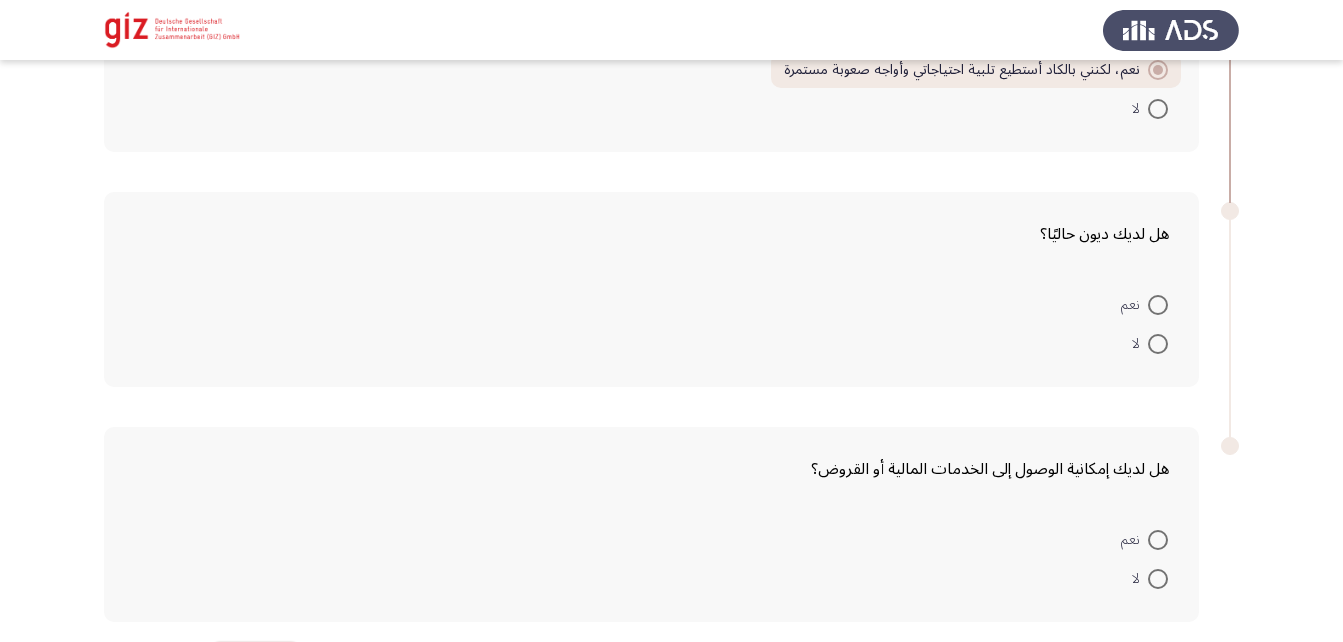 scroll, scrollTop: 2528, scrollLeft: 0, axis: vertical 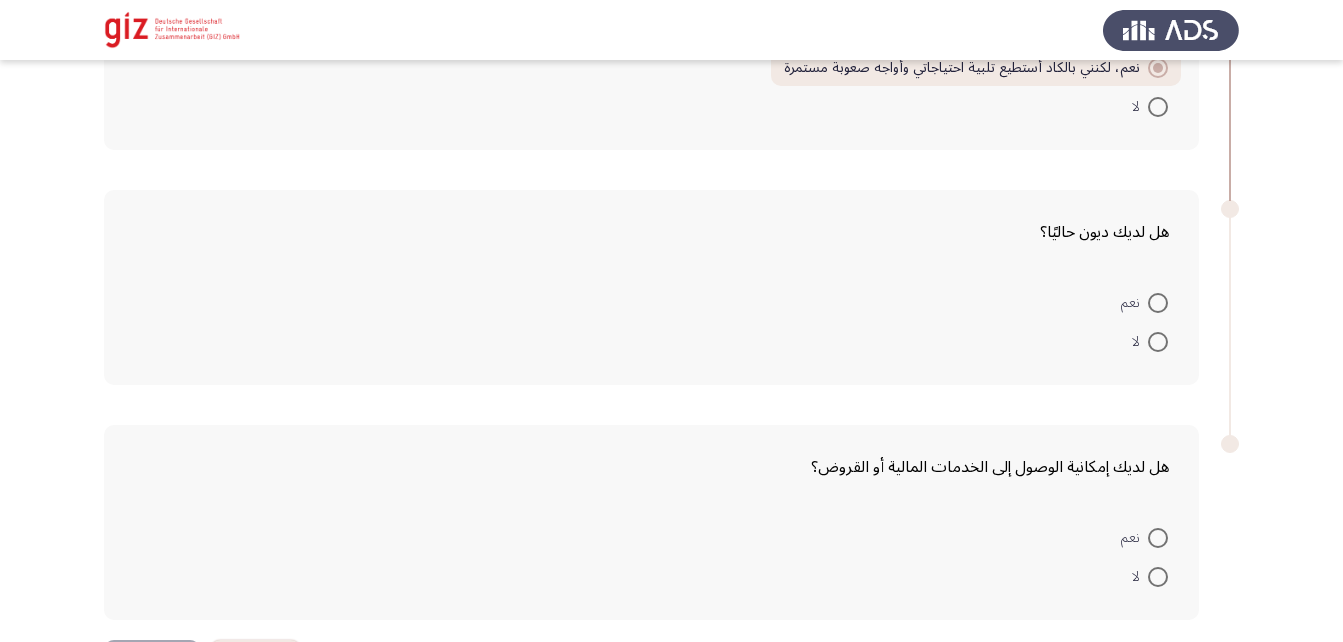 click at bounding box center [1158, 342] 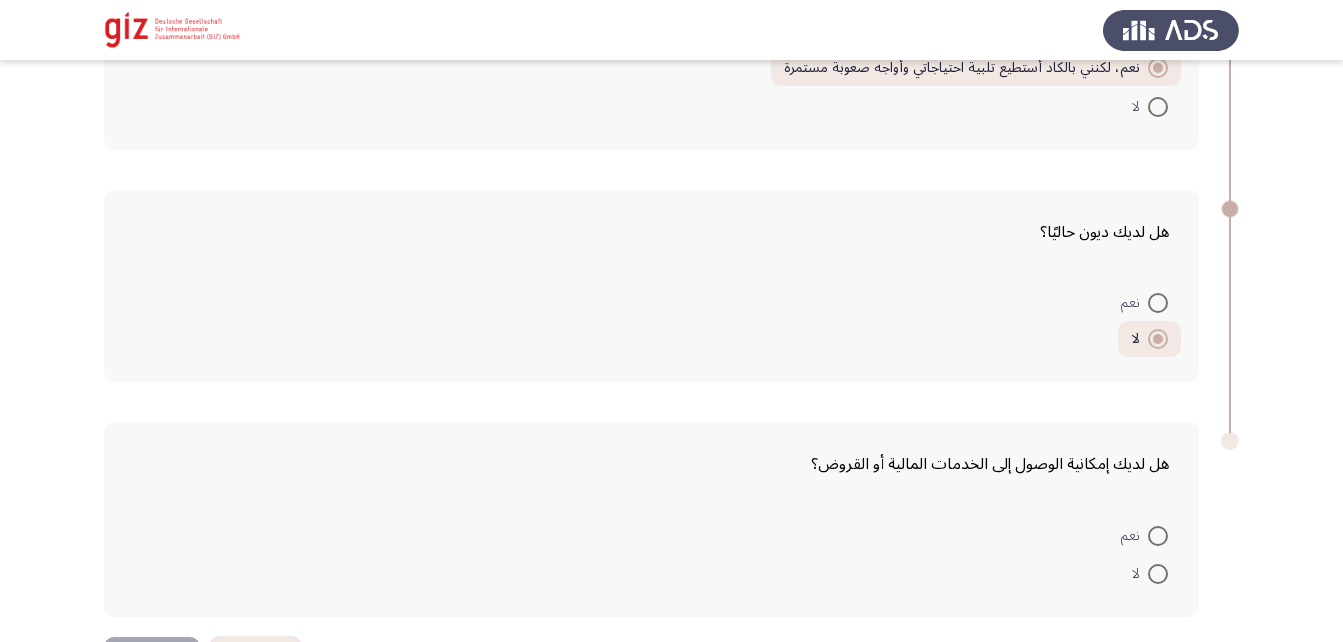click at bounding box center (1158, 536) 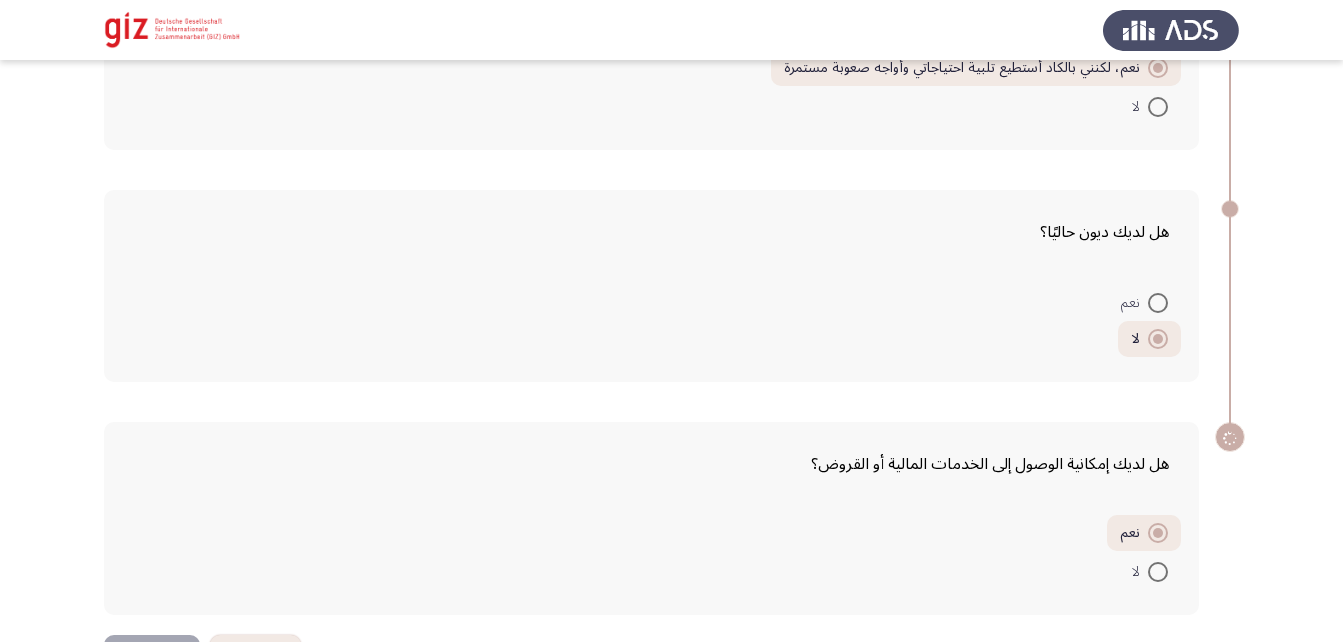 scroll, scrollTop: 2601, scrollLeft: 0, axis: vertical 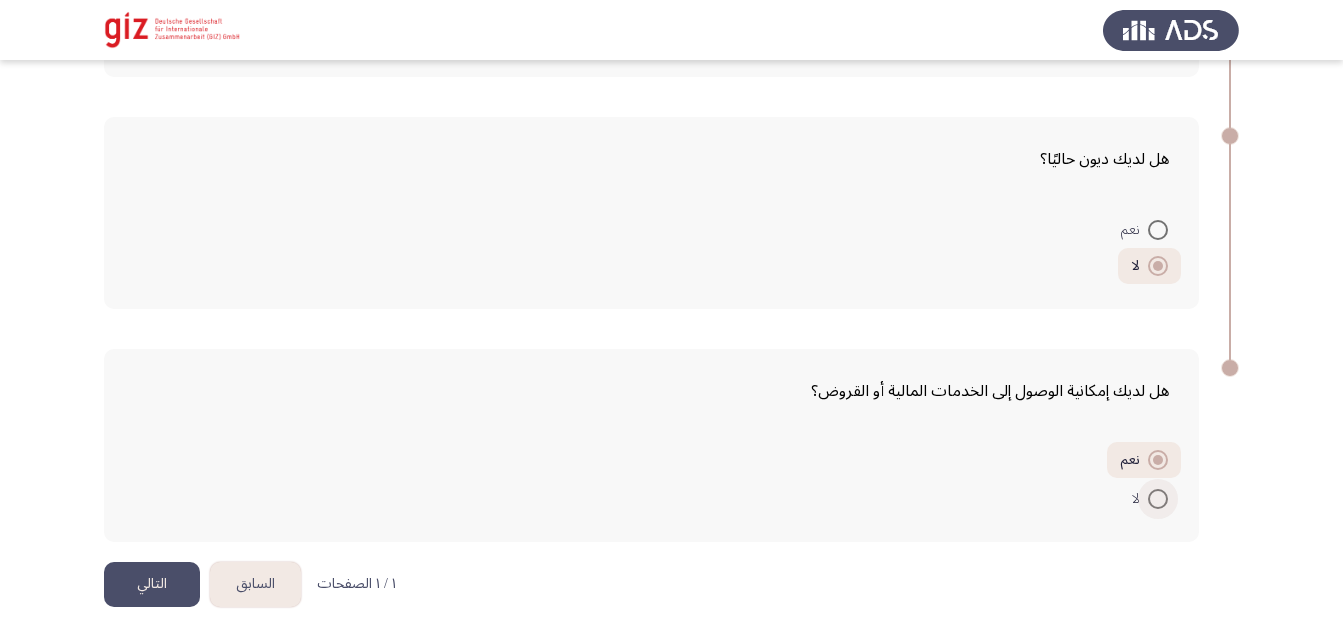 click at bounding box center [1158, 499] 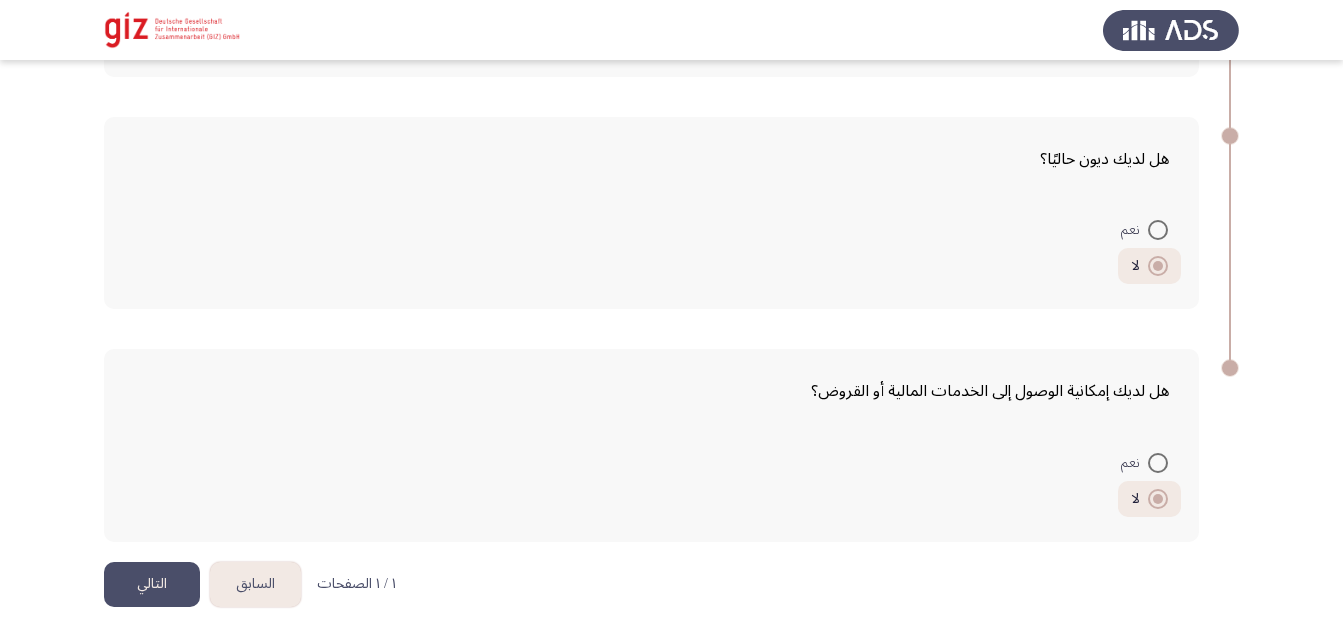 click on "التالي" 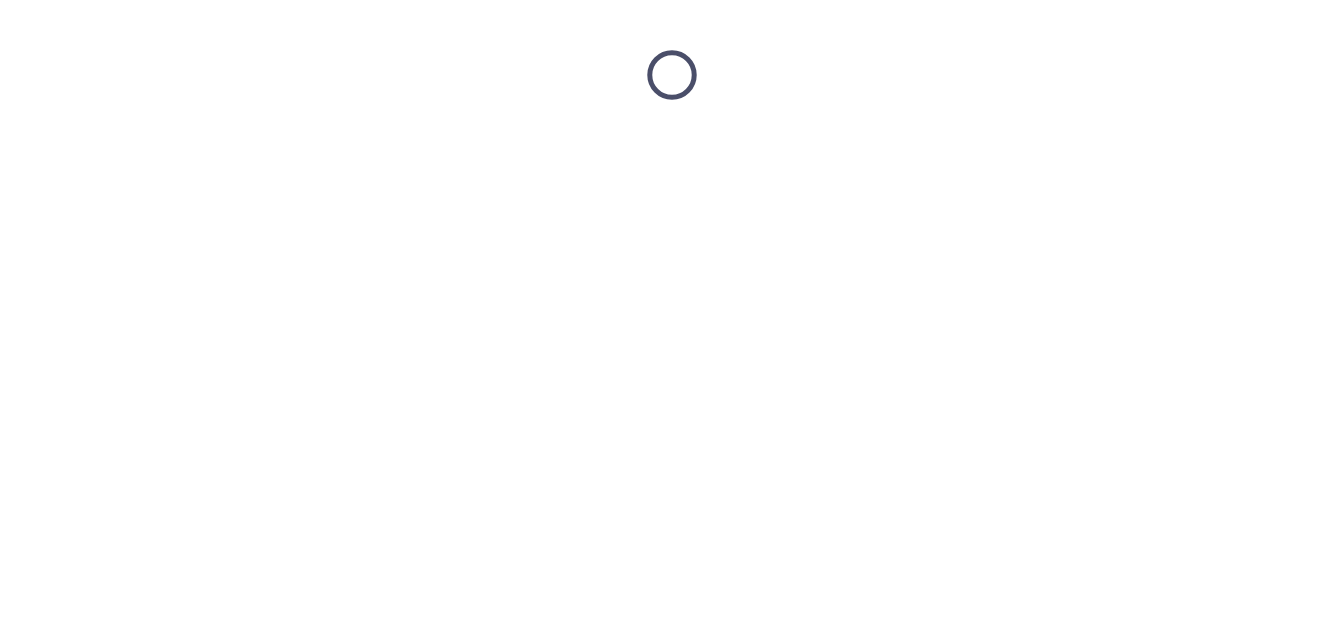 scroll, scrollTop: 0, scrollLeft: 0, axis: both 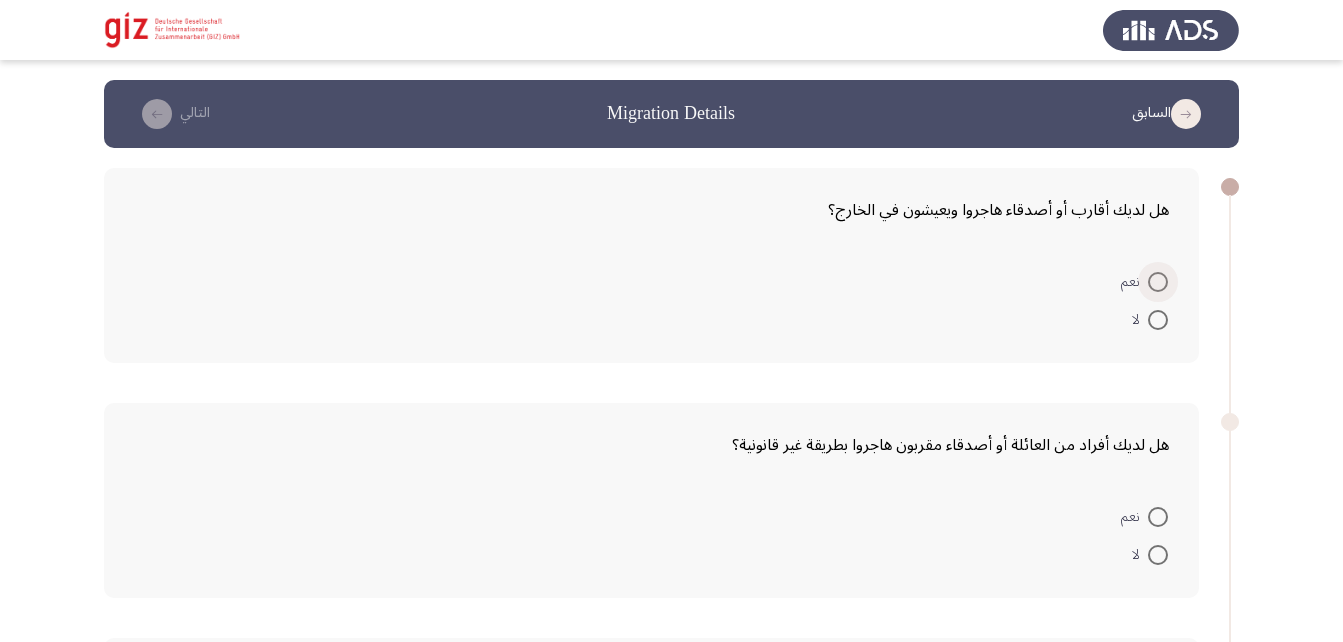 click at bounding box center [1158, 282] 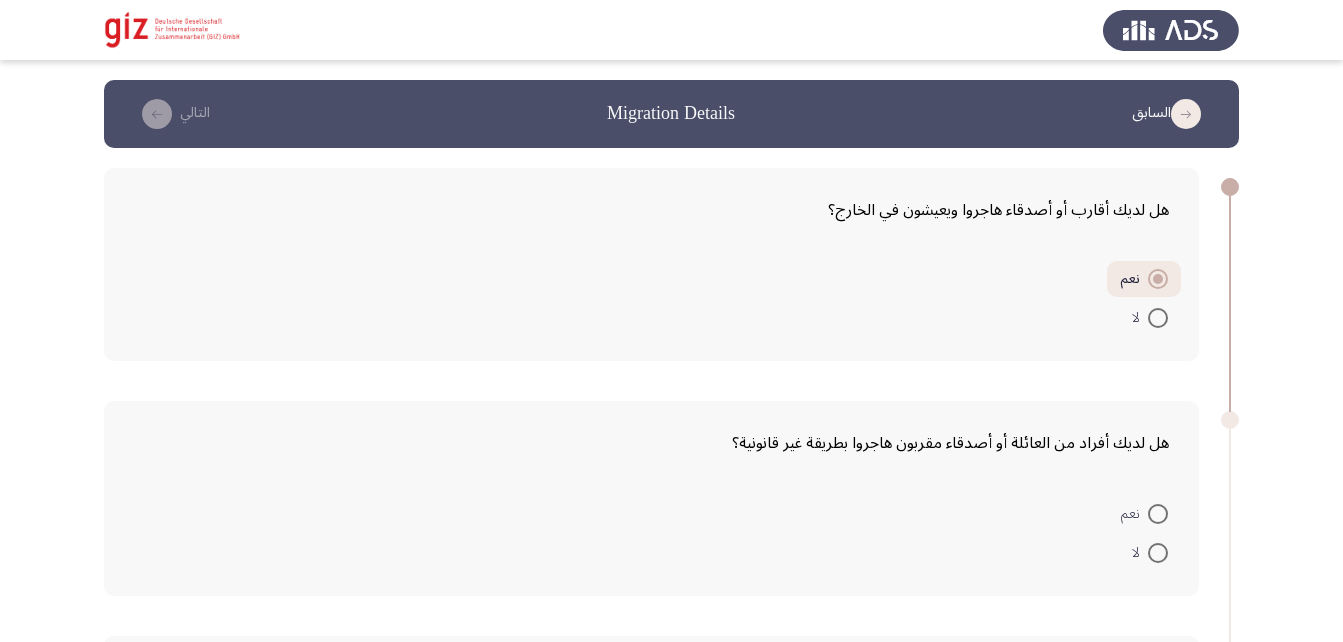 click at bounding box center [1158, 514] 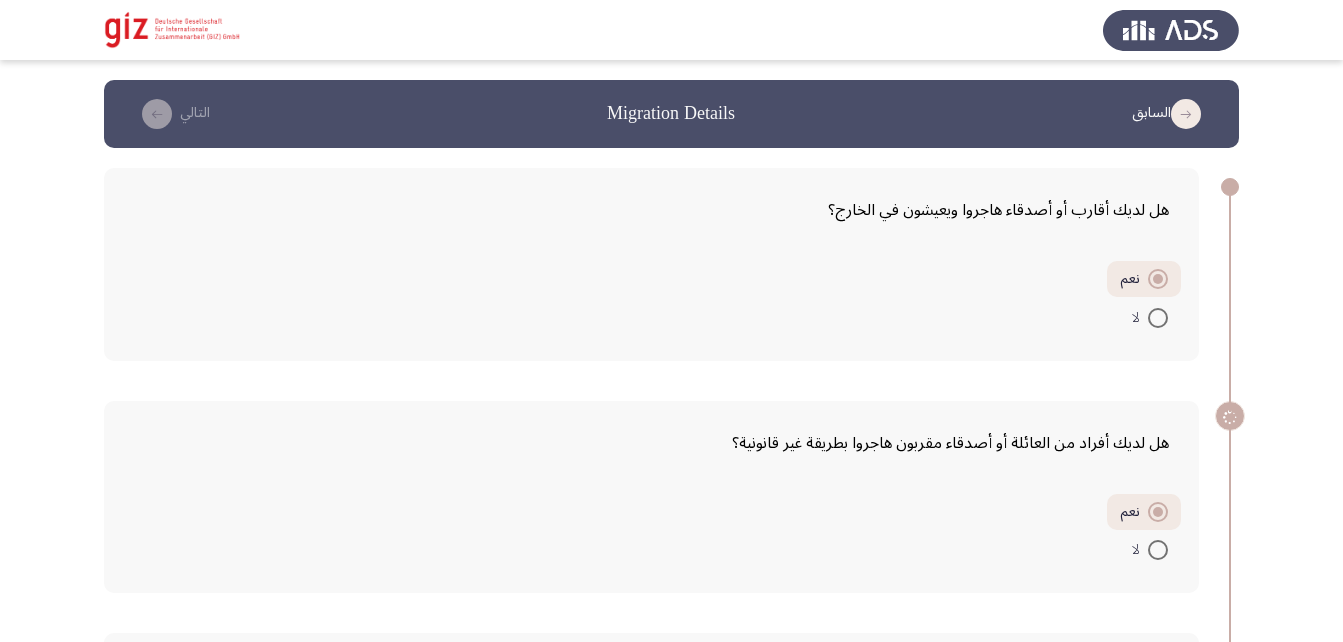 scroll, scrollTop: 339, scrollLeft: 0, axis: vertical 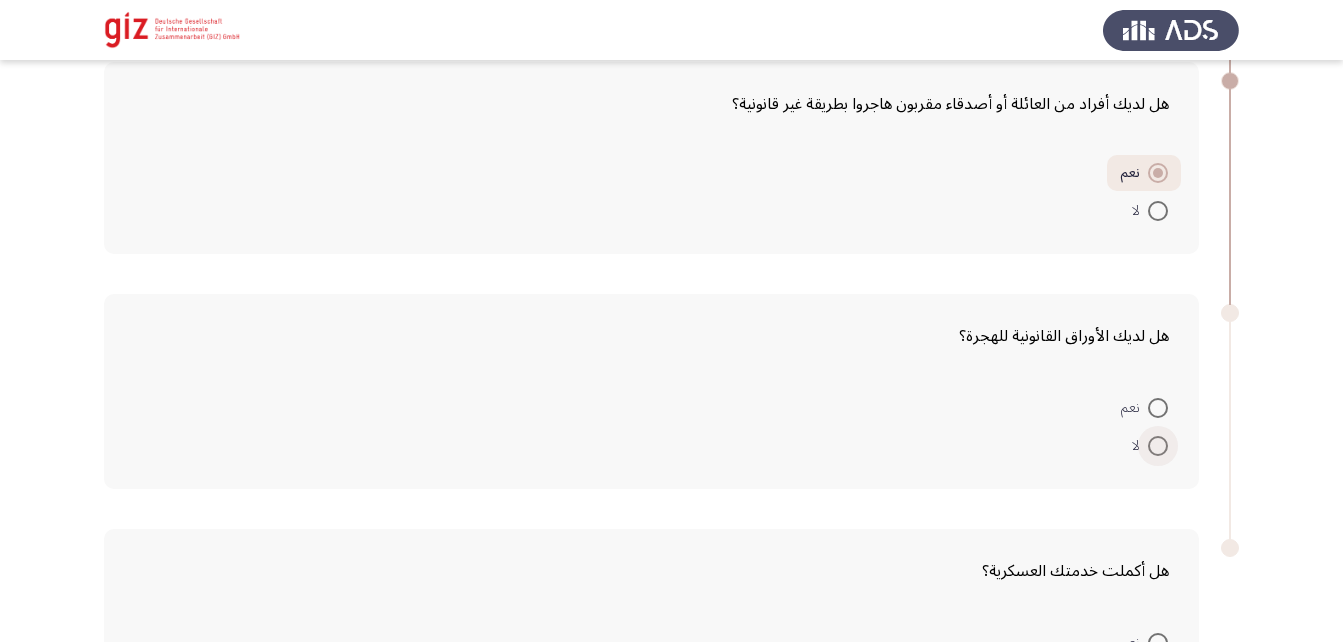 click at bounding box center (1158, 446) 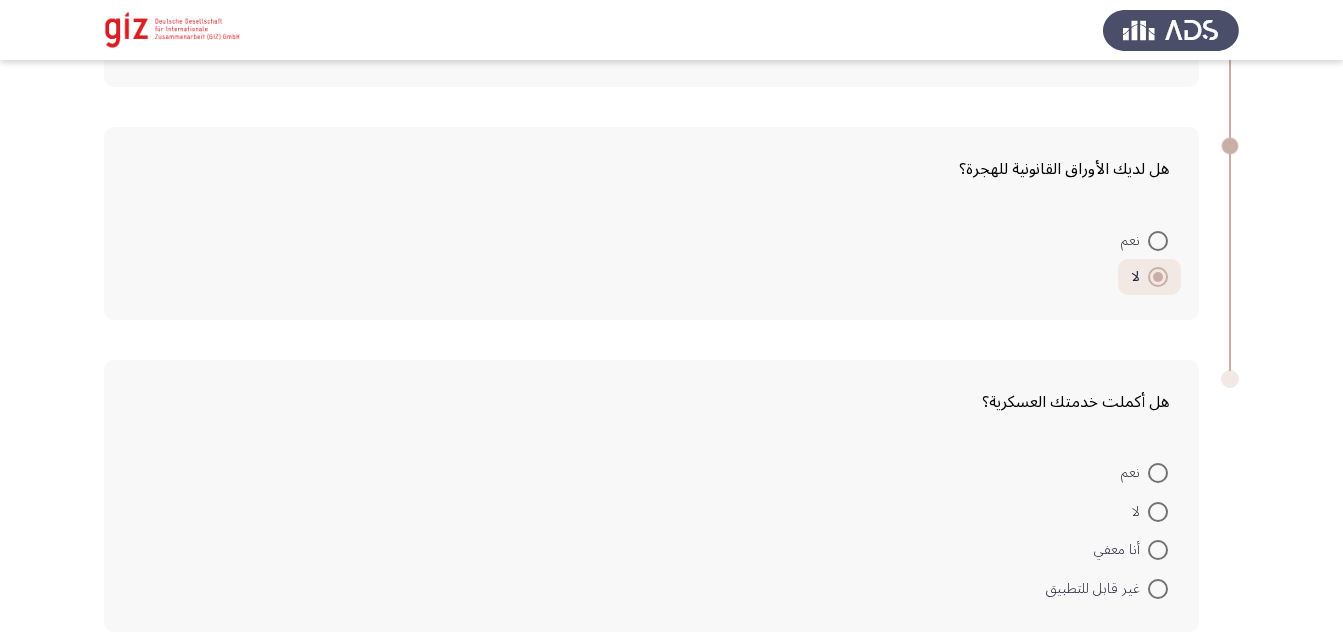 click at bounding box center [1158, 512] 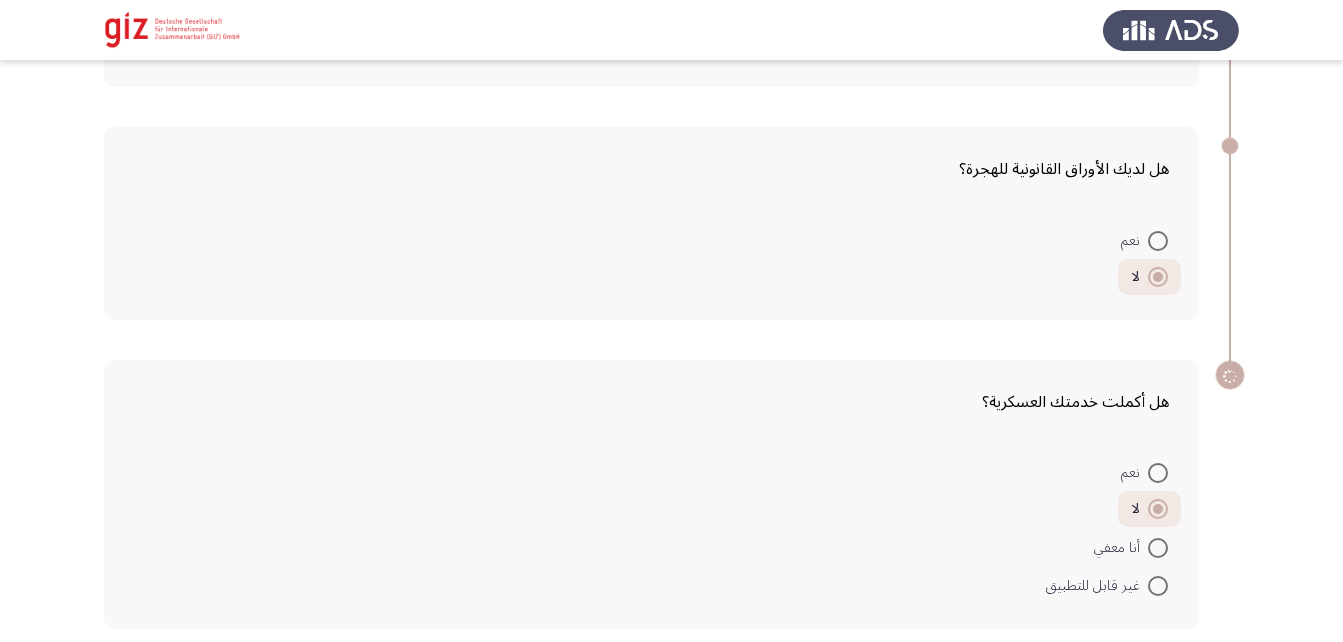 scroll, scrollTop: 593, scrollLeft: 0, axis: vertical 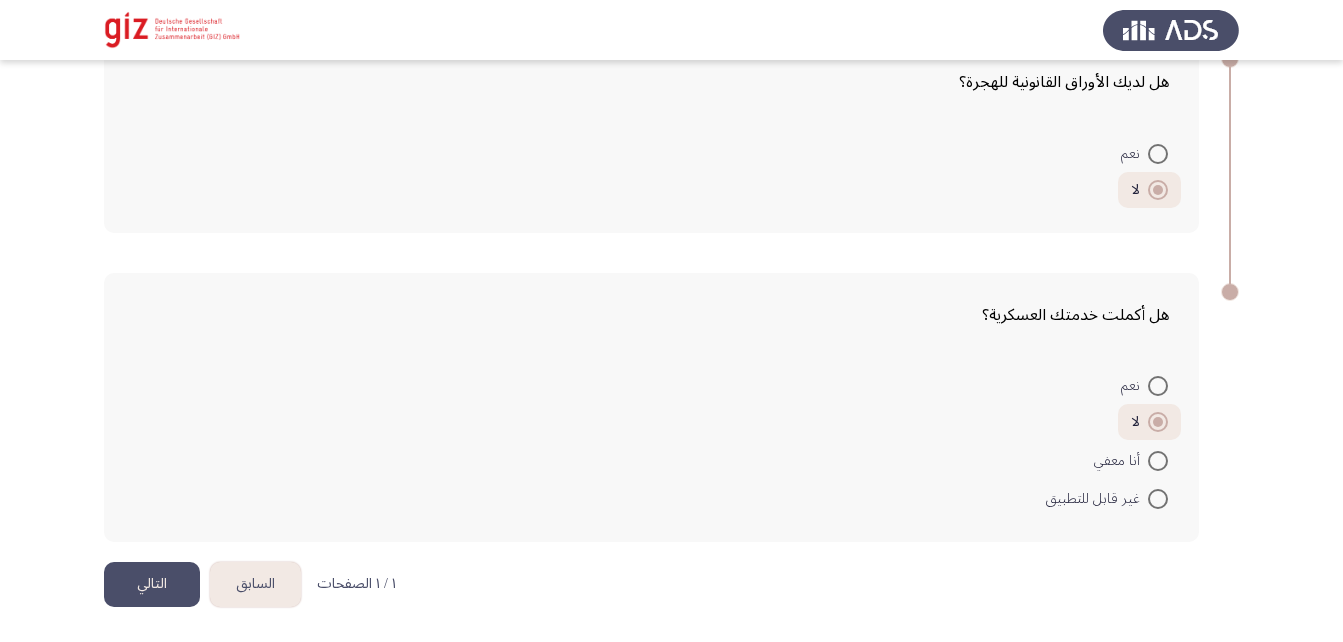 click on "أنا معفي" at bounding box center [1121, 461] 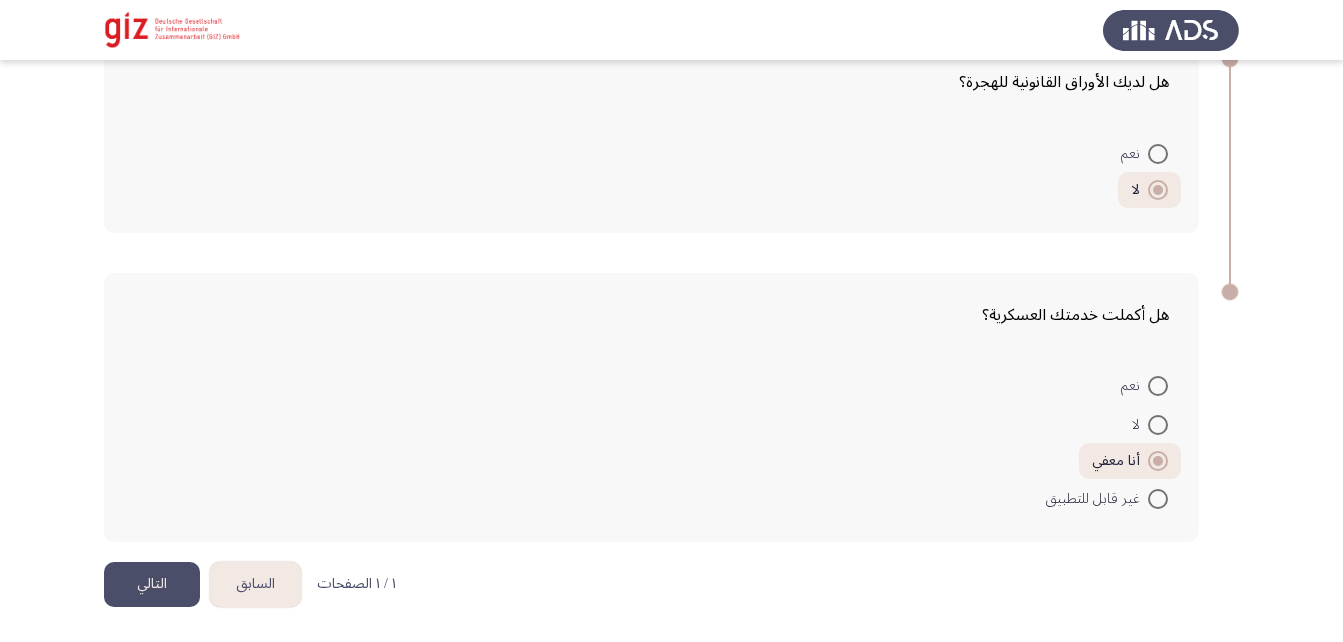 click at bounding box center (1158, 499) 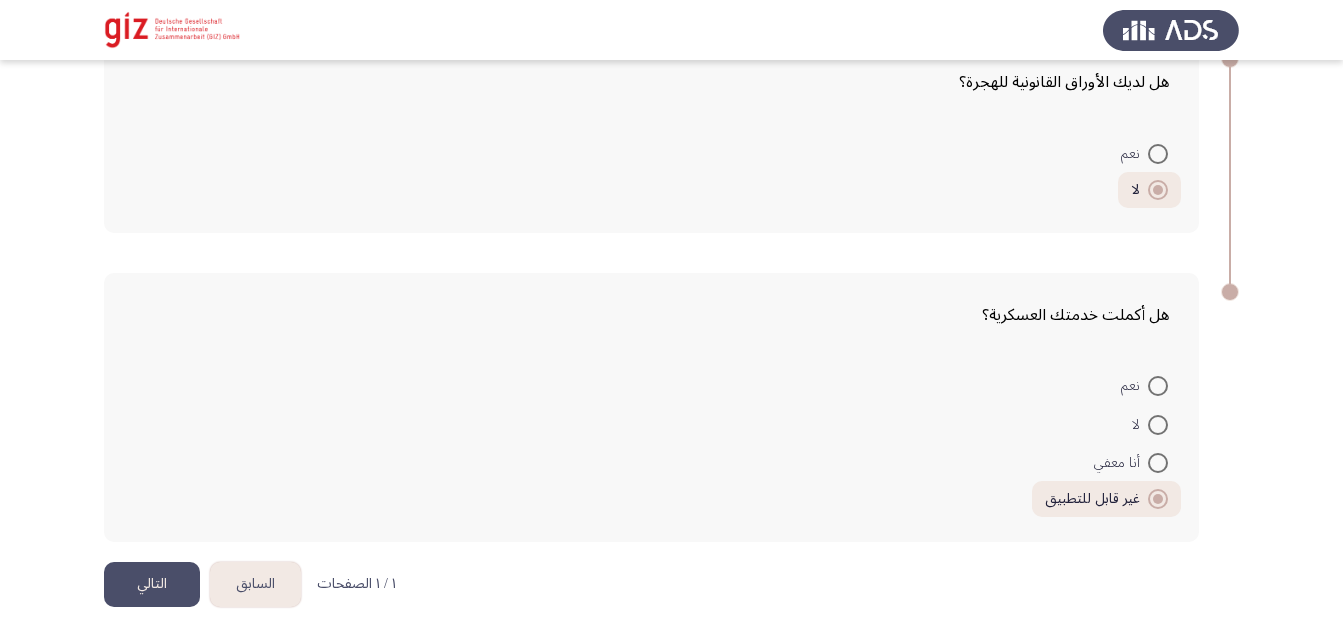 click on "هل أكملت خدمتك العسكرية؟    نعم     لا     أنا معفي     غير قابل للتطبيق" 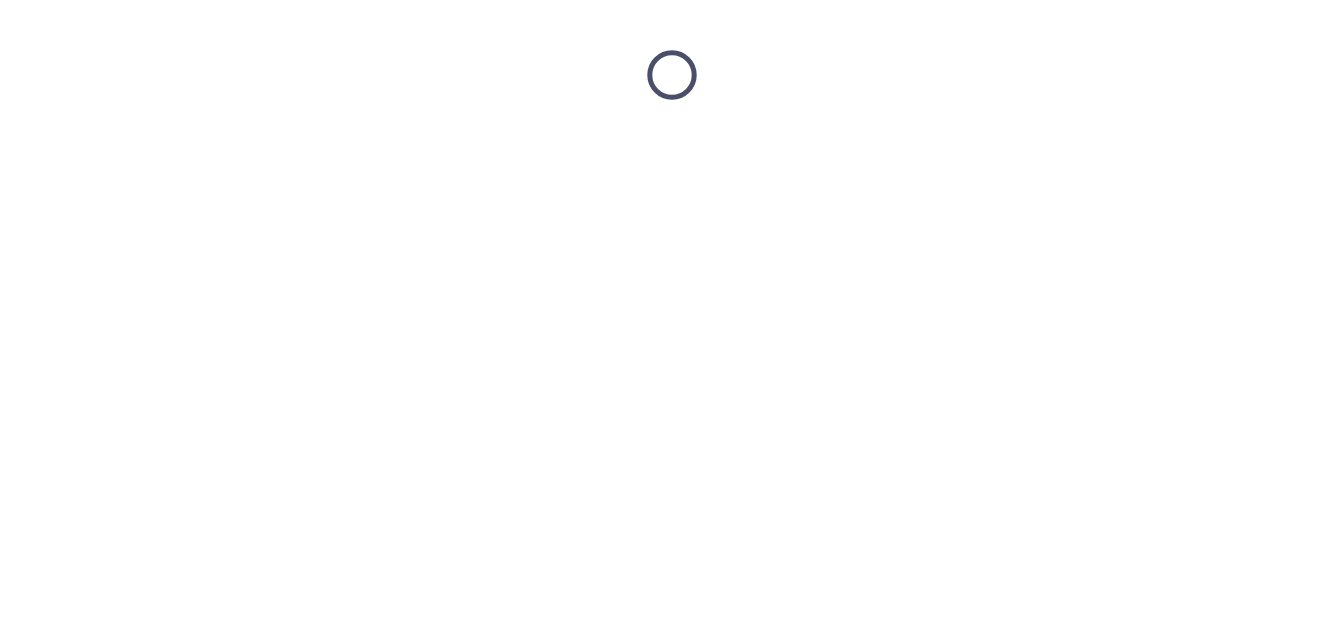 scroll, scrollTop: 0, scrollLeft: 0, axis: both 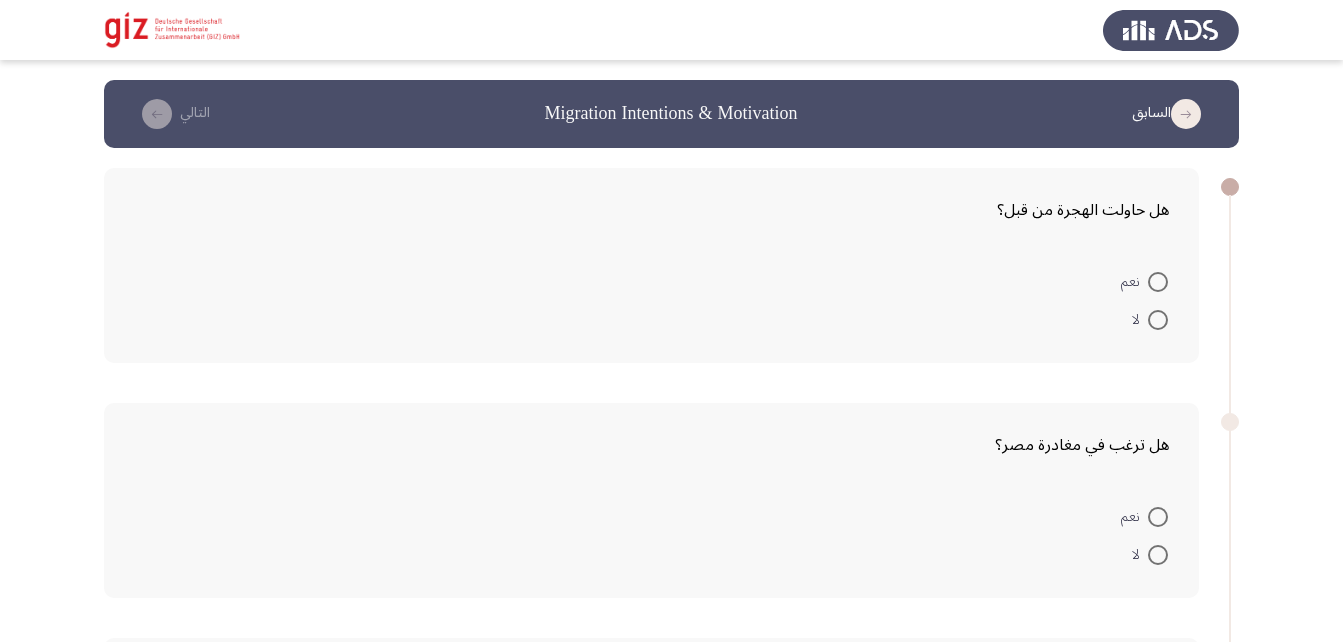 click at bounding box center (1158, 282) 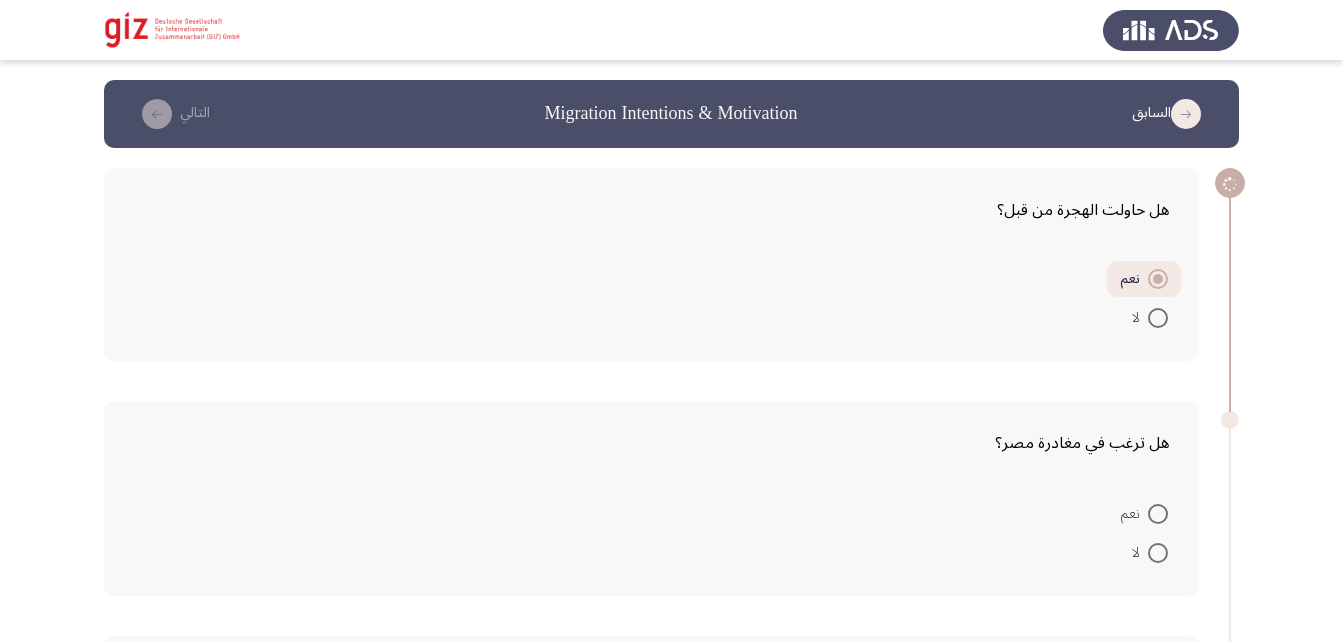 scroll, scrollTop: 181, scrollLeft: 0, axis: vertical 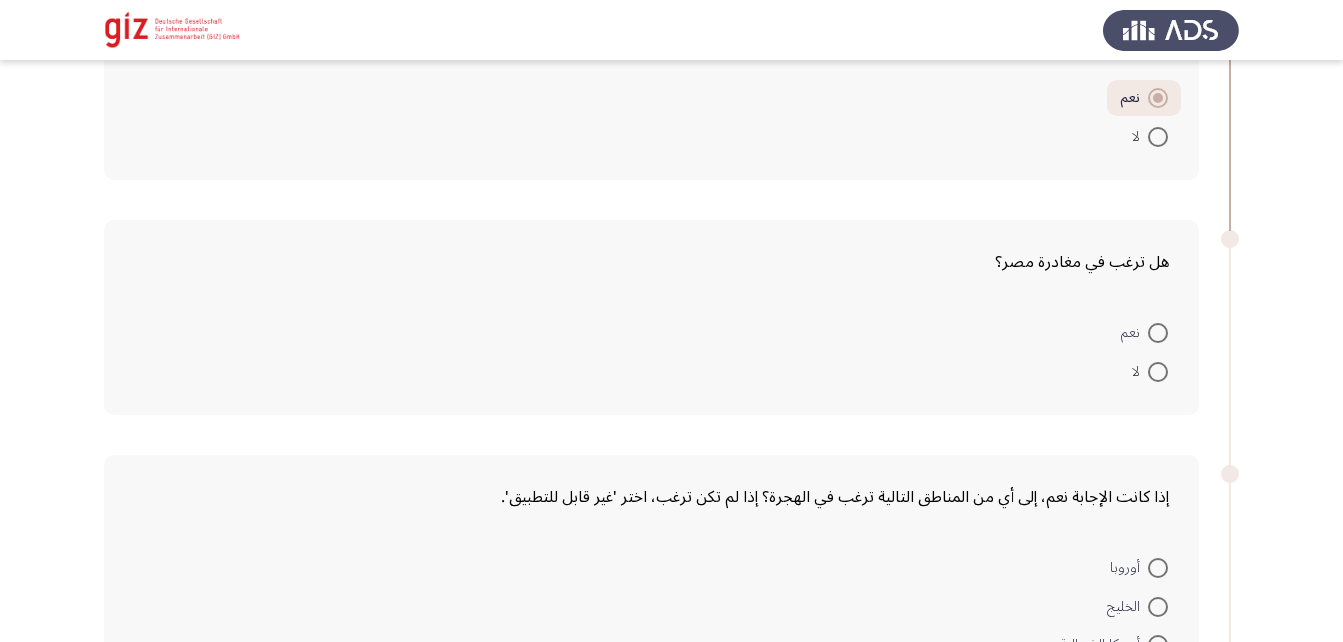 click at bounding box center [1158, 372] 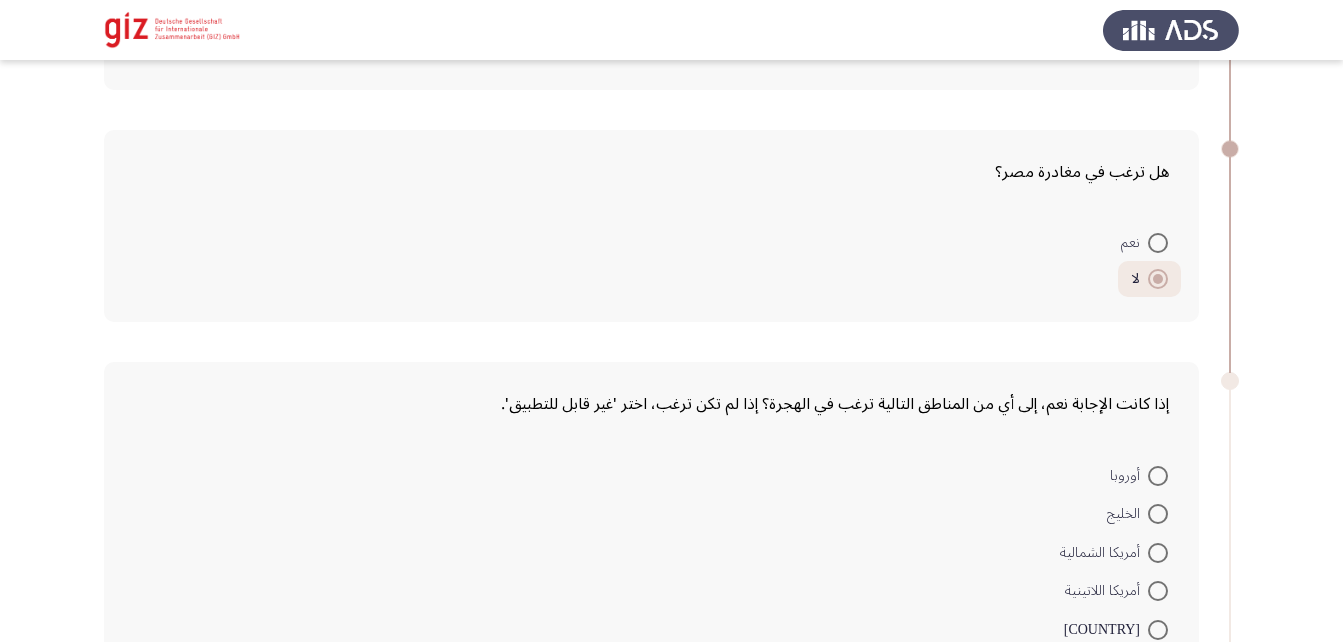 scroll, scrollTop: 275, scrollLeft: 0, axis: vertical 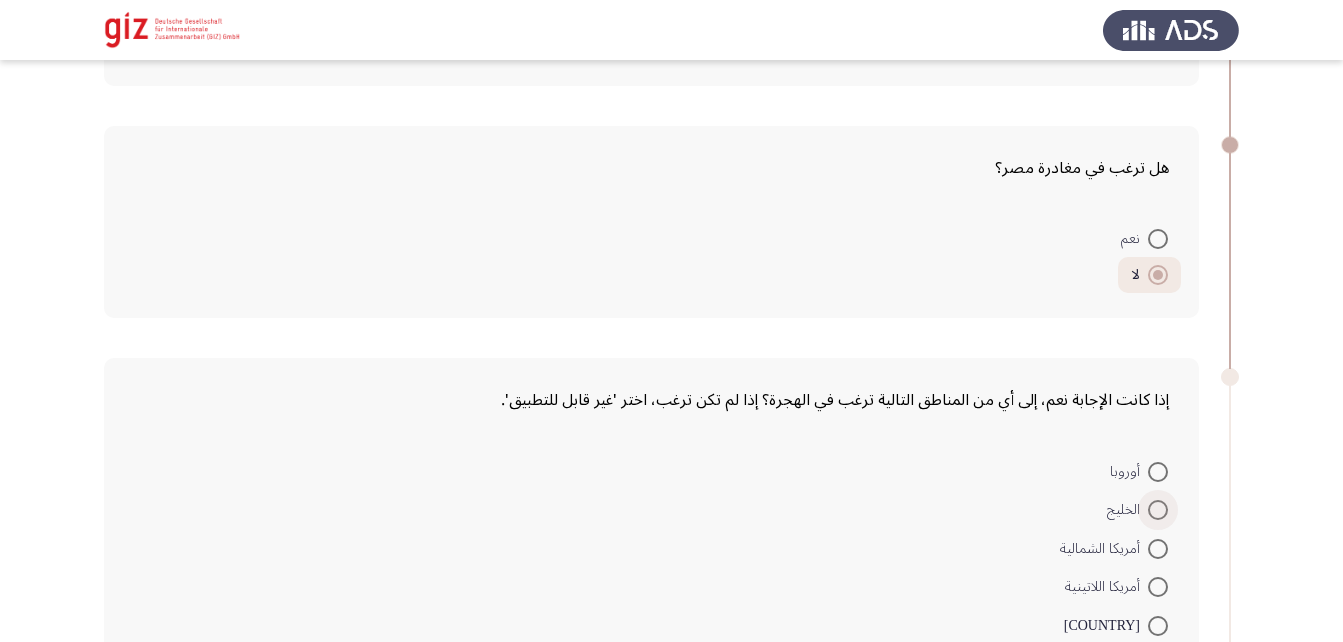 click at bounding box center [1158, 510] 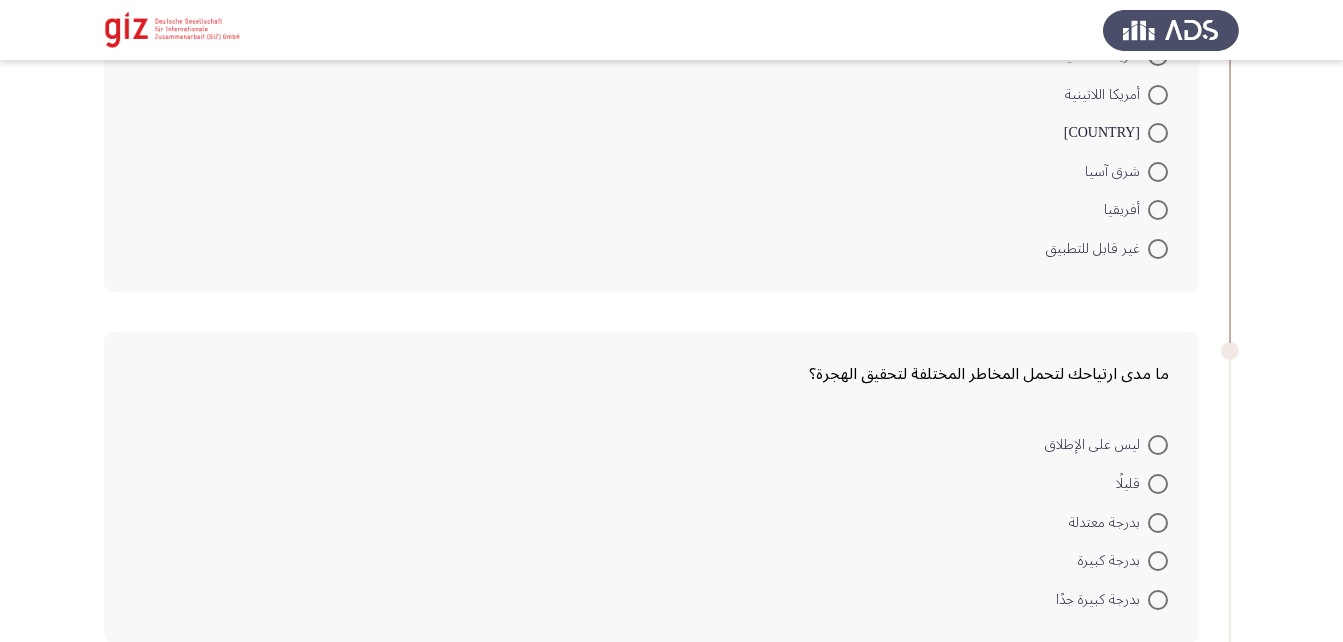 scroll, scrollTop: 860, scrollLeft: 0, axis: vertical 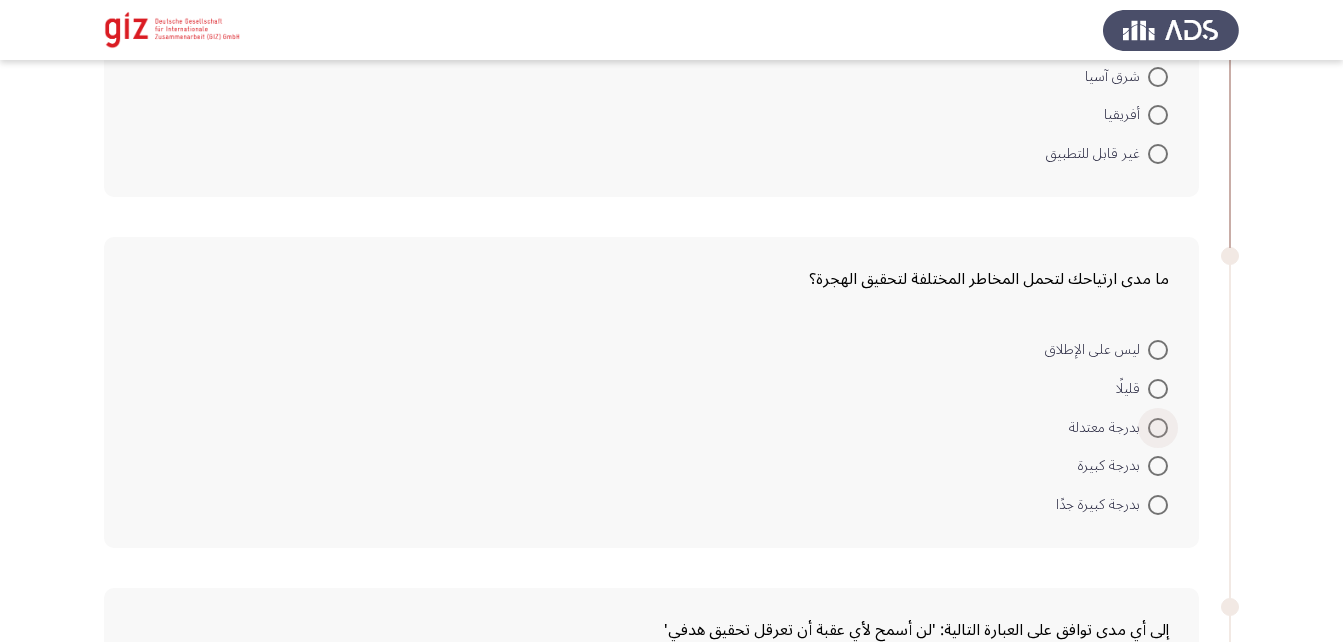 click at bounding box center (1158, 428) 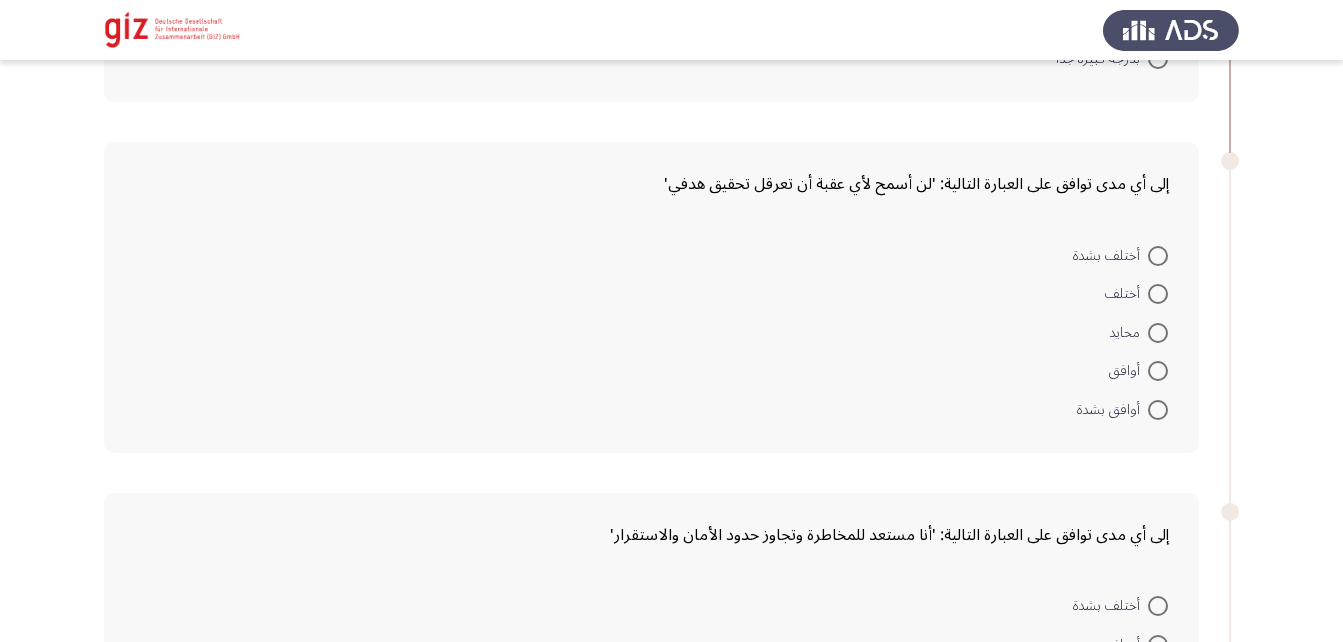 scroll, scrollTop: 1302, scrollLeft: 0, axis: vertical 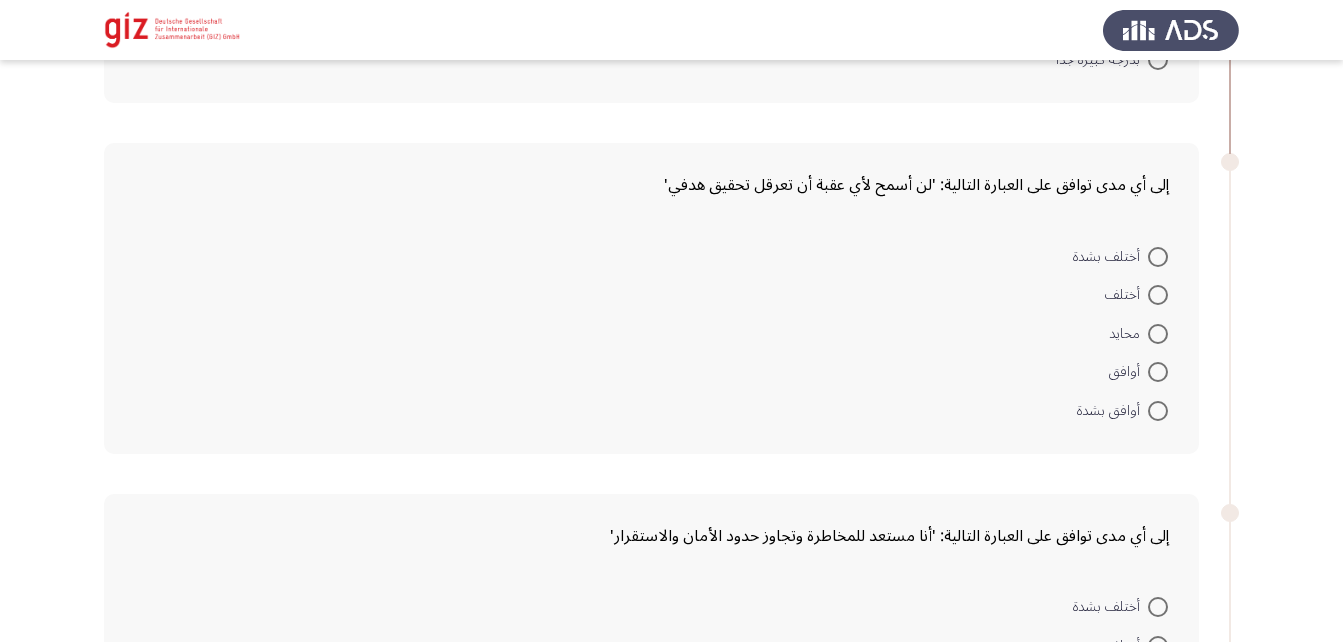 click at bounding box center (1158, 334) 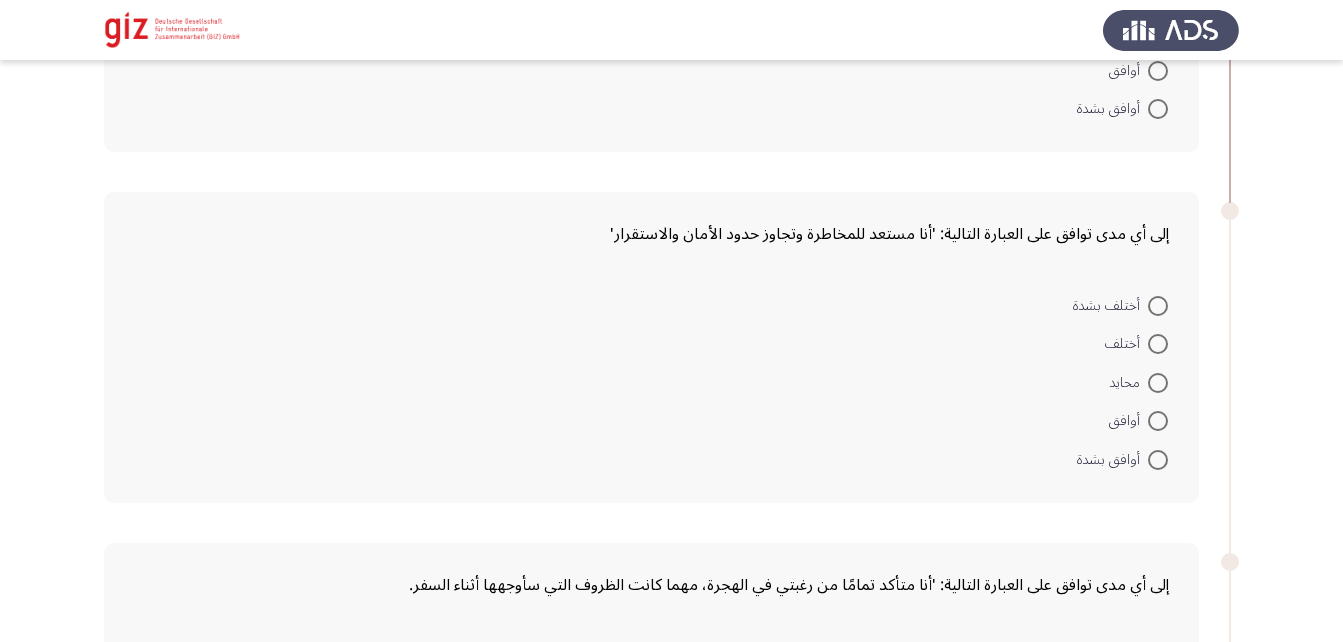scroll, scrollTop: 1602, scrollLeft: 0, axis: vertical 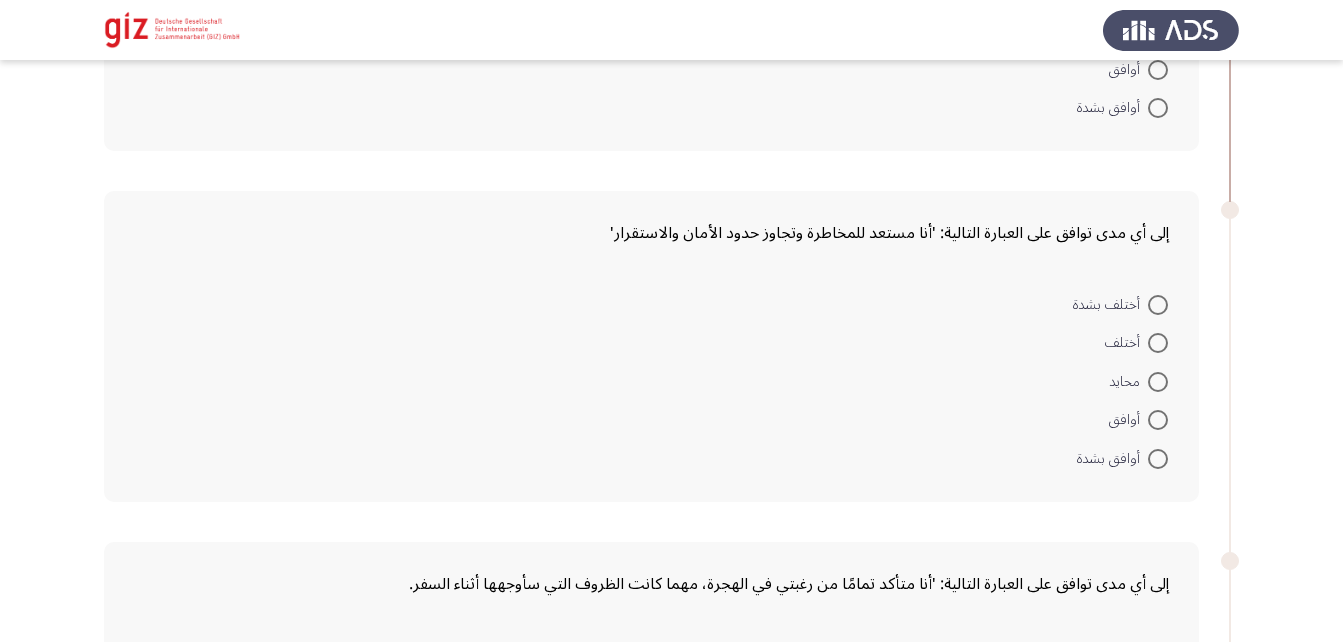 click on "محايد" at bounding box center [1138, 380] 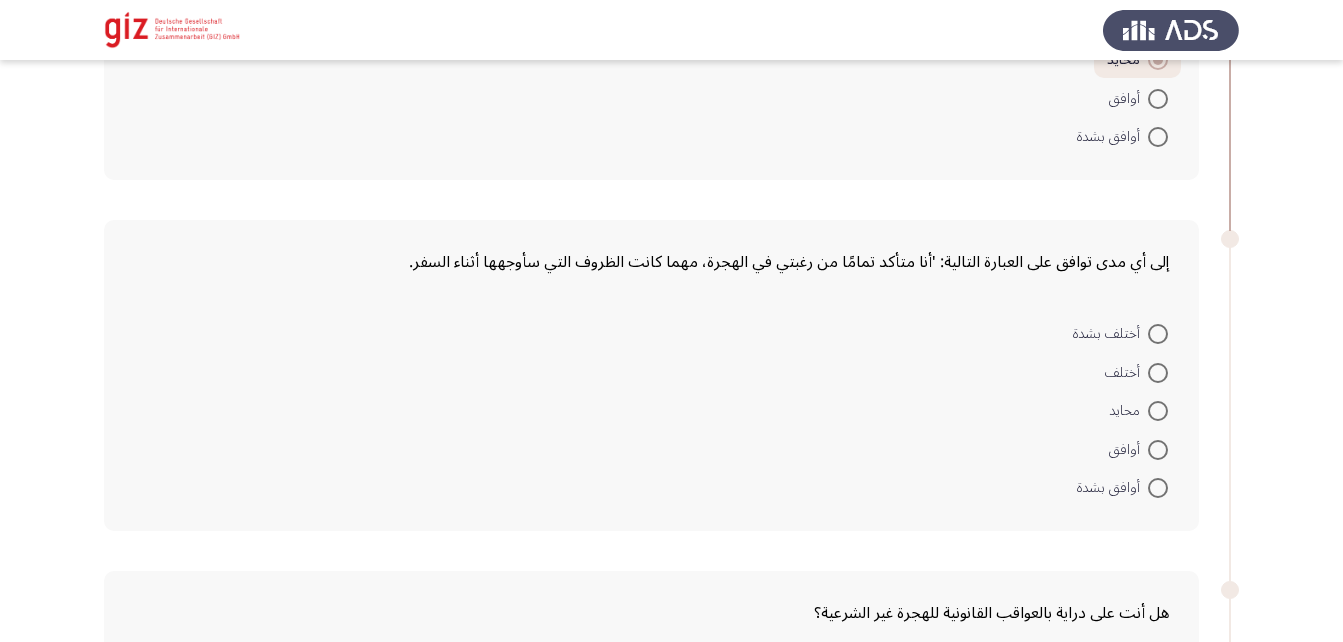 scroll, scrollTop: 1922, scrollLeft: 0, axis: vertical 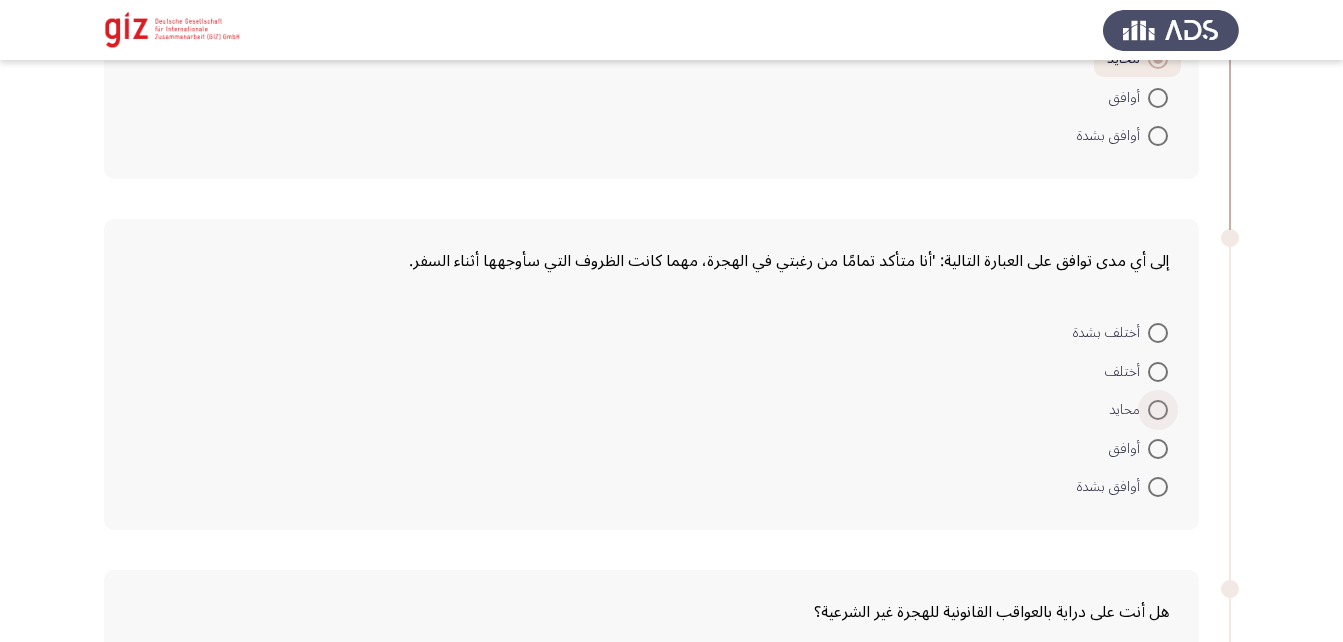 click at bounding box center [1158, 410] 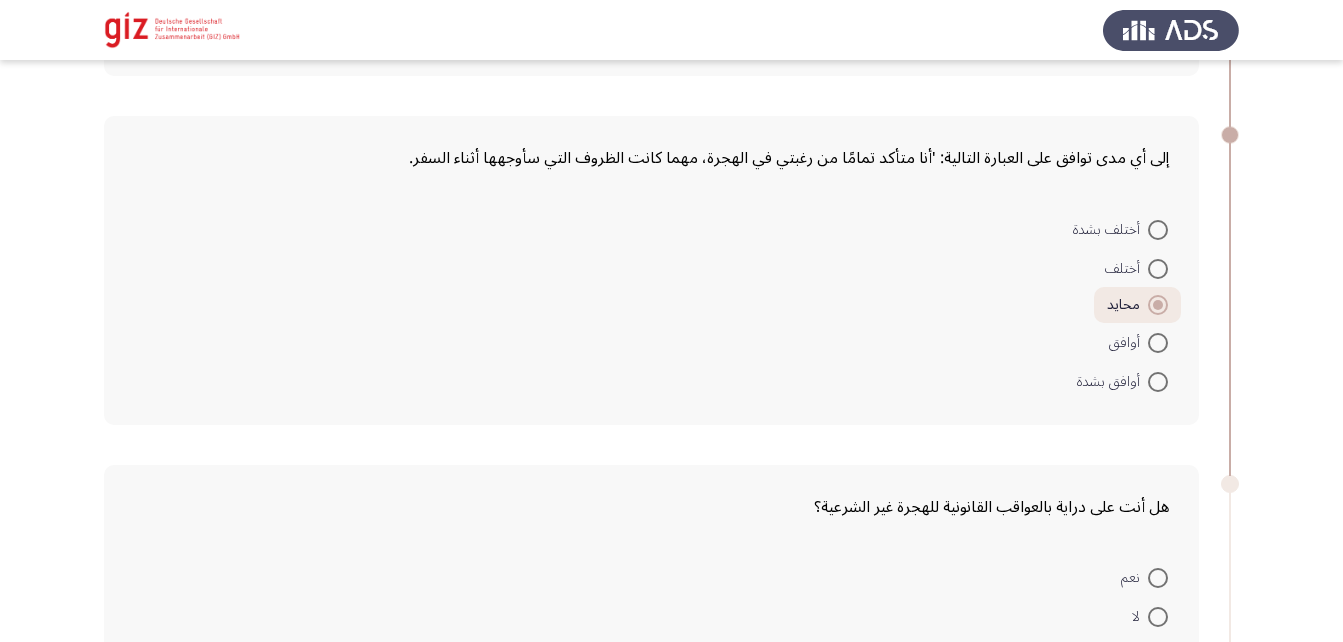 scroll, scrollTop: 2245, scrollLeft: 0, axis: vertical 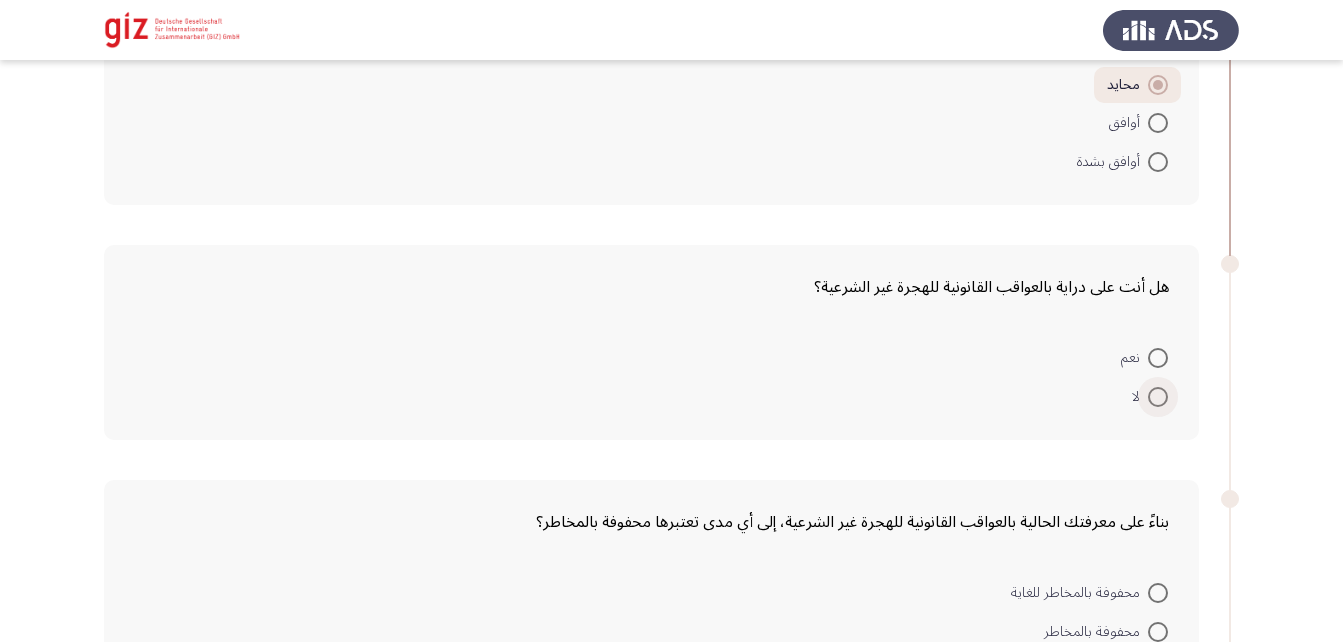 click at bounding box center [1158, 397] 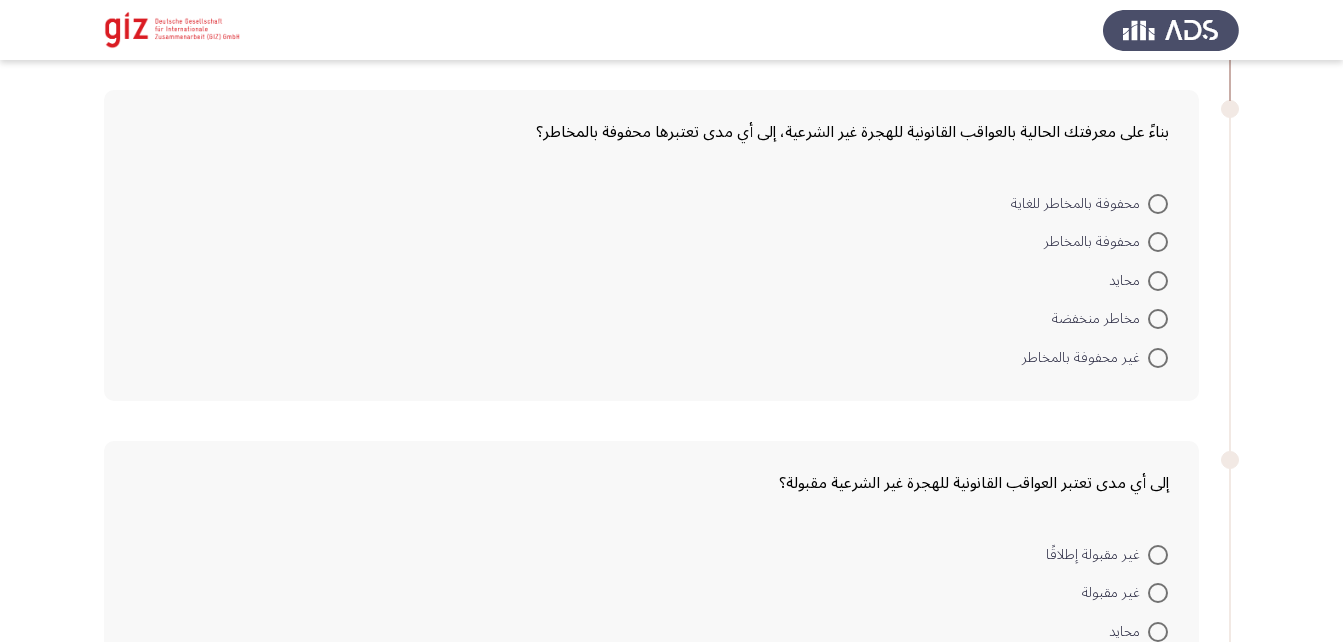 scroll, scrollTop: 2631, scrollLeft: 0, axis: vertical 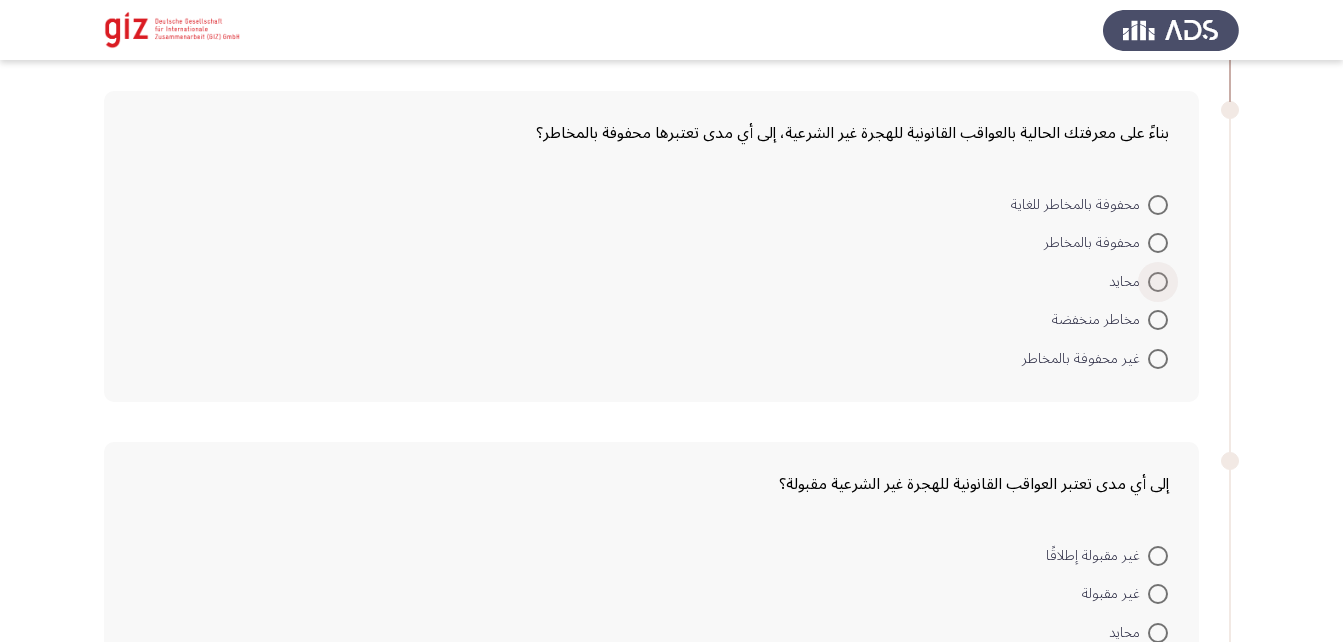 click at bounding box center [1158, 282] 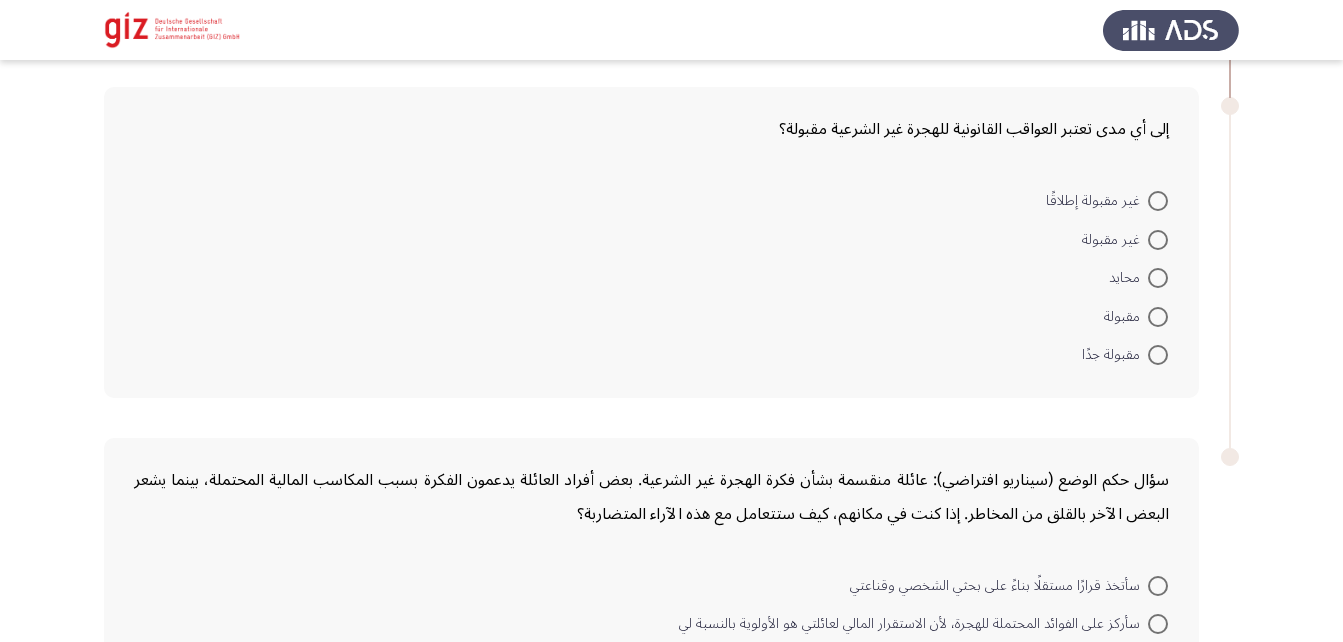 scroll, scrollTop: 3030, scrollLeft: 0, axis: vertical 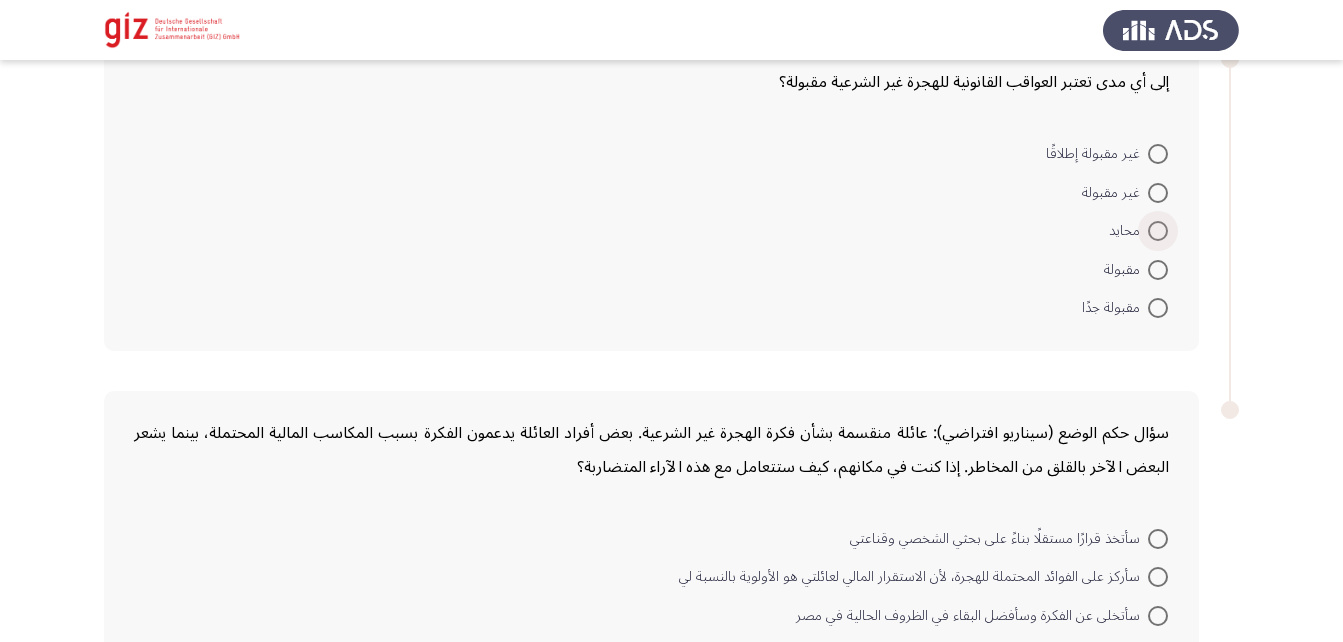 click at bounding box center (1158, 231) 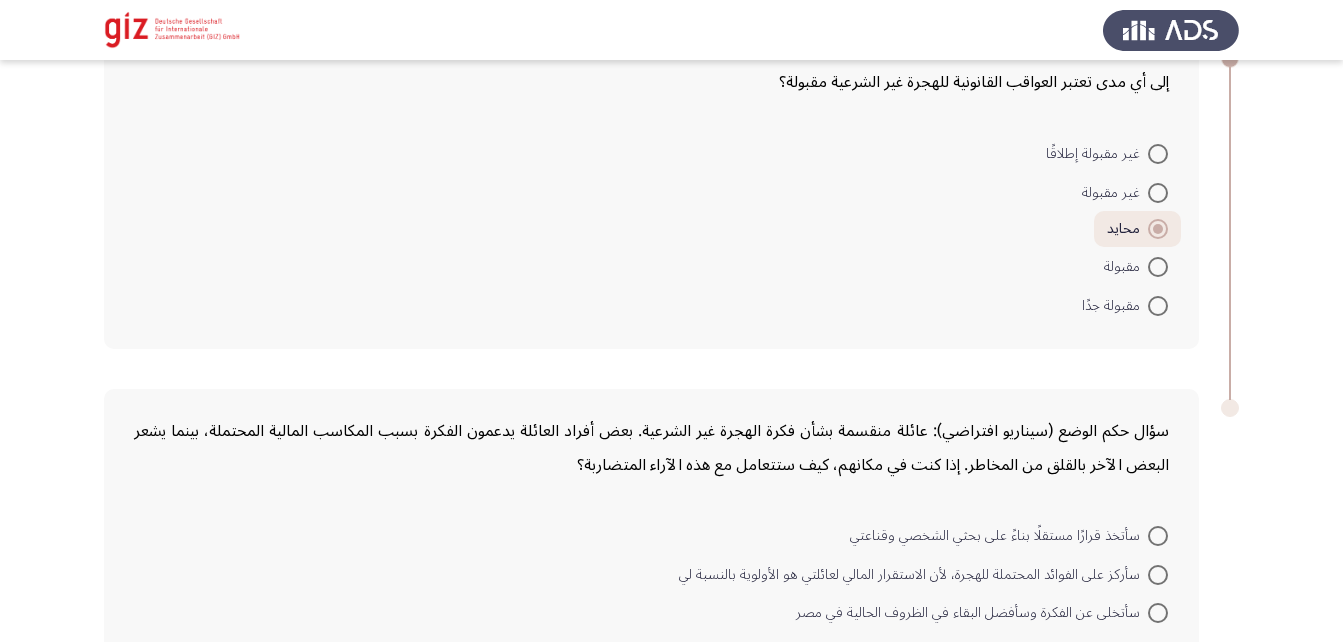scroll, scrollTop: 3183, scrollLeft: 0, axis: vertical 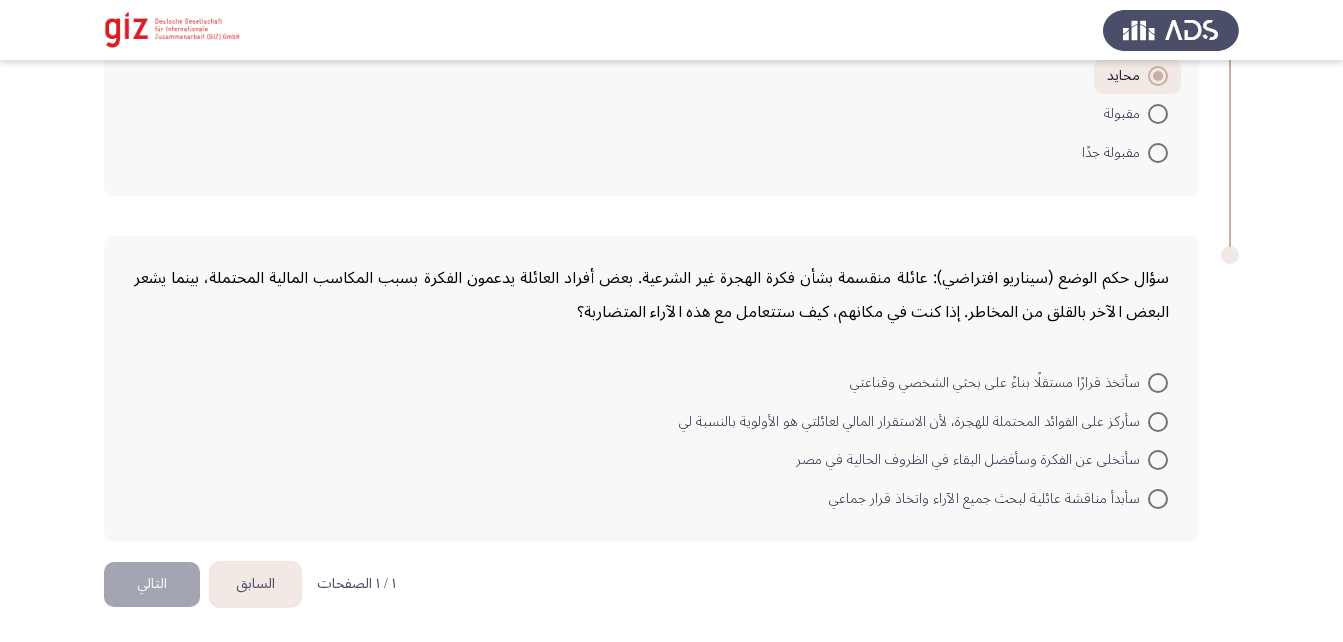 click at bounding box center (1158, 460) 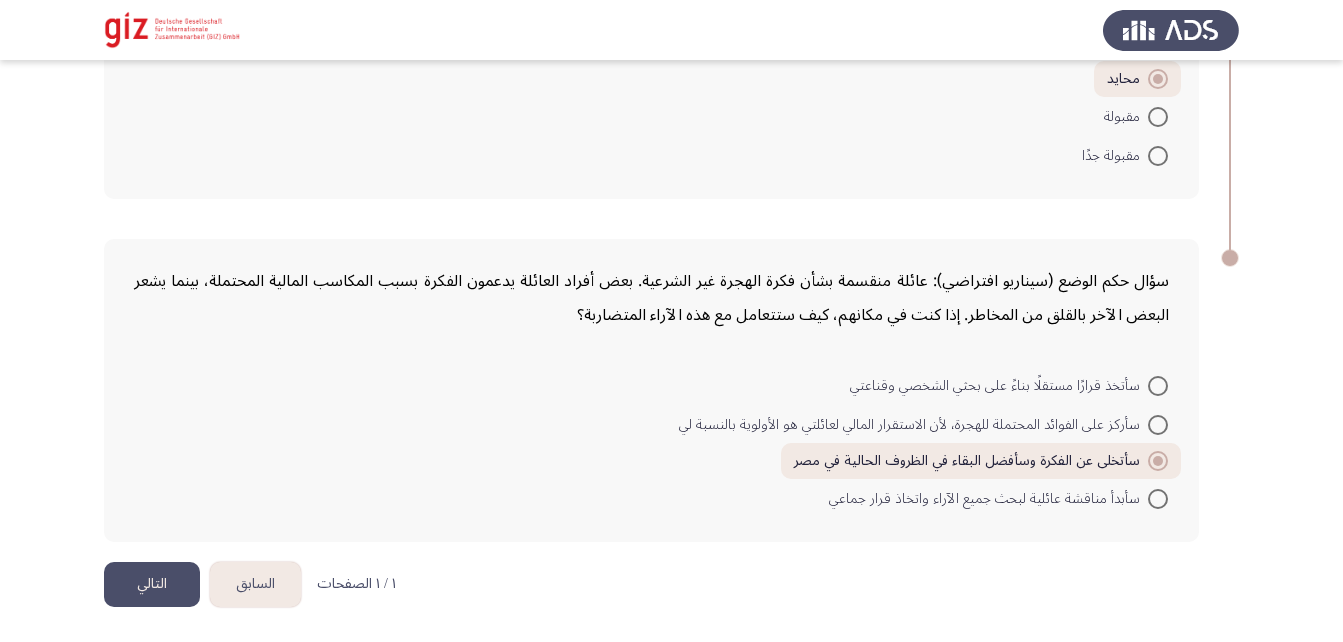 click on "التالي" 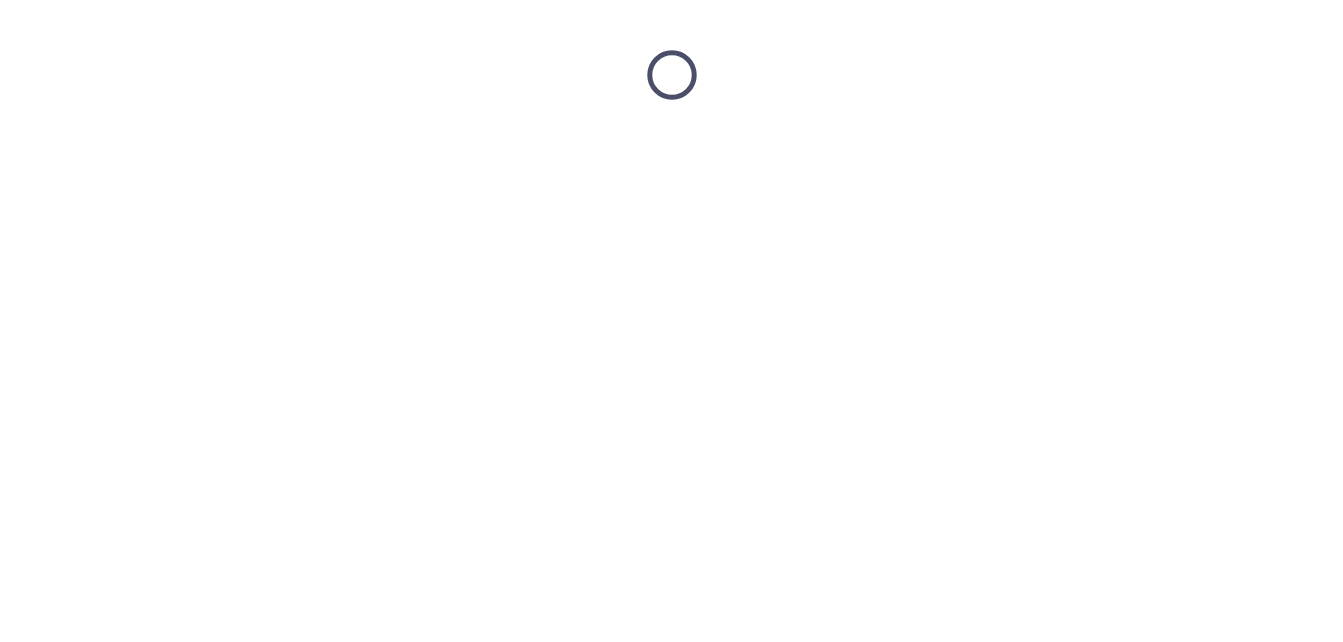scroll, scrollTop: 0, scrollLeft: 0, axis: both 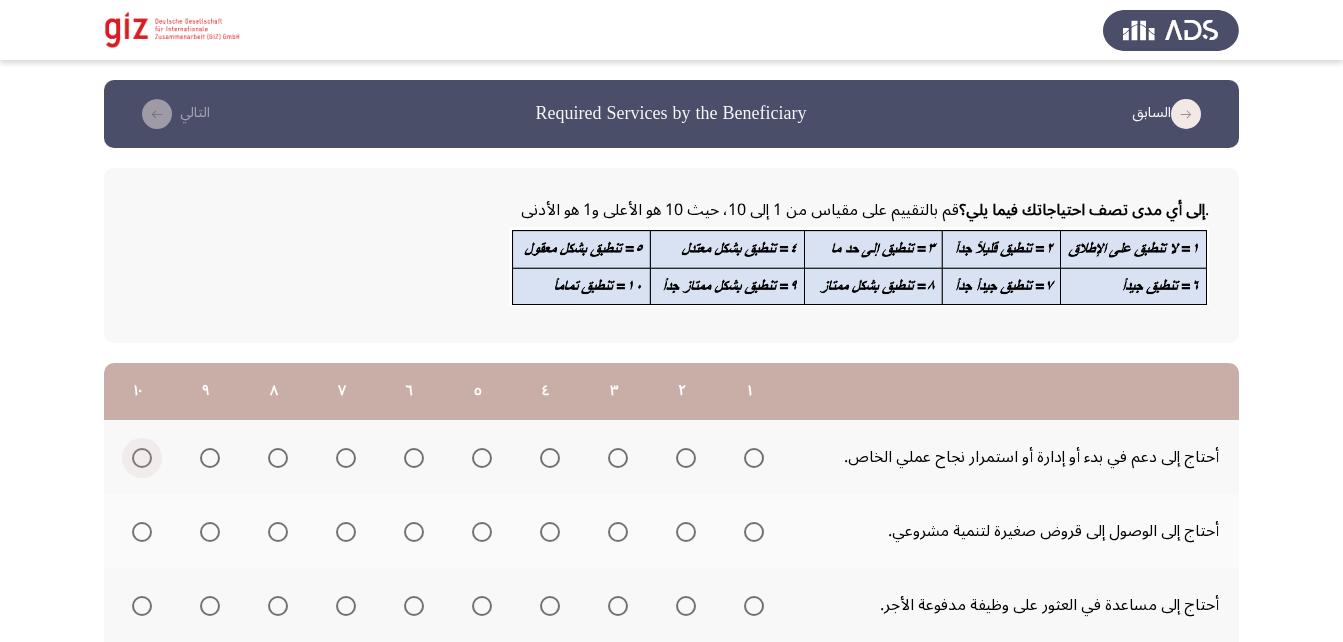 click at bounding box center [142, 458] 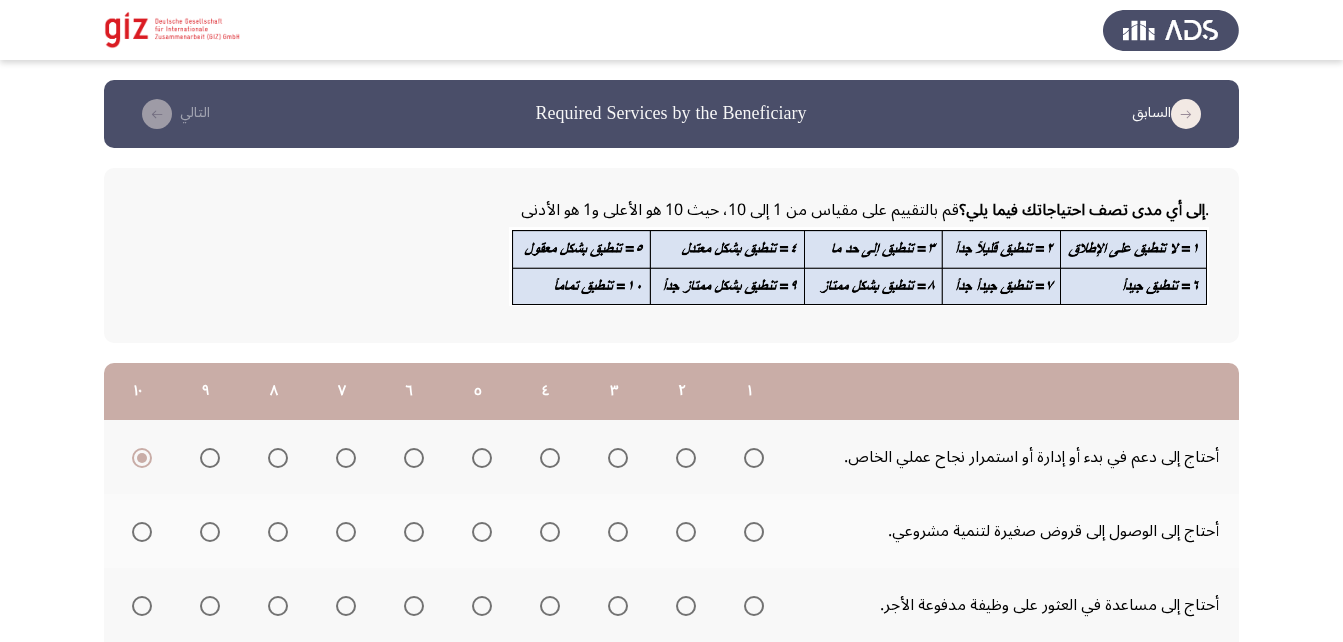 click at bounding box center (142, 532) 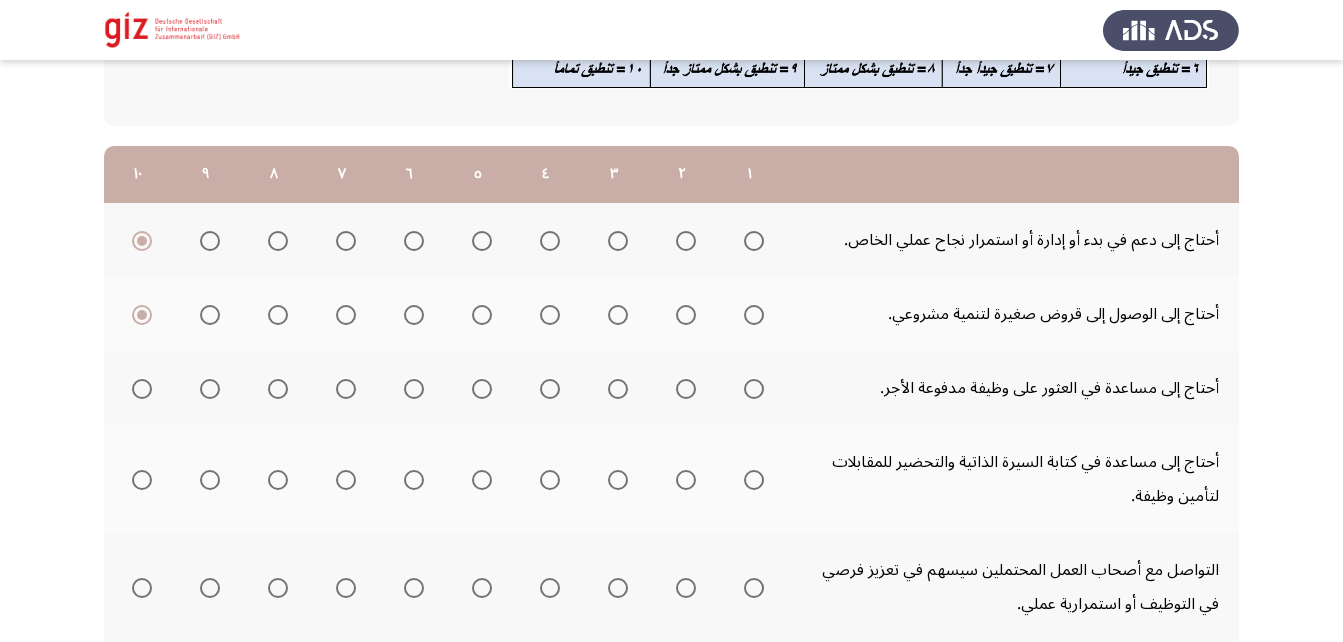 scroll, scrollTop: 227, scrollLeft: 0, axis: vertical 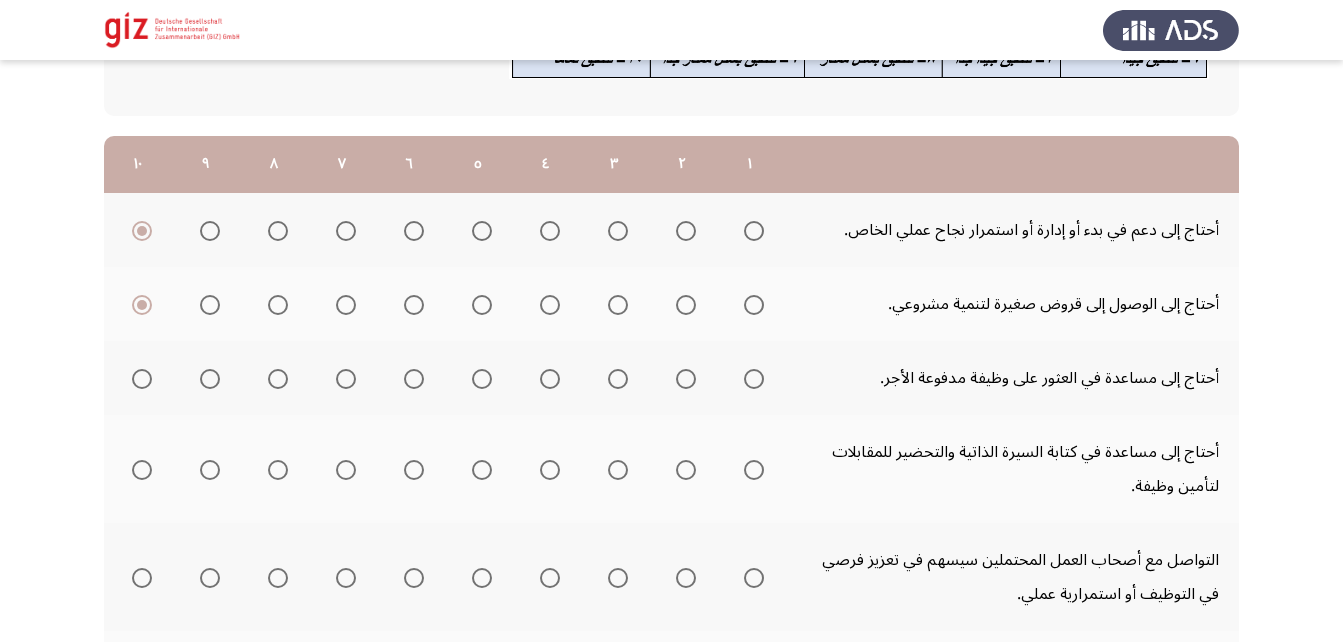 click at bounding box center (754, 379) 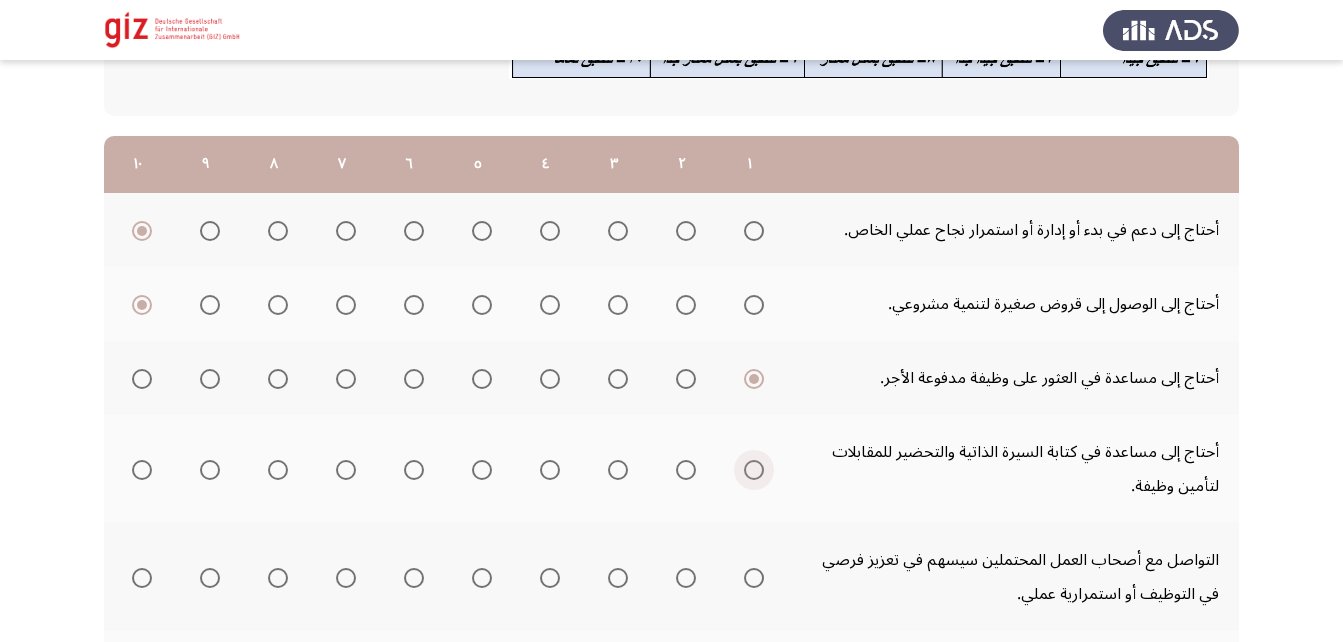 click at bounding box center [754, 470] 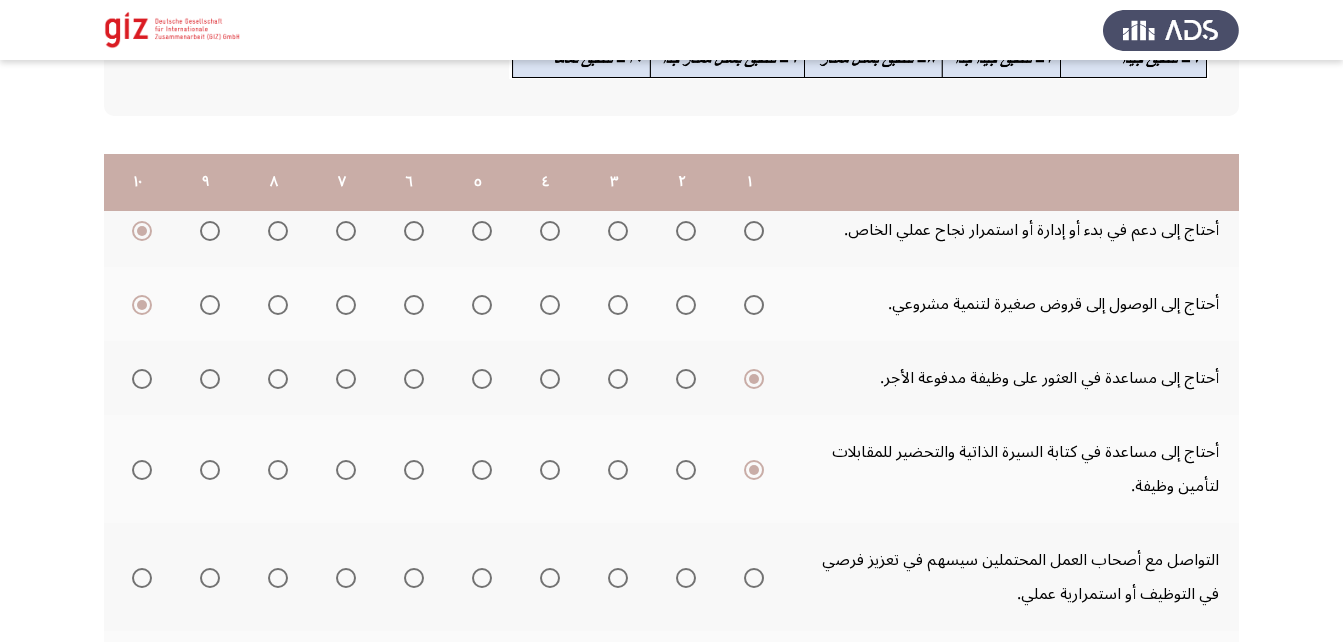scroll, scrollTop: 418, scrollLeft: 0, axis: vertical 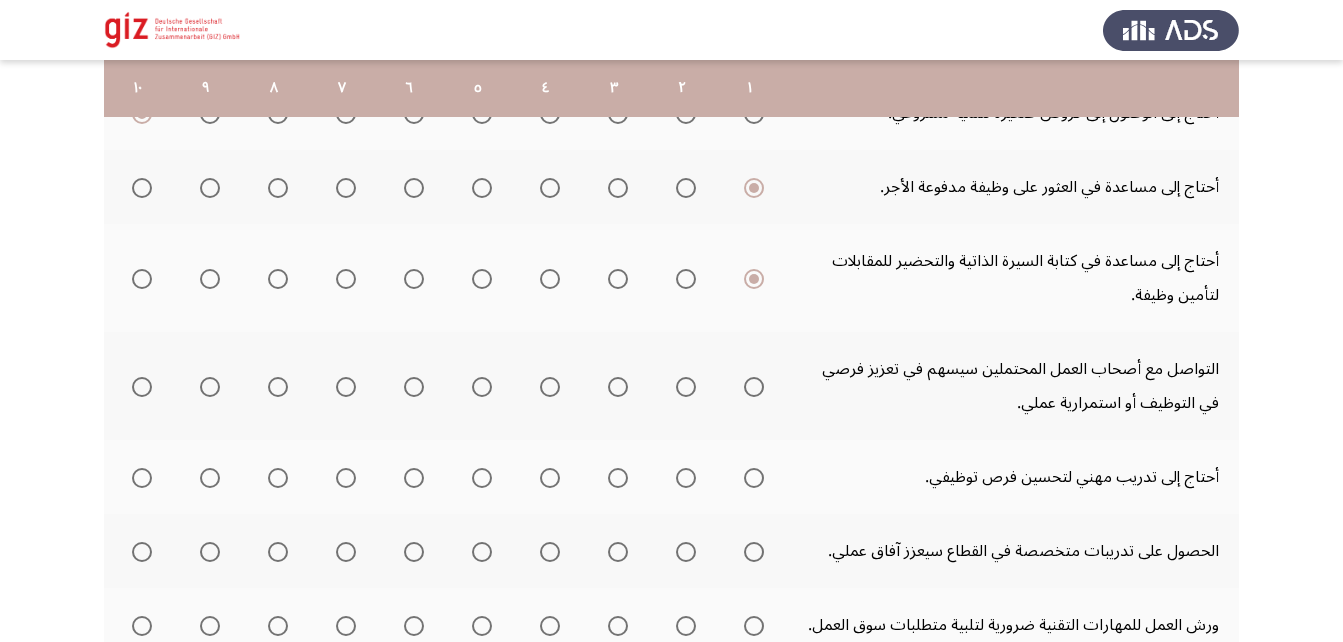 click at bounding box center (754, 387) 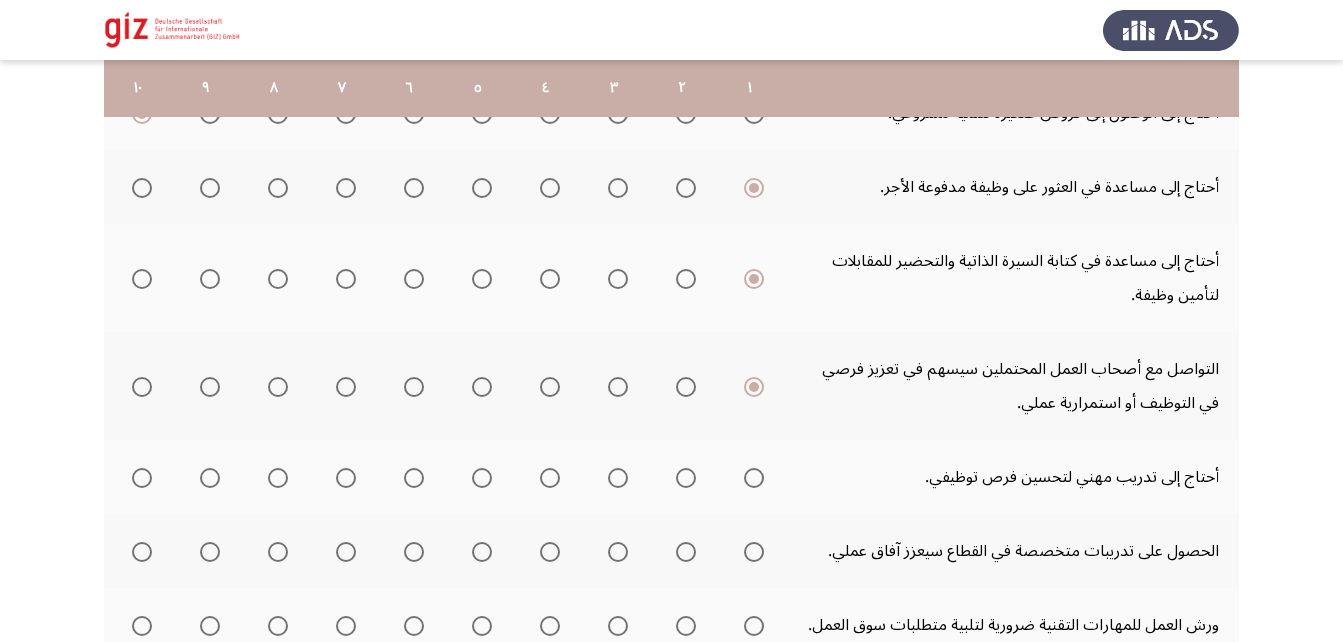 click at bounding box center [754, 478] 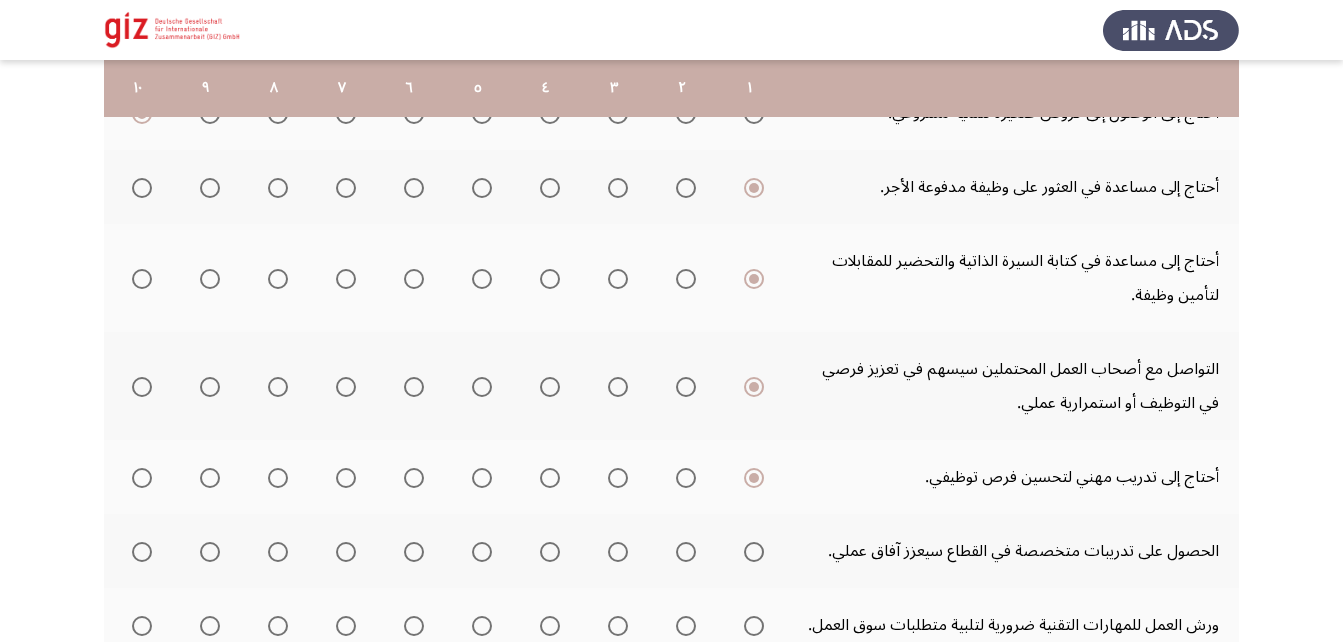 click 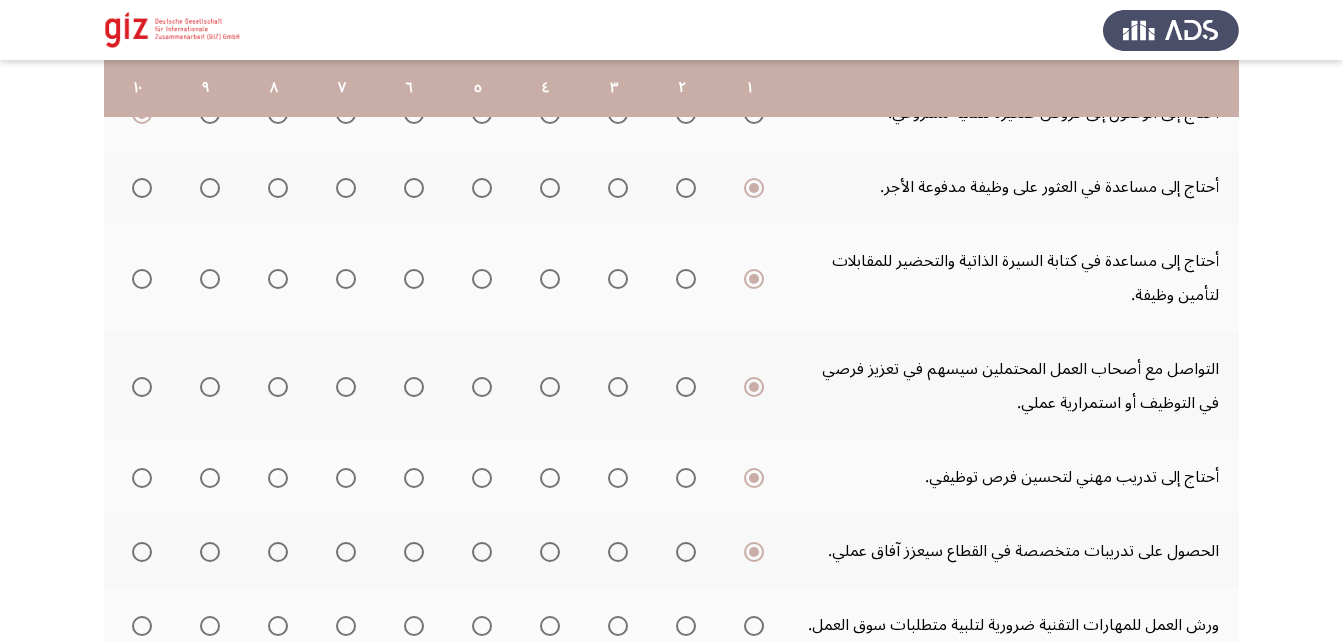 click 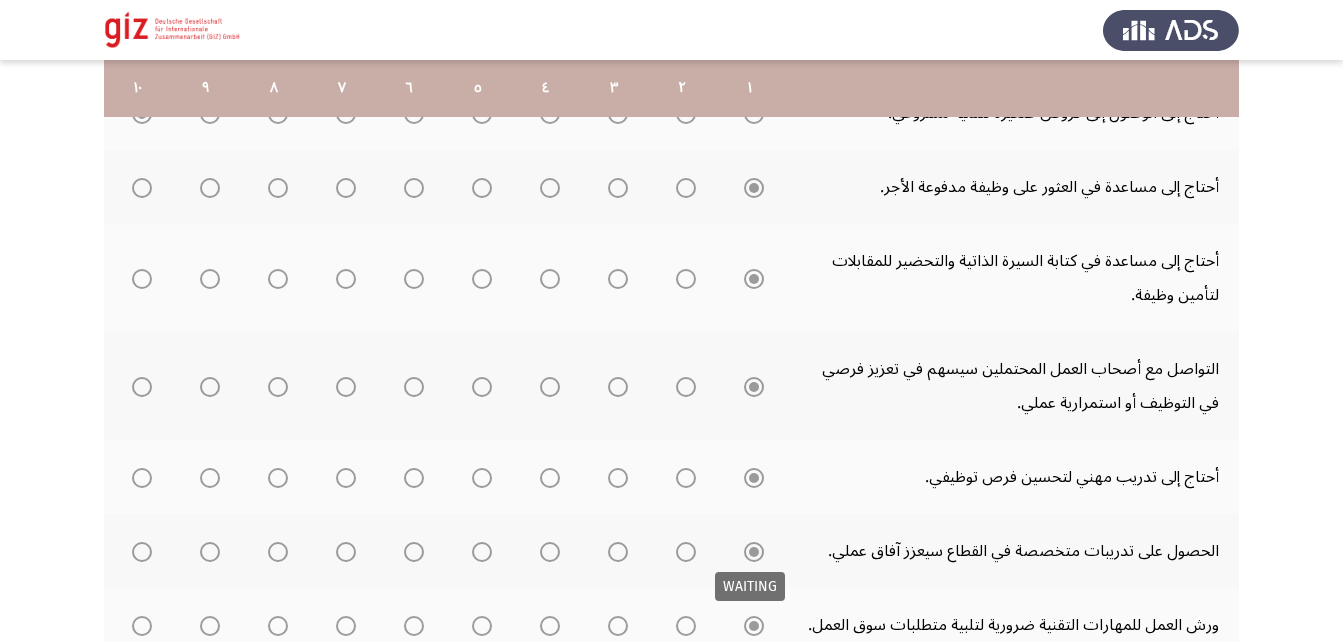scroll, scrollTop: 760, scrollLeft: 0, axis: vertical 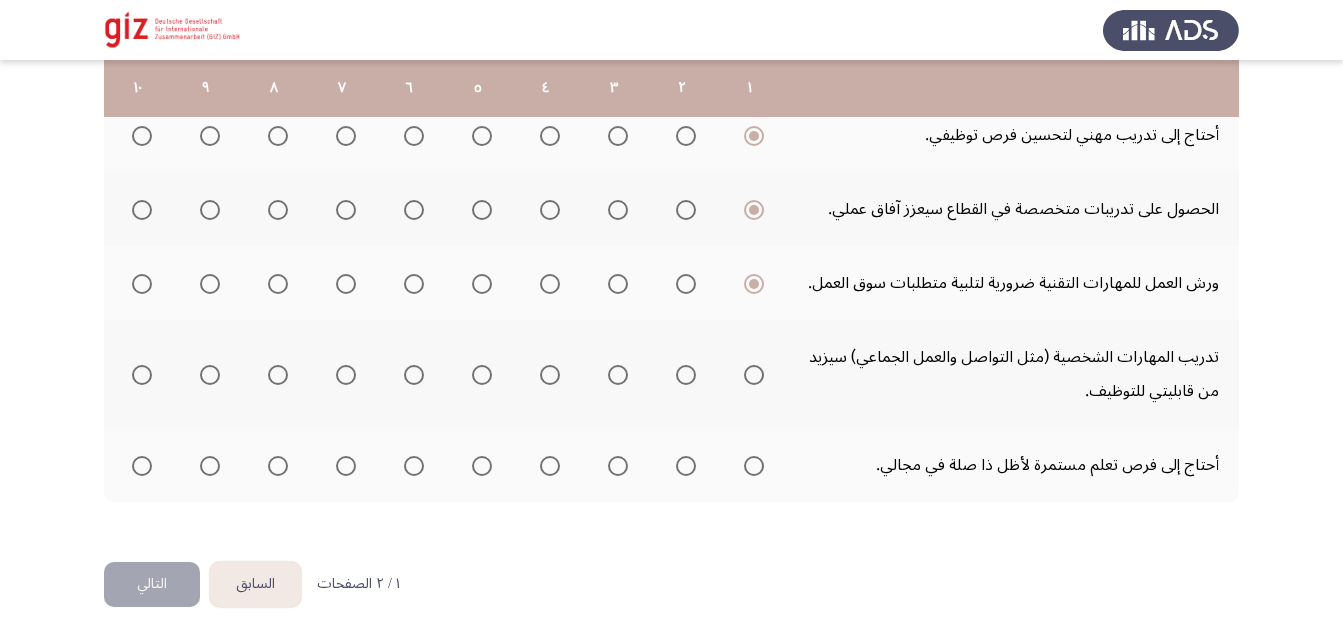 click at bounding box center (754, 375) 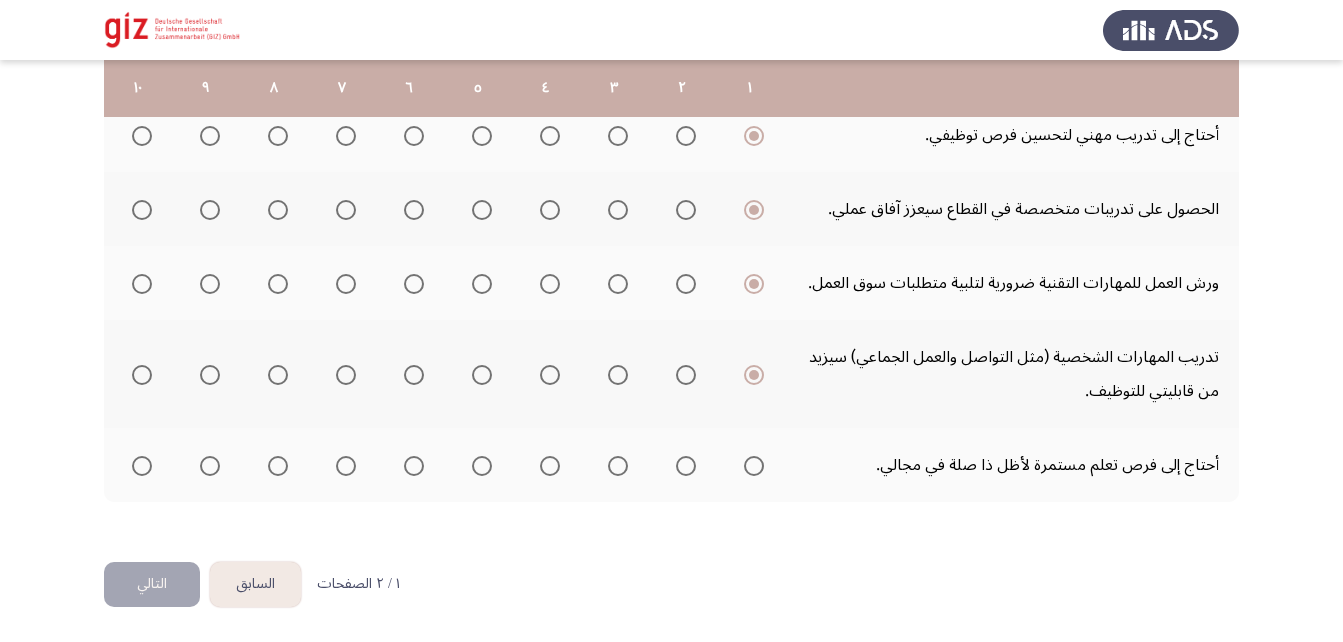 click at bounding box center [754, 466] 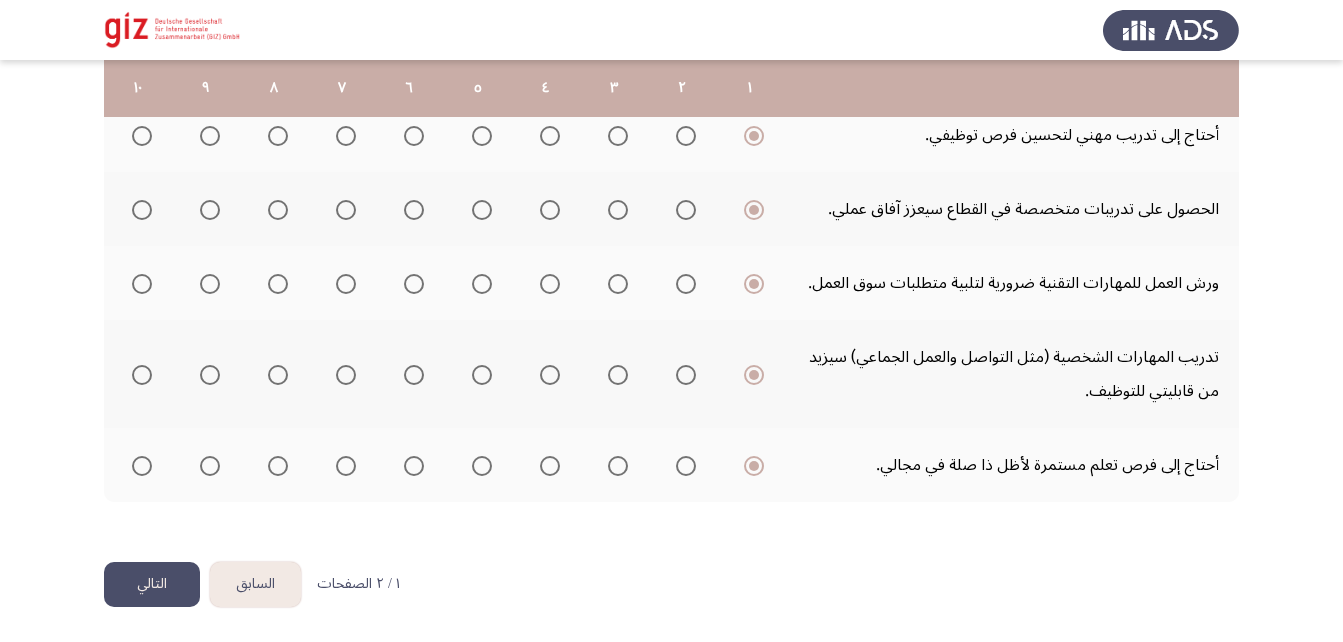click on "التالي" 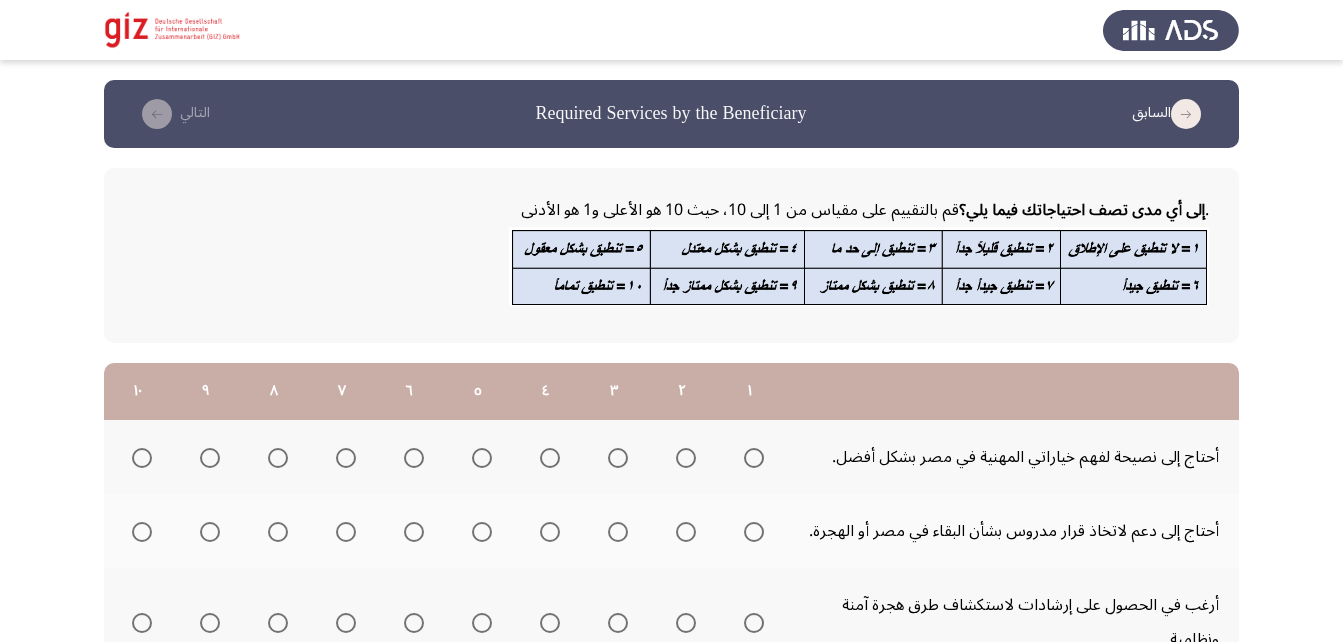 click at bounding box center [754, 458] 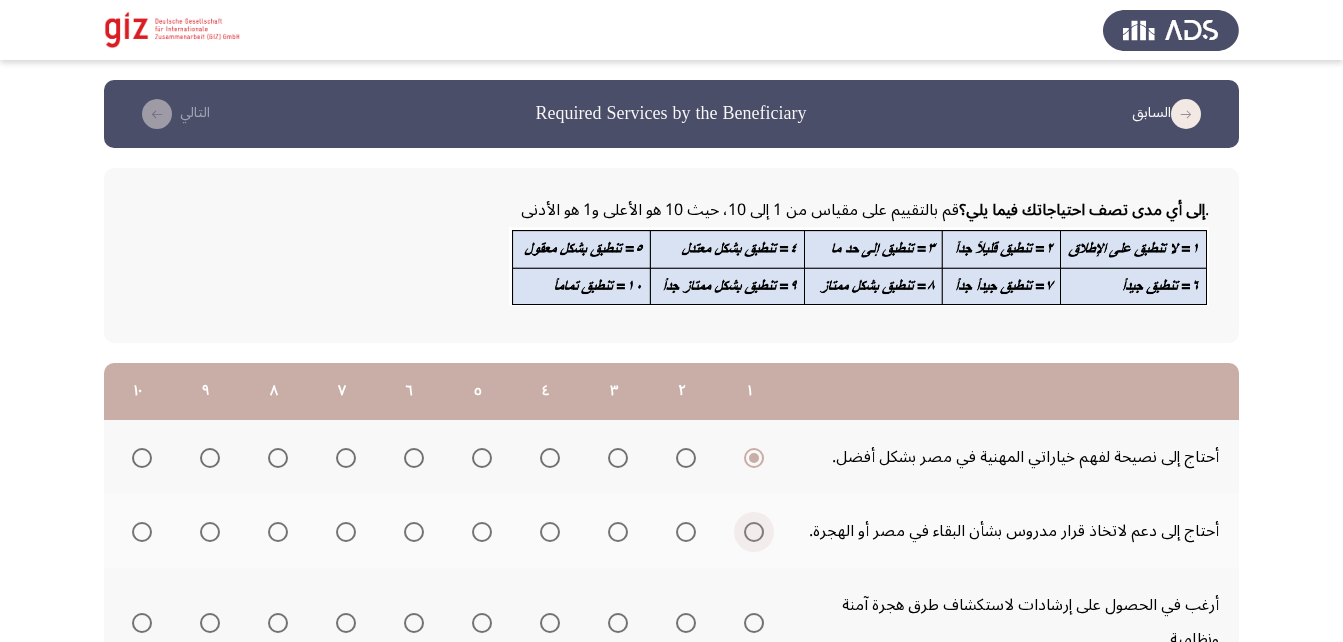 click at bounding box center [754, 532] 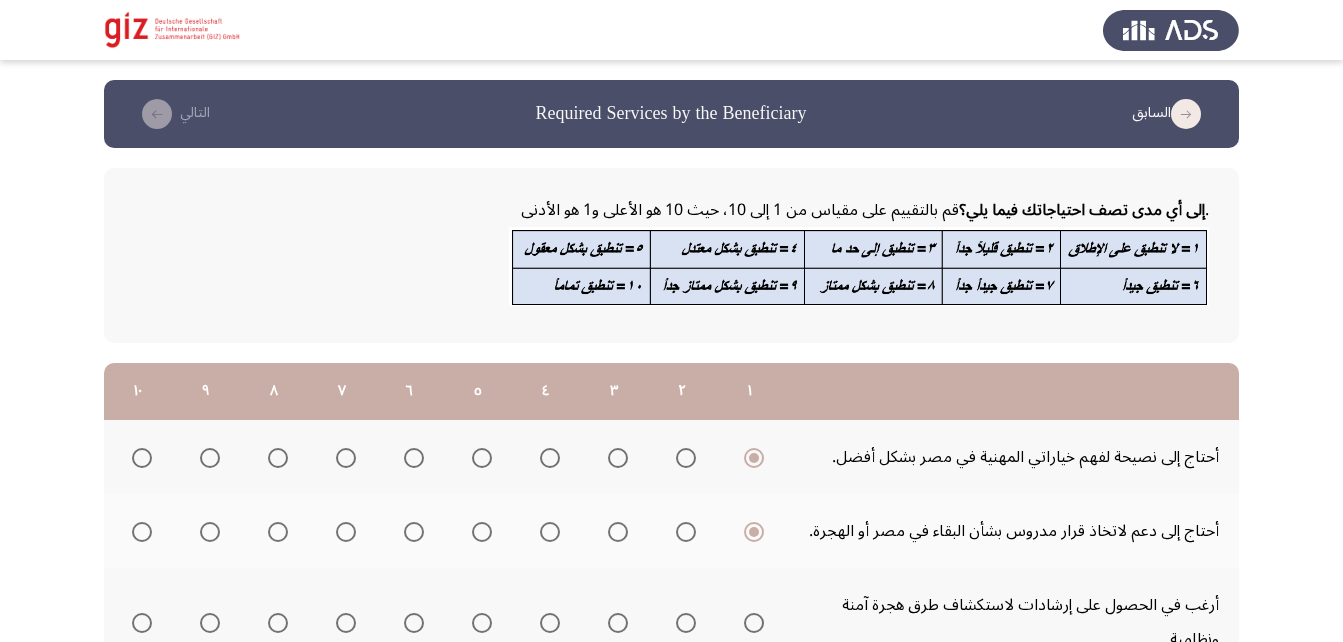 scroll, scrollTop: 306, scrollLeft: 0, axis: vertical 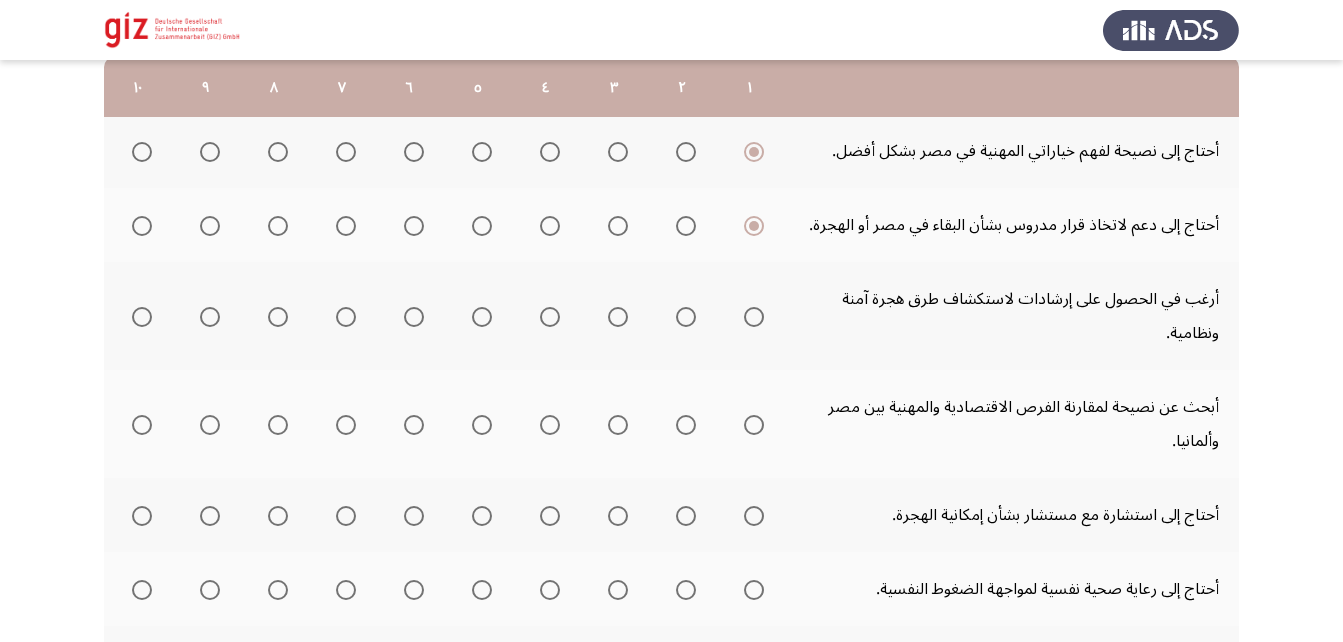 click 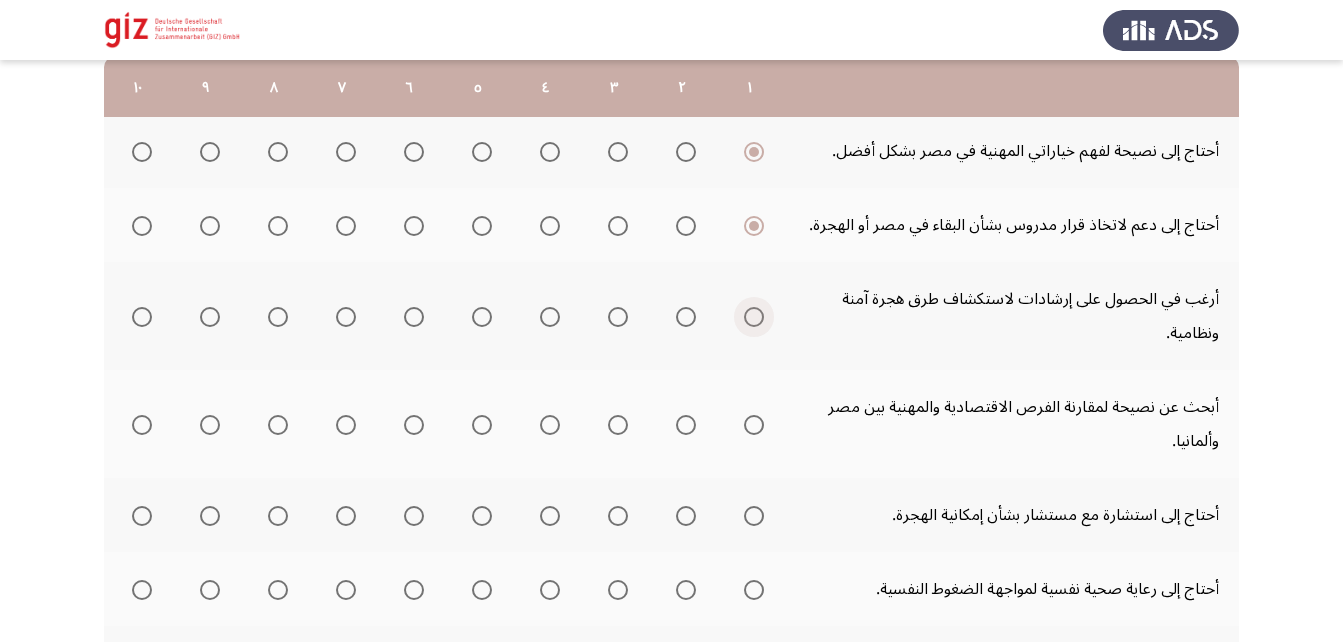 click at bounding box center (754, 317) 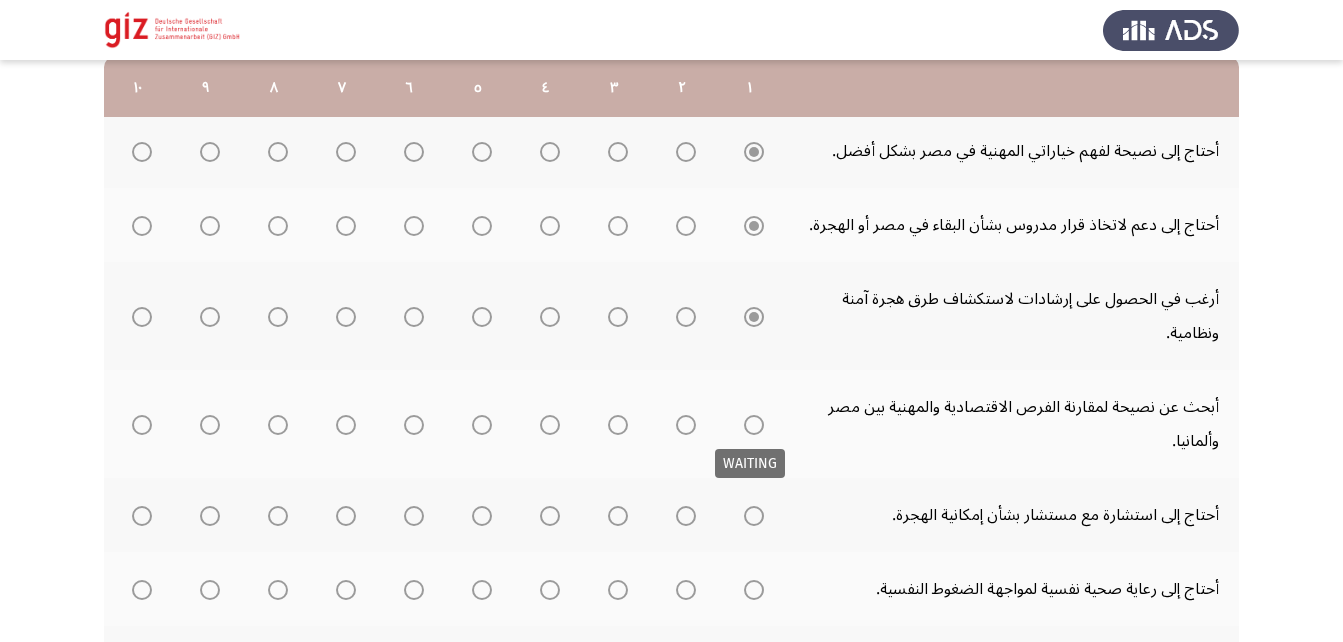 click at bounding box center [754, 425] 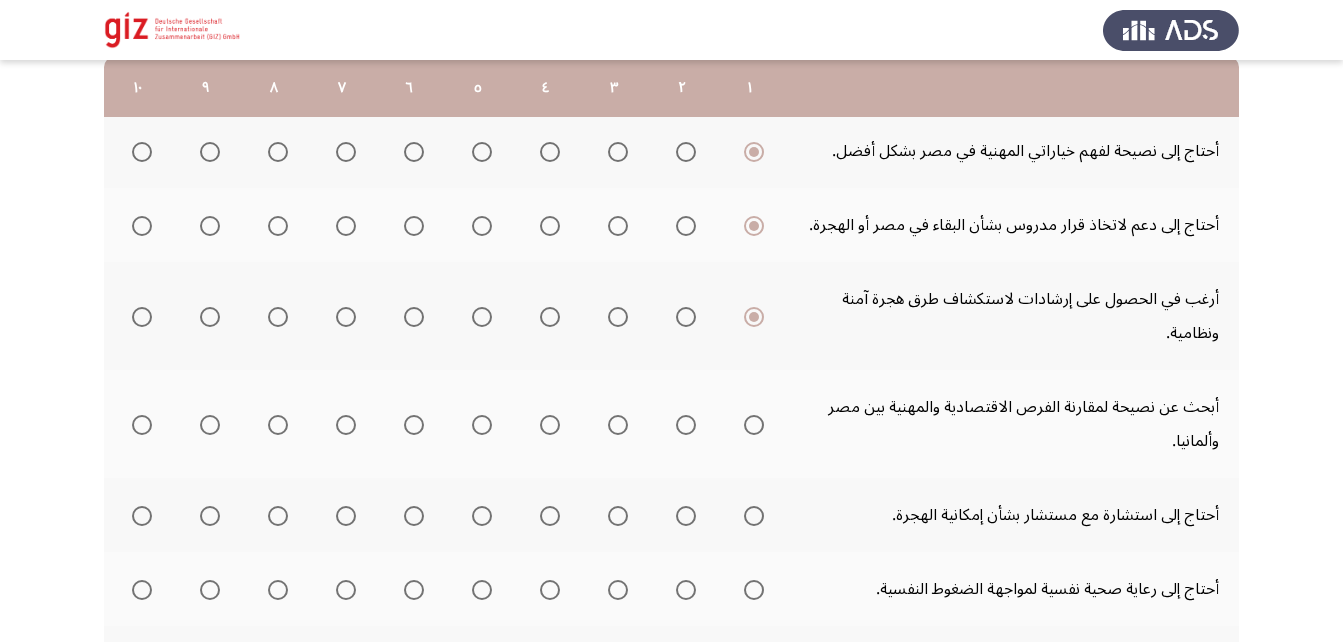 click at bounding box center (754, 425) 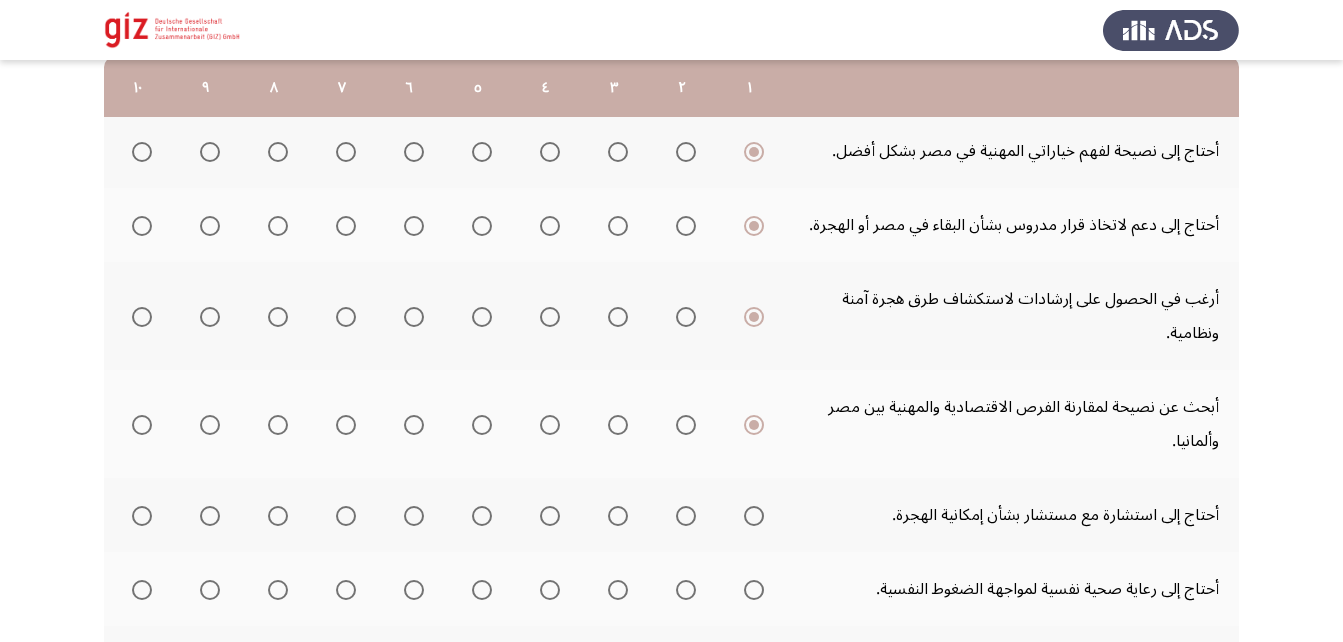 click at bounding box center (754, 516) 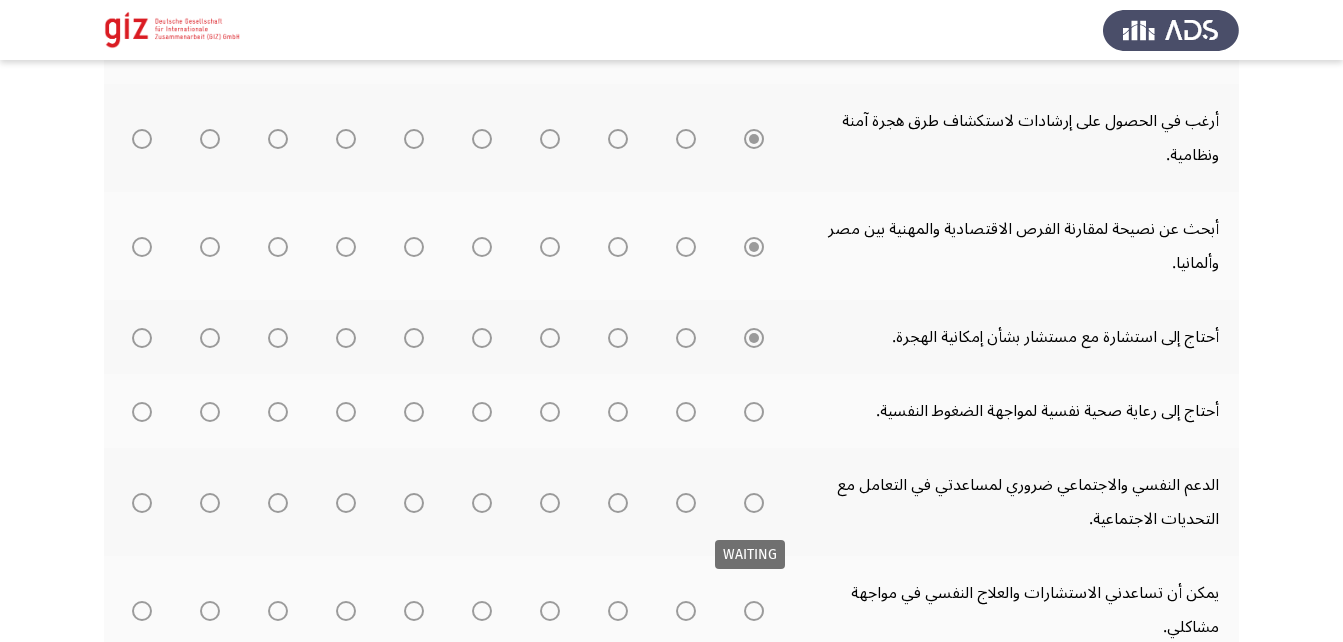 scroll, scrollTop: 485, scrollLeft: 0, axis: vertical 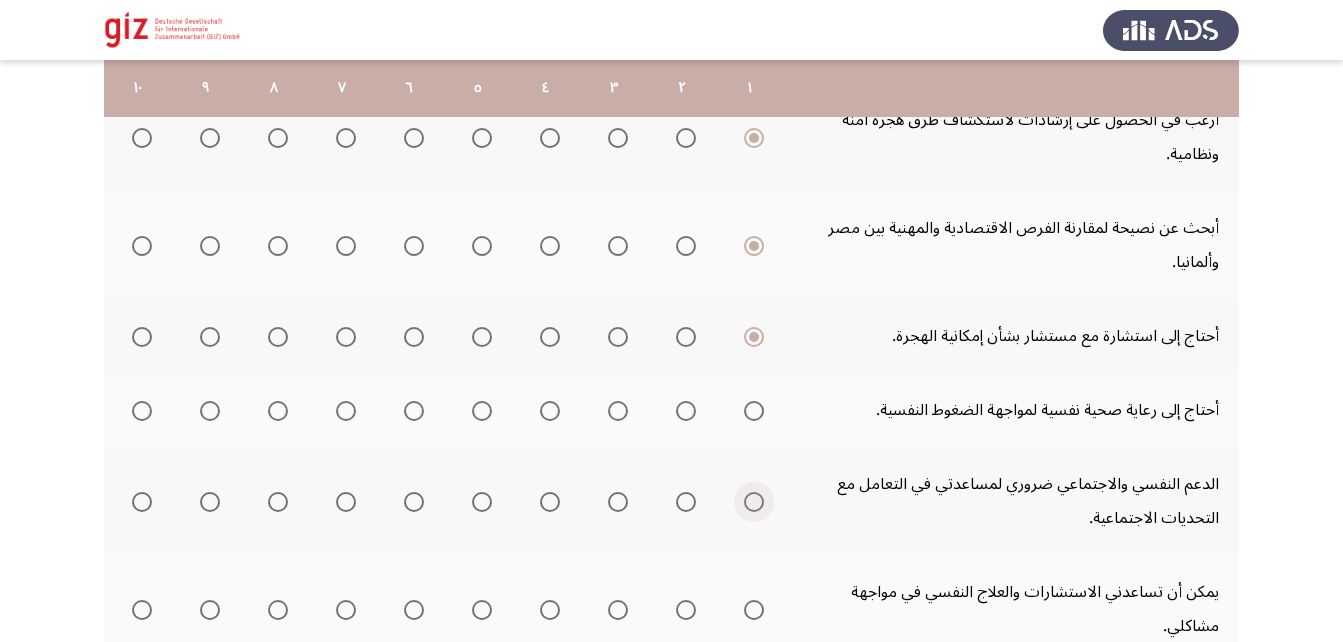 click at bounding box center [754, 502] 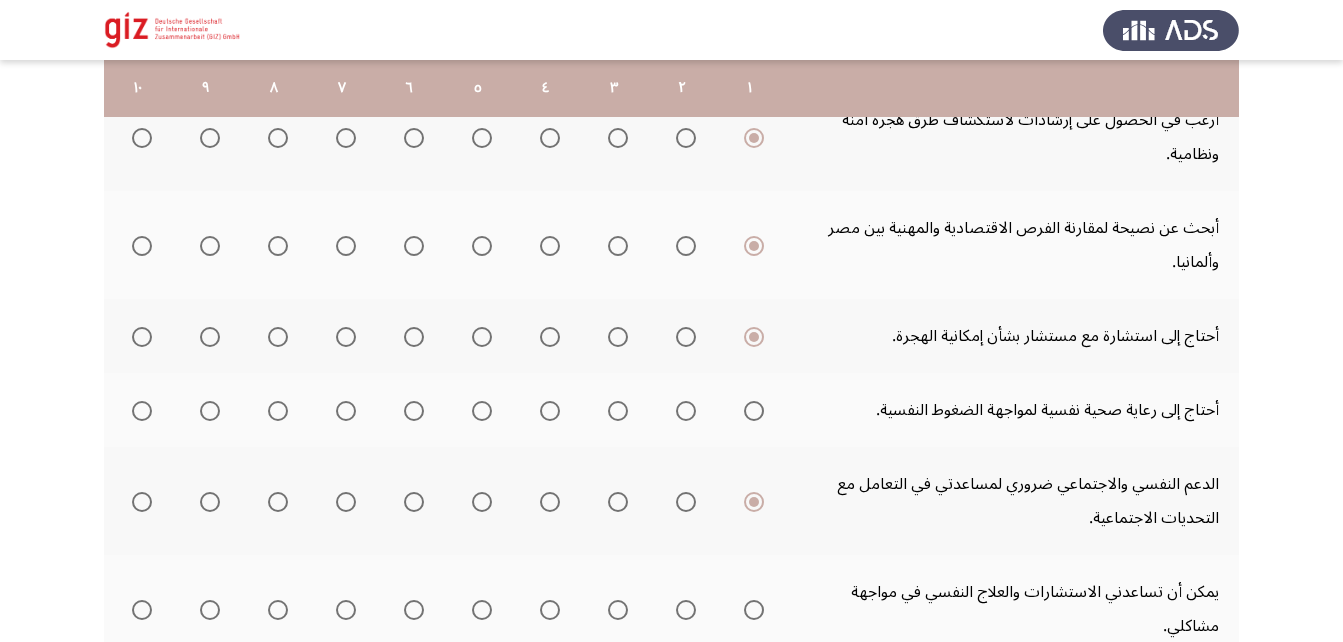 click at bounding box center (754, 411) 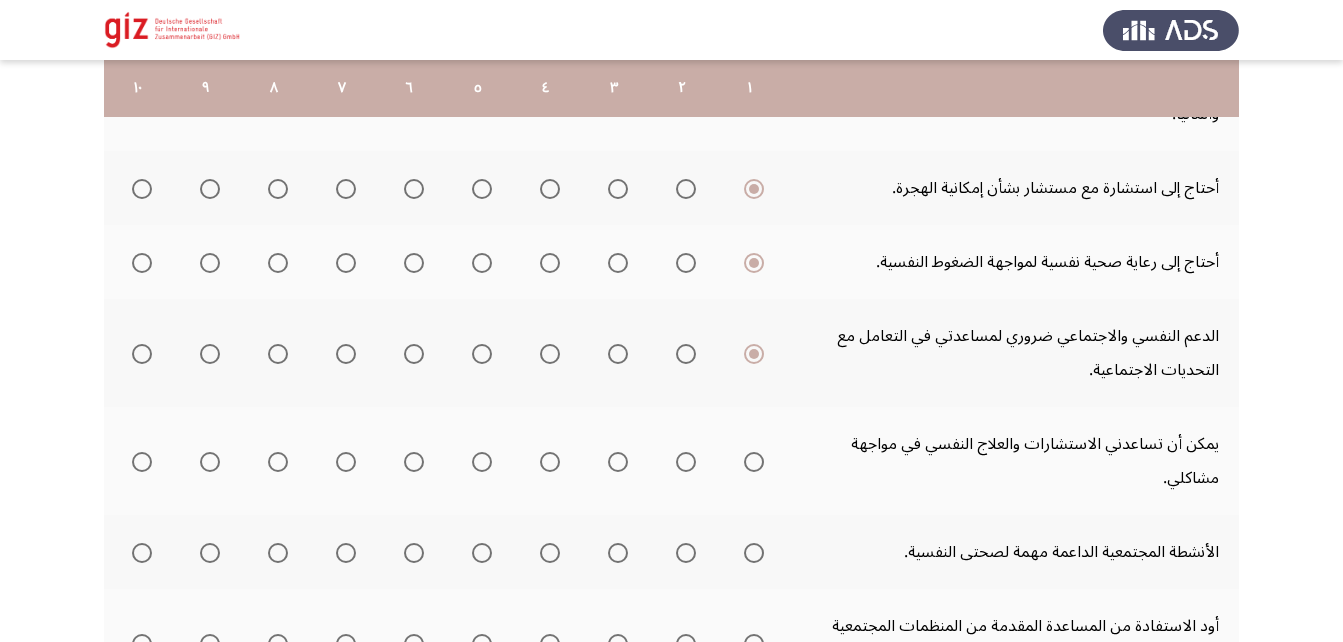 scroll, scrollTop: 634, scrollLeft: 0, axis: vertical 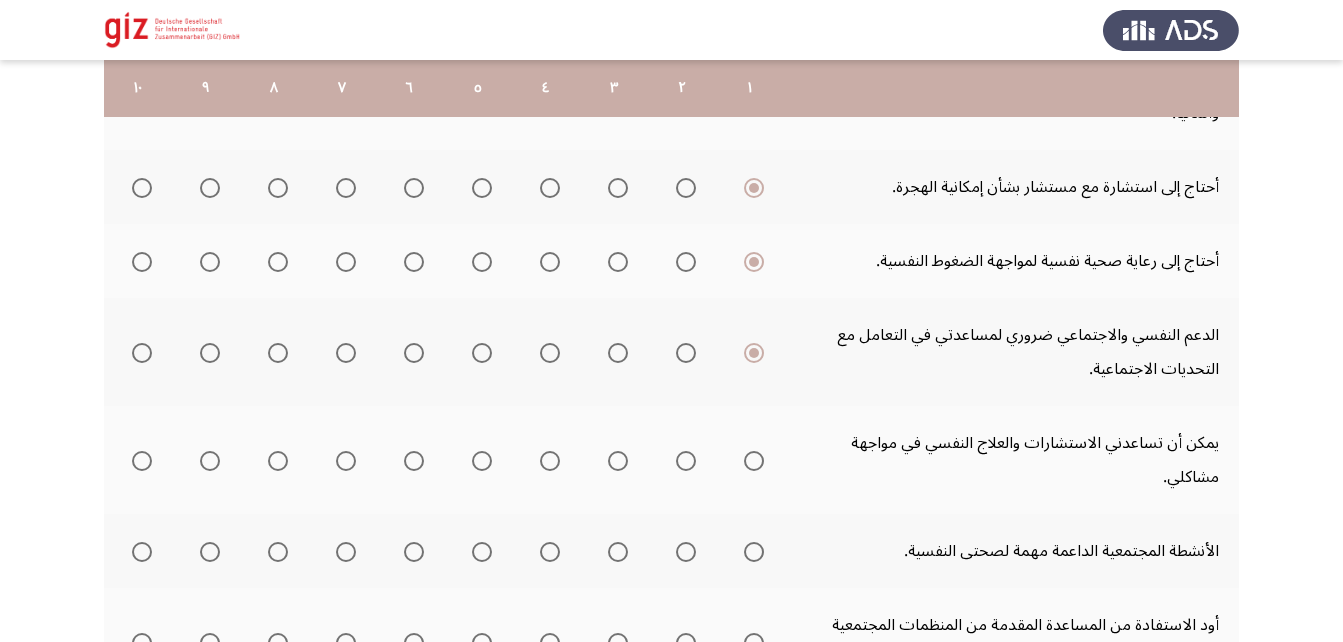 click at bounding box center (754, 461) 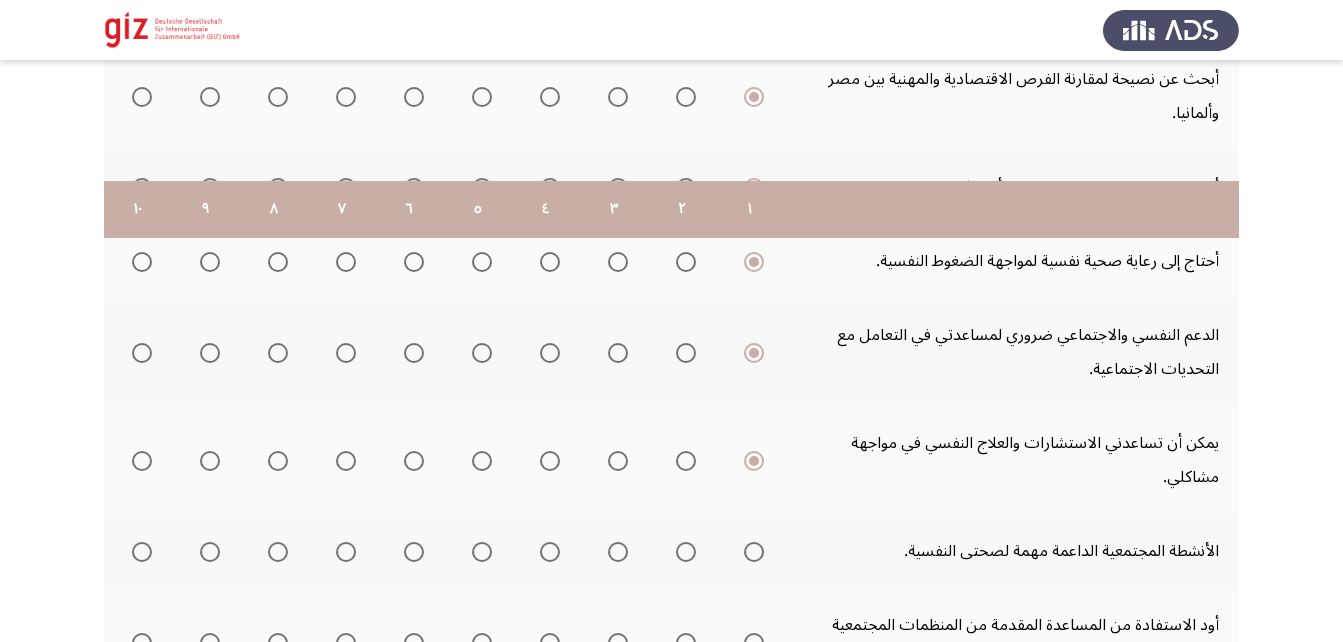 scroll, scrollTop: 787, scrollLeft: 0, axis: vertical 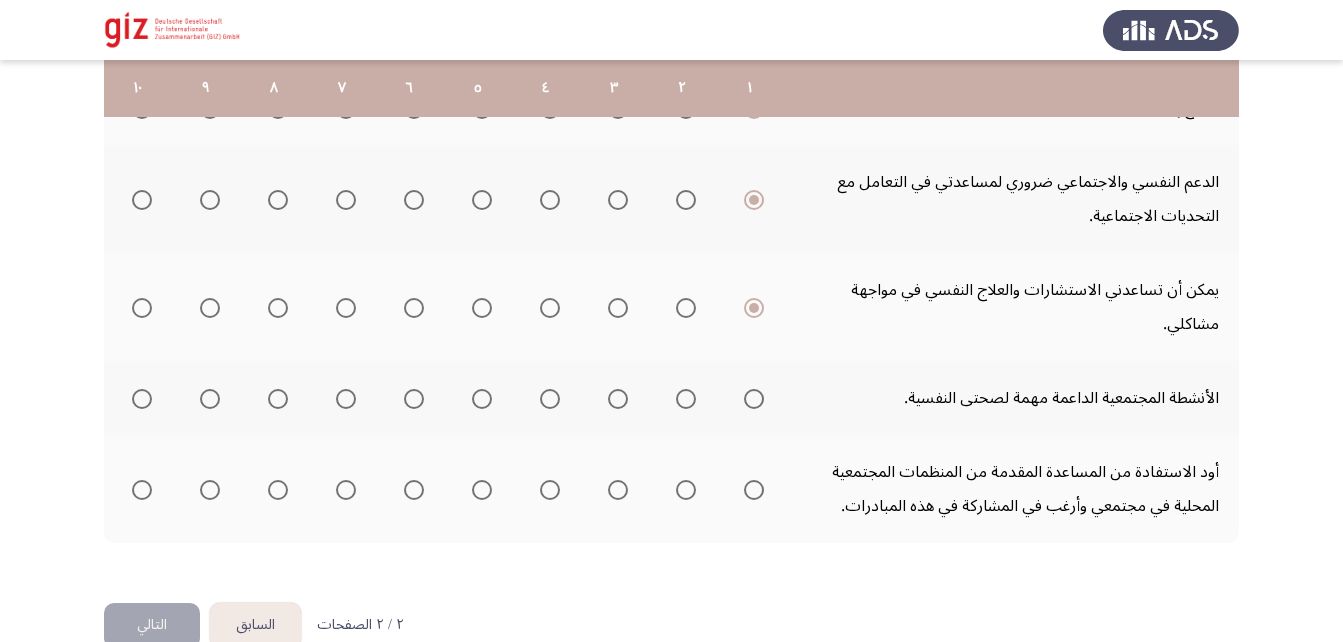 click at bounding box center (754, 399) 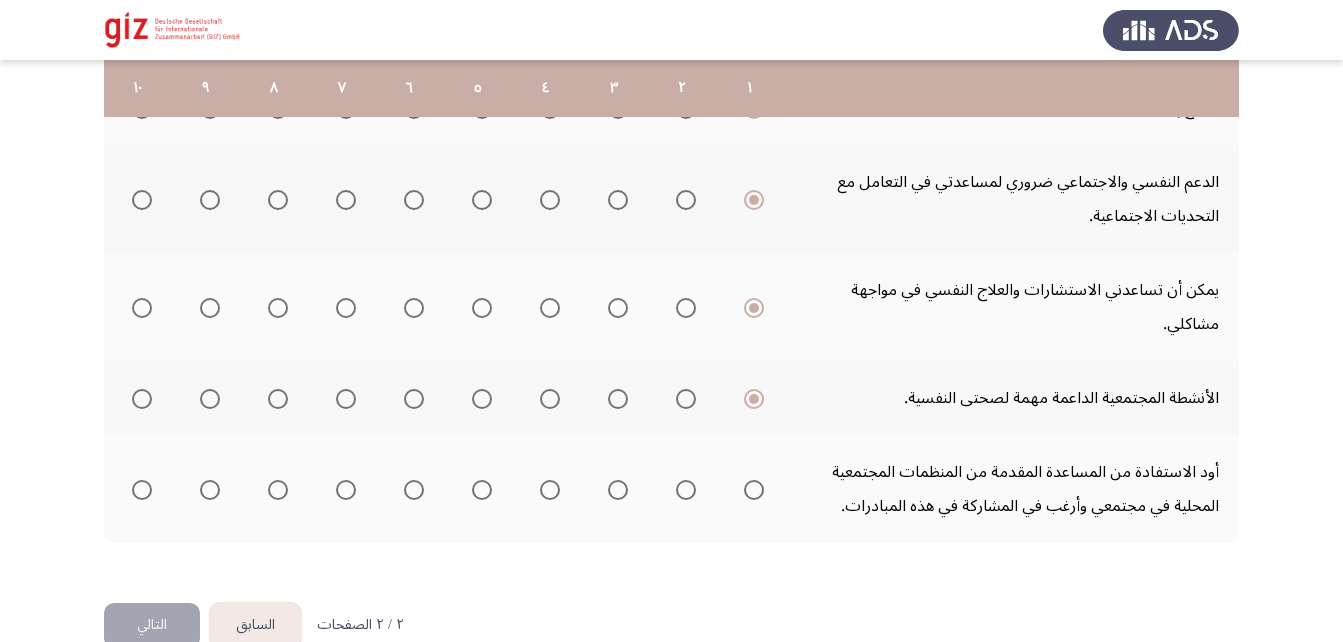 click at bounding box center [754, 490] 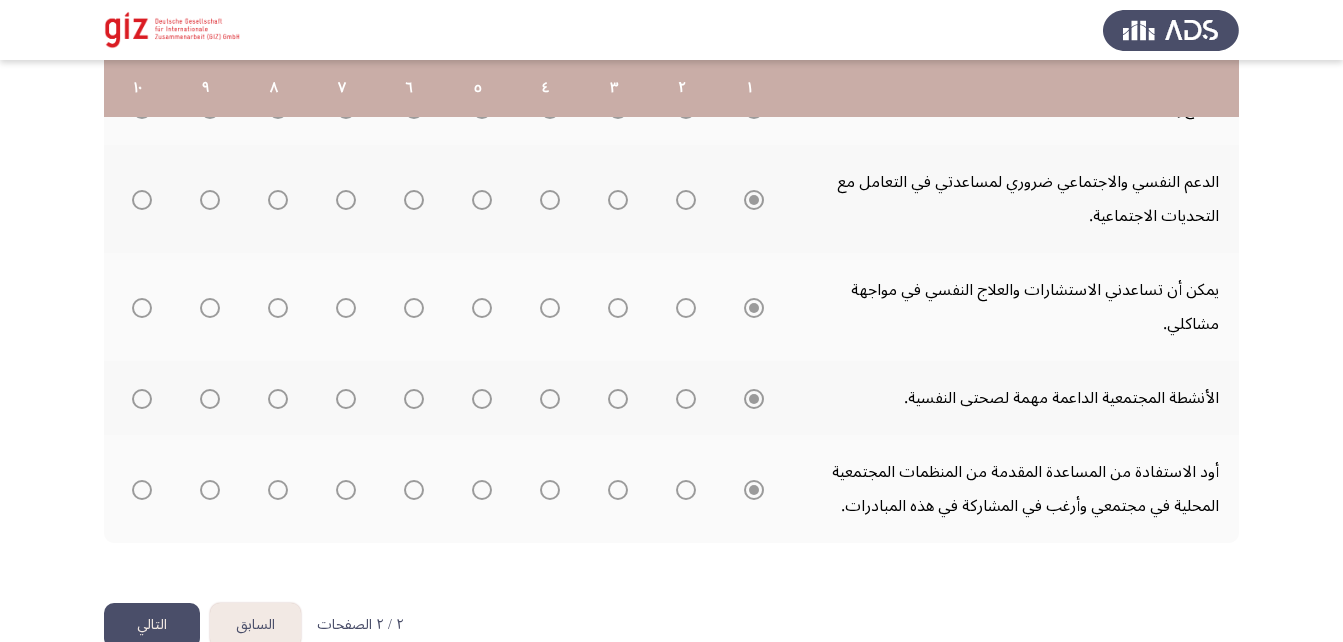click on "التالي" 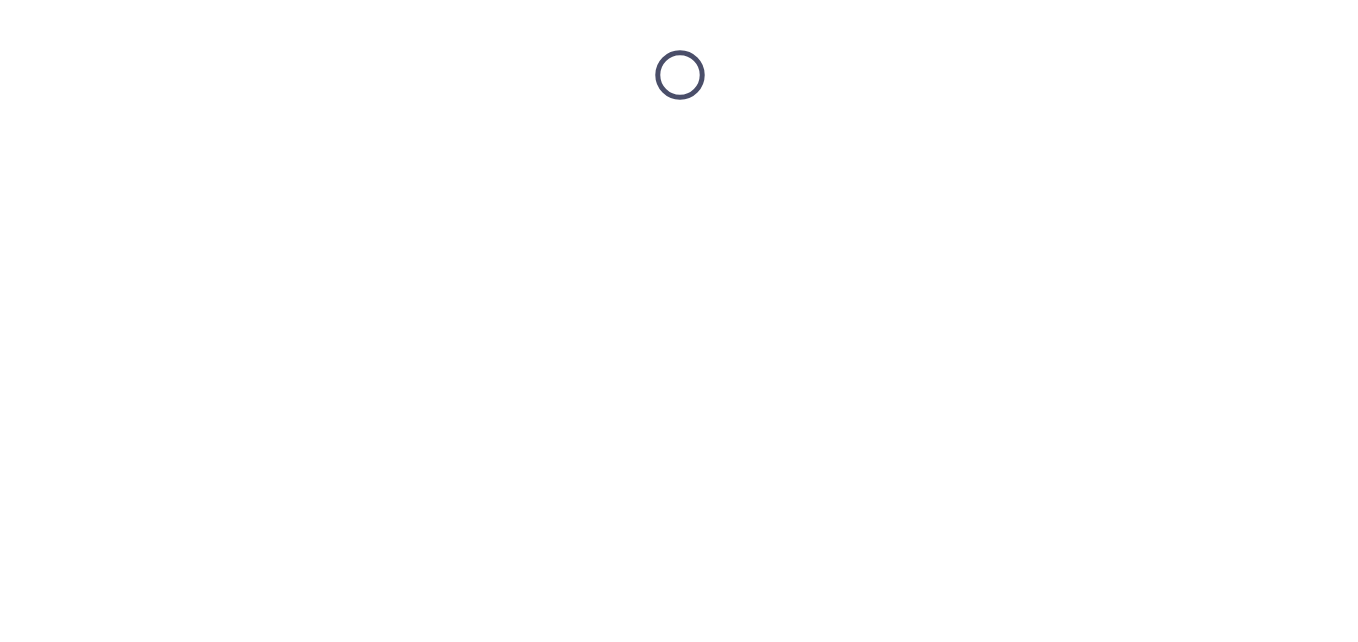 scroll, scrollTop: 0, scrollLeft: 0, axis: both 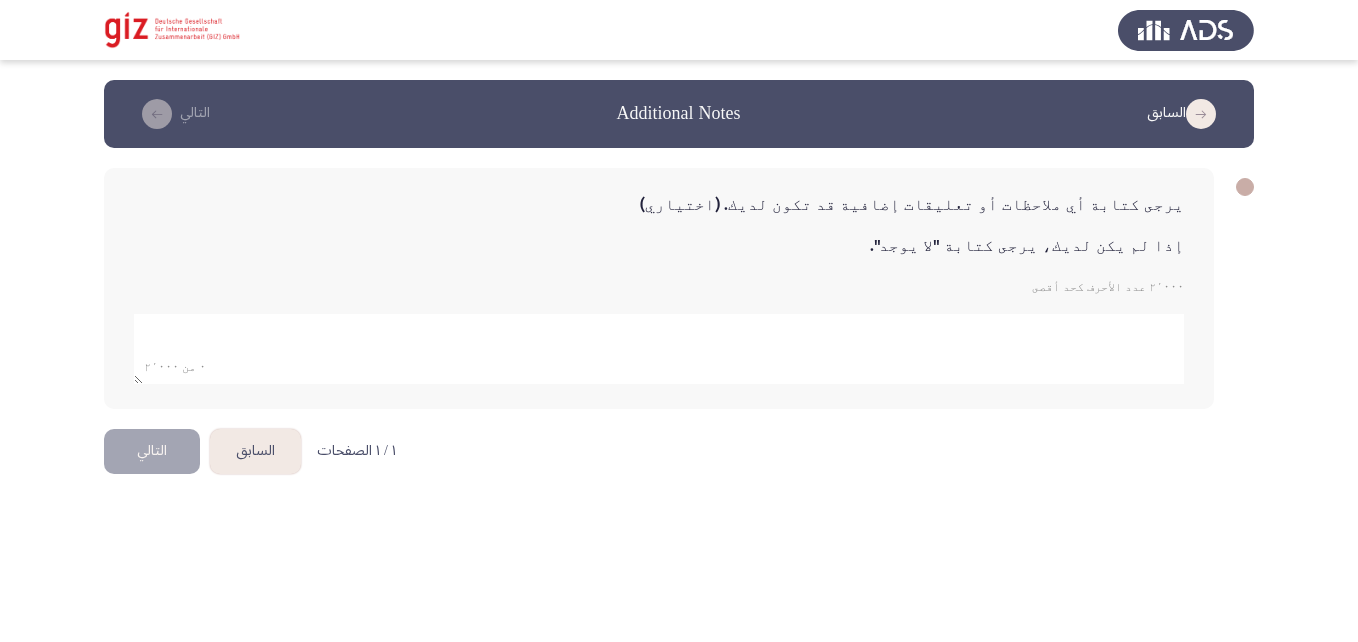 click 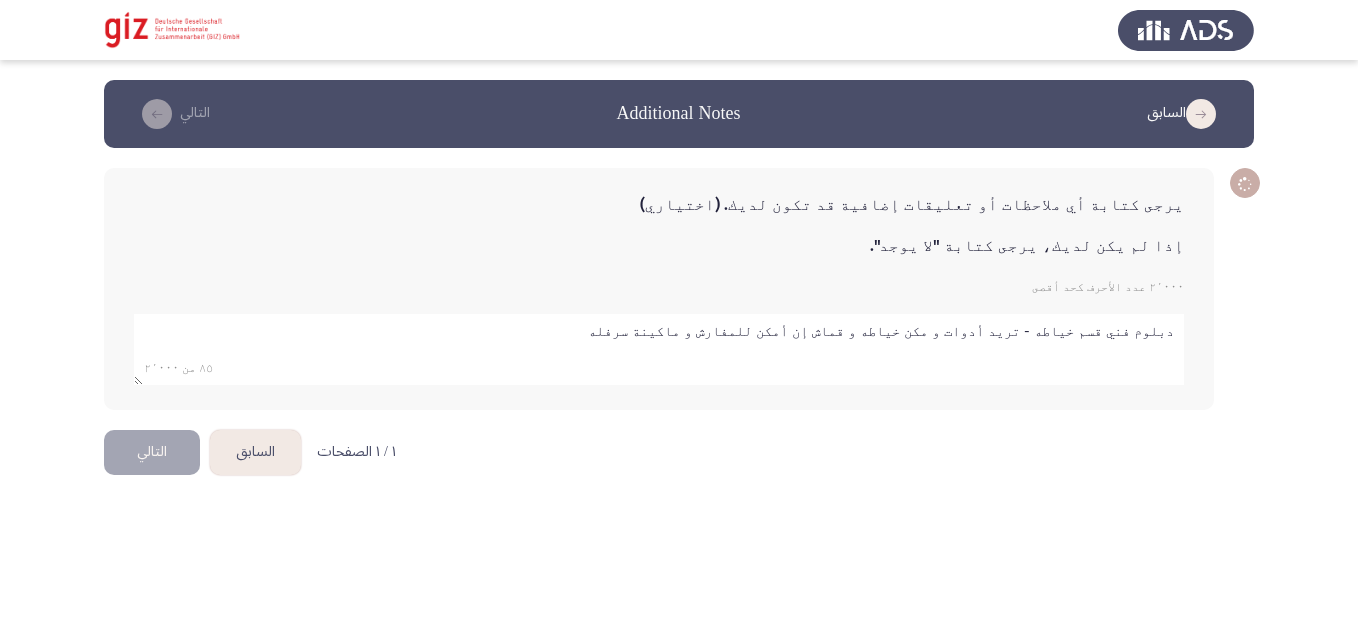 type on "دبلوم فني قسم خياطه - تريد أدوات و مكن خياطه و قماش إن أمكن للمفارش و ماكينة سرفله" 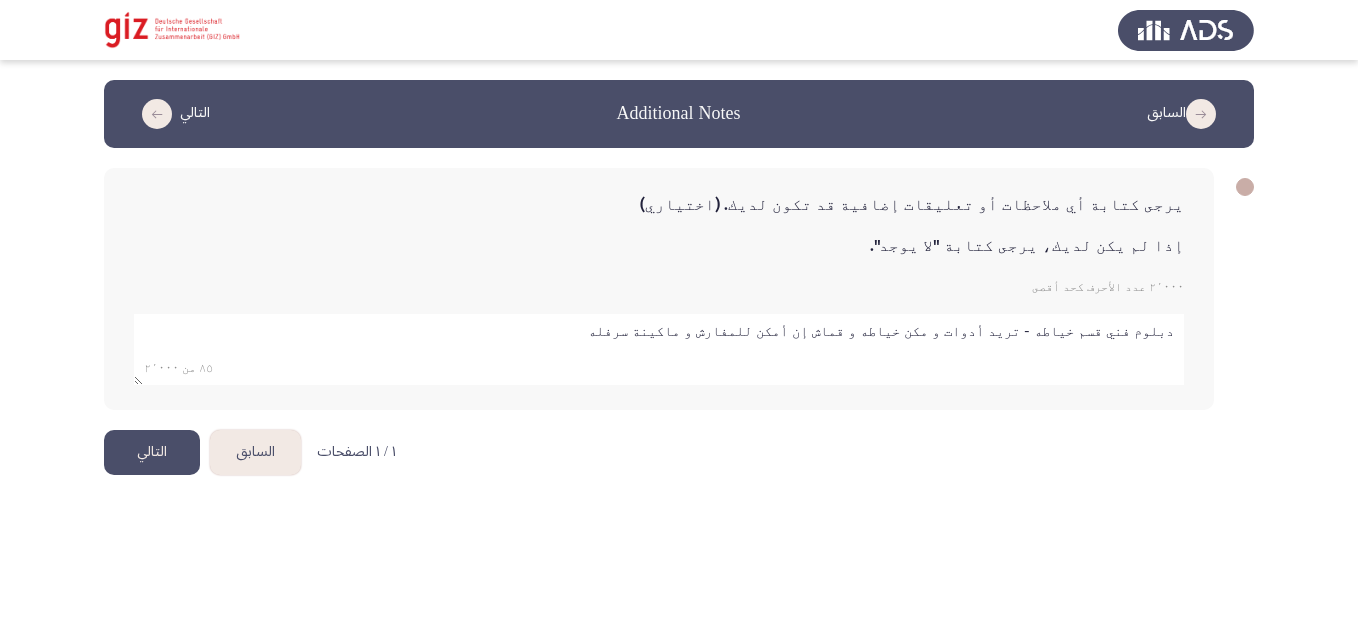 click on "التالي" 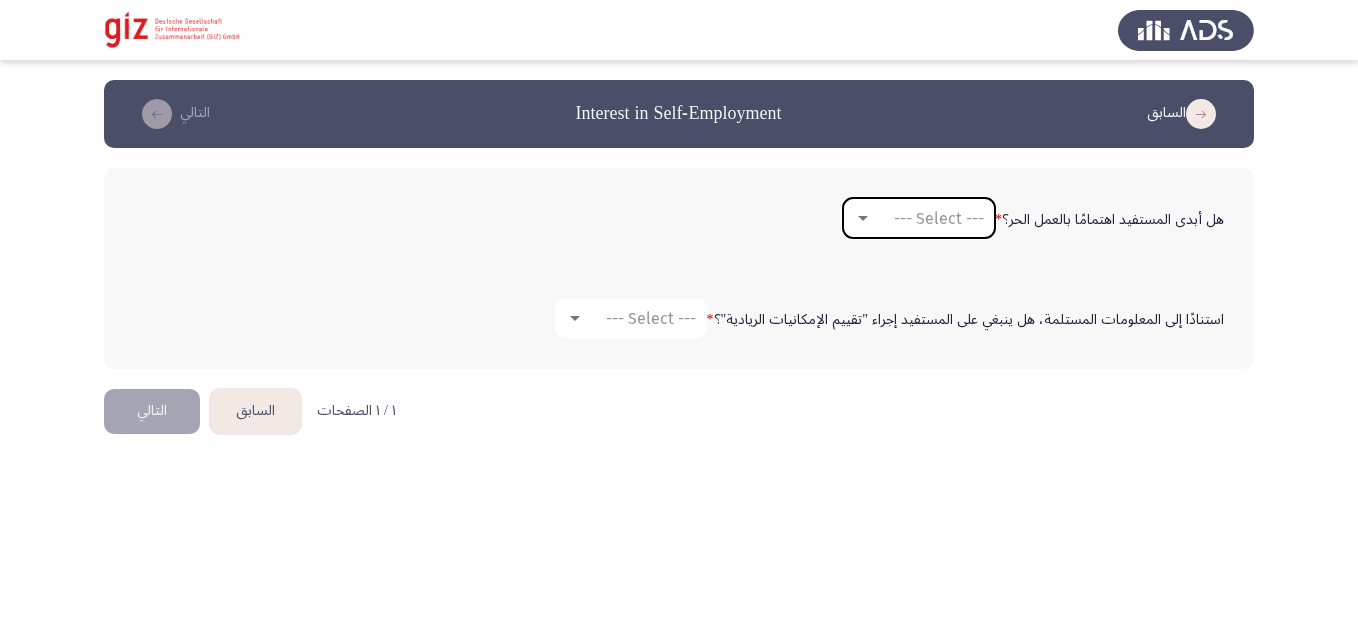 click on "--- Select ---" at bounding box center (939, 218) 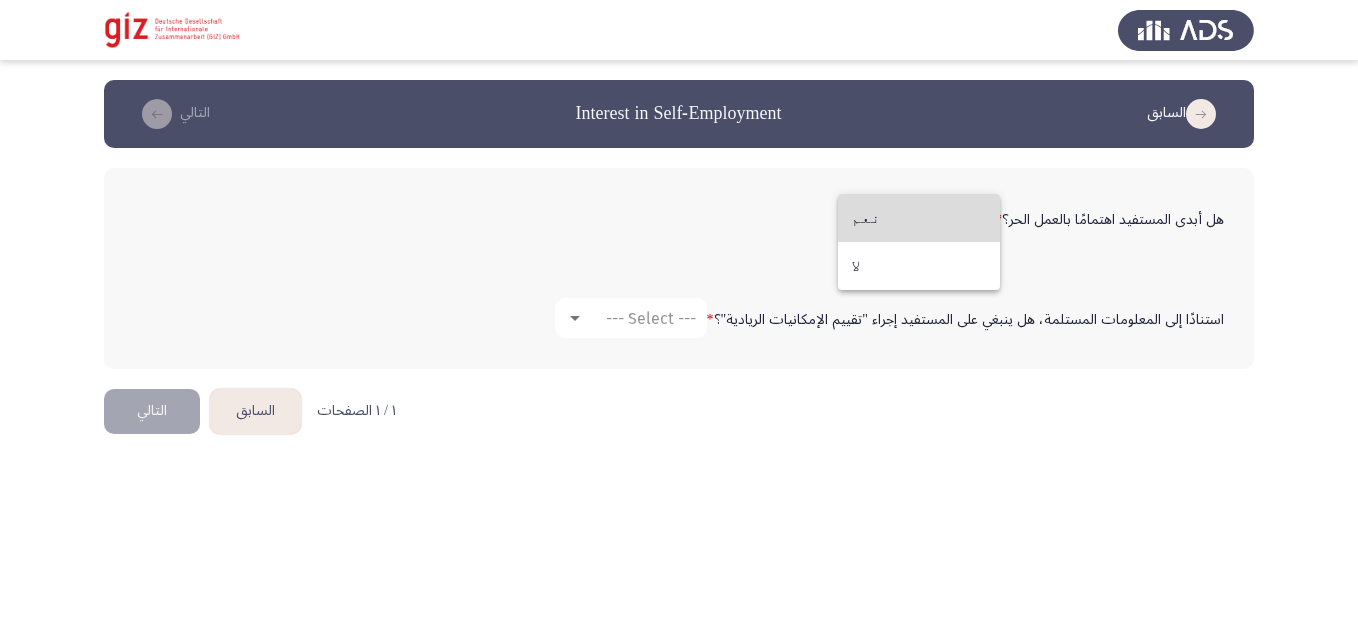 click on "نعم" at bounding box center (919, 218) 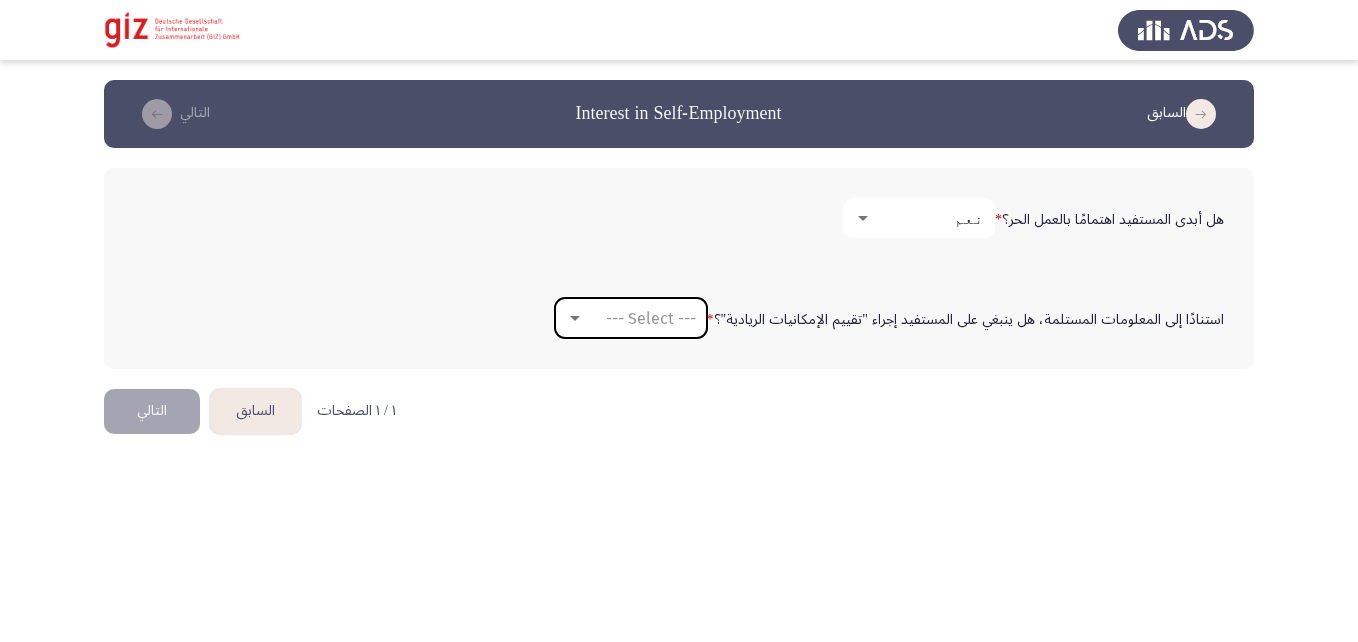 click on "--- Select ---" at bounding box center [651, 318] 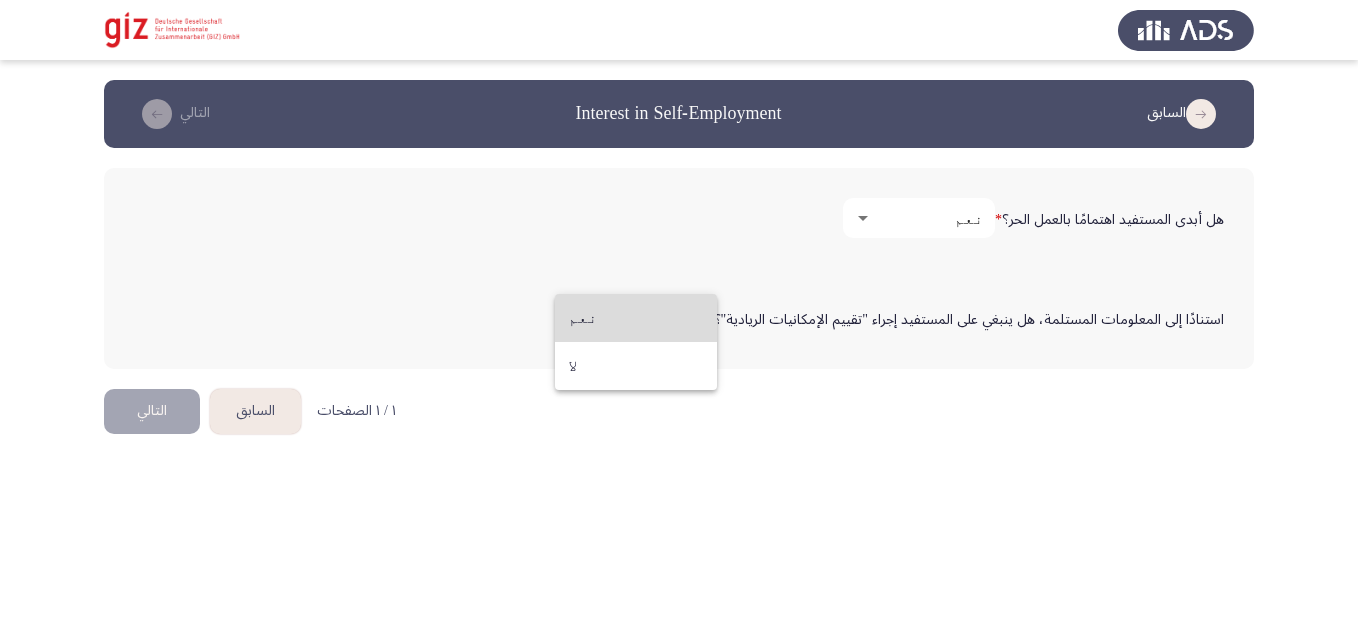 click on "نعم" at bounding box center [636, 318] 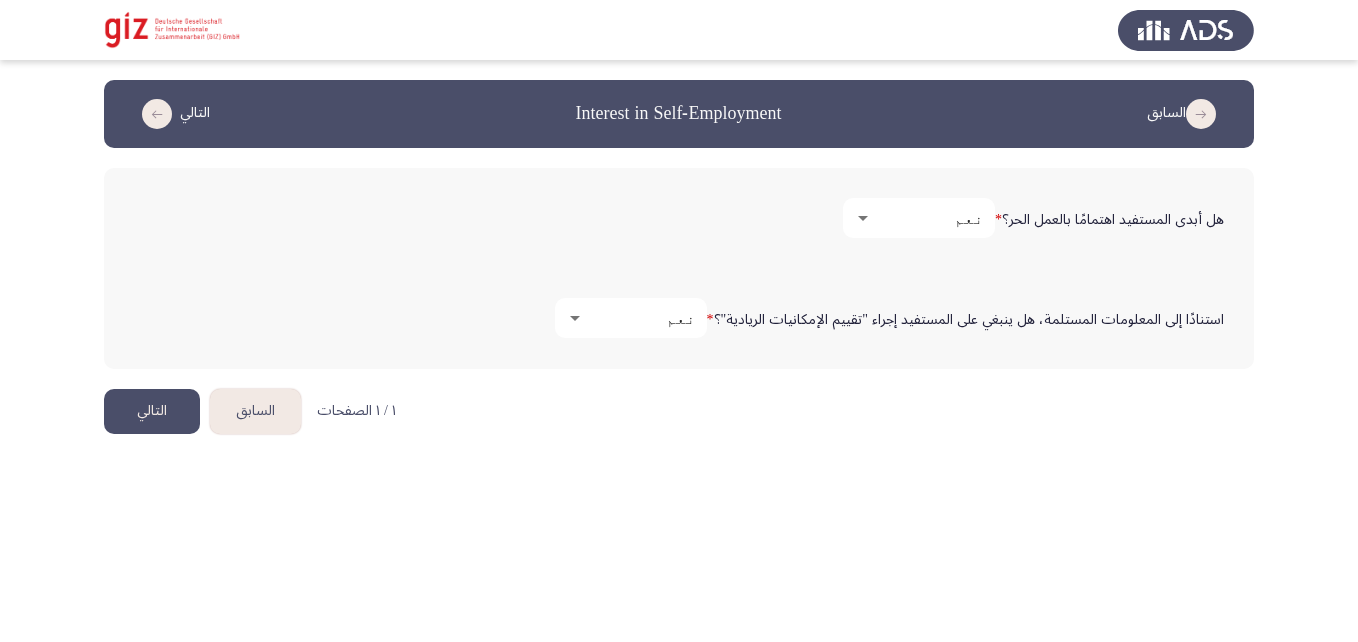 click on "التالي" 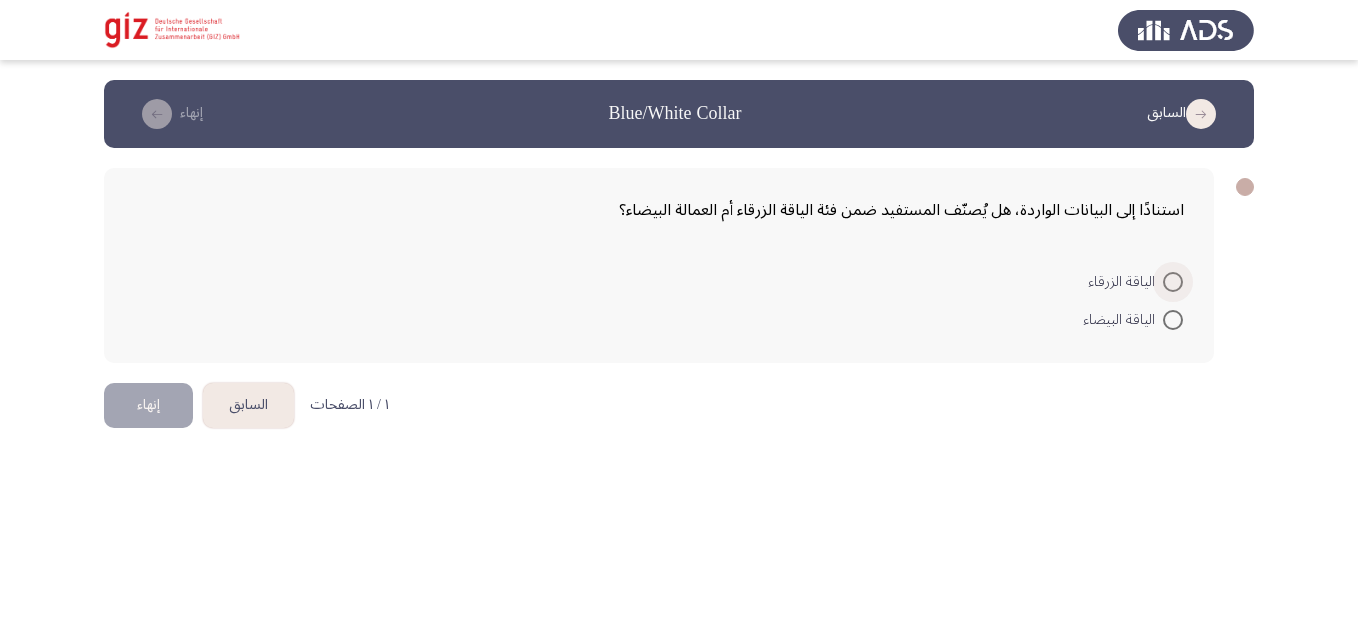 click at bounding box center (1173, 282) 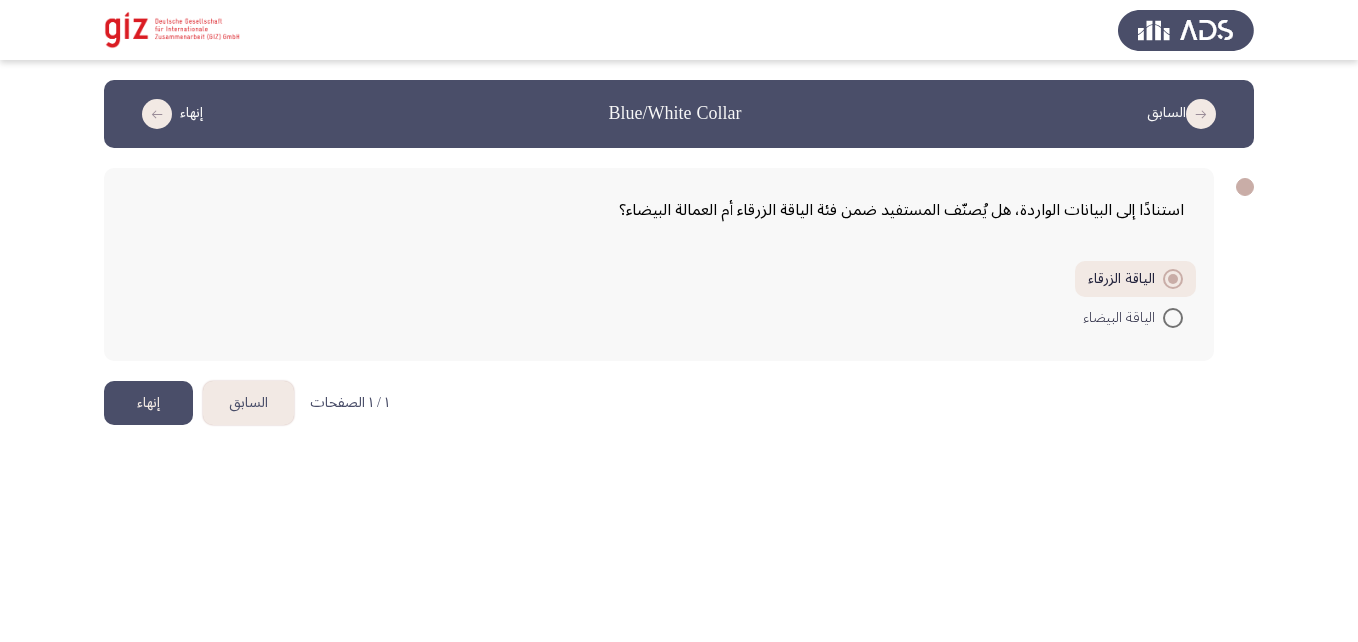 click on "إنهاء" 